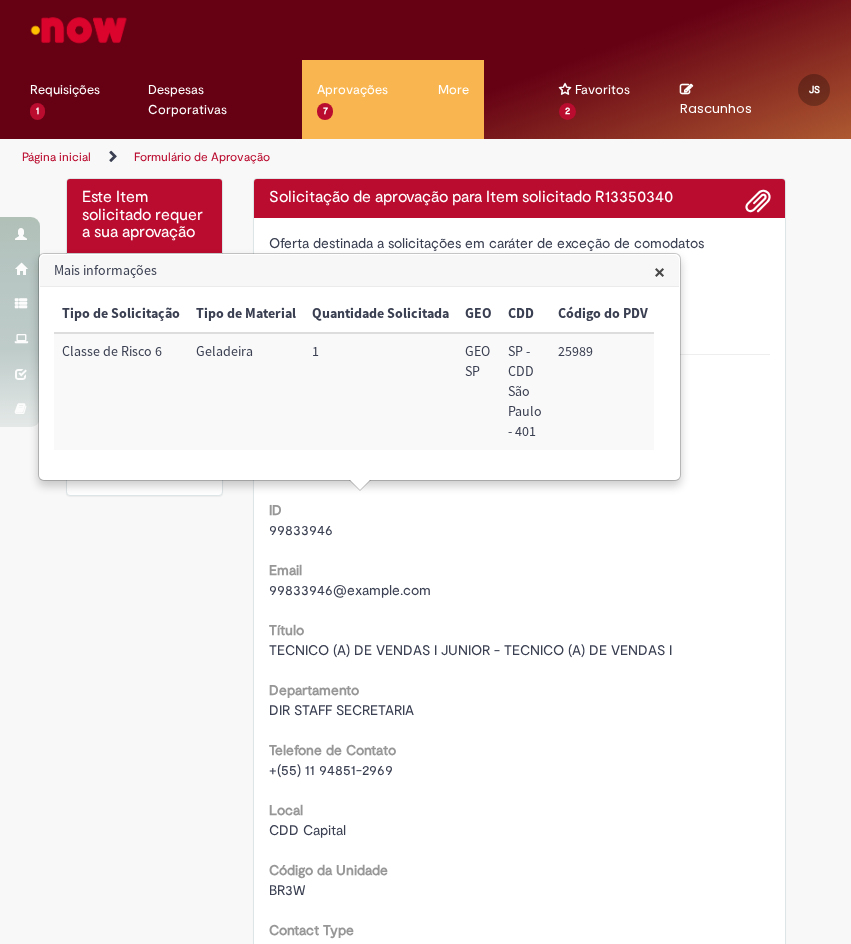 scroll, scrollTop: 0, scrollLeft: 0, axis: both 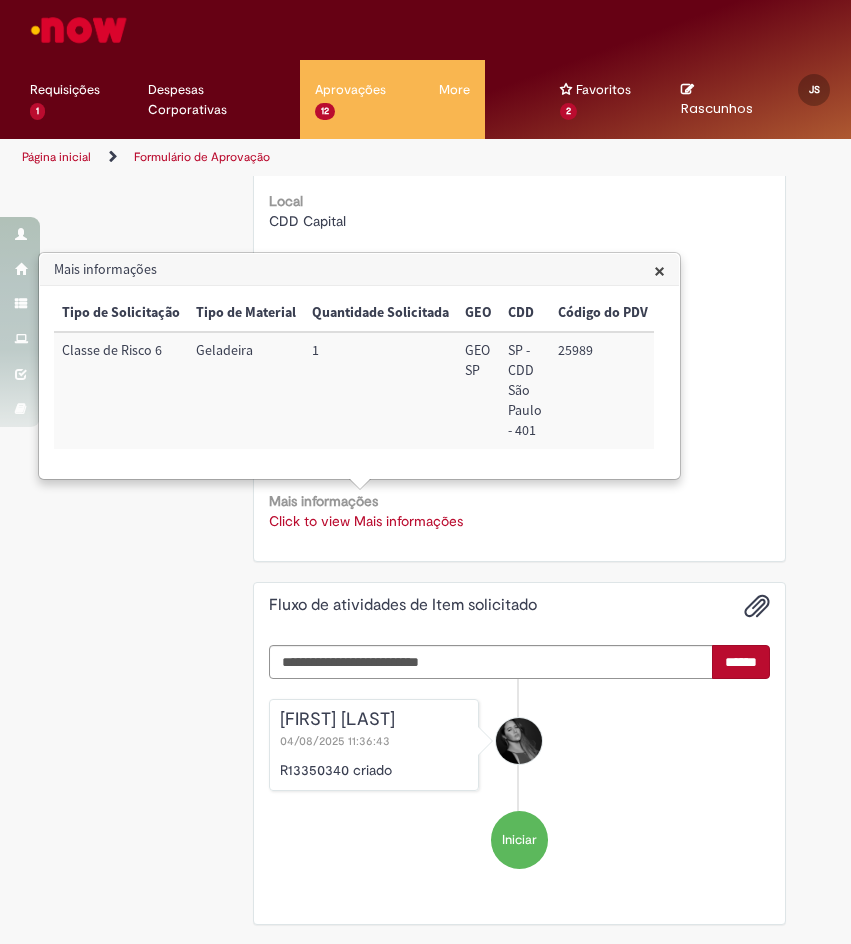 click on "Local
CDD Capital" at bounding box center [519, 208] 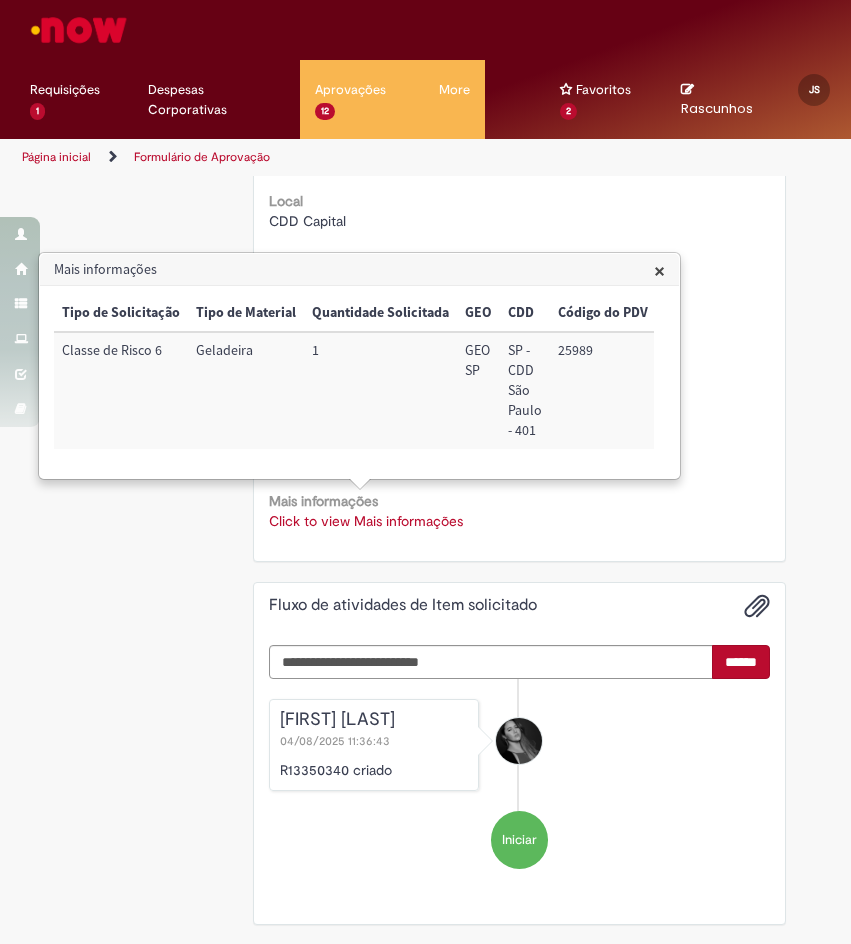click on "25989" at bounding box center [603, 390] 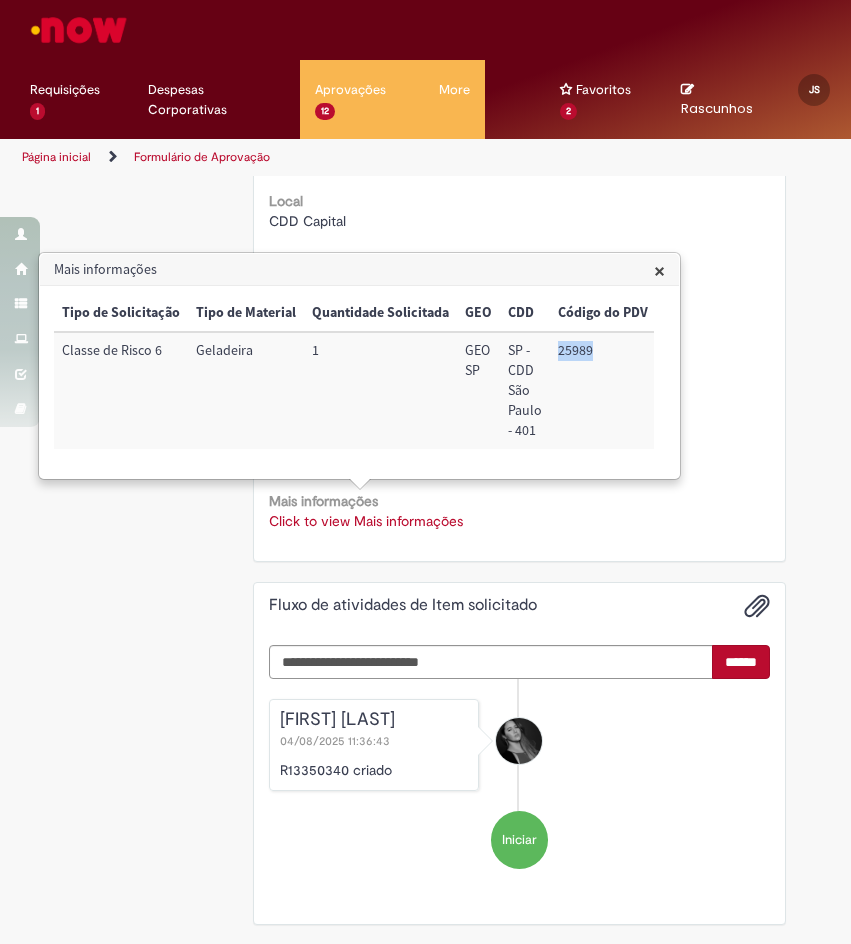 click on "25989" at bounding box center (603, 390) 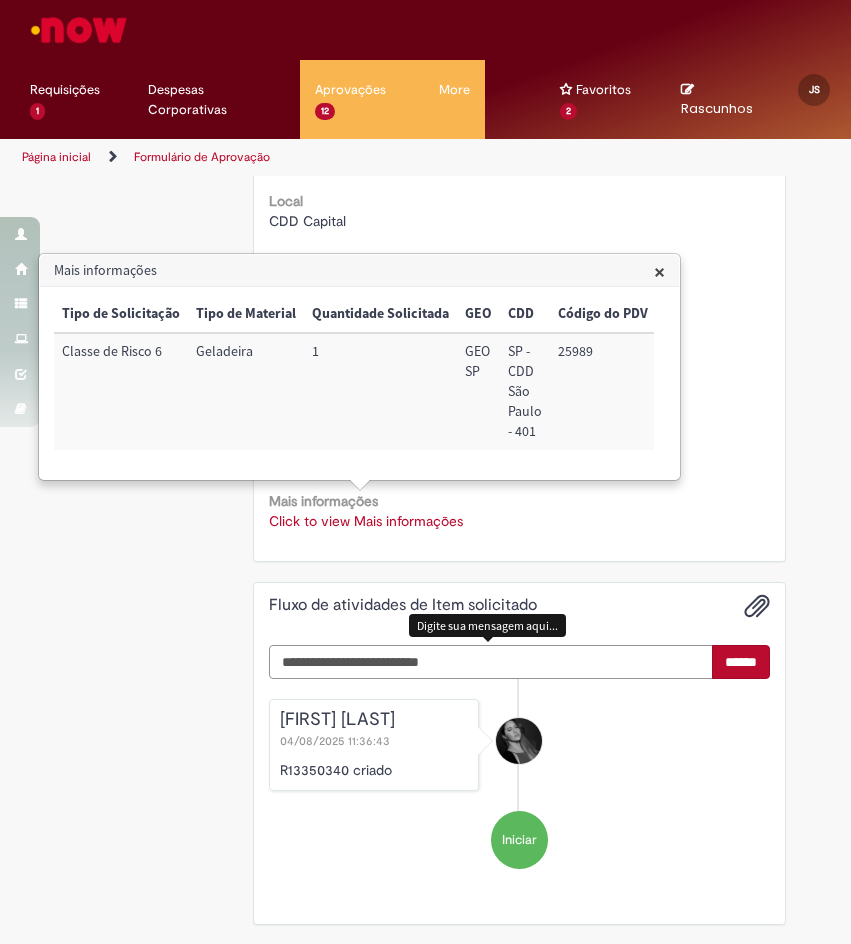 drag, startPoint x: 472, startPoint y: 631, endPoint x: 476, endPoint y: 602, distance: 29.274563 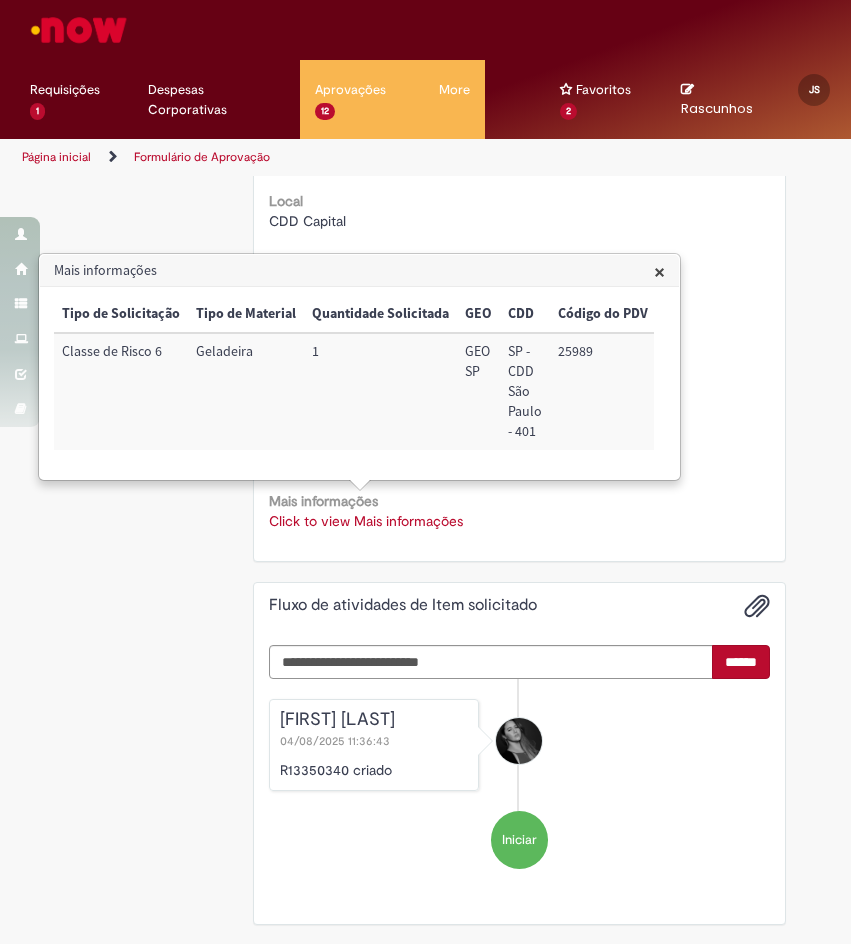 click on "25989" at bounding box center (603, 391) 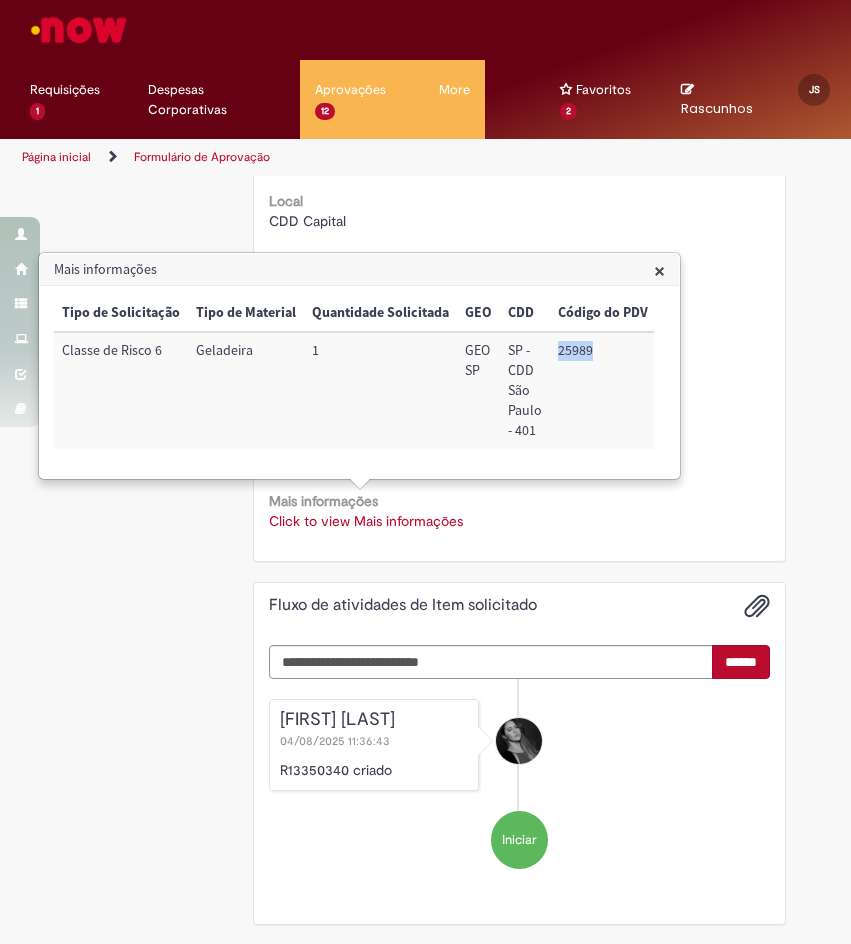 click on "25989" at bounding box center [603, 390] 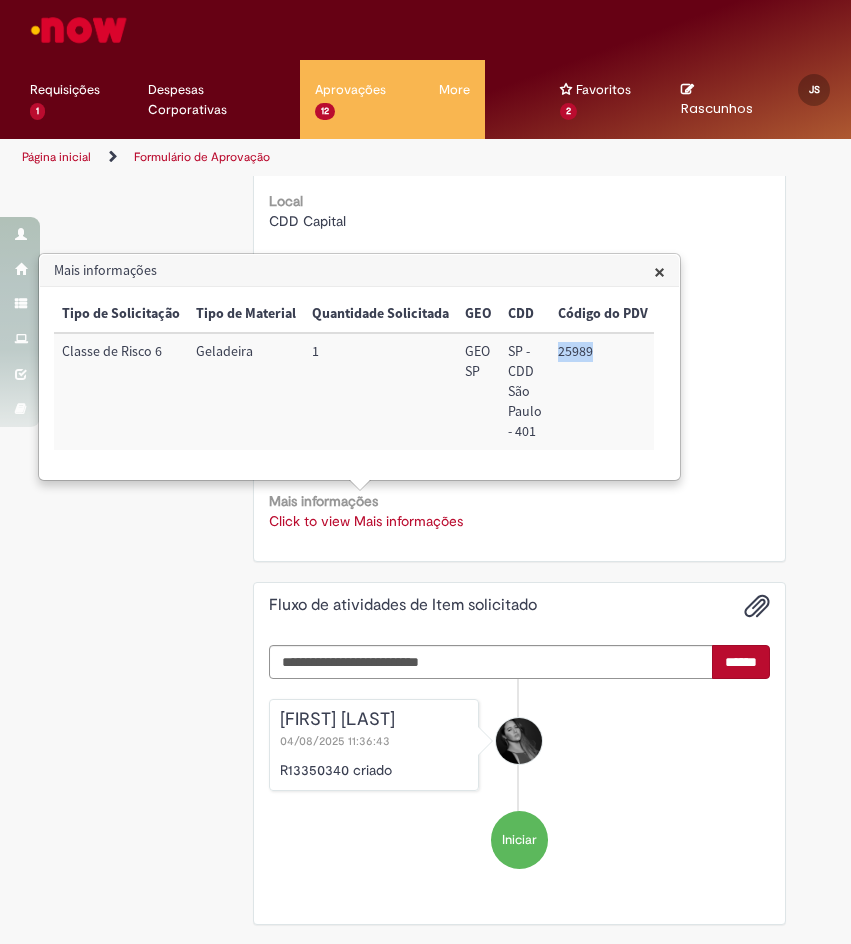 click on "25989" at bounding box center (603, 391) 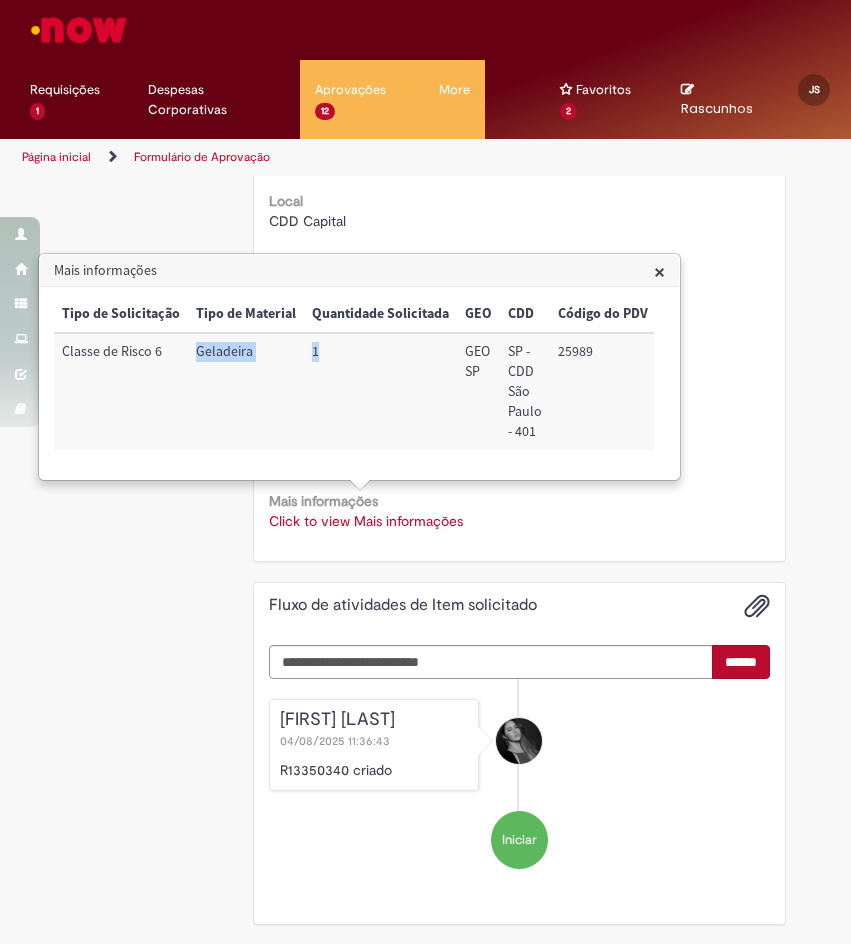 drag, startPoint x: 315, startPoint y: 355, endPoint x: 184, endPoint y: 362, distance: 131.18689 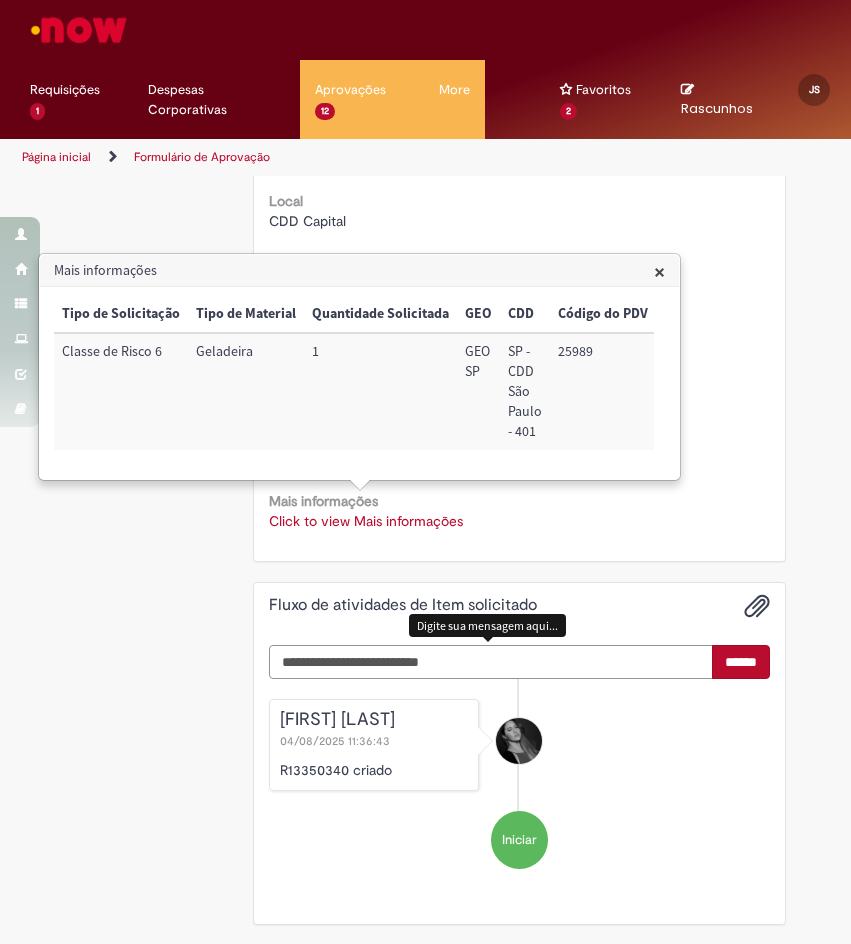 click at bounding box center [491, 662] 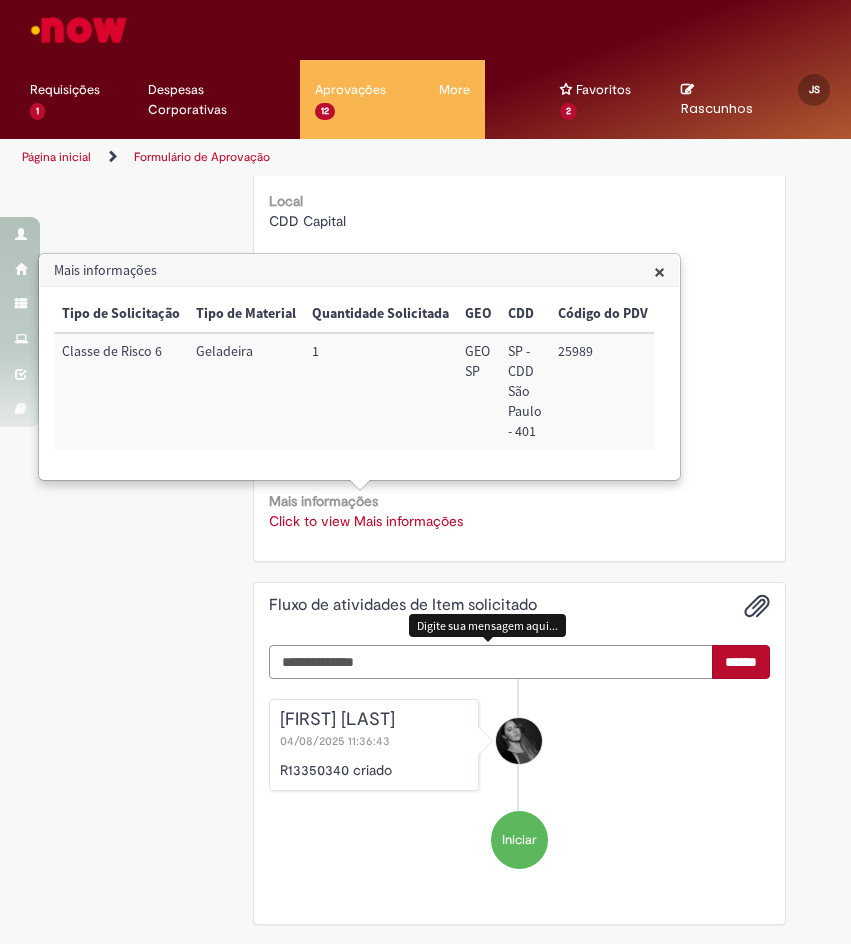 scroll, scrollTop: 938, scrollLeft: 0, axis: vertical 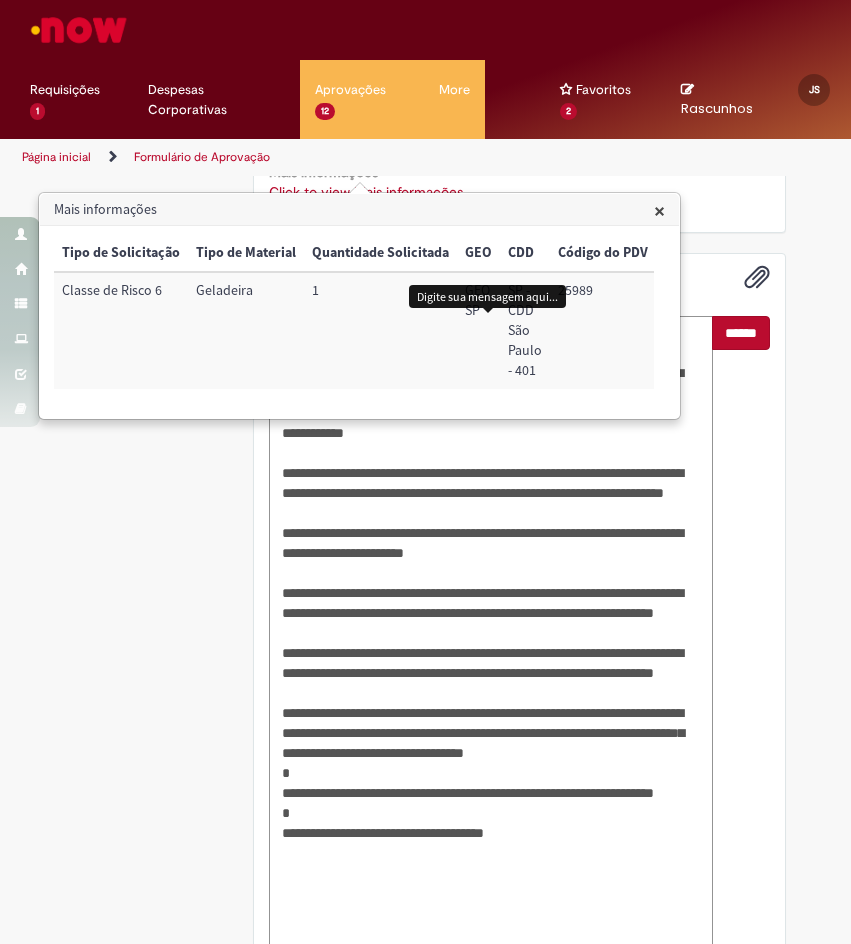 type on "**********" 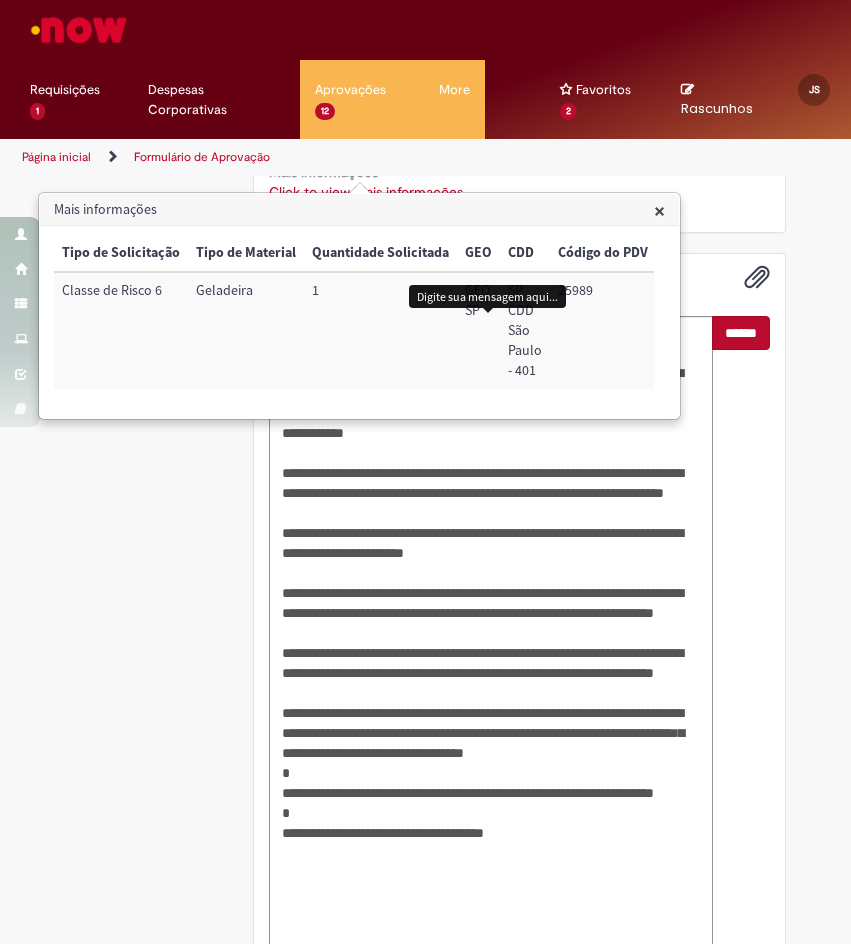 click on "******" at bounding box center (741, 643) 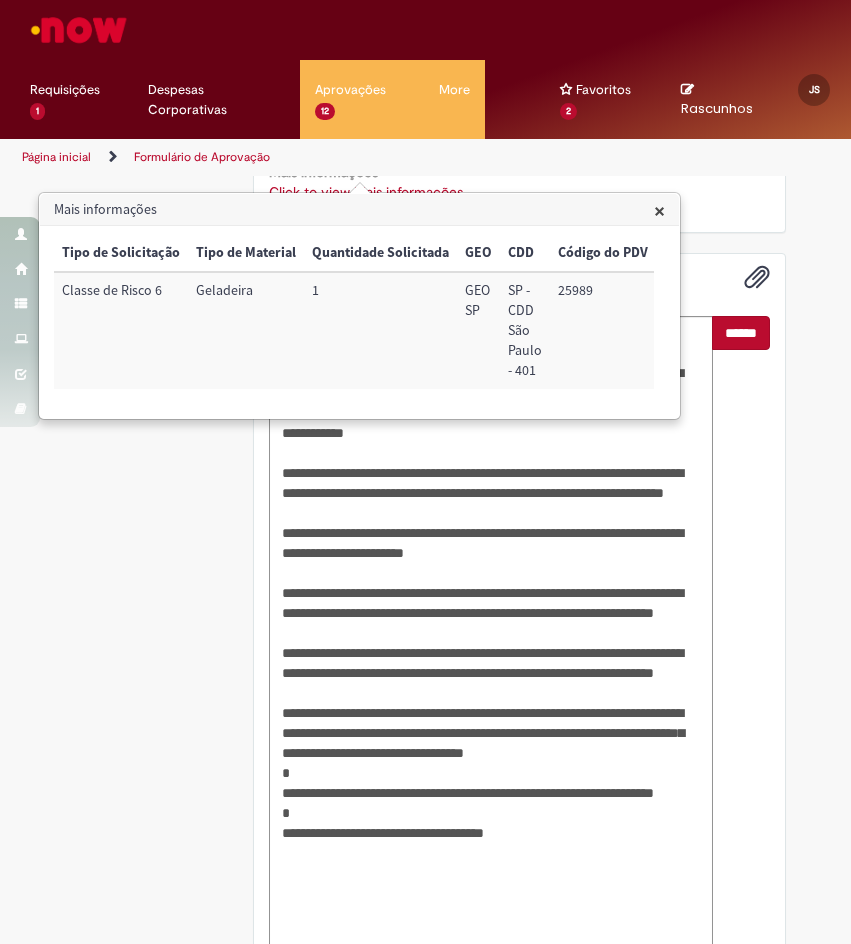 click on "******" at bounding box center [741, 333] 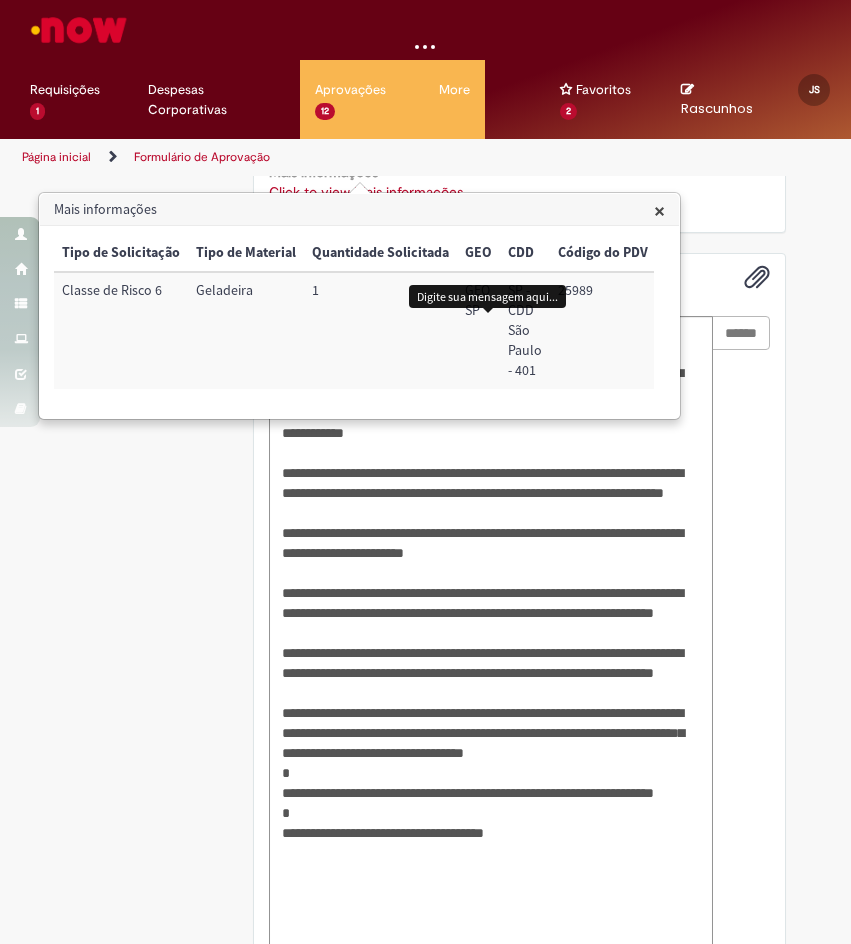 click on "×" at bounding box center [659, 210] 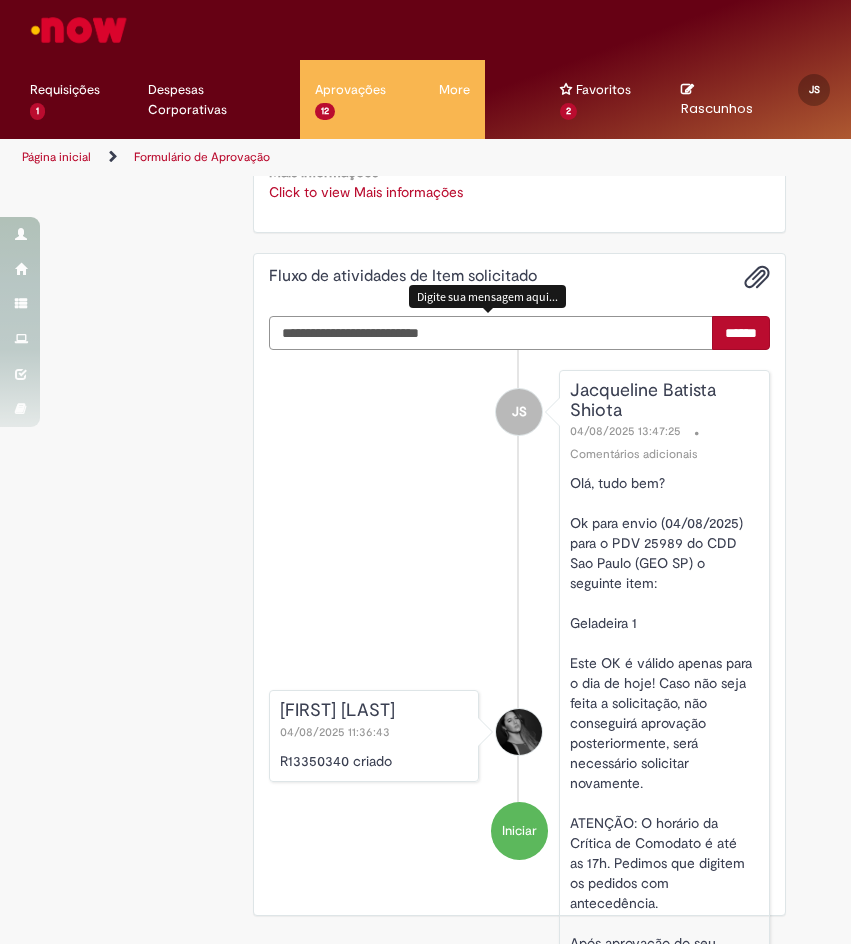 scroll, scrollTop: 611, scrollLeft: 0, axis: vertical 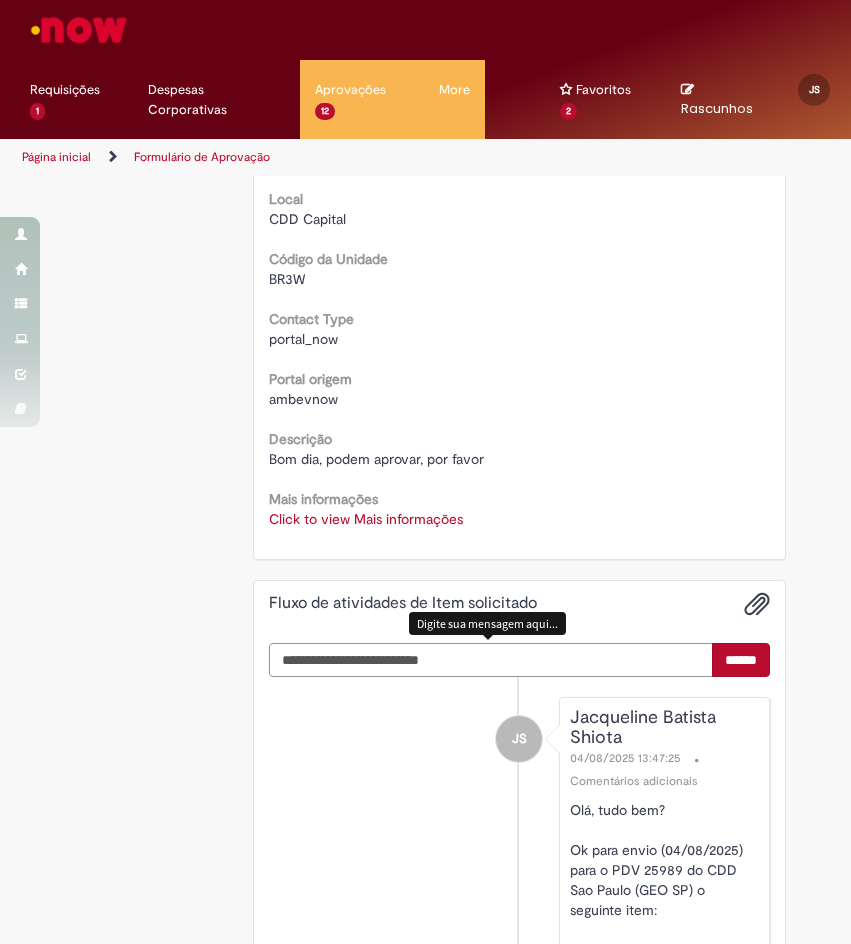 click at bounding box center (491, 660) 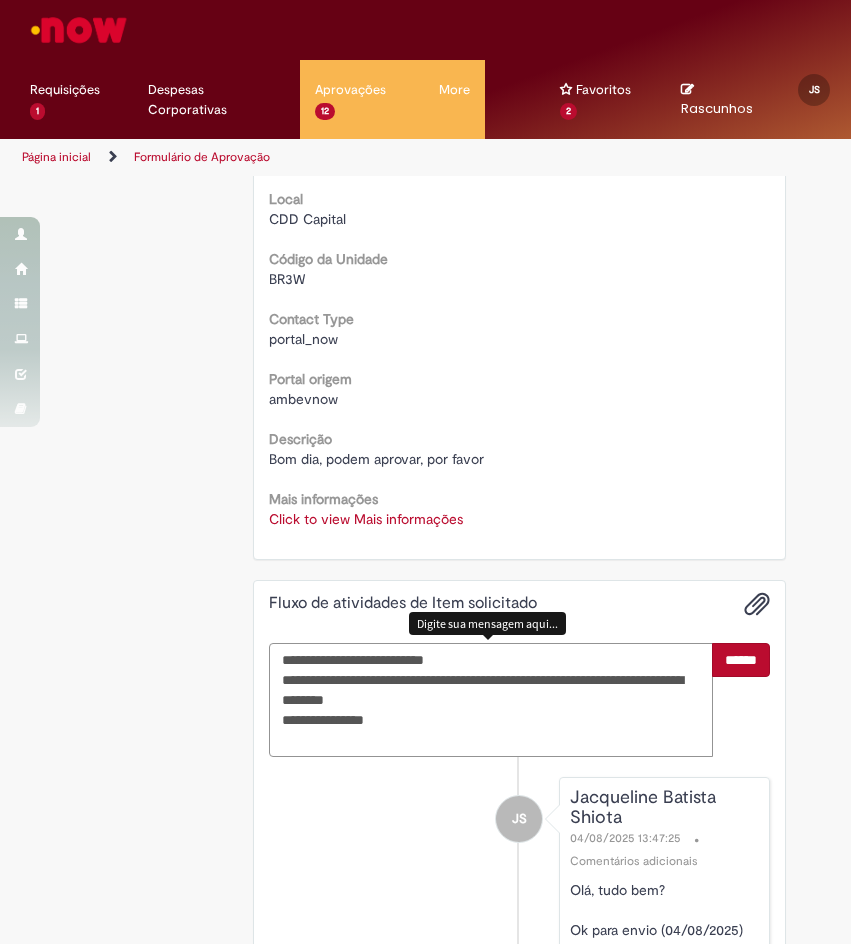 type on "**********" 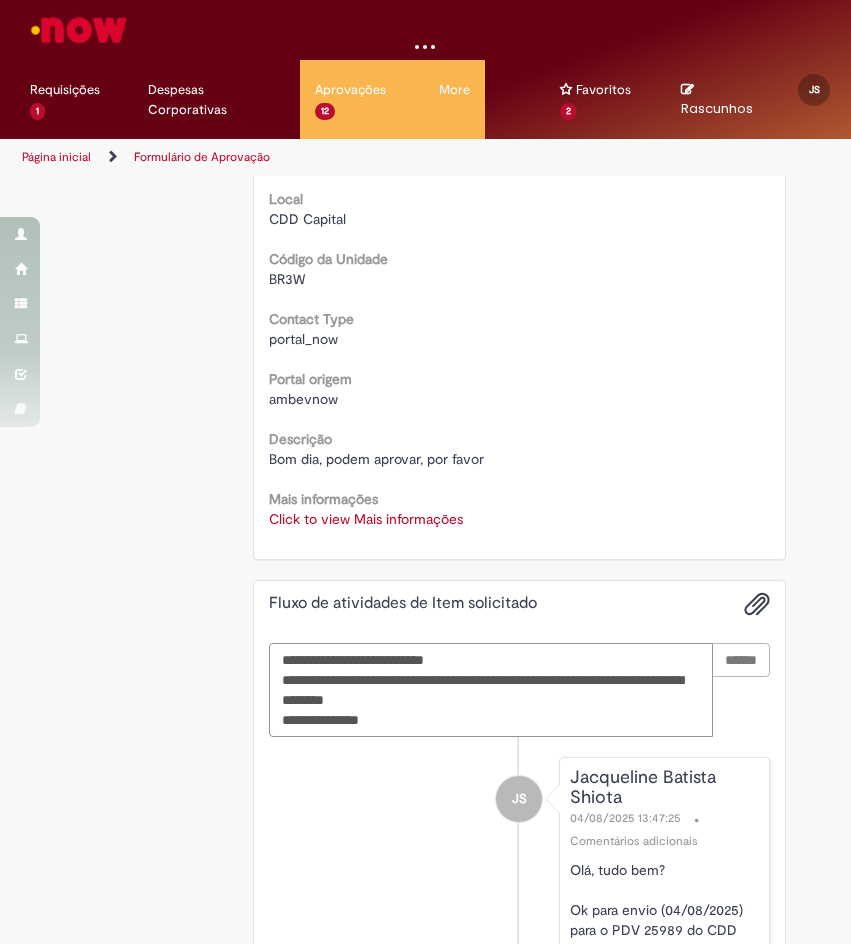 type 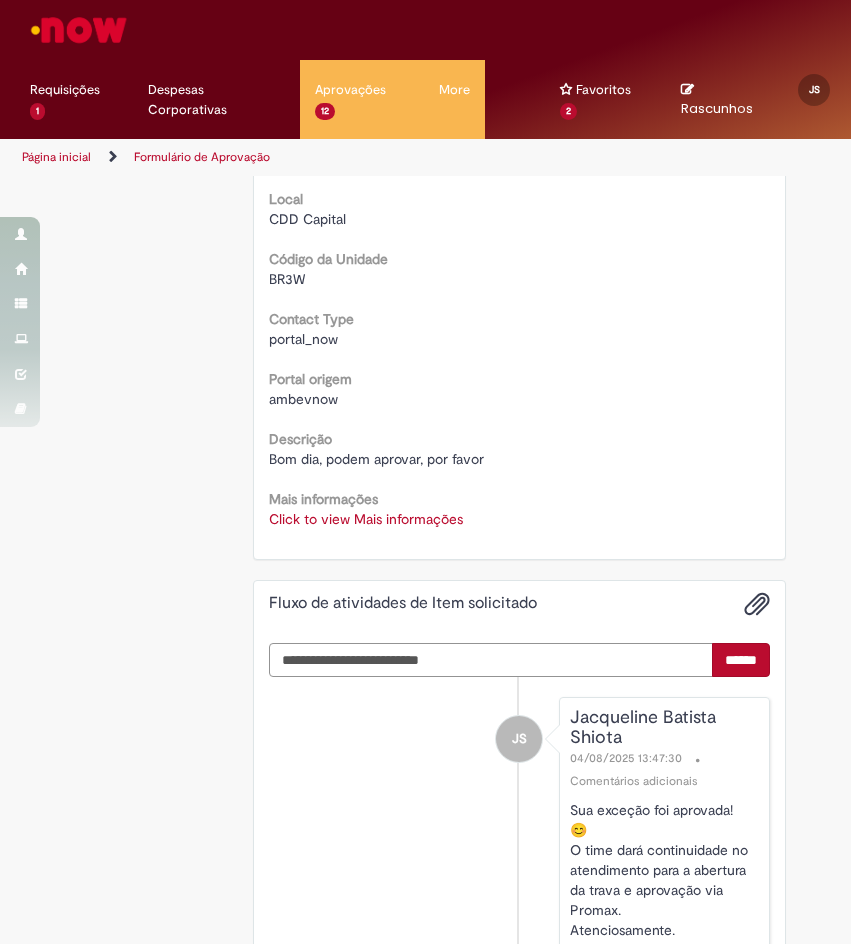 scroll, scrollTop: 0, scrollLeft: 0, axis: both 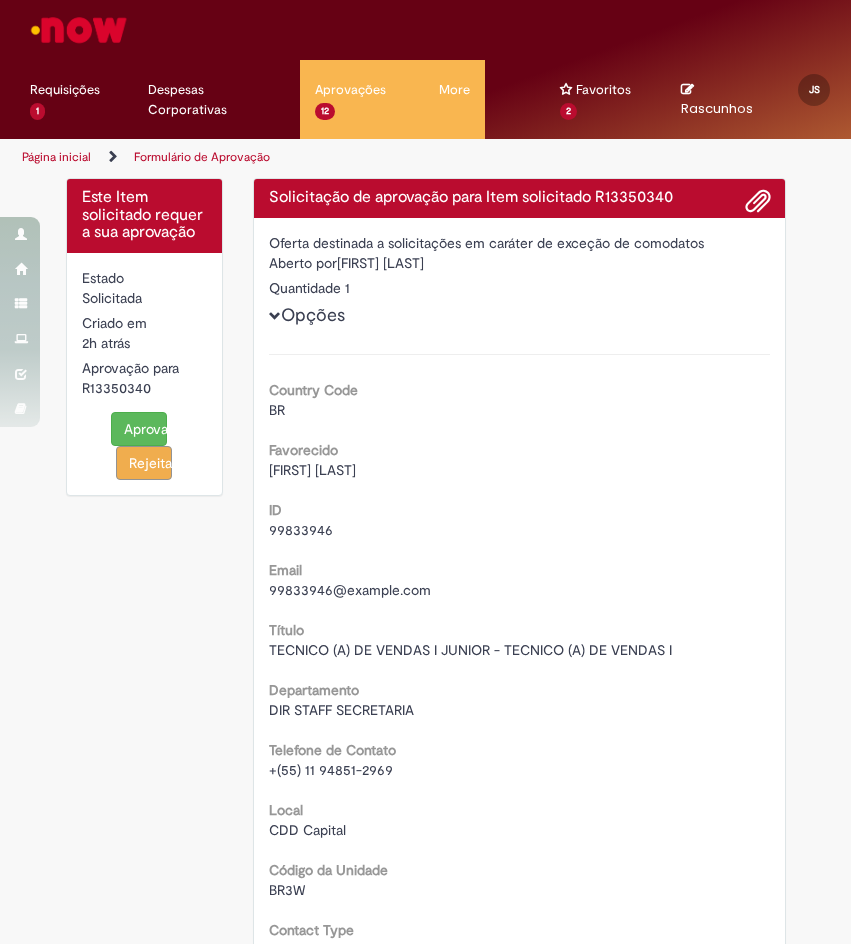 click on "Aprovar" at bounding box center [139, 429] 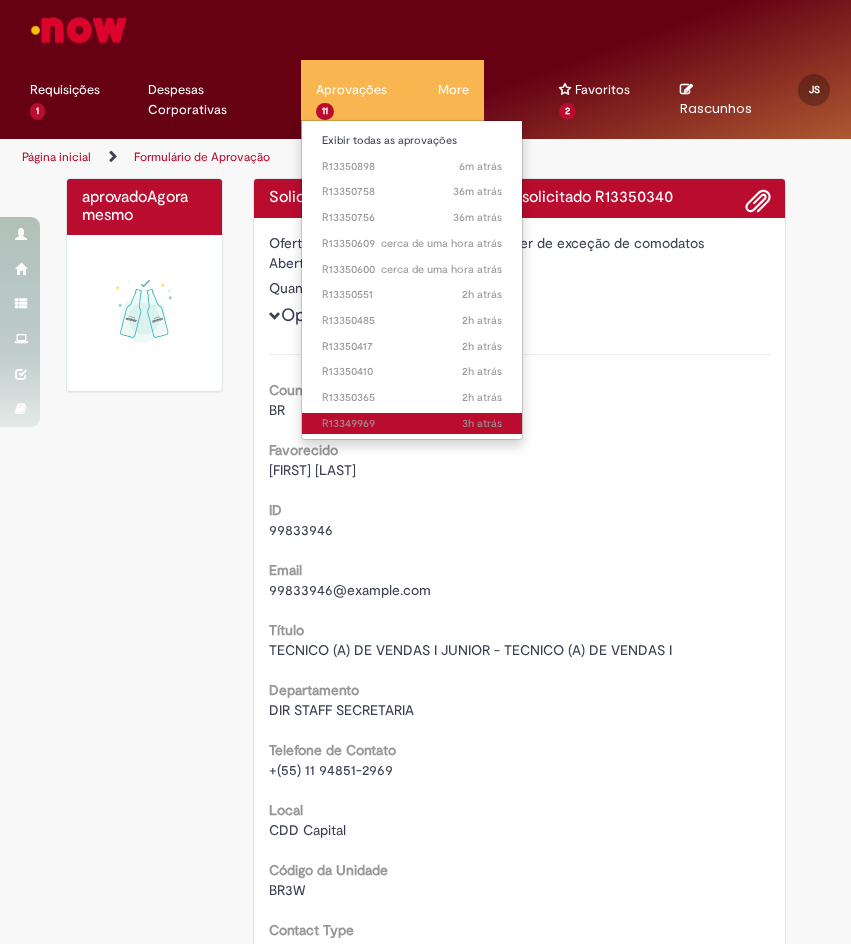 click on "3h atrás 3 horas atrás  R13349969" at bounding box center [412, 424] 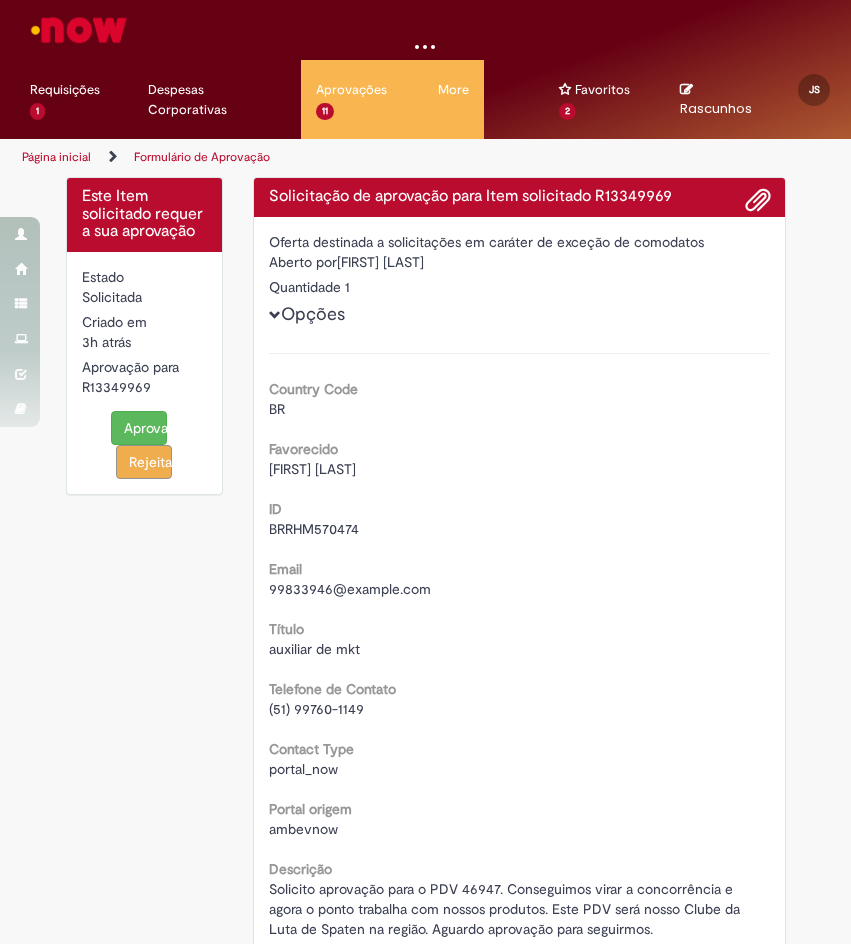 scroll, scrollTop: 0, scrollLeft: 0, axis: both 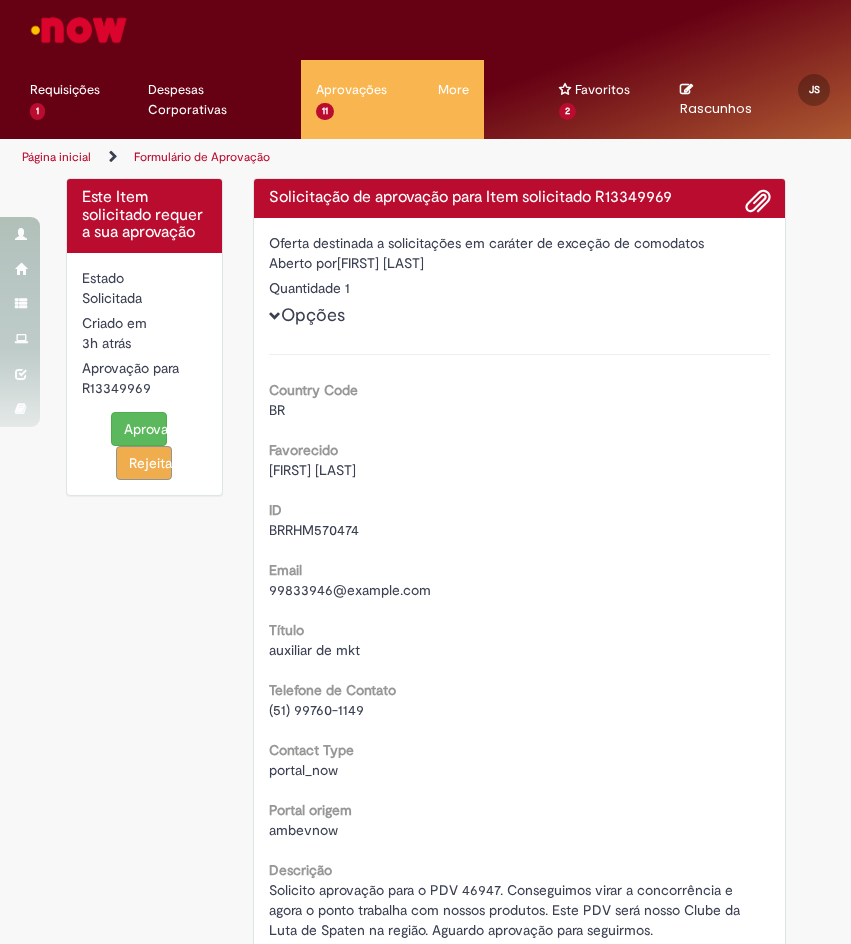 click on "Solicitação de aprovação para Item solicitado R13349969" at bounding box center (519, 198) 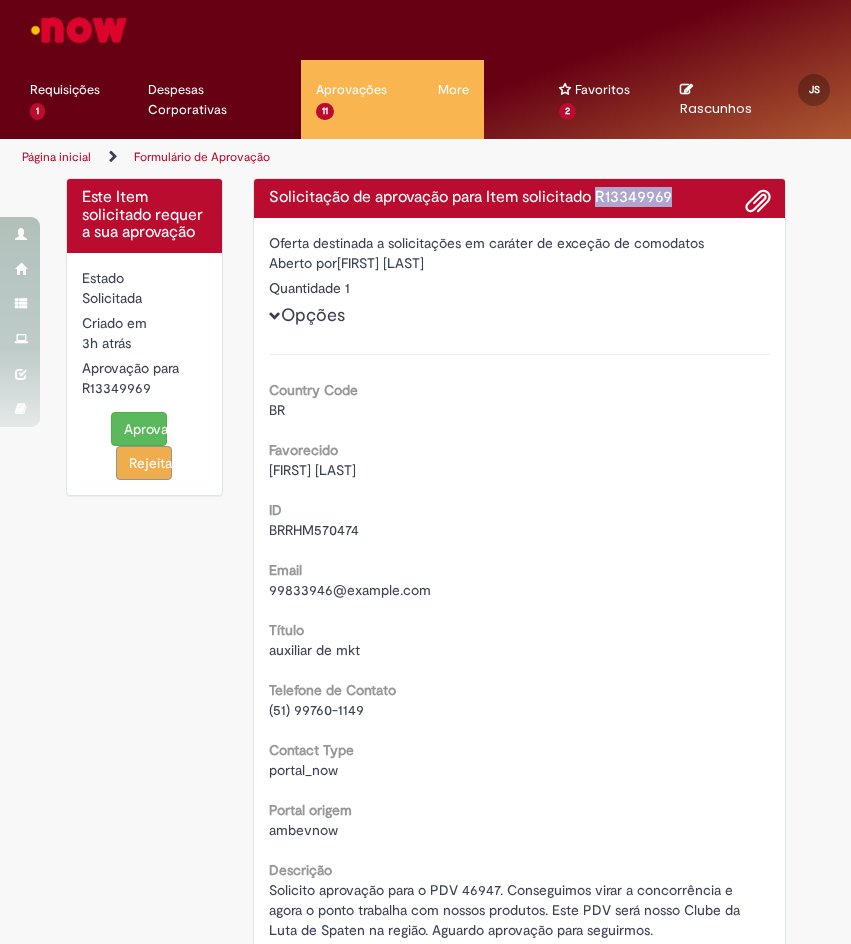 click on "Solicitação de aprovação para Item solicitado R13349969" at bounding box center (519, 198) 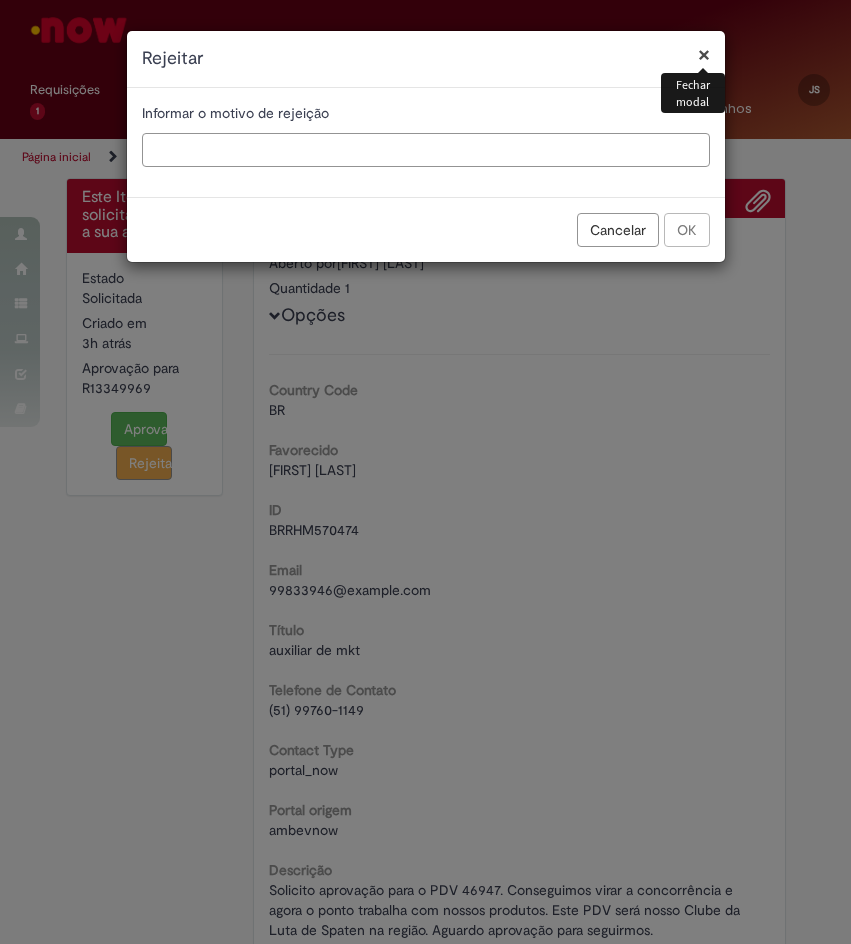 click at bounding box center (426, 150) 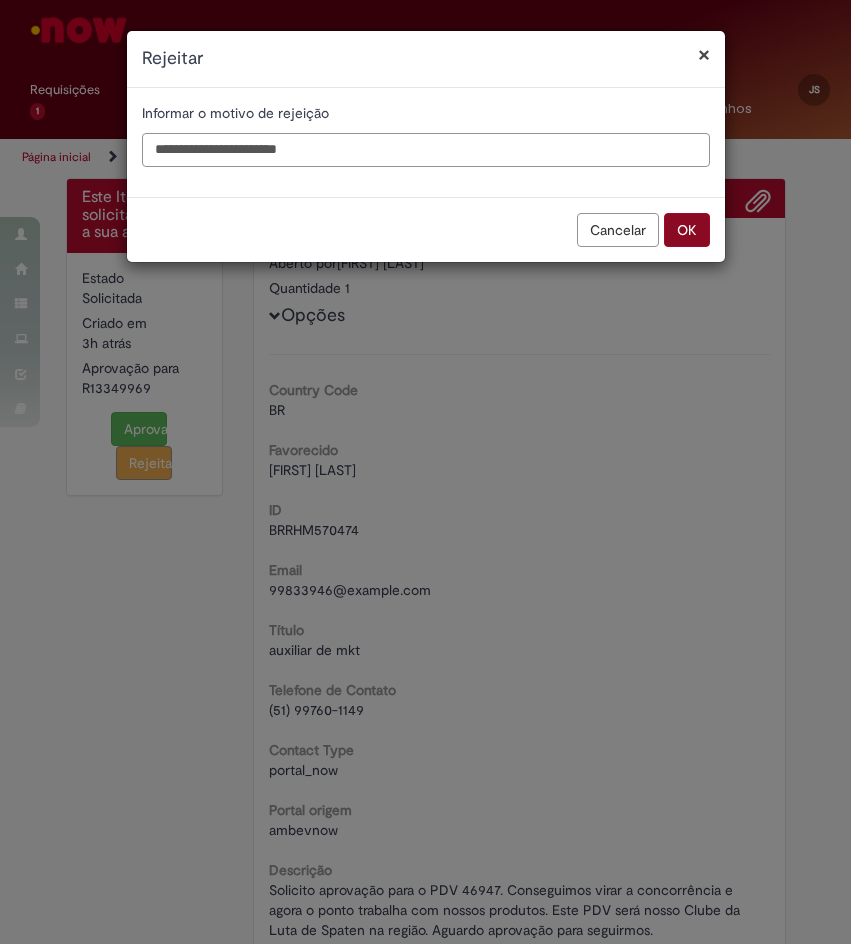 type on "**********" 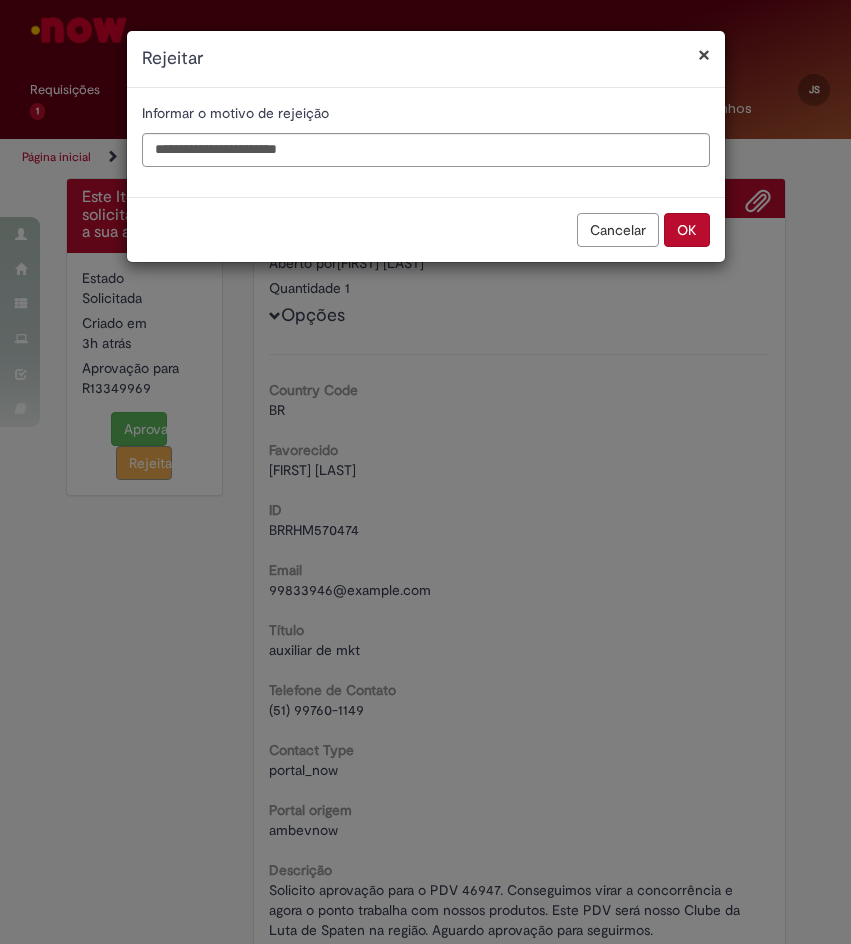click on "OK" at bounding box center [687, 230] 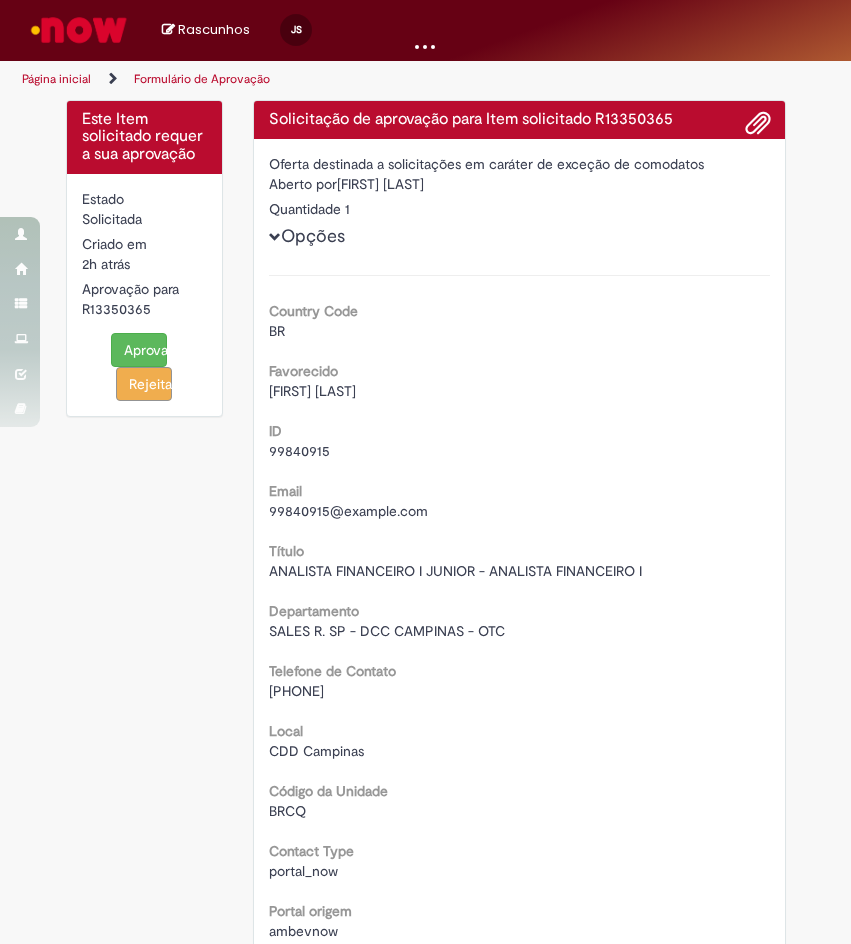 scroll, scrollTop: 0, scrollLeft: 0, axis: both 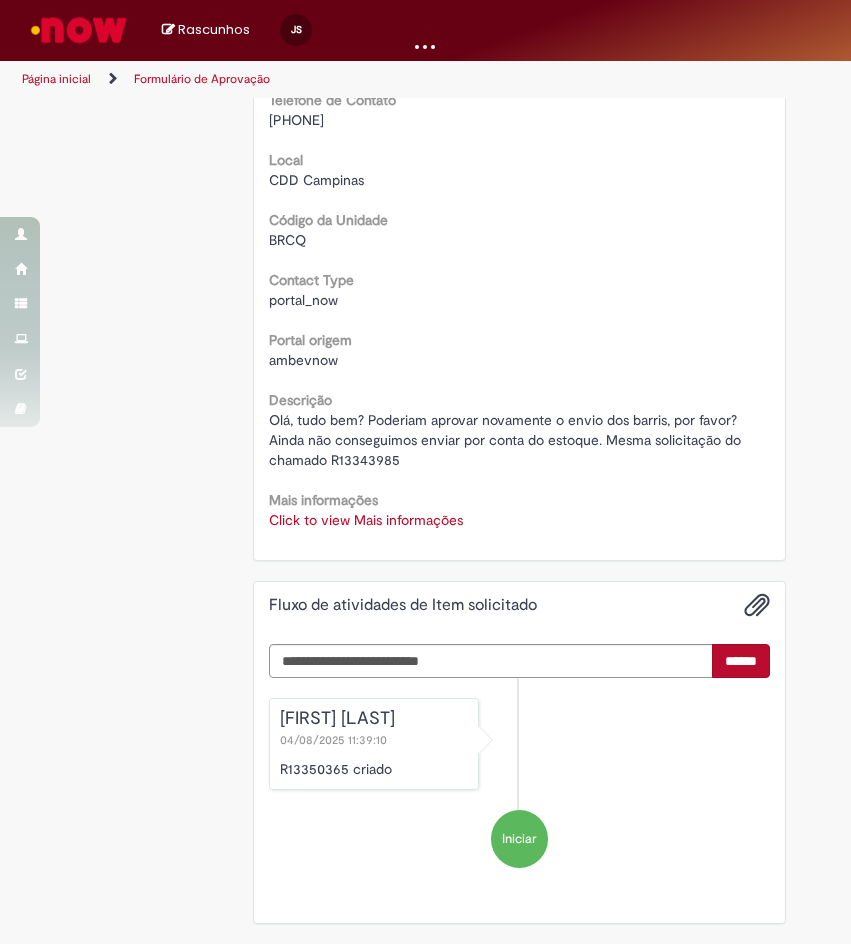 click on "Click to view Mais informações" at bounding box center [366, 520] 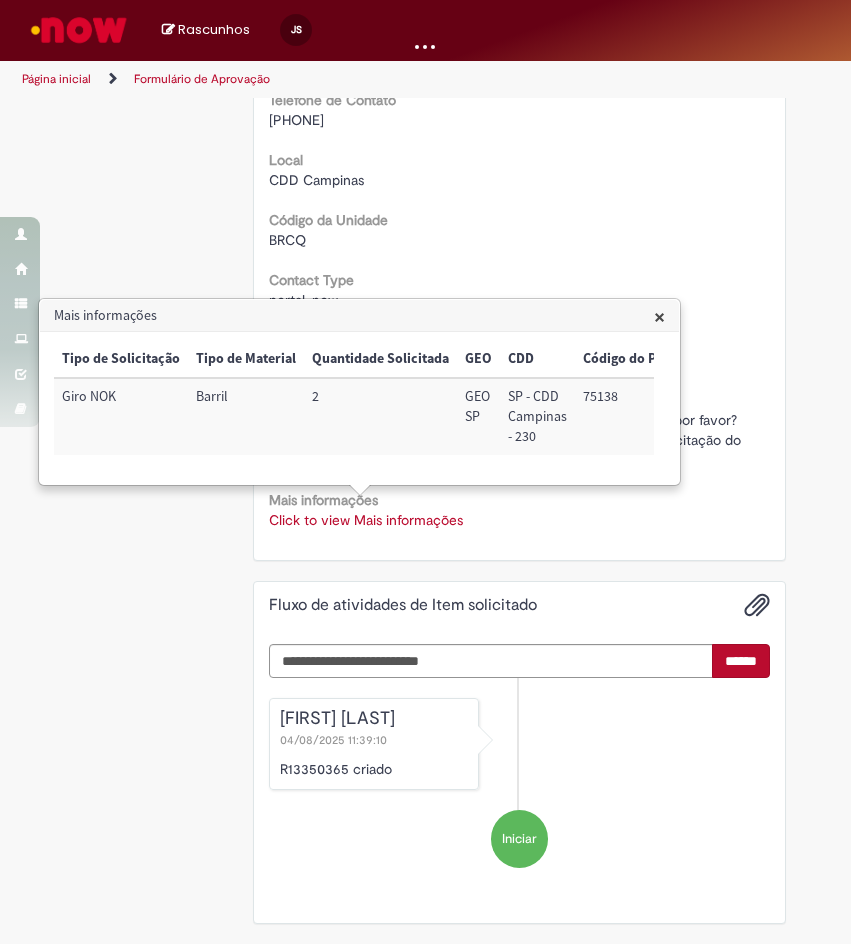click on "75138" at bounding box center (628, 416) 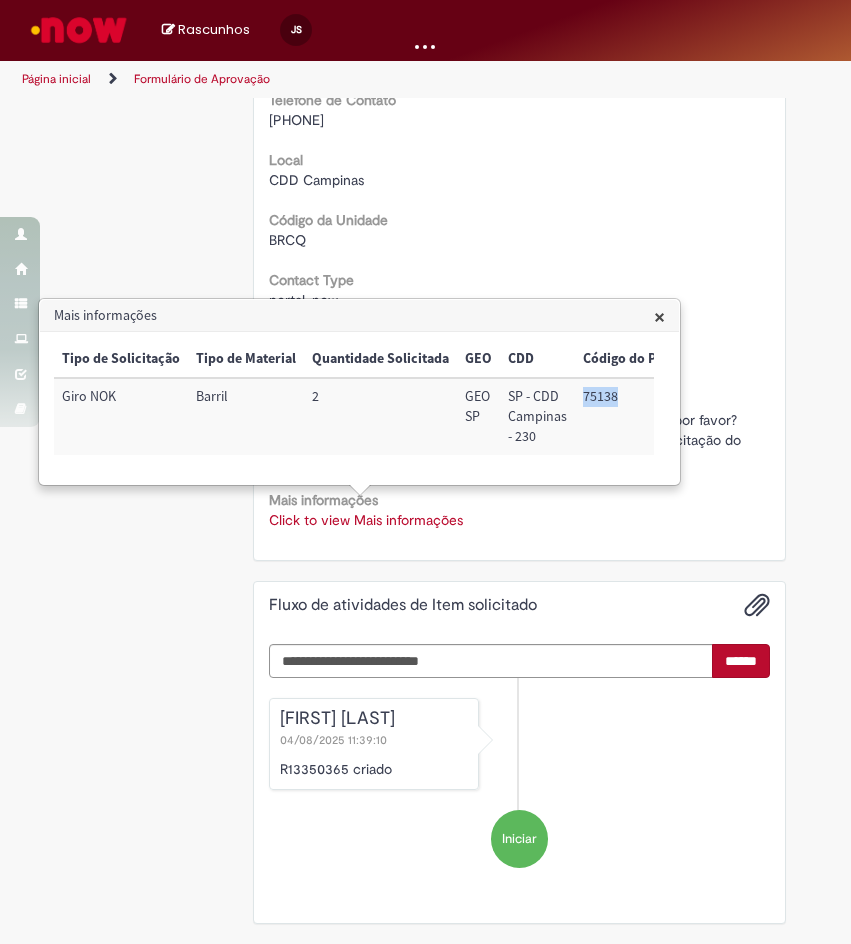 click on "75138" at bounding box center [628, 416] 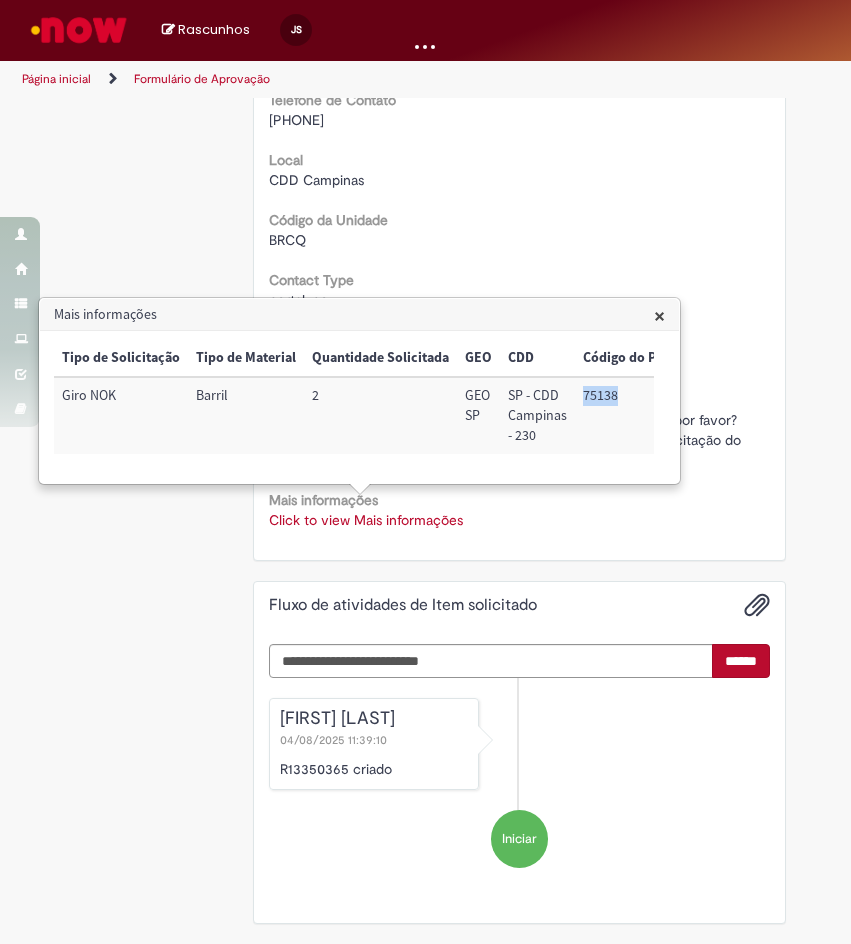 copy on "75138" 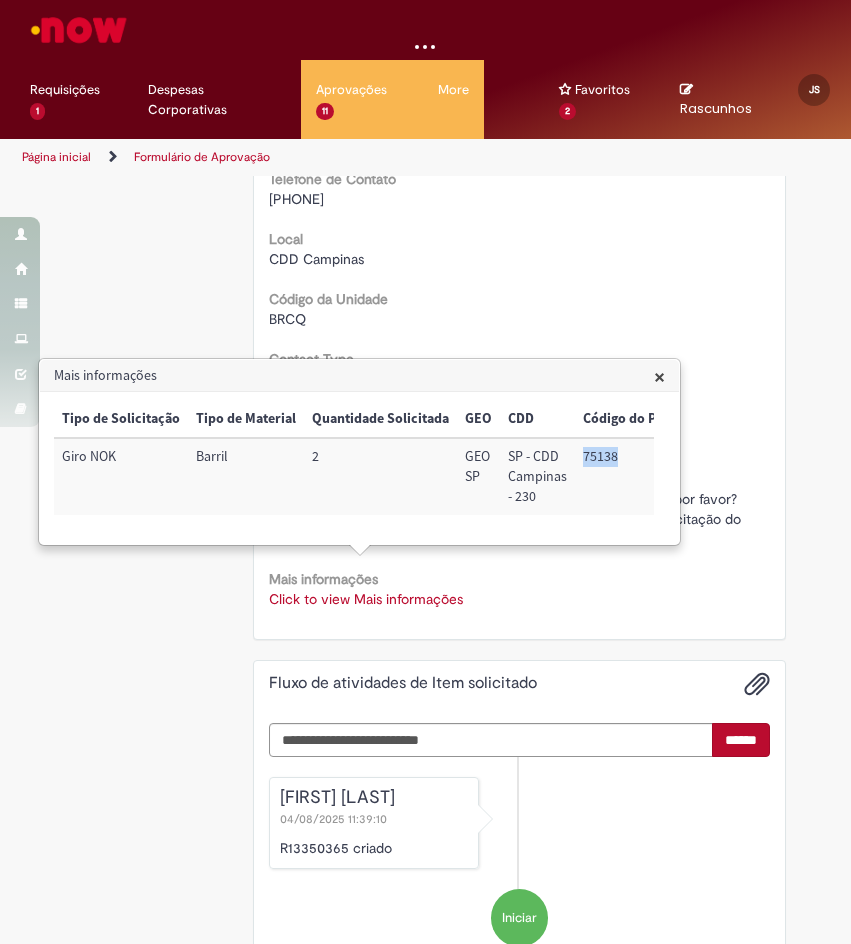 click on "75138" at bounding box center [628, 476] 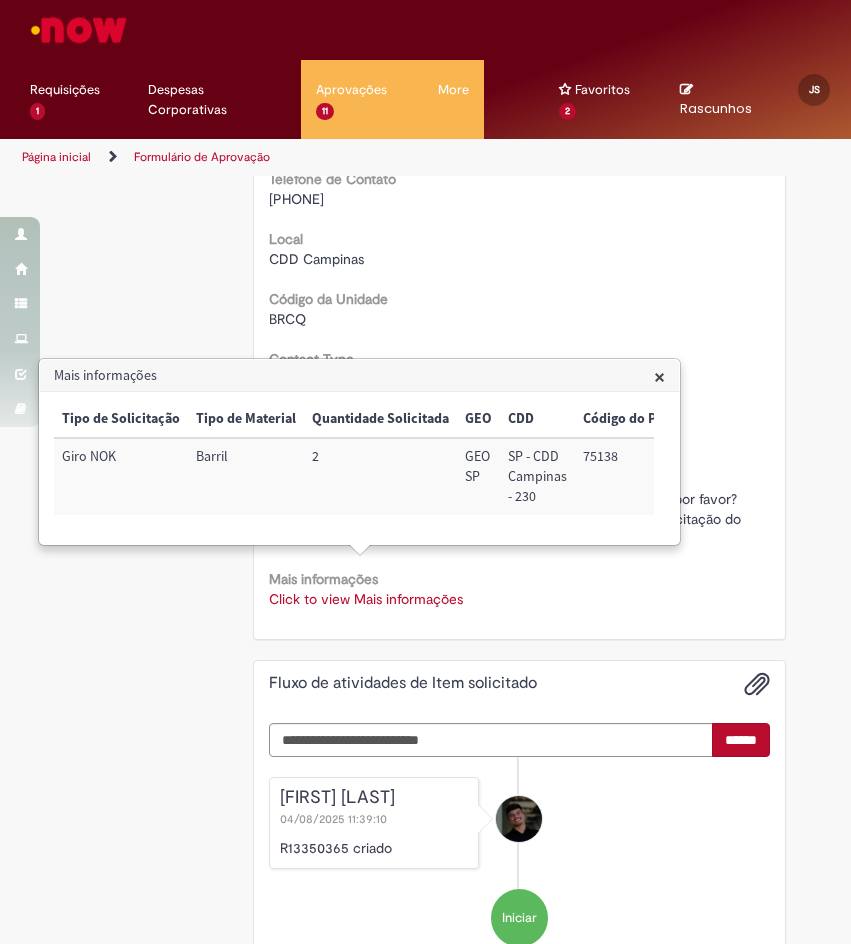 click on "Este Item solicitado requer a sua aprovação
Estado
Solicitada
Criado em
2h atrás 2 horas atrás
Aprovação para
R13350365
Aprovar
Rejeitar
Solicitação de aprovação para Item solicitado R13350365
Oferta destinada a solicitações em caráter de exceção de comodatos
Aberto por  Gabriel Braga Diniz
Quantidade 1
Opções
Country Code
BR
Favorecido
Gabriel Braga Diniz
ID
99840915
Email
99840915@ambev.com.br
Título
ANALISTA FINANCEIRO I JUNIOR - ANALISTA FINANCEIRO I" at bounding box center (426, 314) 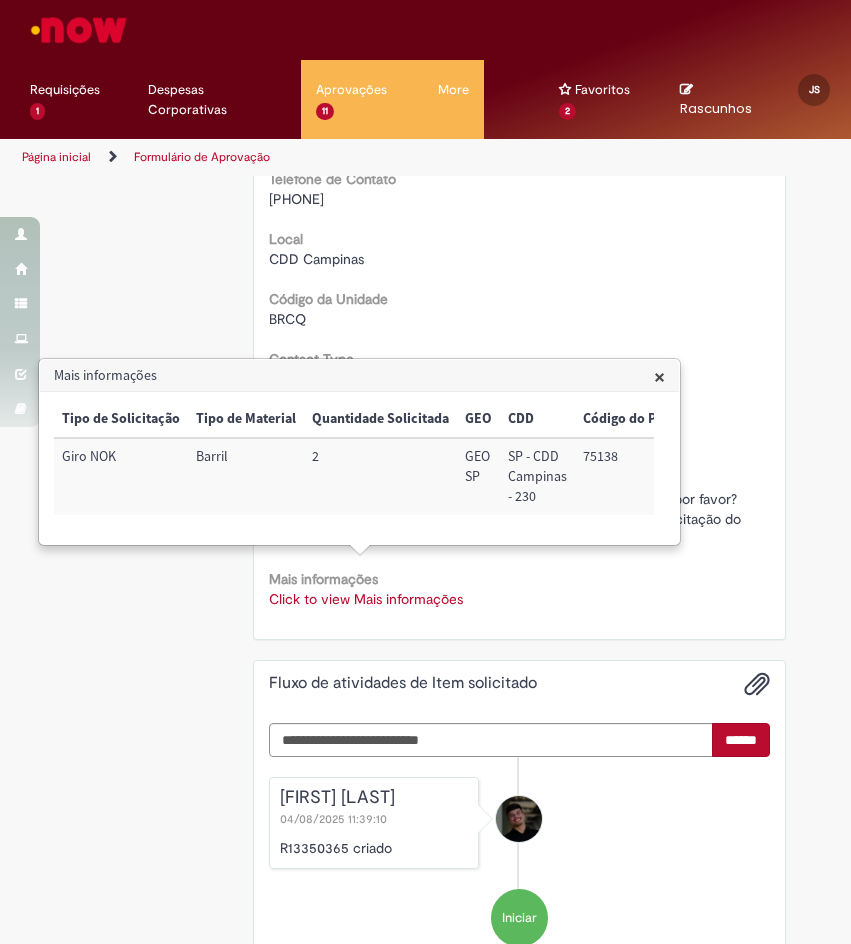 click on "×" at bounding box center [659, 376] 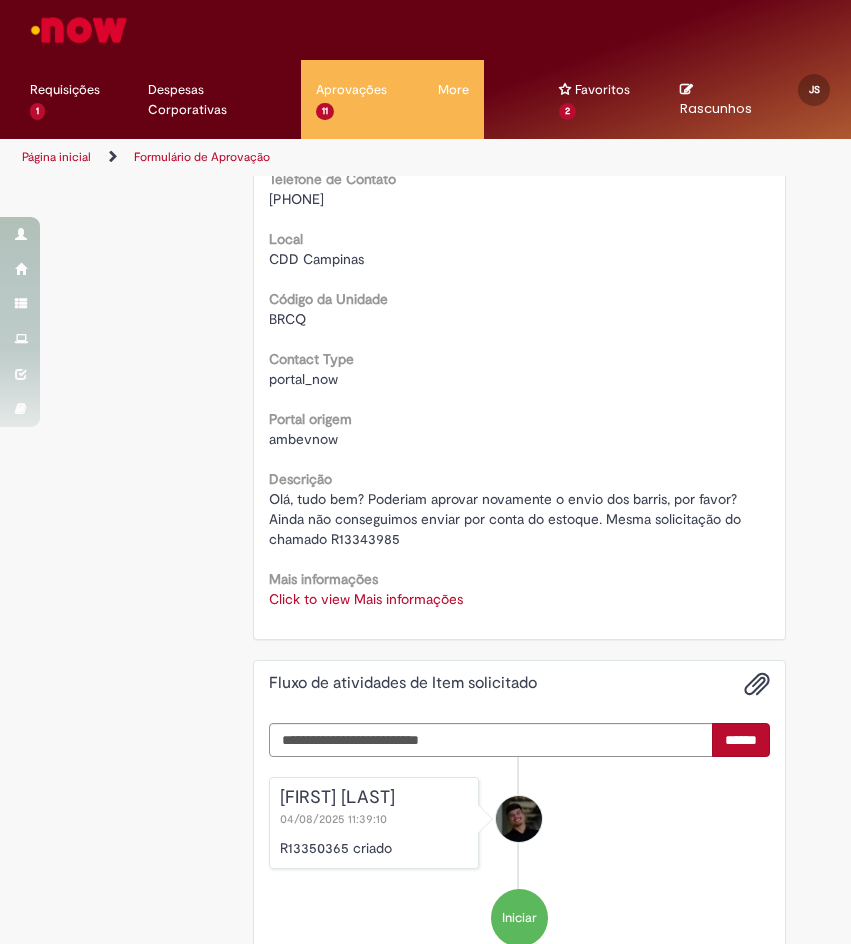 click on "Click to view Mais informações" at bounding box center [366, 599] 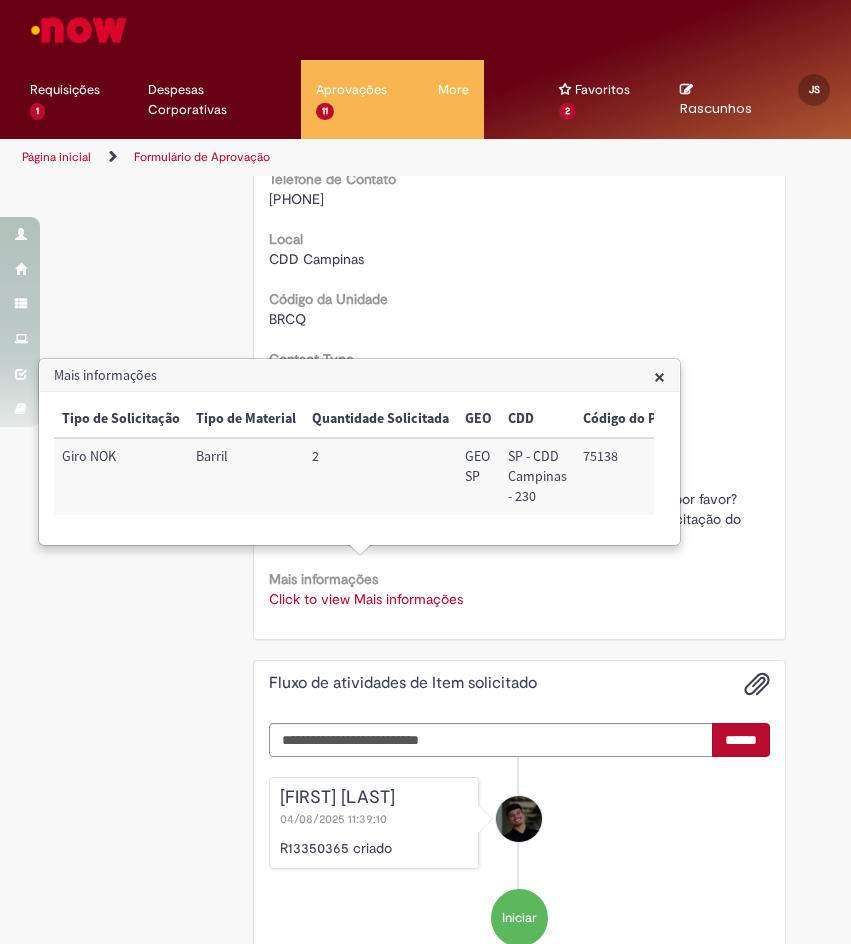 click on "75138" at bounding box center (628, 476) 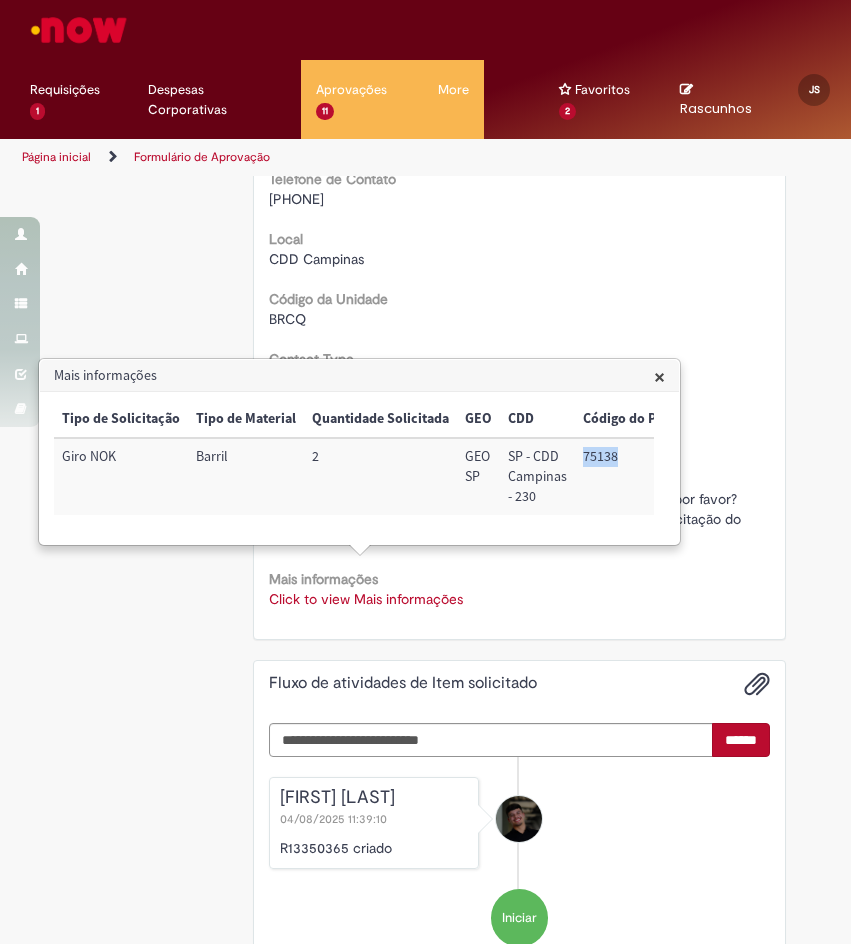 click on "75138" at bounding box center (628, 476) 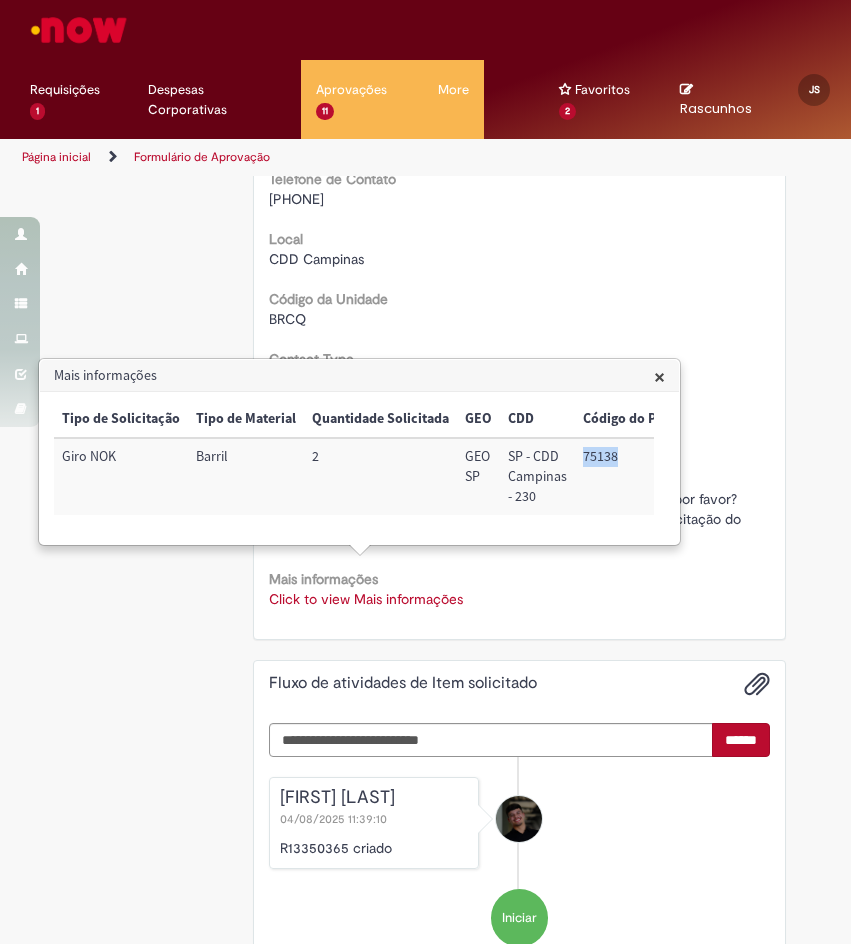 click on "75138" at bounding box center [628, 476] 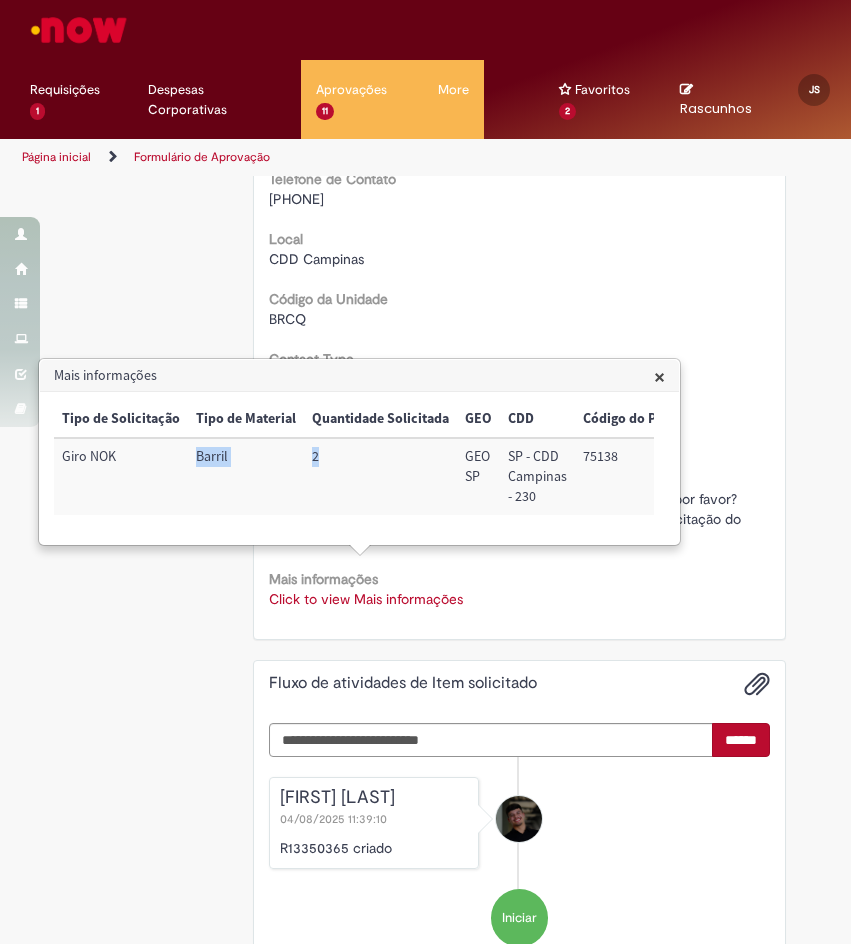 drag, startPoint x: 340, startPoint y: 464, endPoint x: 179, endPoint y: 464, distance: 161 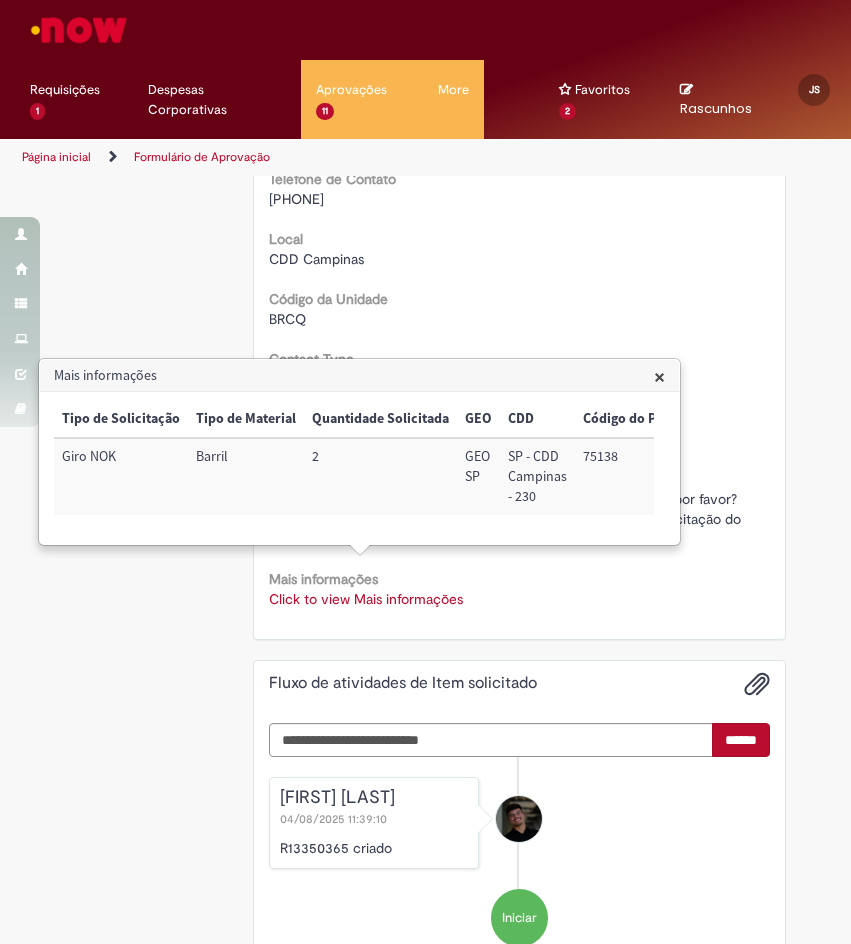 click on "Oferta destinada a solicitações em caráter de exceção de comodatos
Aberto por  Gabriel Braga Diniz
Quantidade 1
Opções
Country Code
BR
Favorecido
Gabriel Braga Diniz
ID
99840915
Email
99840915@ambev.com.br
Título
ANALISTA FINANCEIRO I JUNIOR - ANALISTA FINANCEIRO I
Departamento
SALES R. SP - DCC CAMPINAS - OTC
Telefone de Contato
+(55) 19 99818-4841
Local
CDD Campinas
Código da Unidade
BRCQ
Contact Type
portal_now
Portal origem
ambevnow
Descrição" at bounding box center (519, 143) 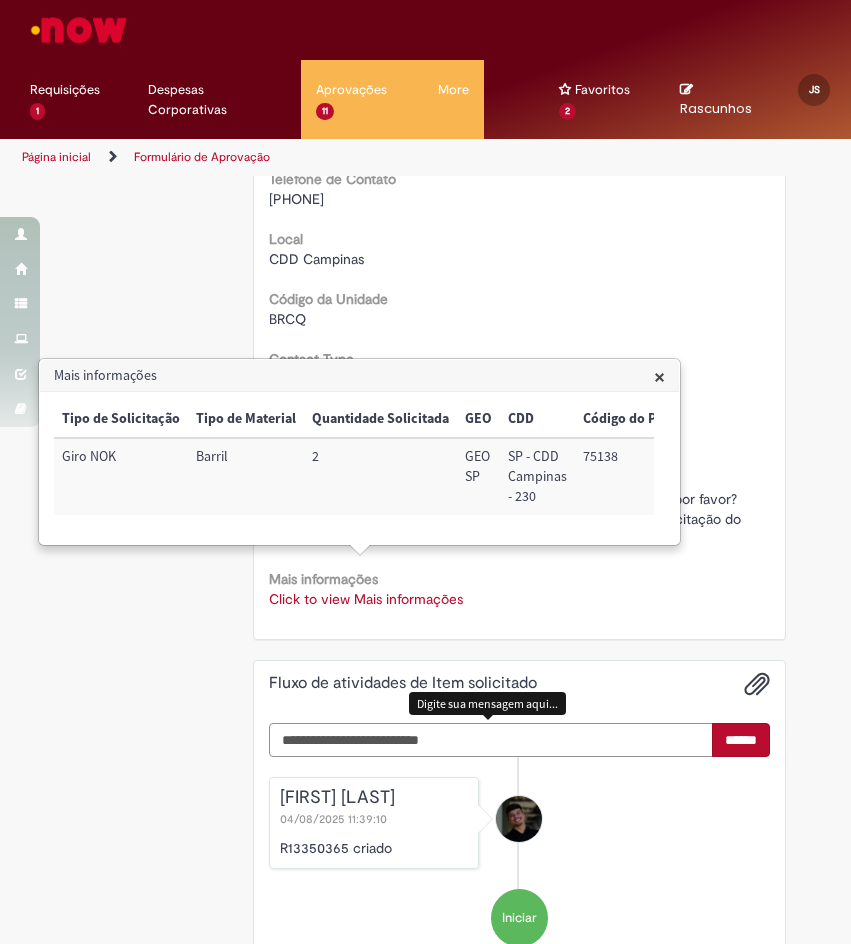 drag, startPoint x: 579, startPoint y: 729, endPoint x: 699, endPoint y: 678, distance: 130.38788 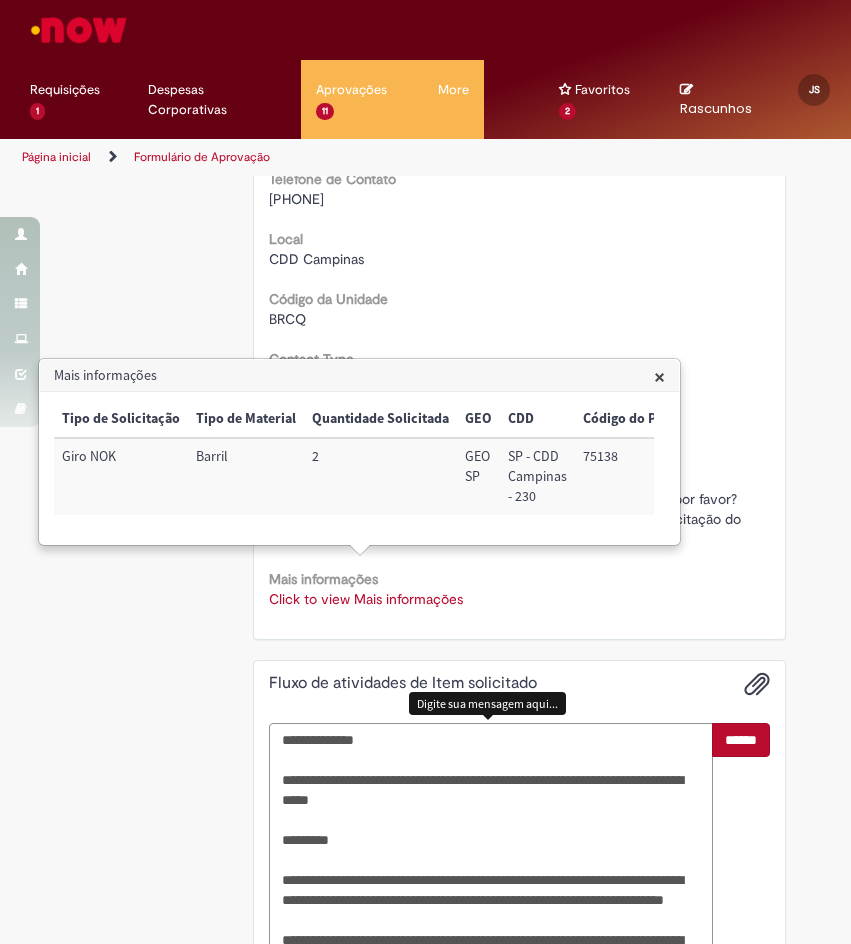 scroll, scrollTop: 978, scrollLeft: 0, axis: vertical 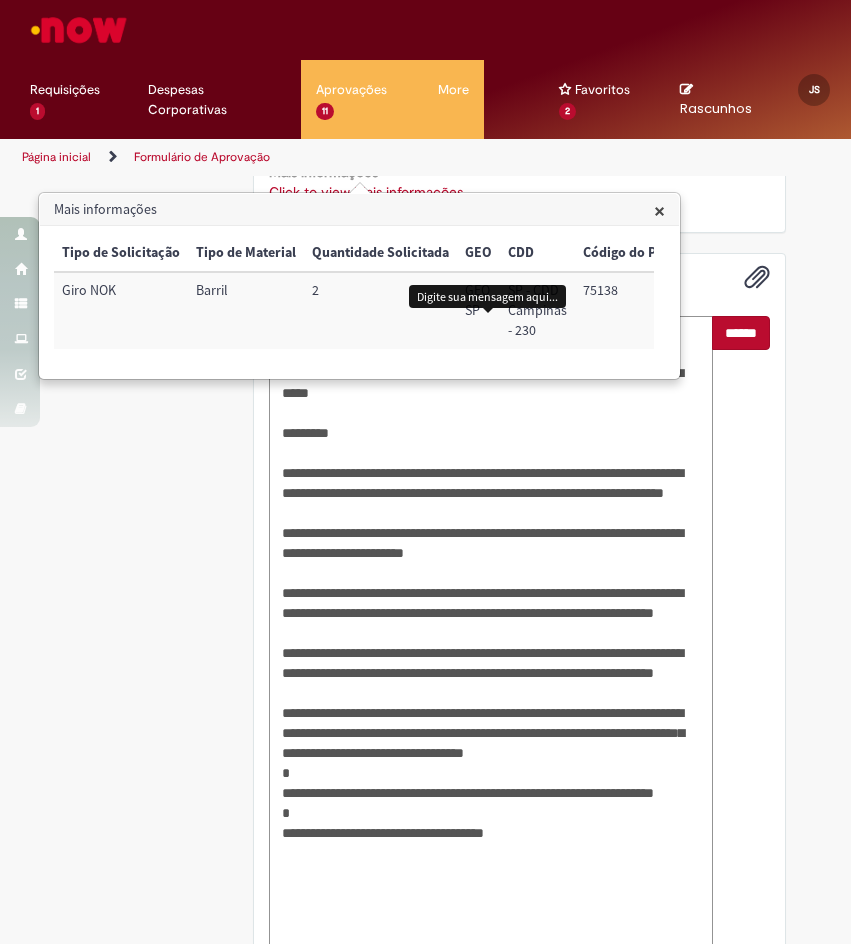 type on "**********" 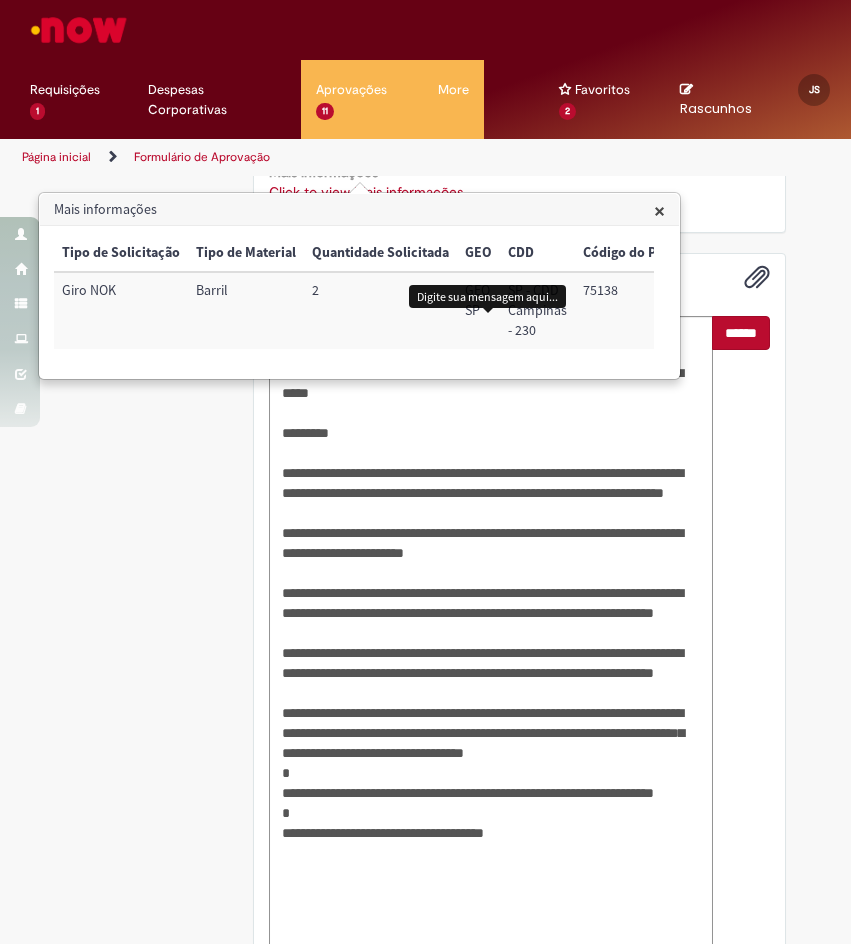 click on "******" at bounding box center (741, 333) 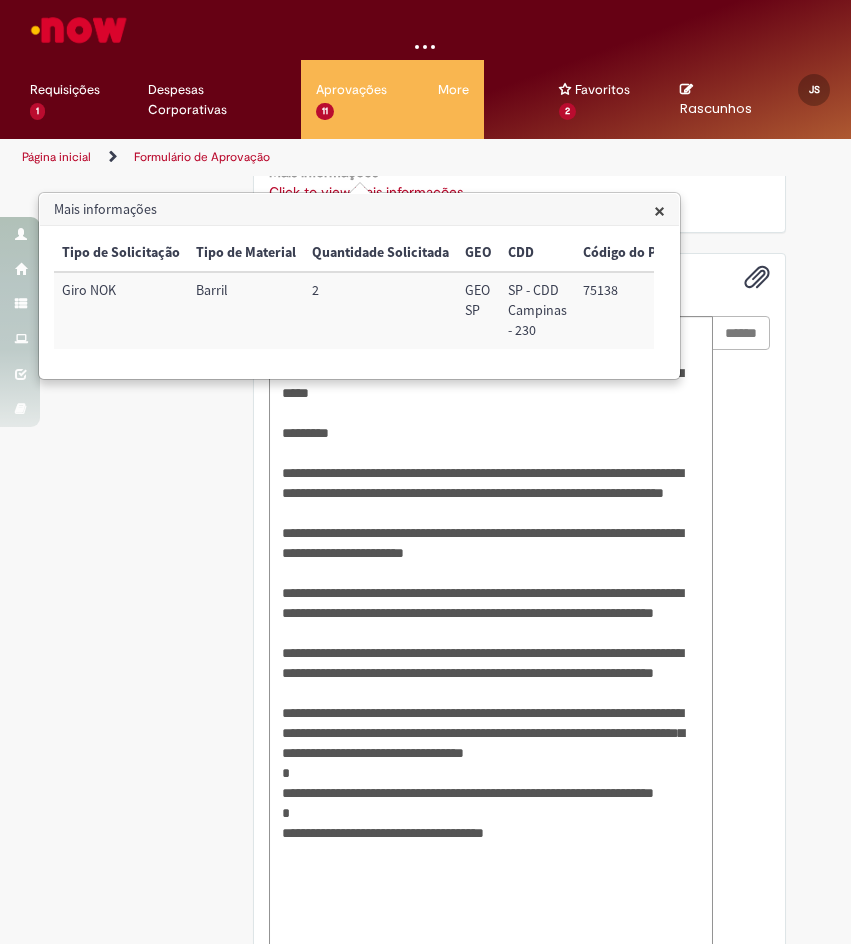 click on "×" at bounding box center [659, 210] 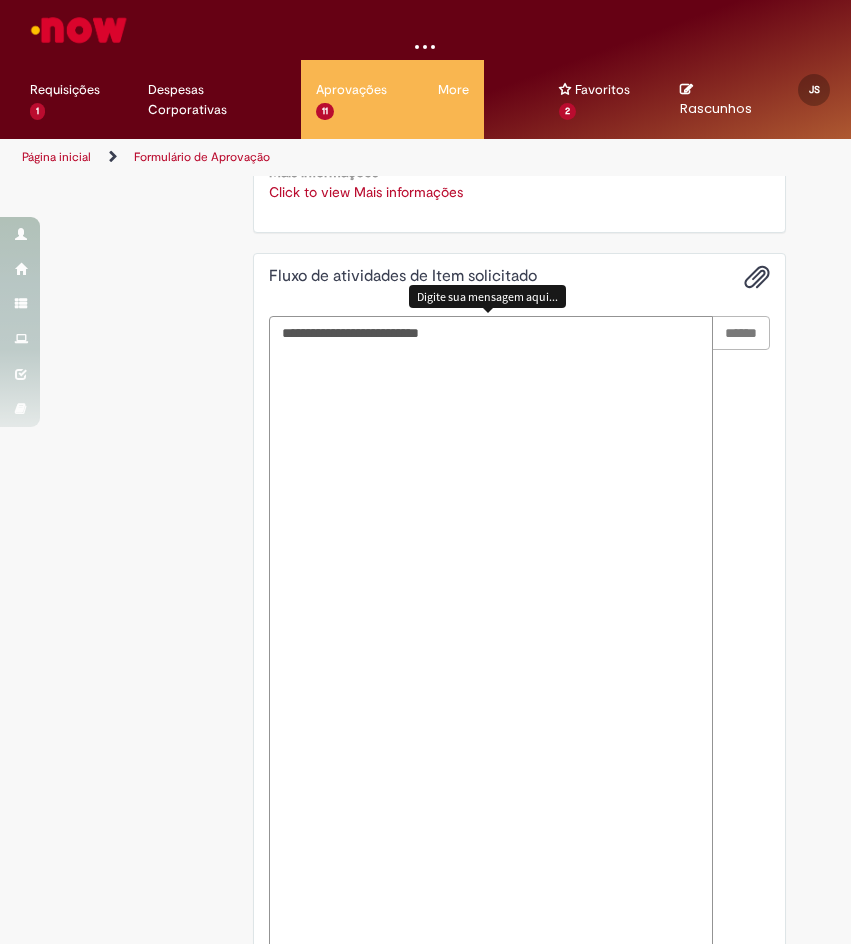 scroll, scrollTop: 631, scrollLeft: 0, axis: vertical 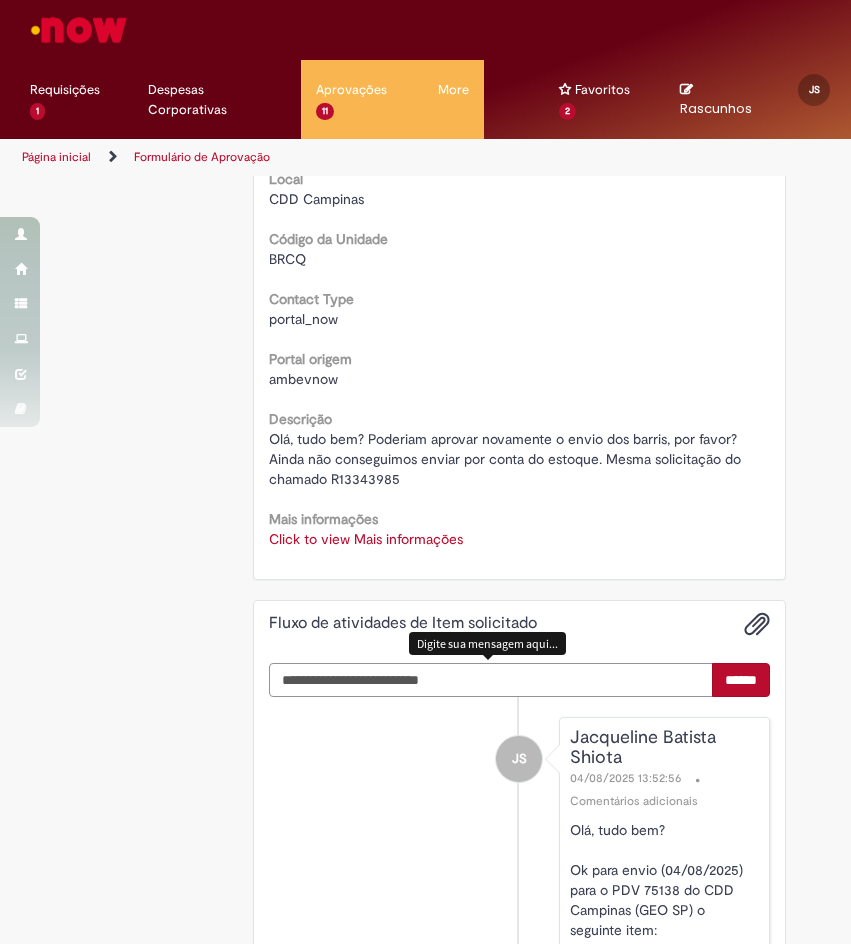 click at bounding box center (491, 680) 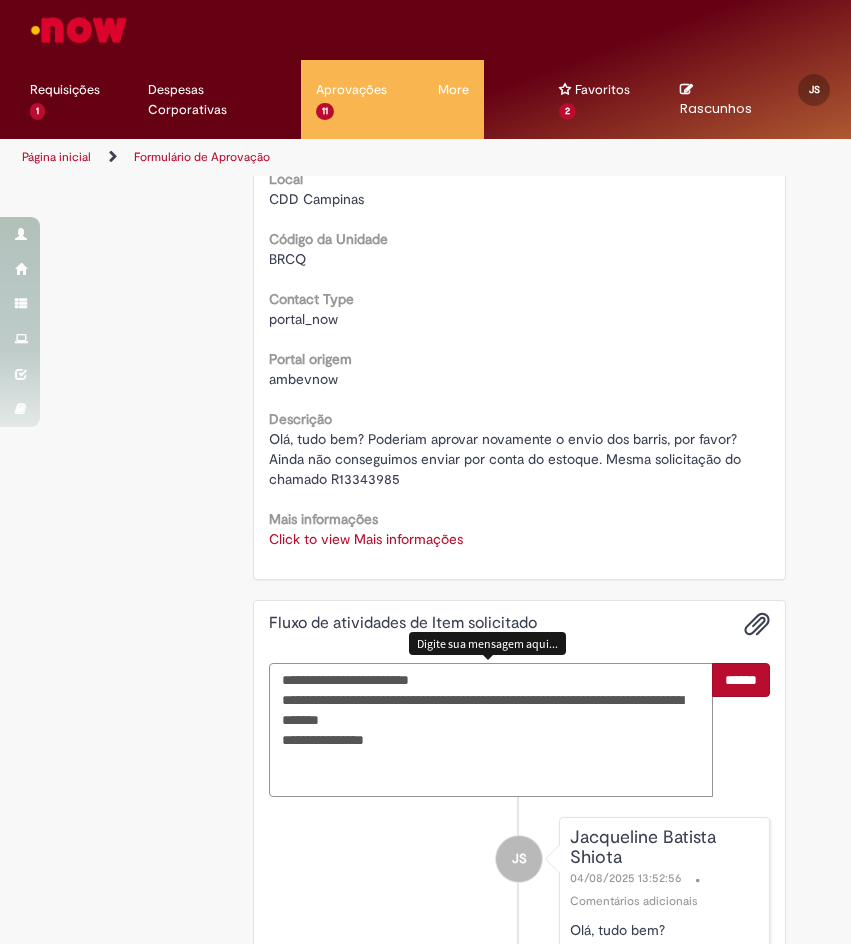 type on "**********" 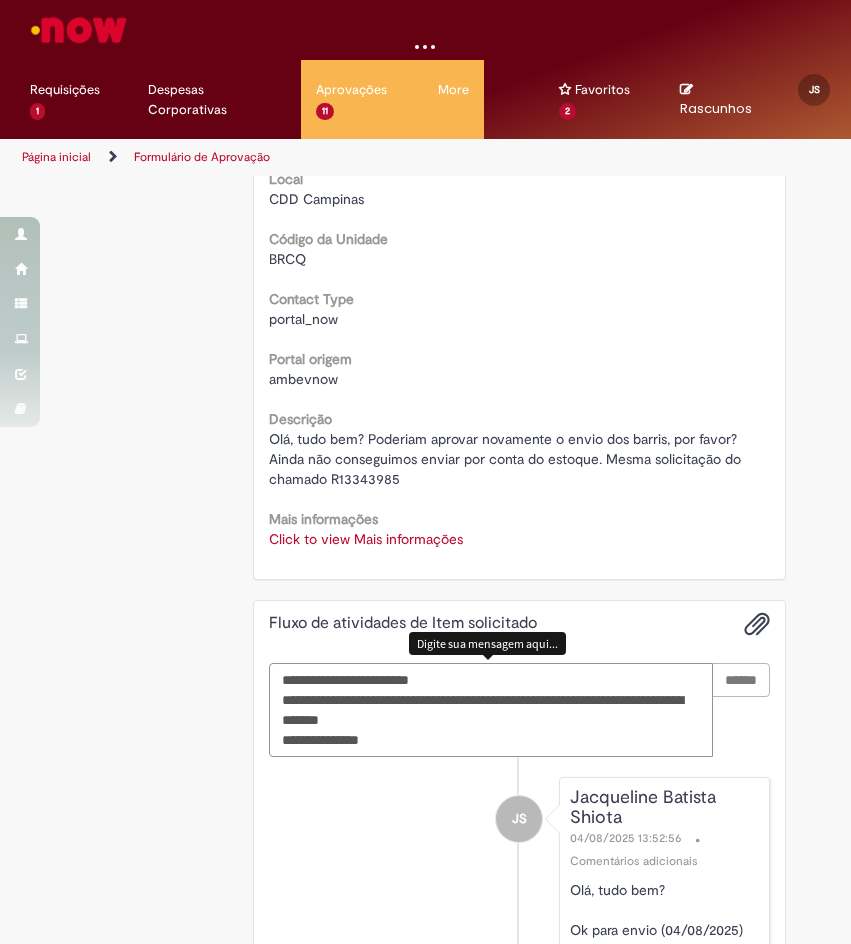 type 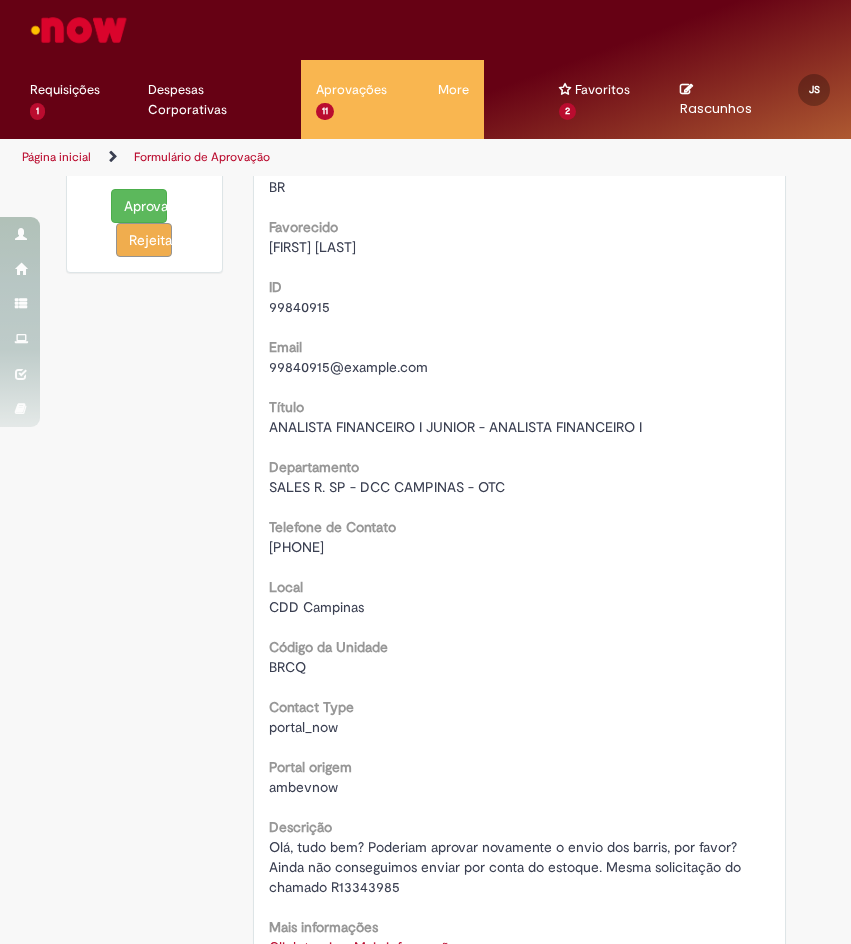 scroll, scrollTop: 31, scrollLeft: 0, axis: vertical 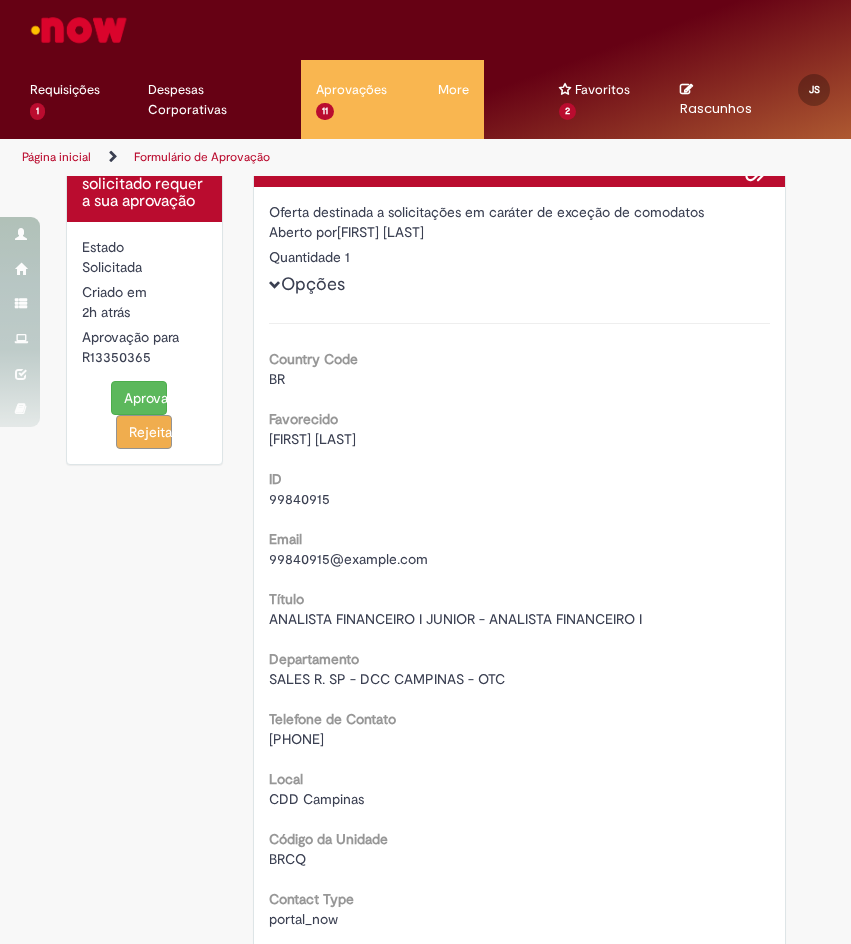 click on "Aprovar" at bounding box center [139, 398] 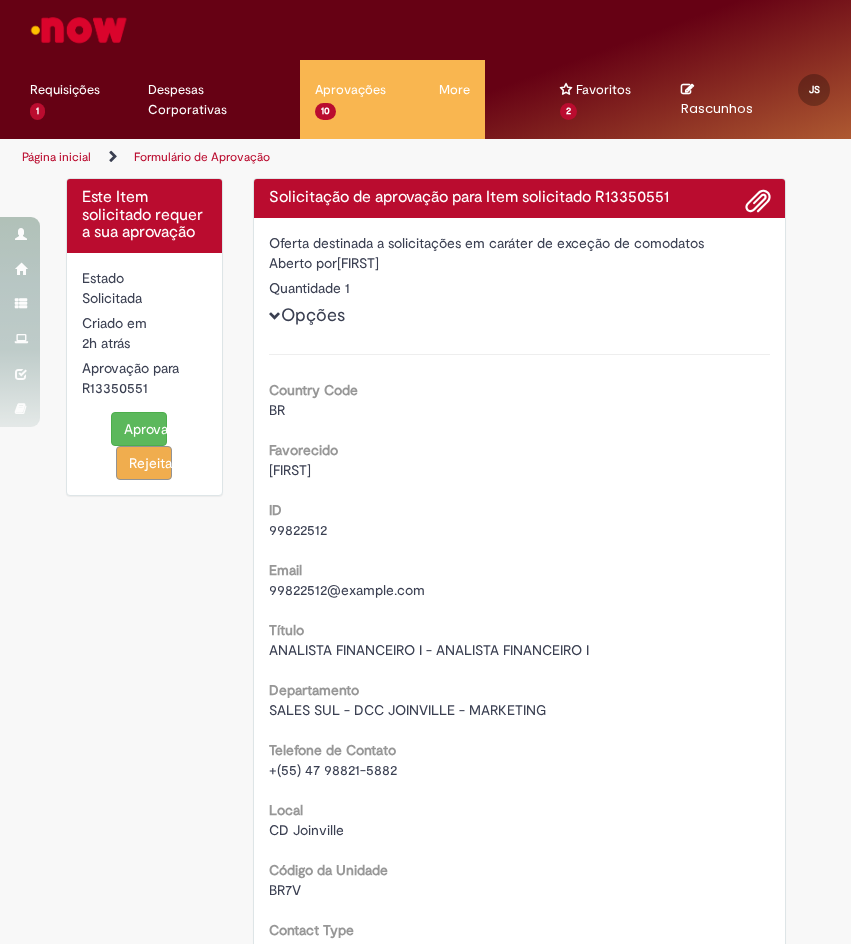 scroll, scrollTop: 0, scrollLeft: 0, axis: both 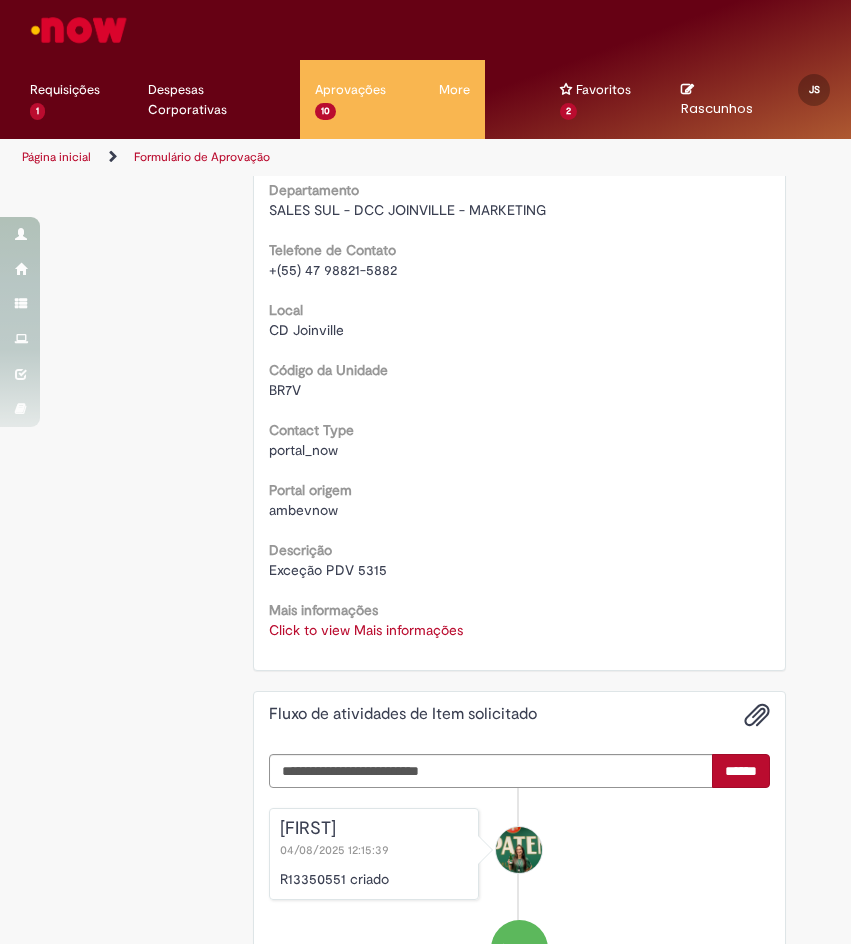 click on "Click to view Mais informações" at bounding box center (366, 630) 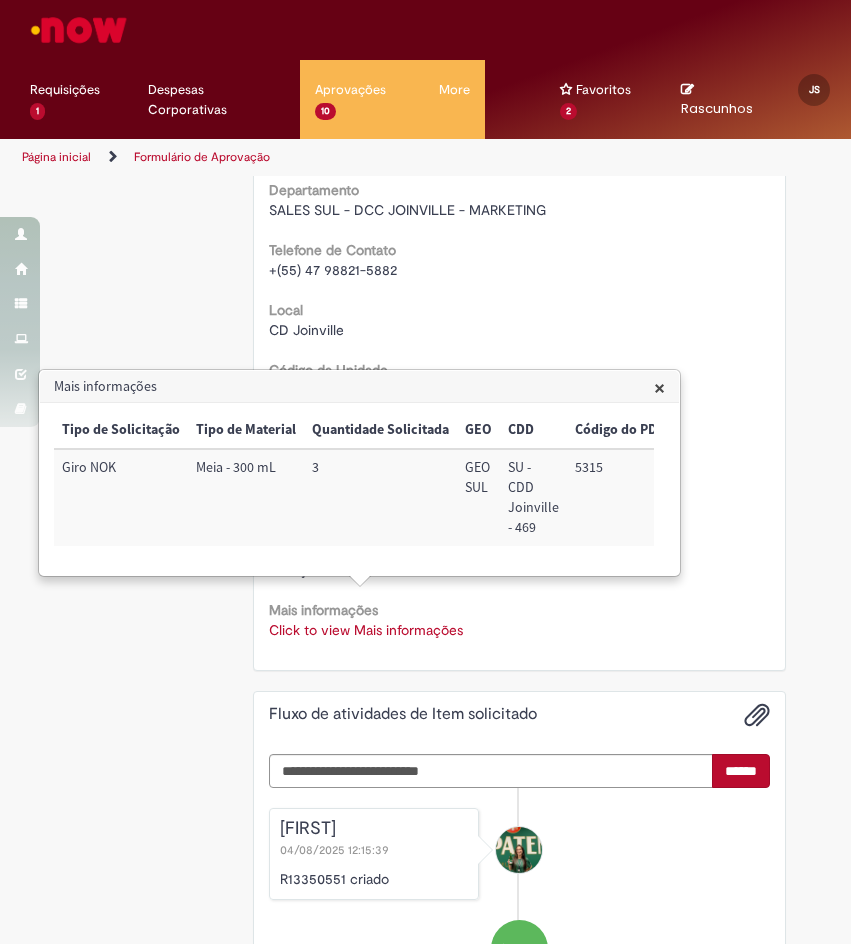 click on "SU - CDD Joinville - 469" at bounding box center (533, 497) 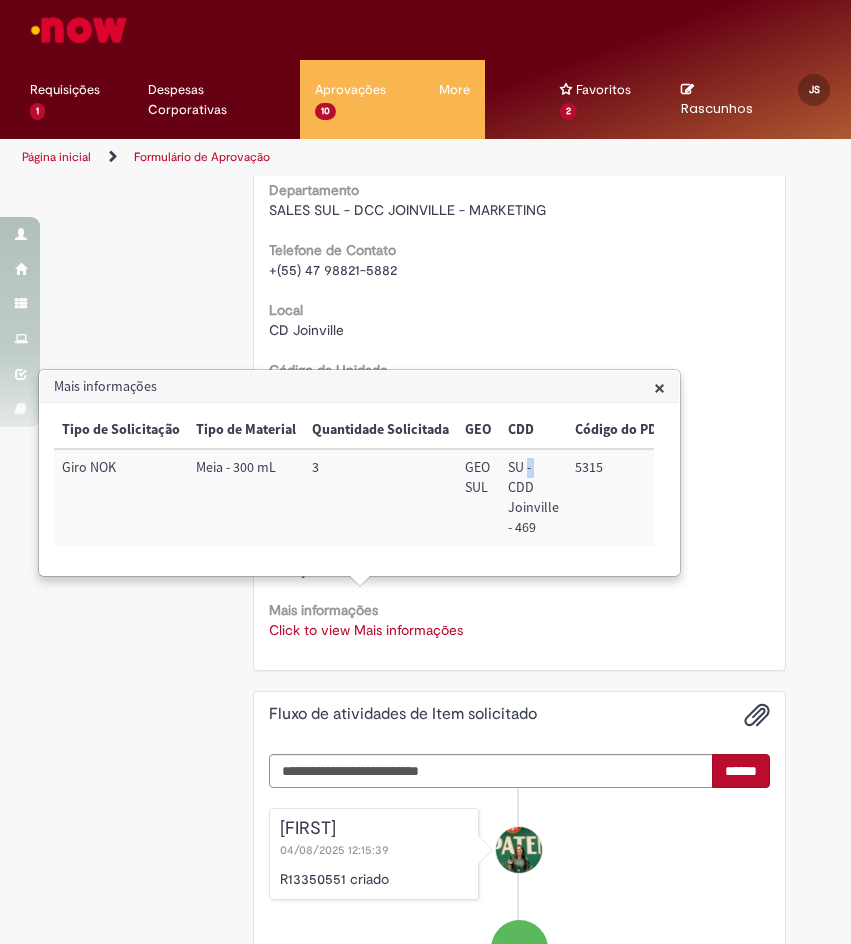 click on "SU - CDD Joinville - 469" at bounding box center (533, 497) 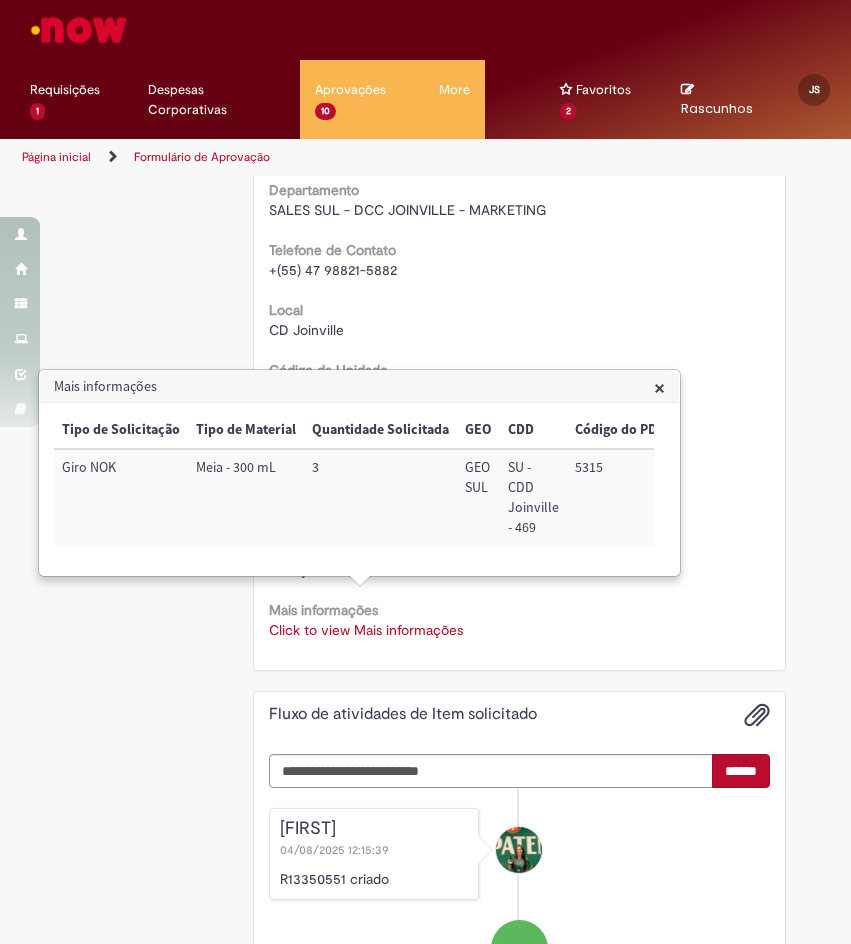 click on "5315" at bounding box center [620, 497] 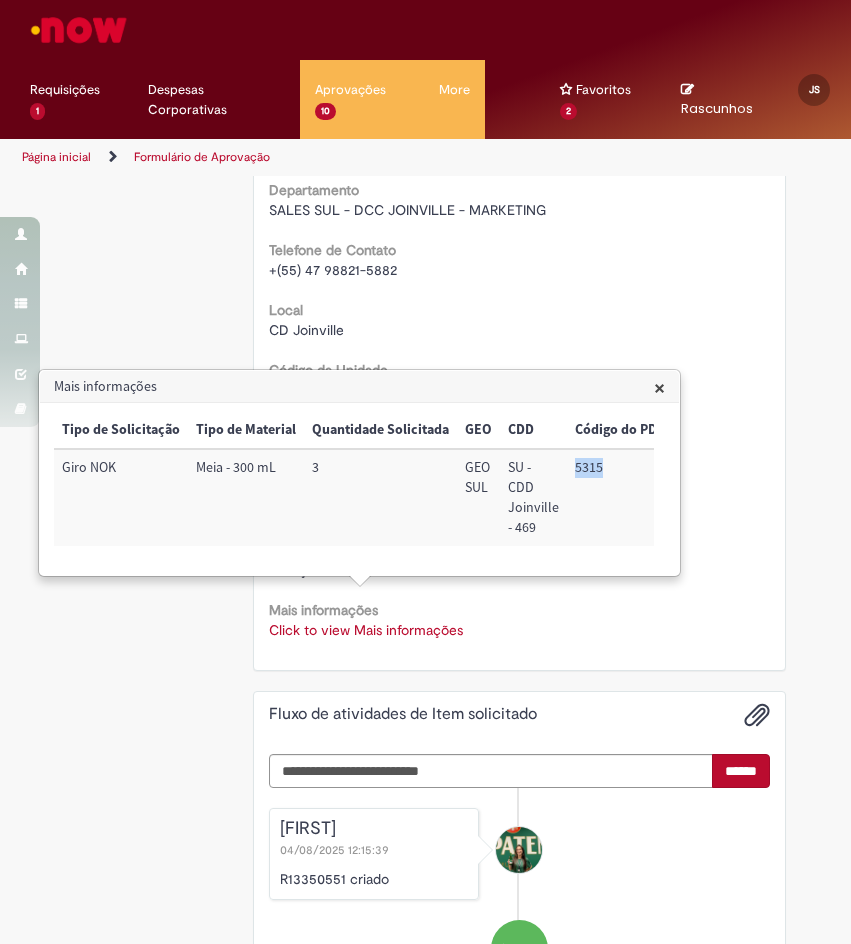 click on "5315" at bounding box center [620, 497] 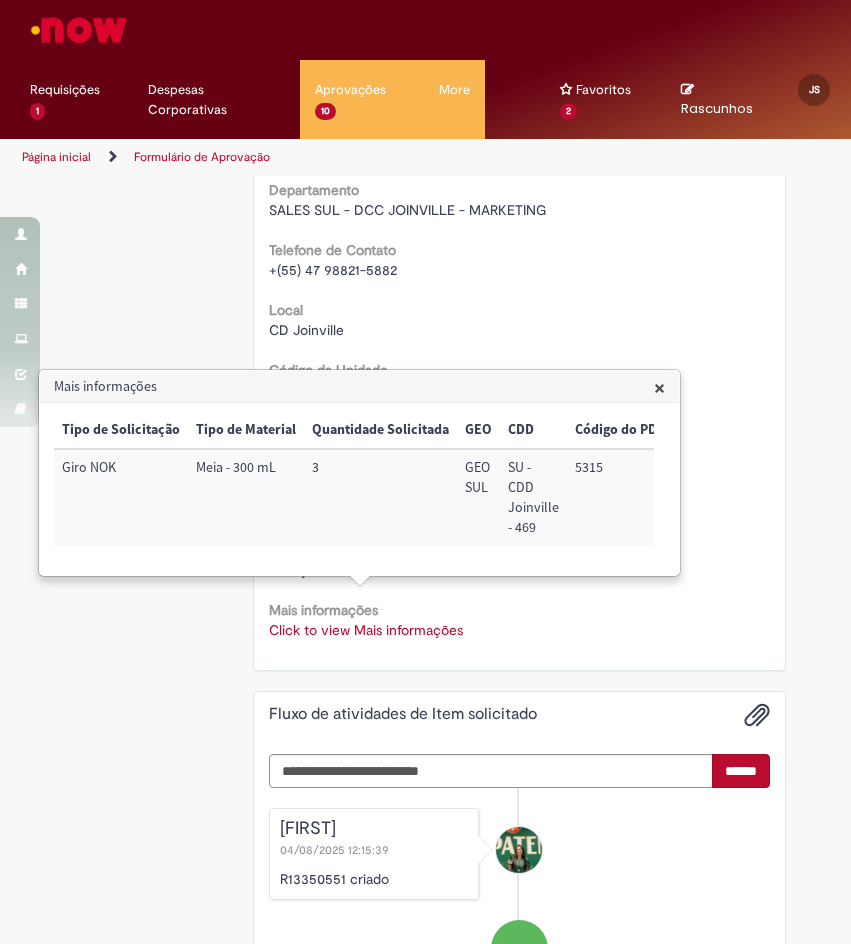 click on "Oferta destinada a solicitações em caráter de exceção de comodatos
Aberto por  Carol
Quantidade 1
Opções
Country Code
BR
Favorecido
Carol
ID
99822512
Email
99822512@ambev.com.br
Título
ANALISTA FINANCEIRO I - ANALISTA FINANCEIRO I
Departamento
SALES SUL - DCC JOINVILLE - MARKETING
Telefone de Contato
+(55) 47 98821-5882
Local
CD Joinville
Código da Unidade
BR7V
Contact Type
portal_now
Portal origem
ambevnow
Descrição
Exceção PDV 5315" at bounding box center (519, 194) 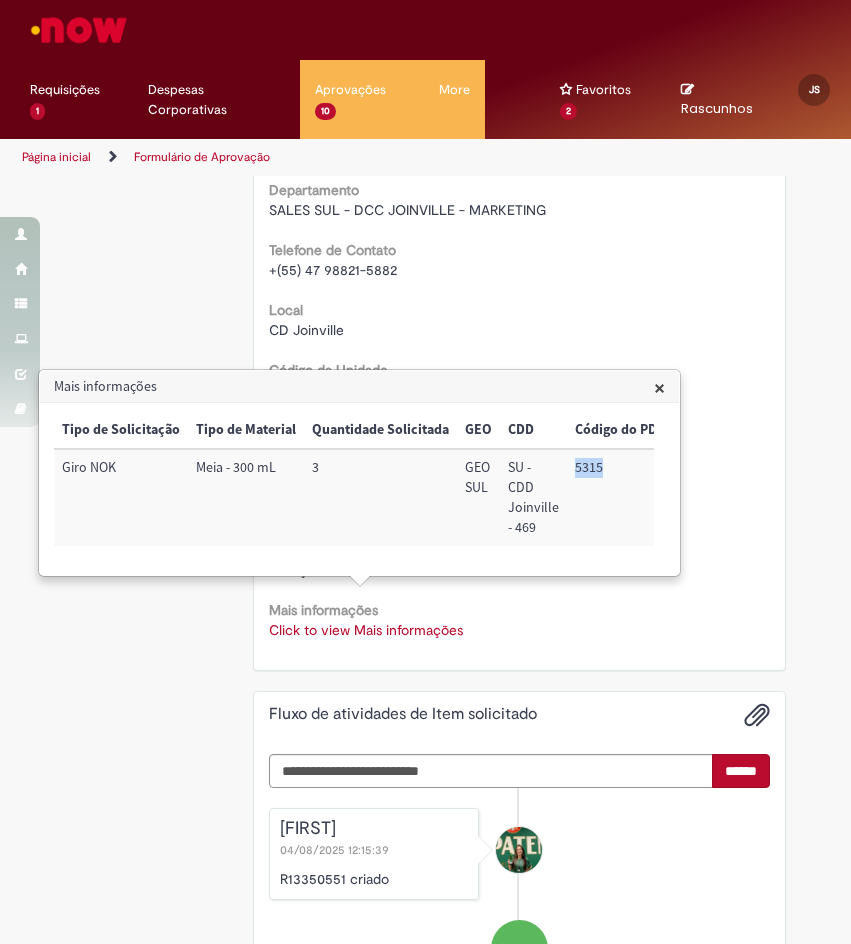 click on "5315" at bounding box center (620, 497) 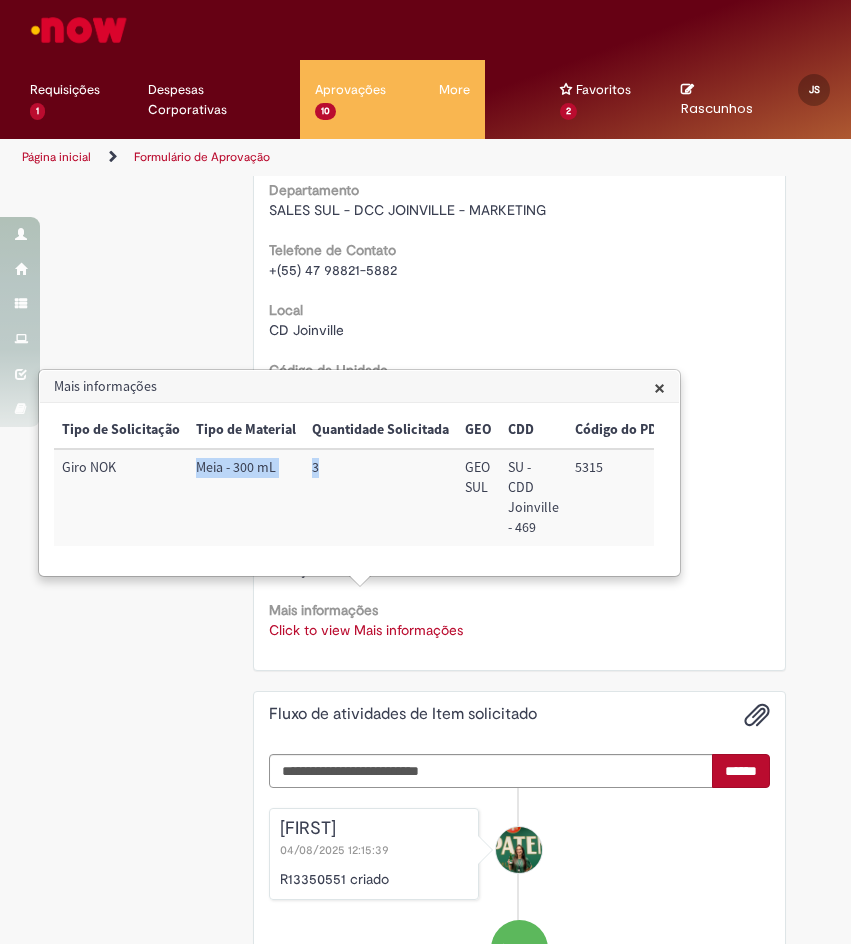 drag, startPoint x: 327, startPoint y: 467, endPoint x: 180, endPoint y: 478, distance: 147.411 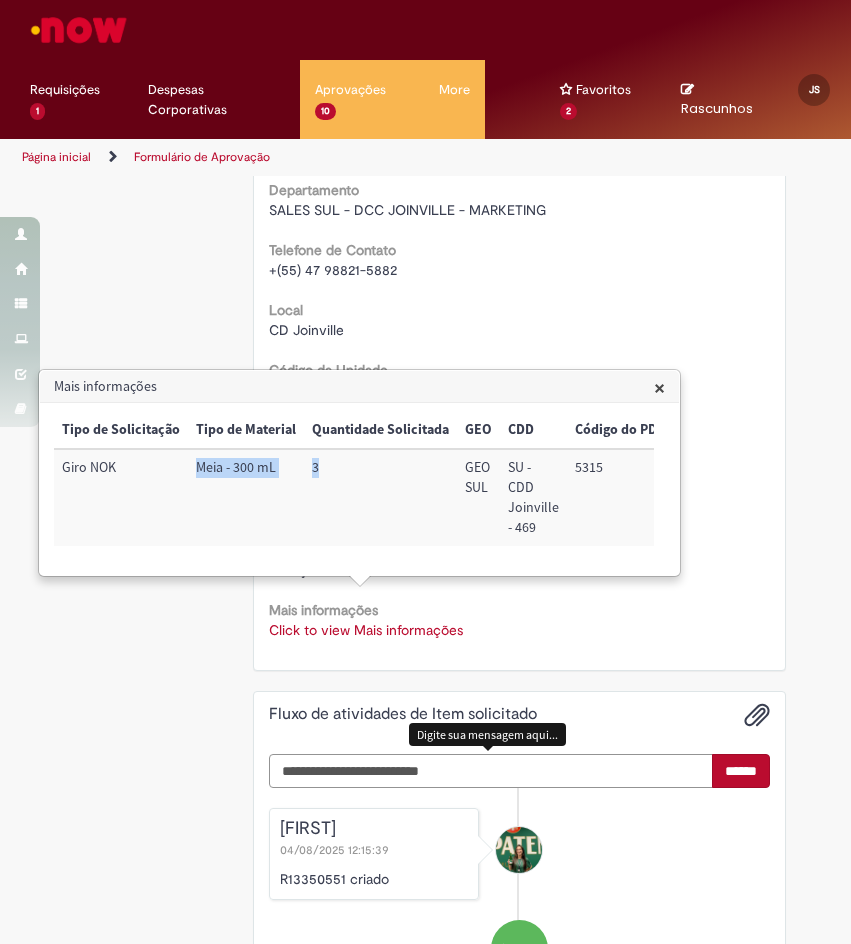 click at bounding box center [491, 771] 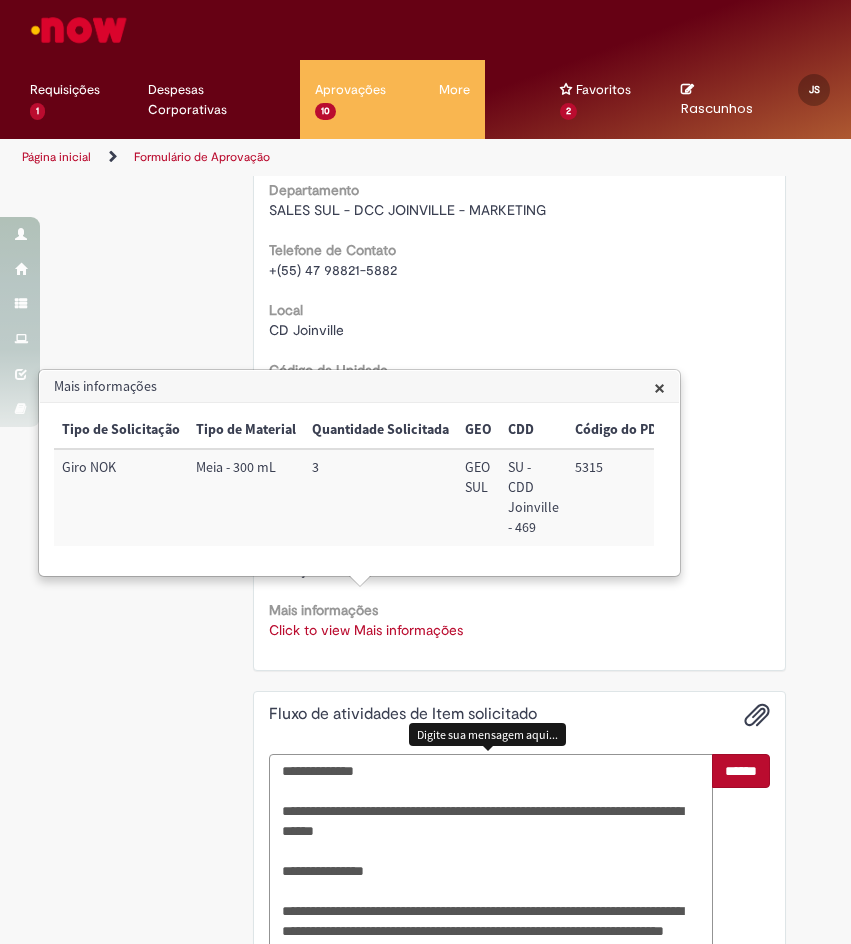 scroll, scrollTop: 938, scrollLeft: 0, axis: vertical 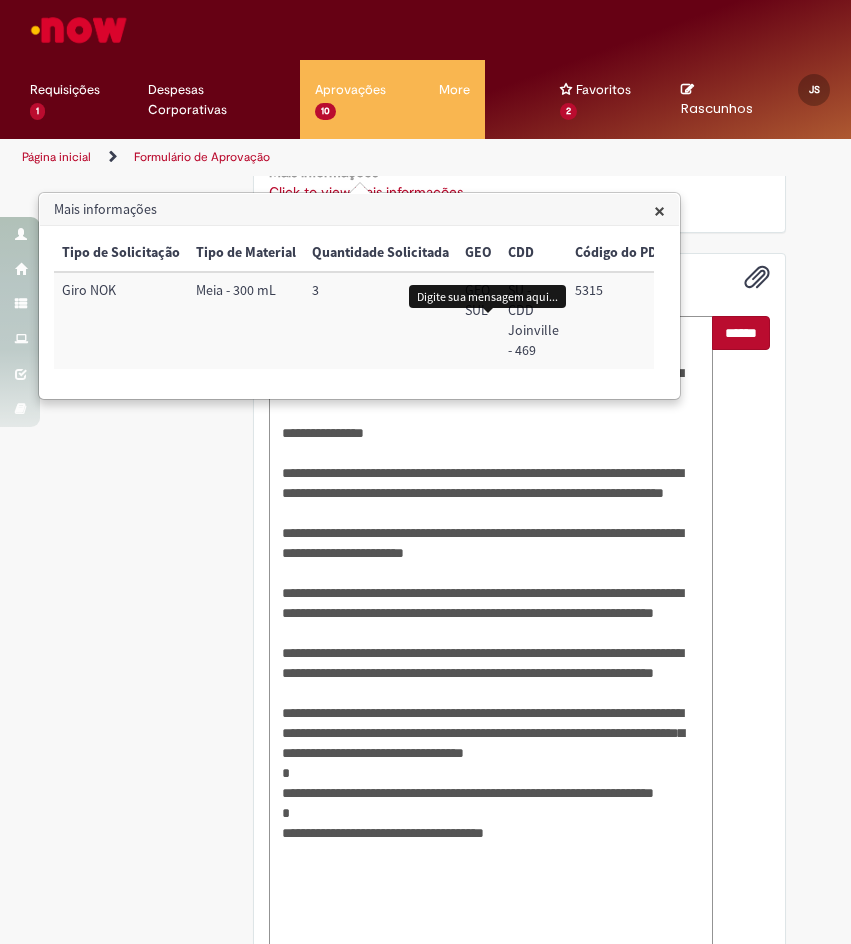 type on "**********" 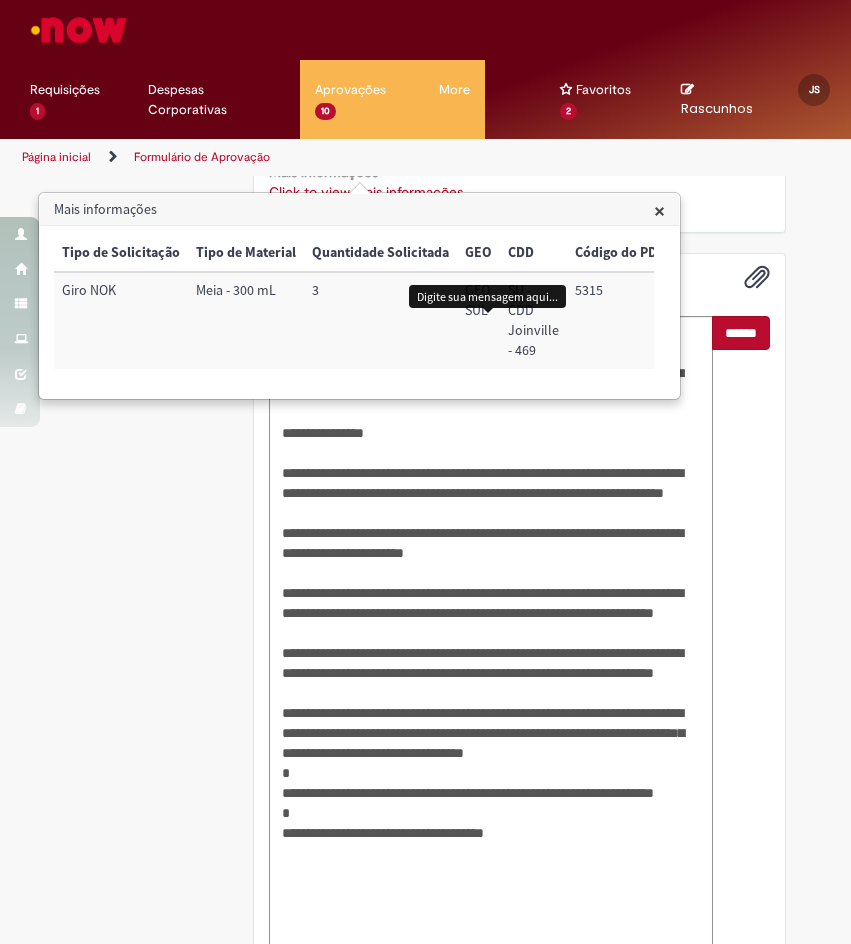 click on "******" at bounding box center [741, 333] 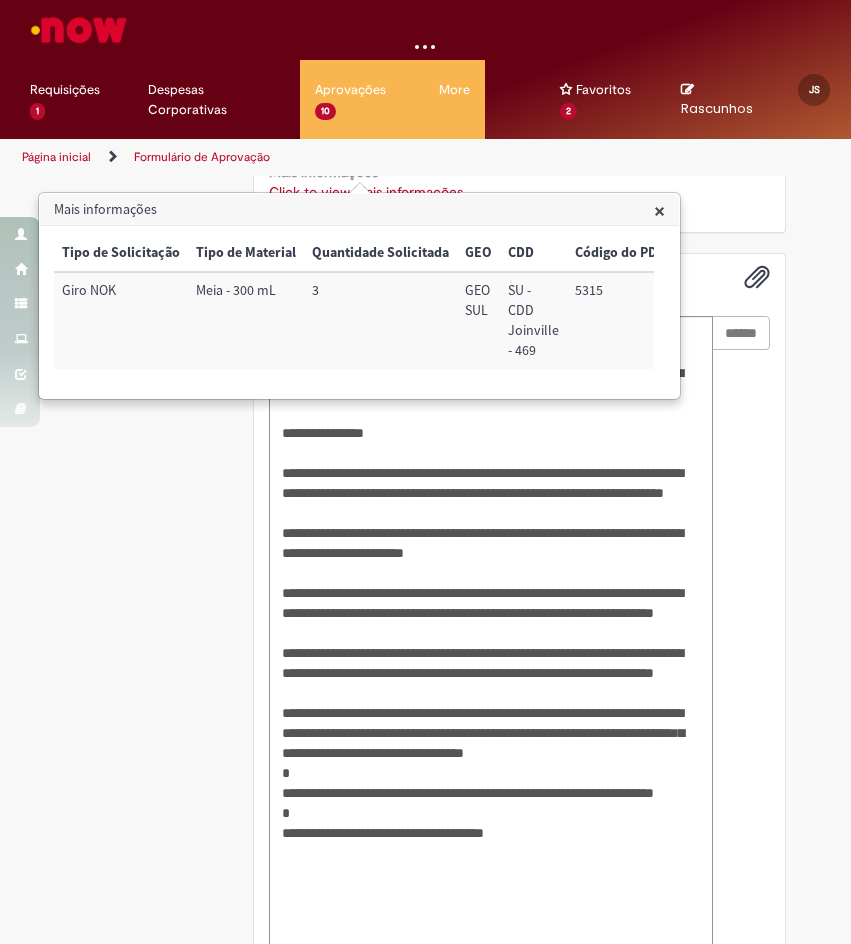 click on "×" at bounding box center (659, 210) 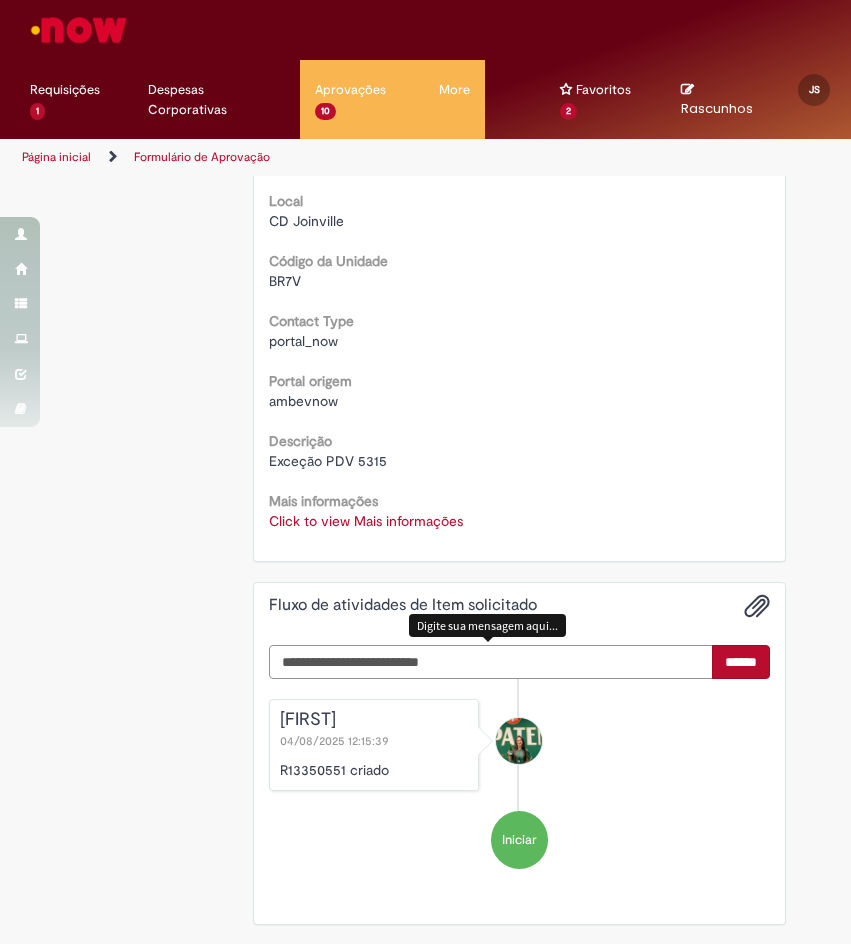 scroll, scrollTop: 591, scrollLeft: 0, axis: vertical 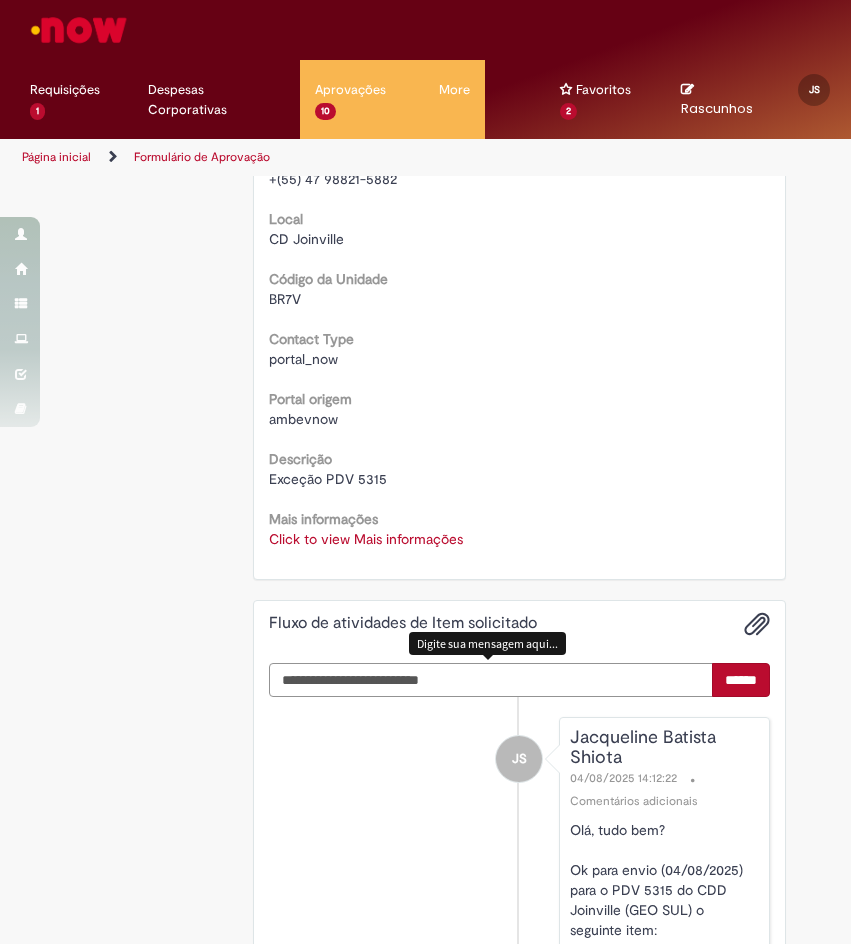 click at bounding box center [491, 680] 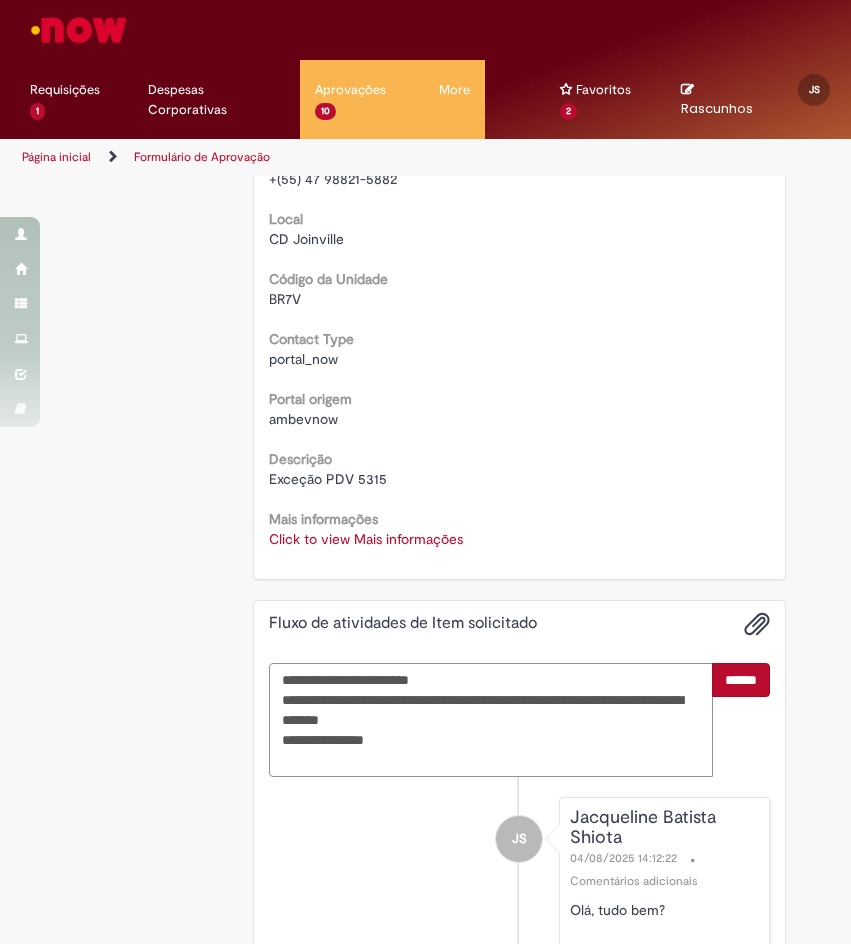 type on "**********" 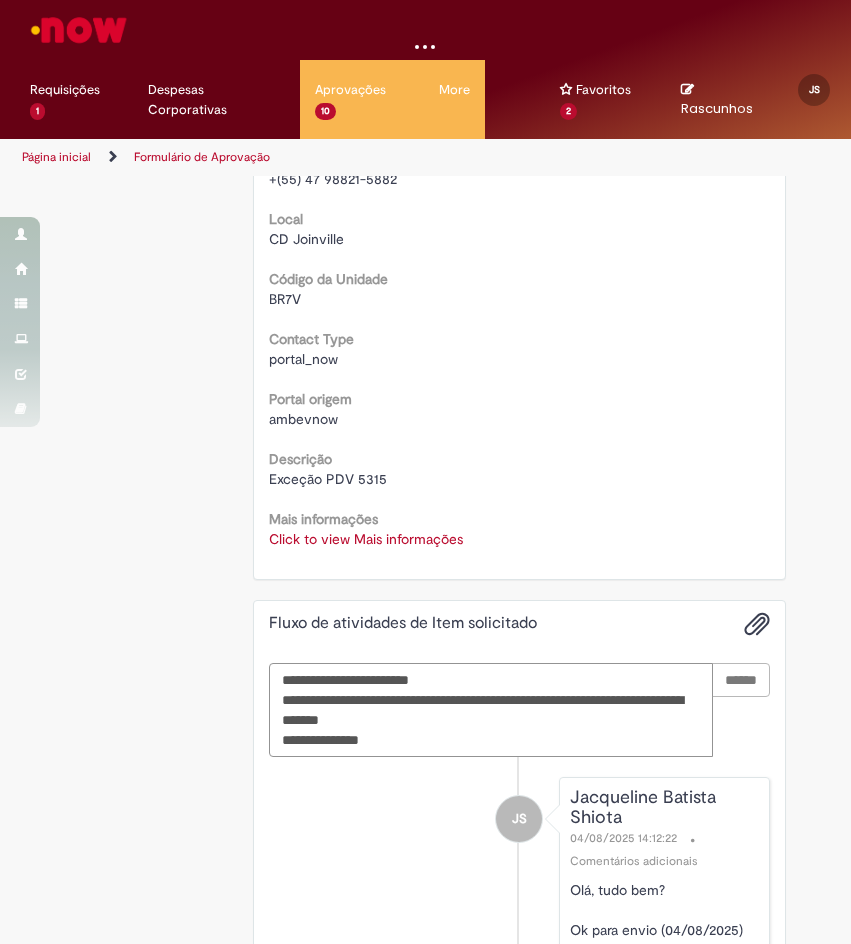 type 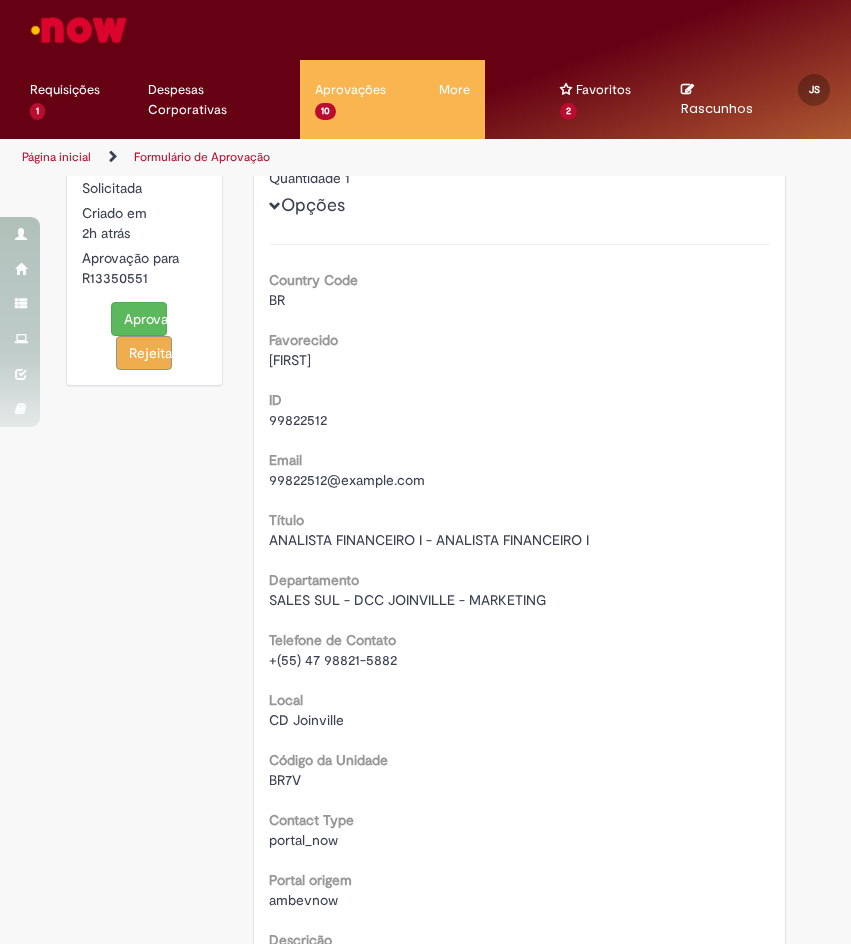 scroll, scrollTop: 0, scrollLeft: 0, axis: both 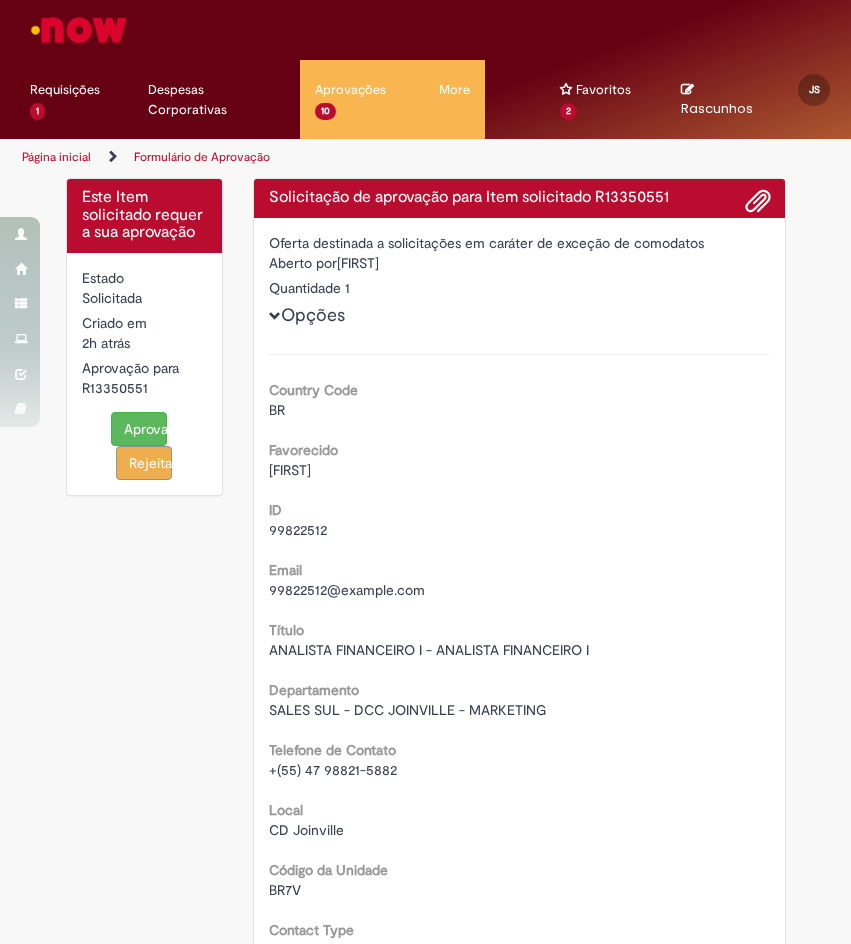 click on "Aprovar" at bounding box center (139, 429) 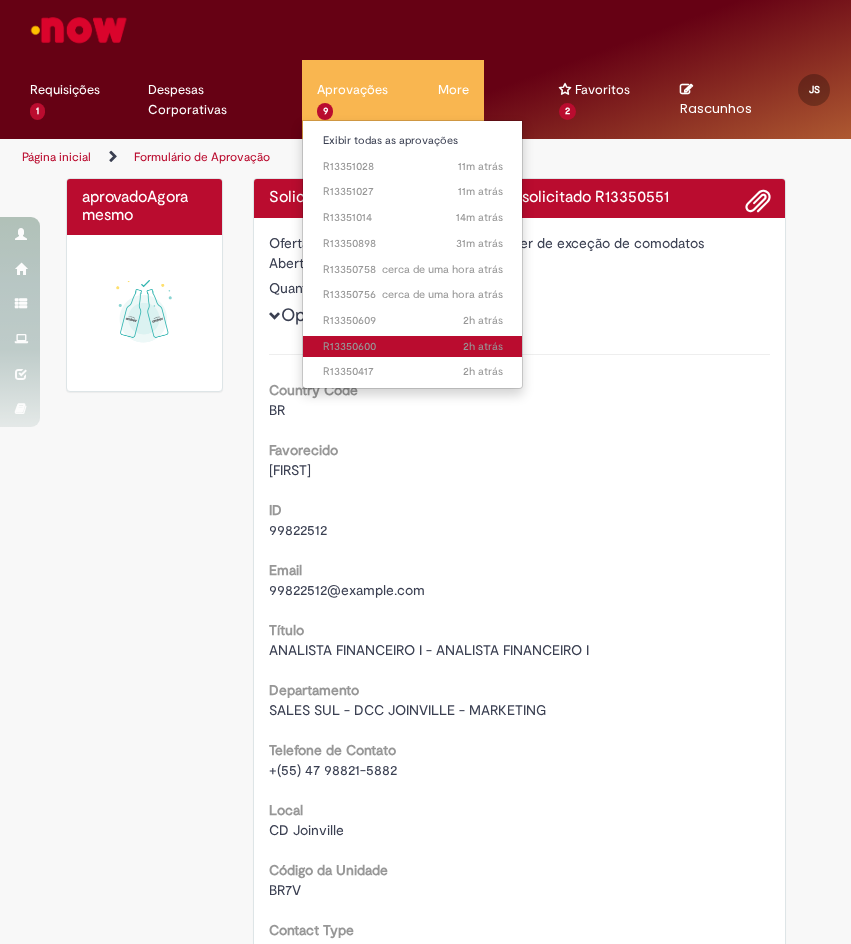 click on "2h atrás 2 horas atrás  R13350600" at bounding box center (413, 347) 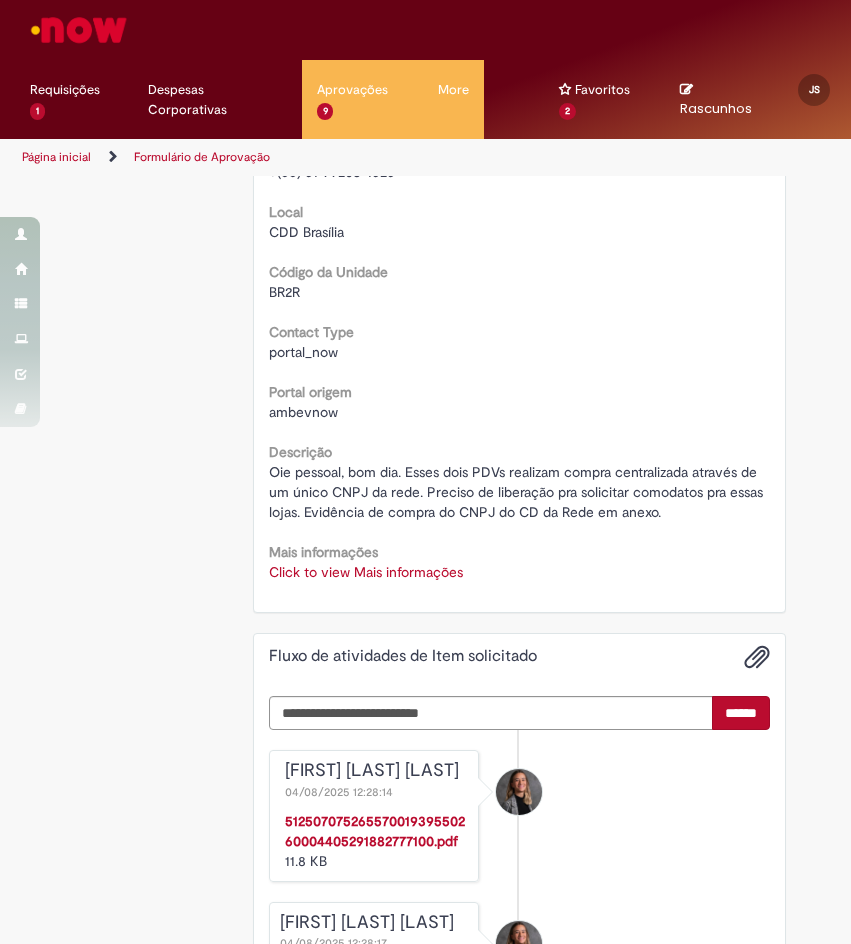 scroll, scrollTop: 600, scrollLeft: 0, axis: vertical 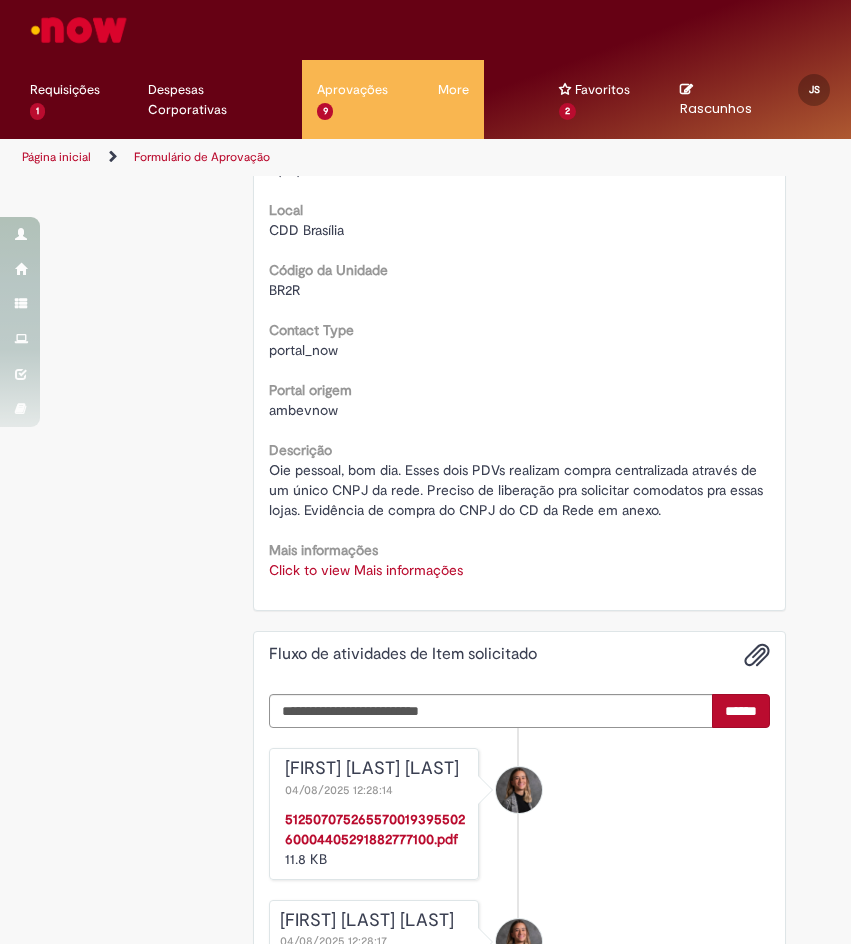 click on "Click to view Mais informações" at bounding box center [366, 570] 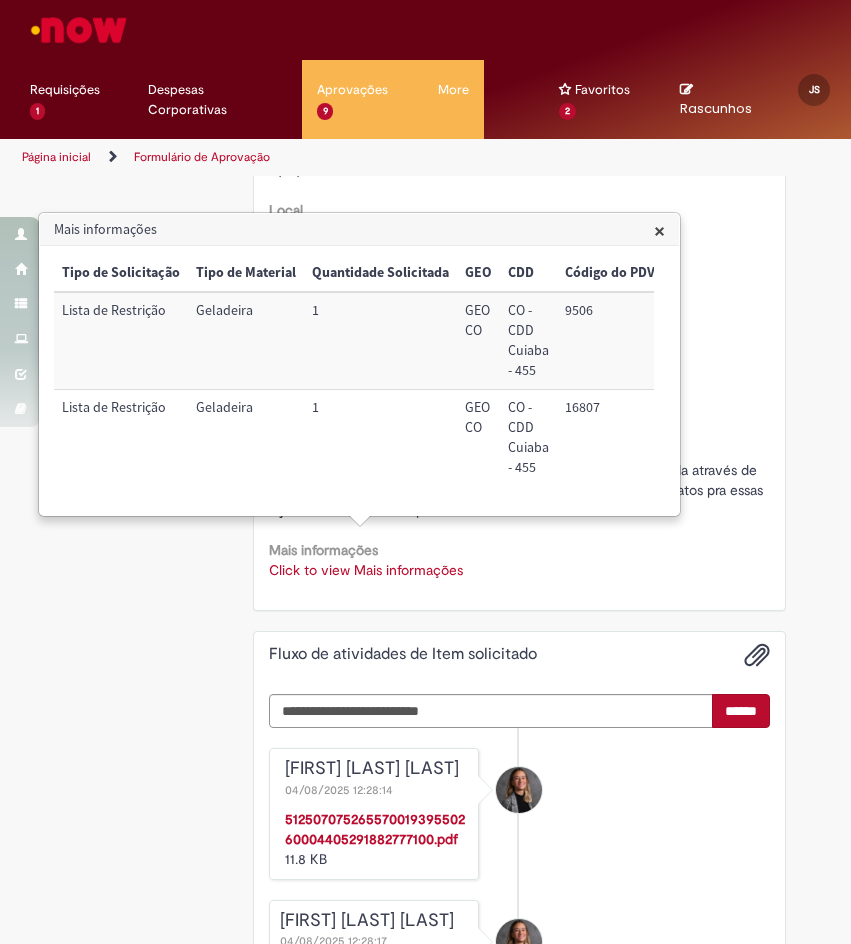 click on "×" at bounding box center [659, 230] 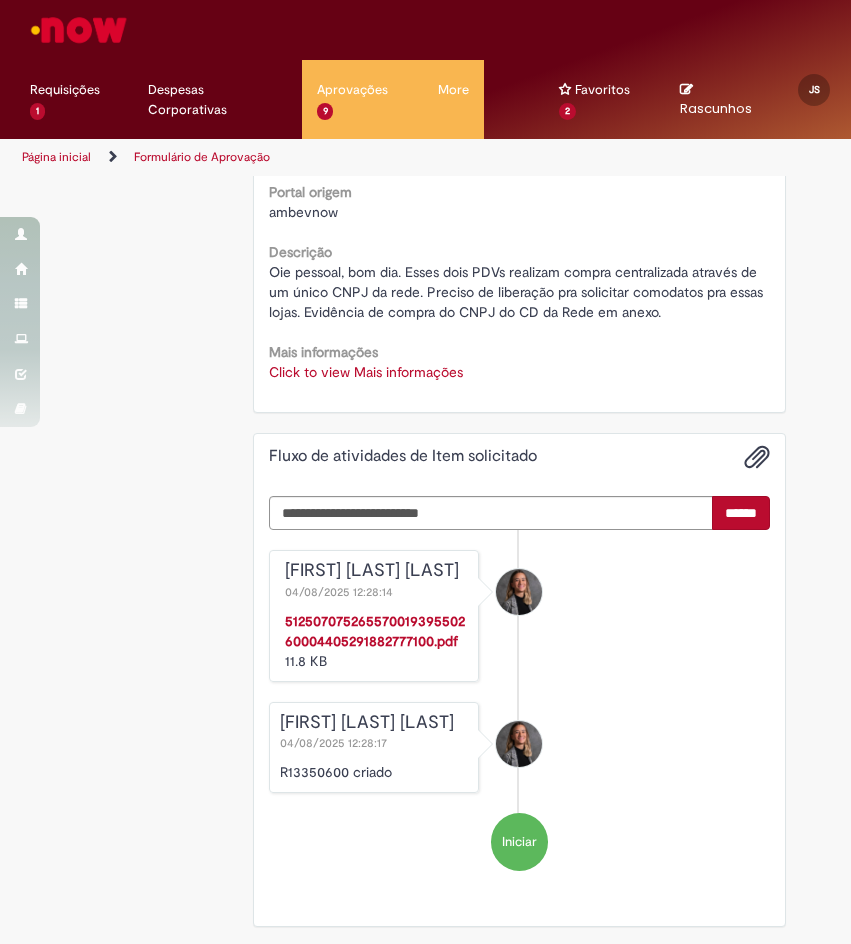 scroll, scrollTop: 822, scrollLeft: 0, axis: vertical 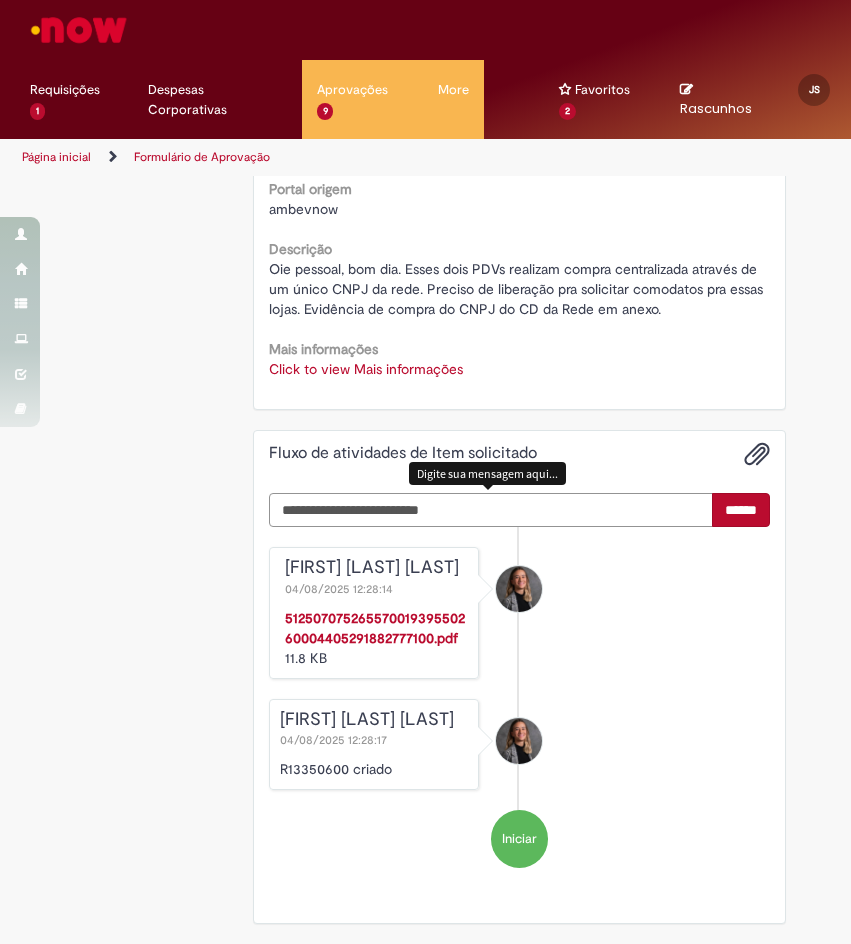 click at bounding box center (491, 510) 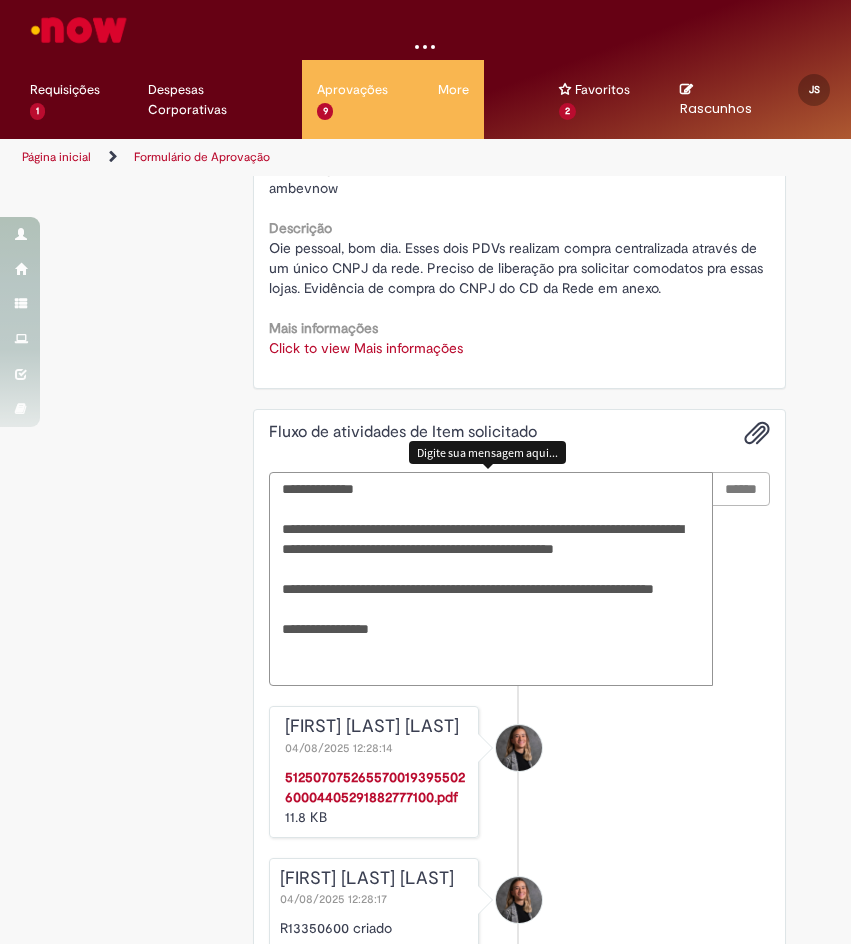 type on "**********" 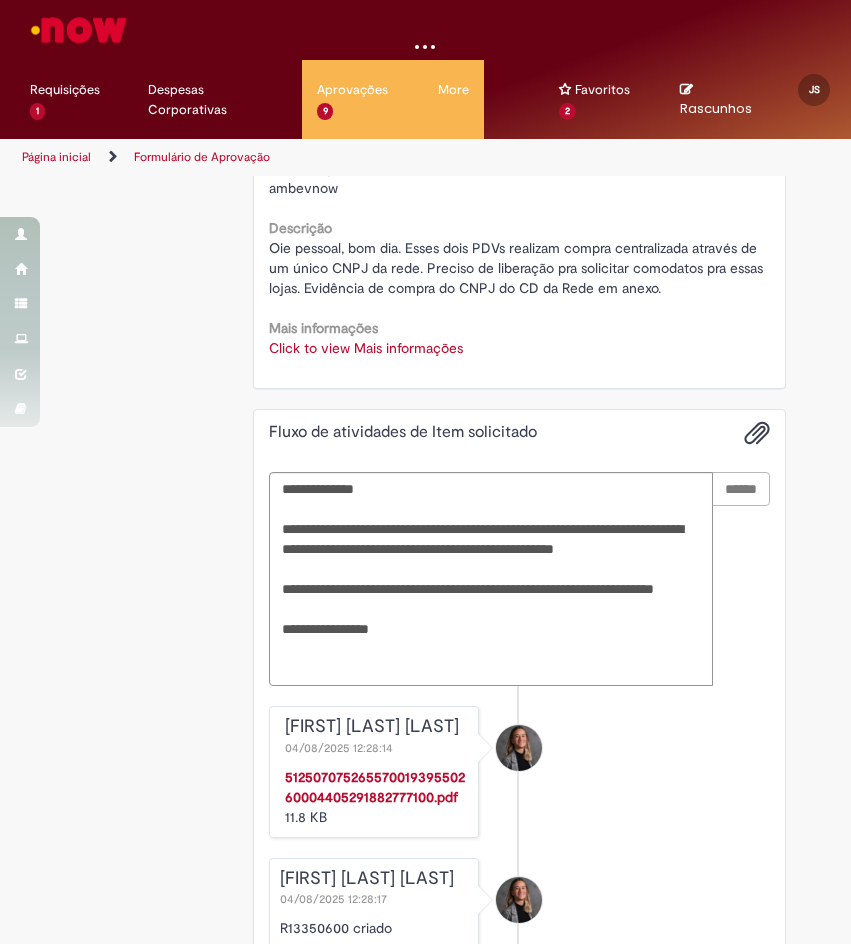 click on "Click to view Mais informações" at bounding box center (366, 348) 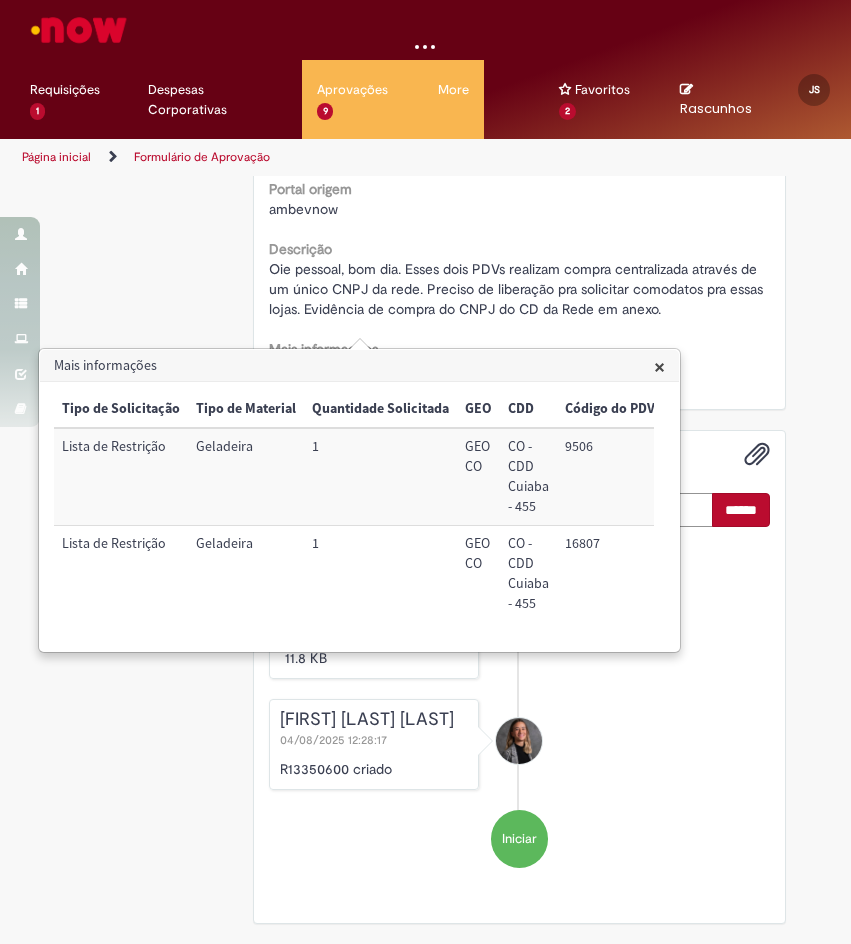 type 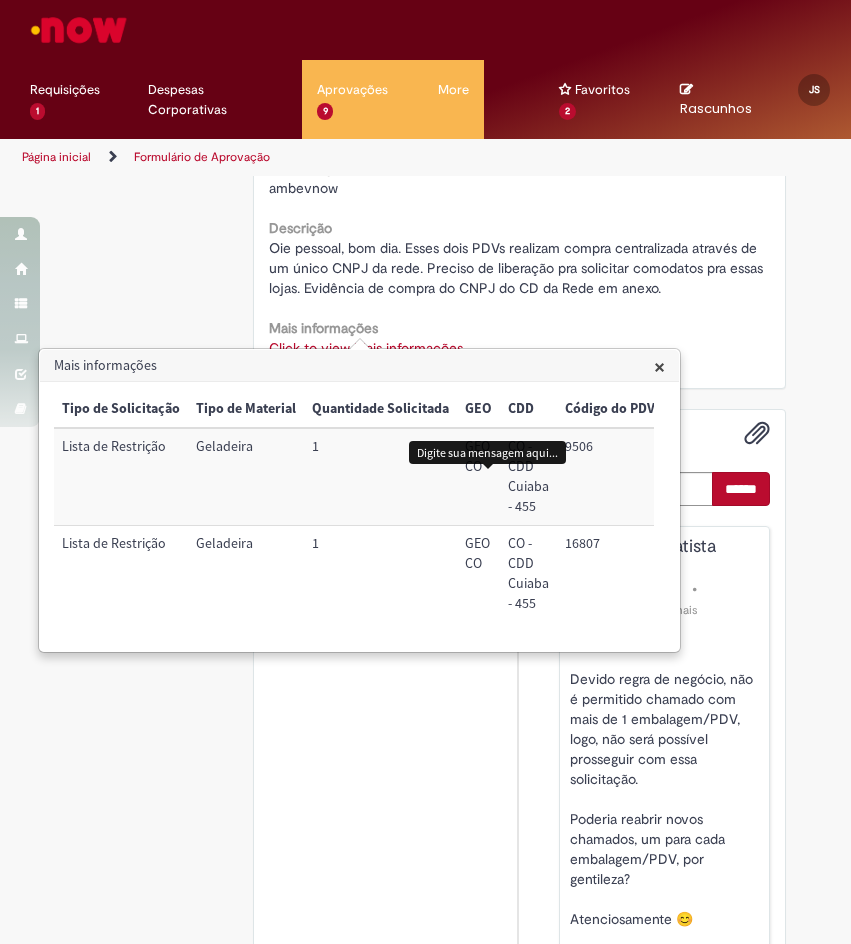 click on "×" at bounding box center [659, 366] 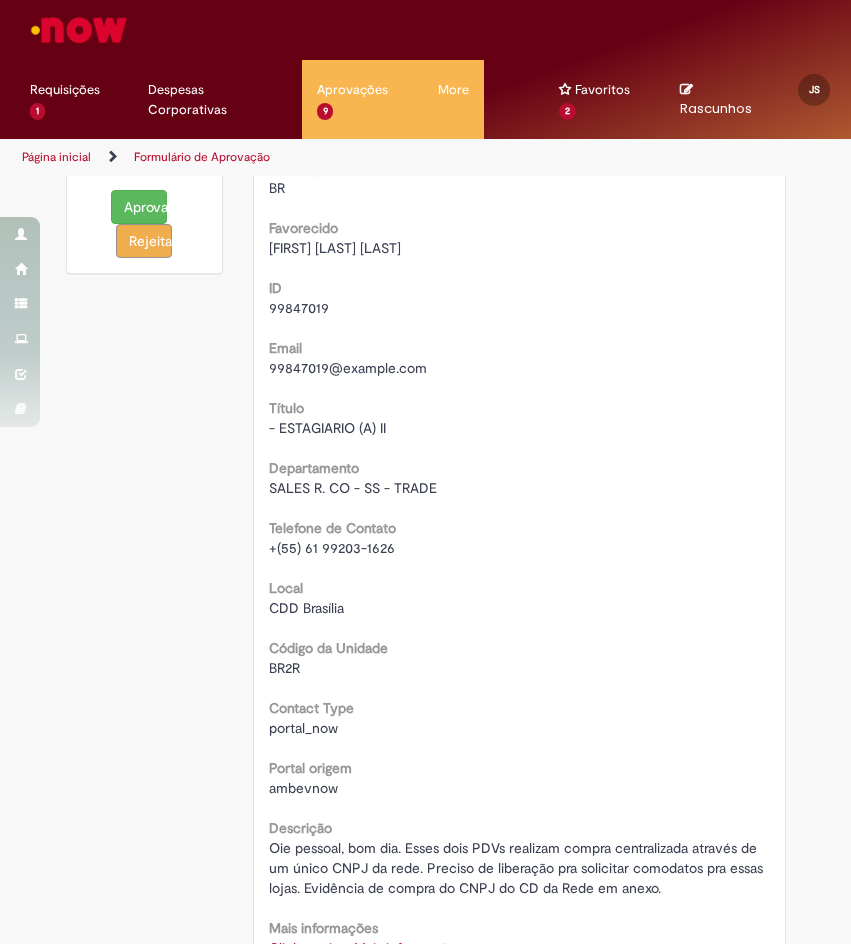 scroll, scrollTop: 0, scrollLeft: 0, axis: both 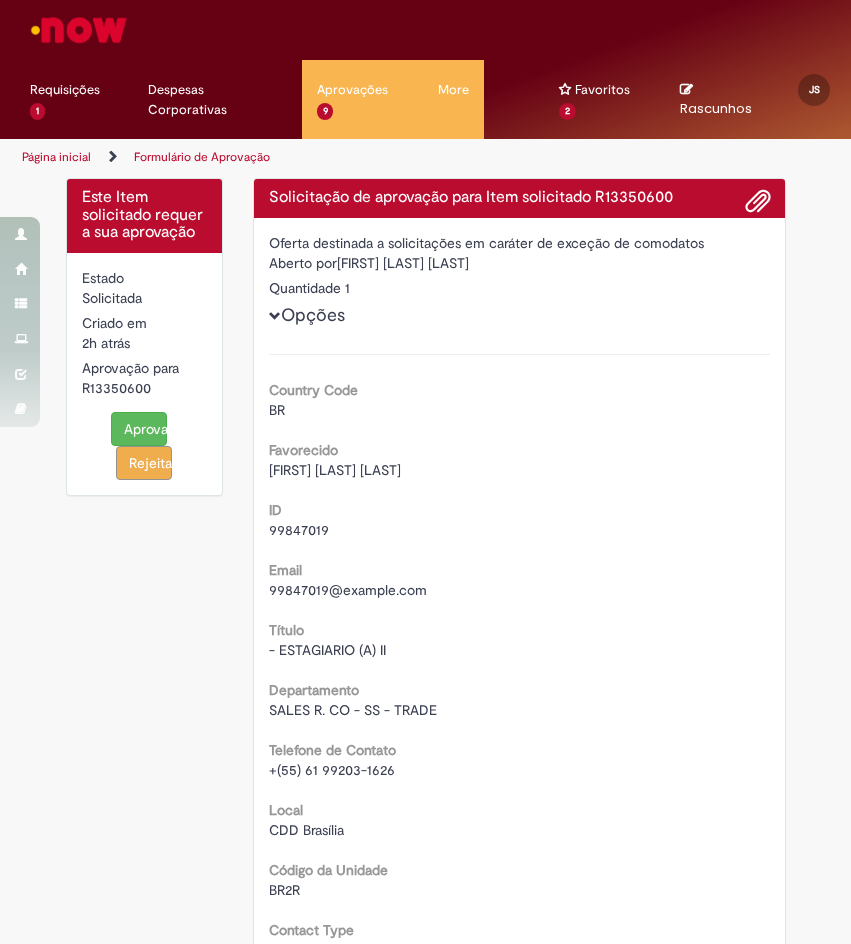 click on "Solicitação de aprovação para Item solicitado R13350600" at bounding box center (519, 198) 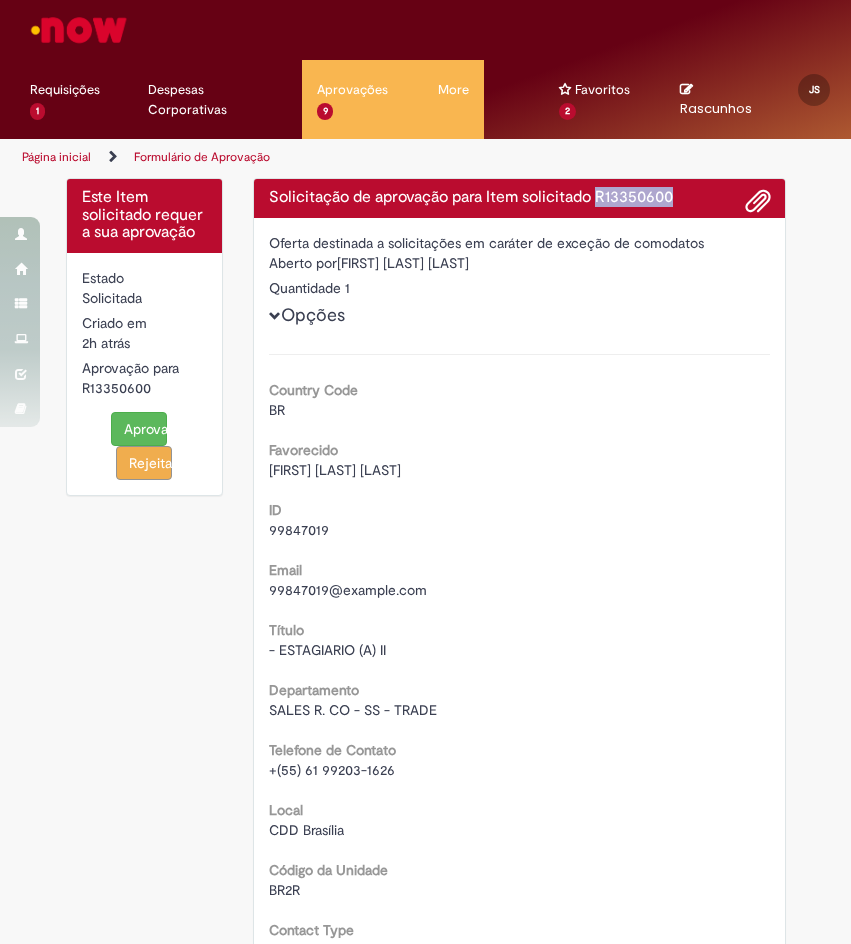 click on "Solicitação de aprovação para Item solicitado R13350600" at bounding box center [519, 198] 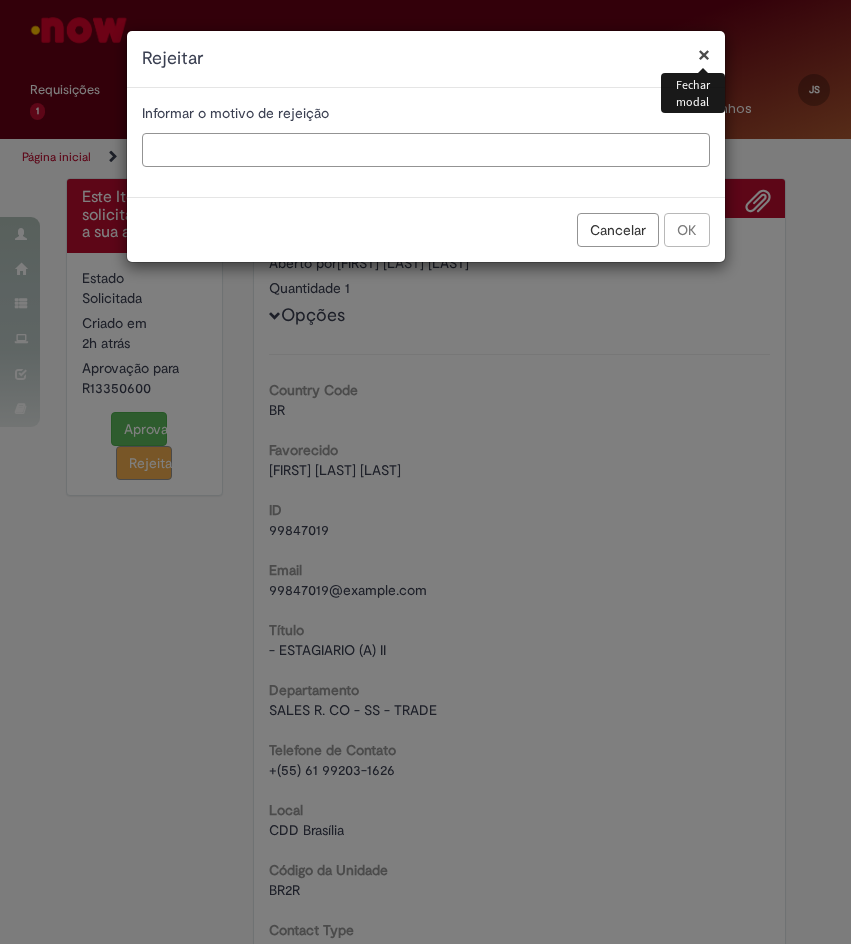 click at bounding box center (426, 150) 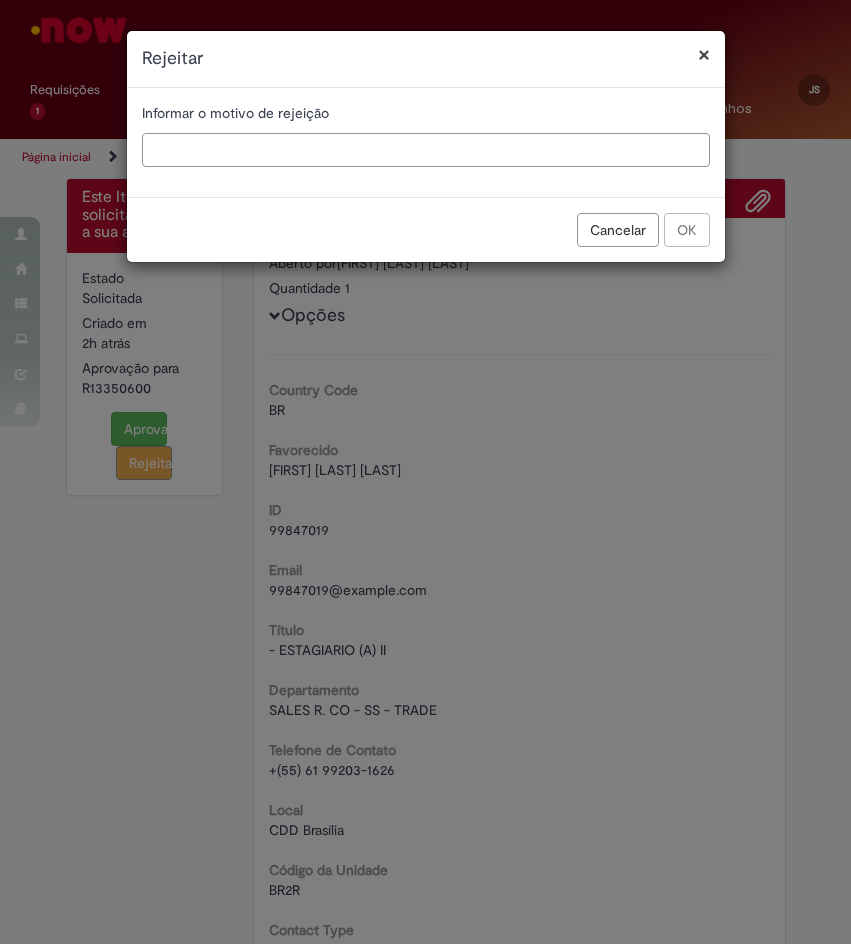 paste on "**********" 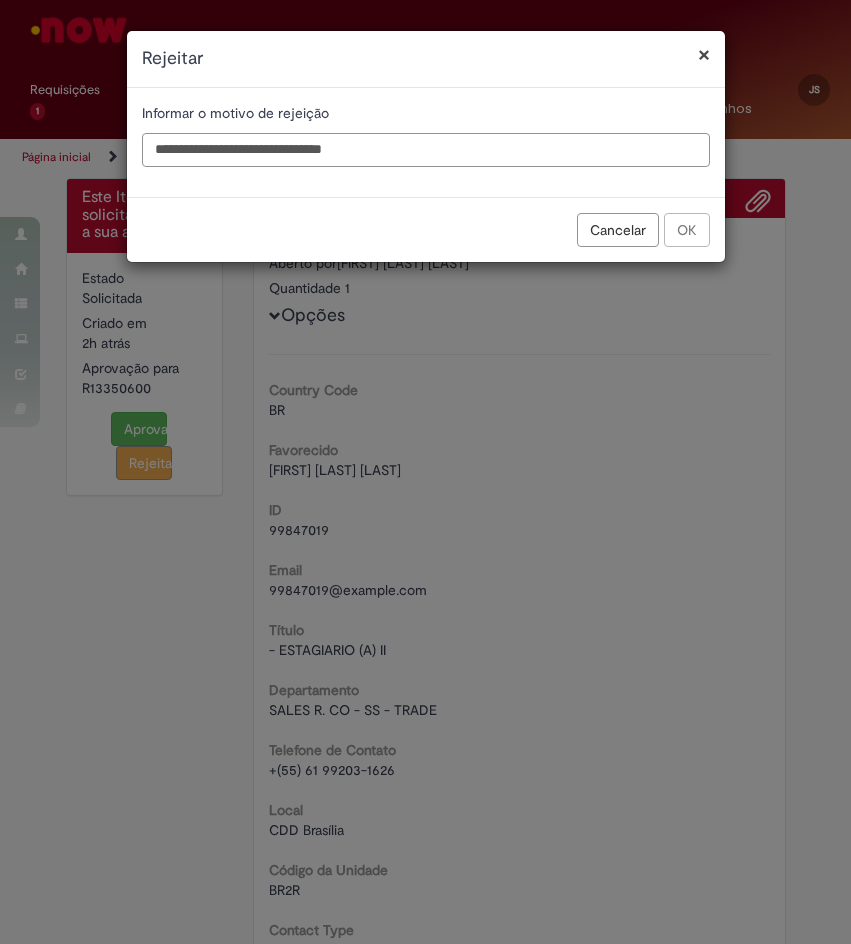 click on "**********" at bounding box center (426, 150) 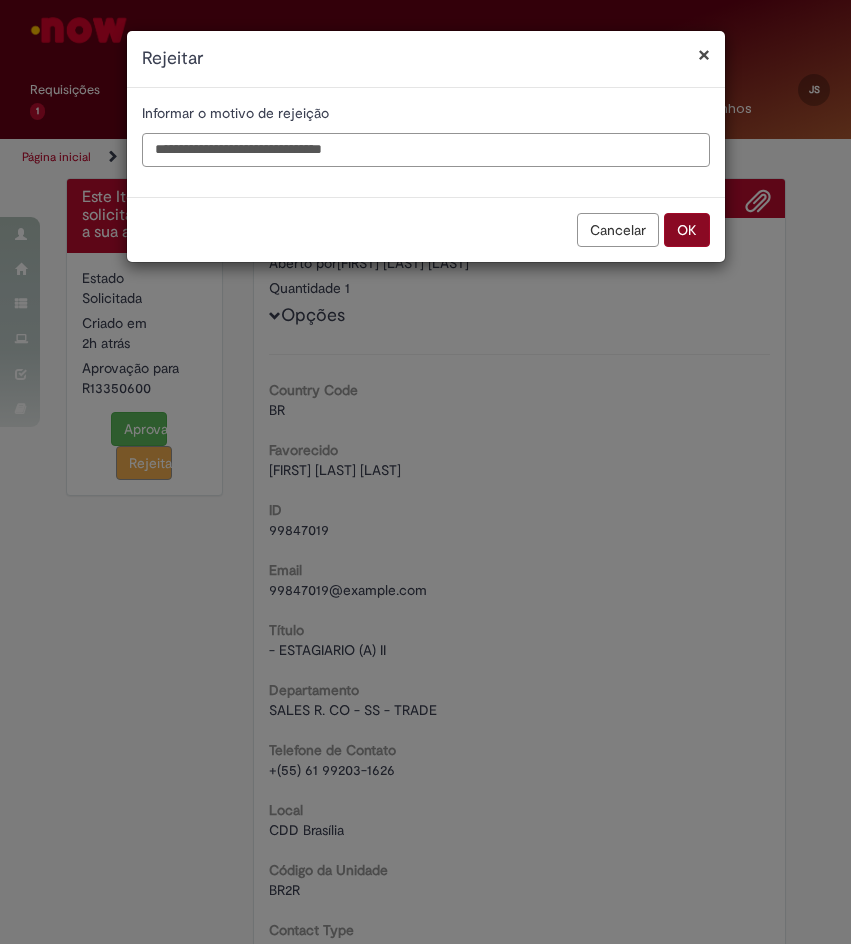 type on "**********" 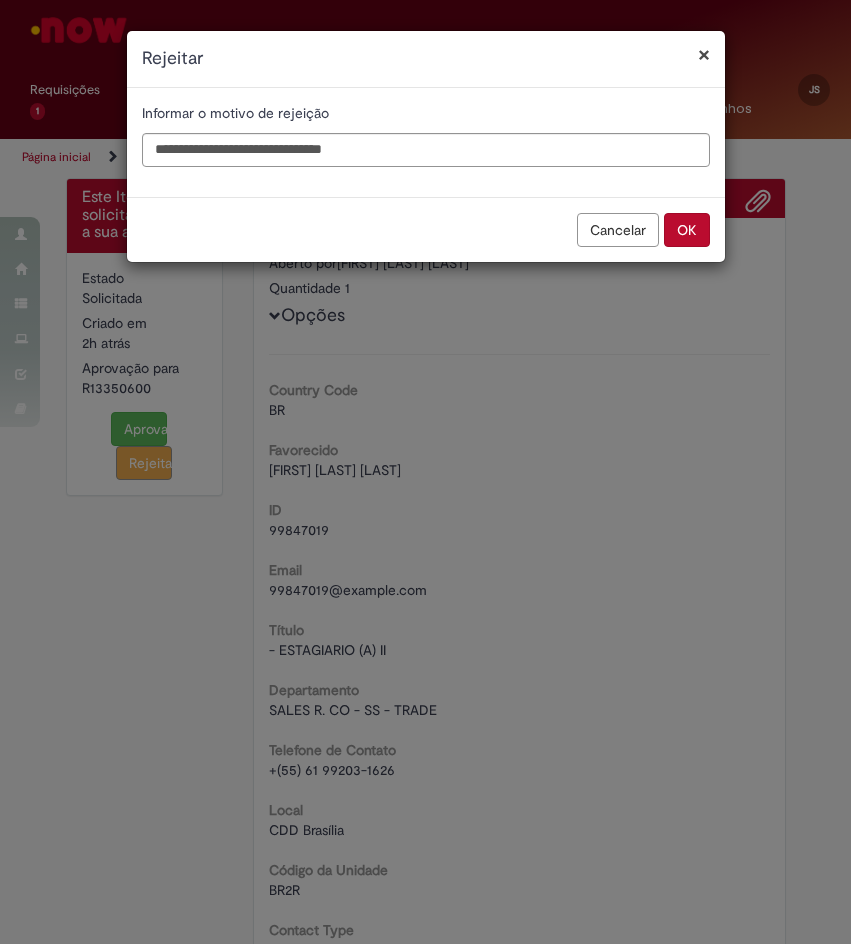 click on "OK" at bounding box center (687, 230) 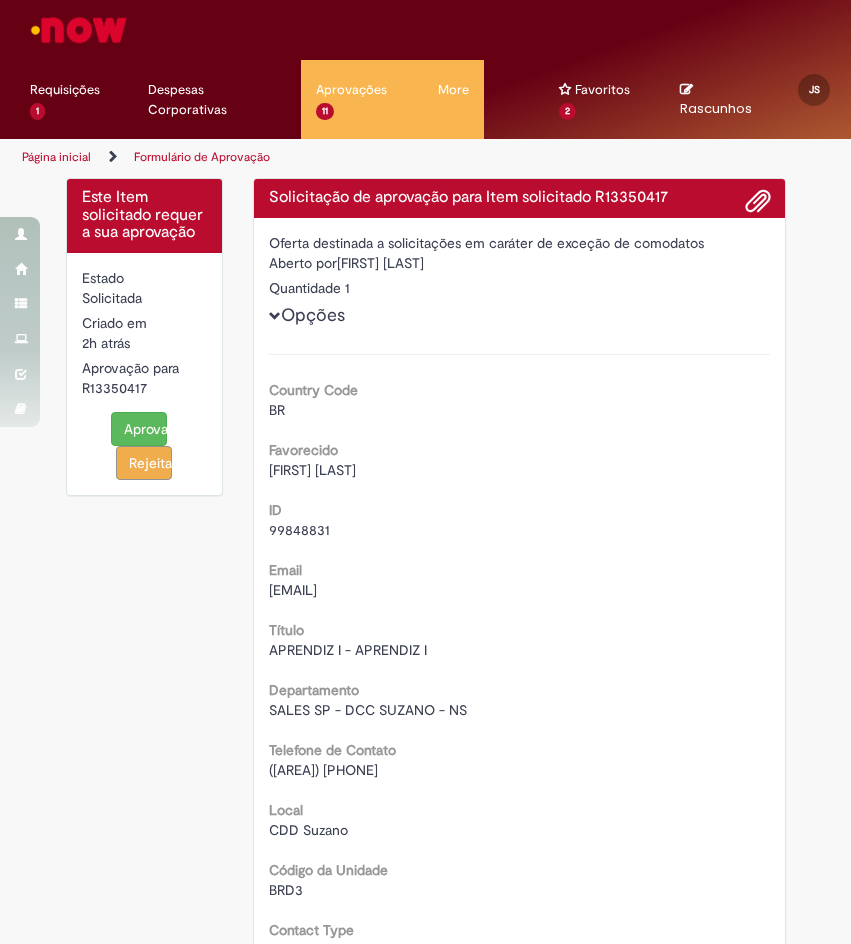 scroll, scrollTop: 0, scrollLeft: 0, axis: both 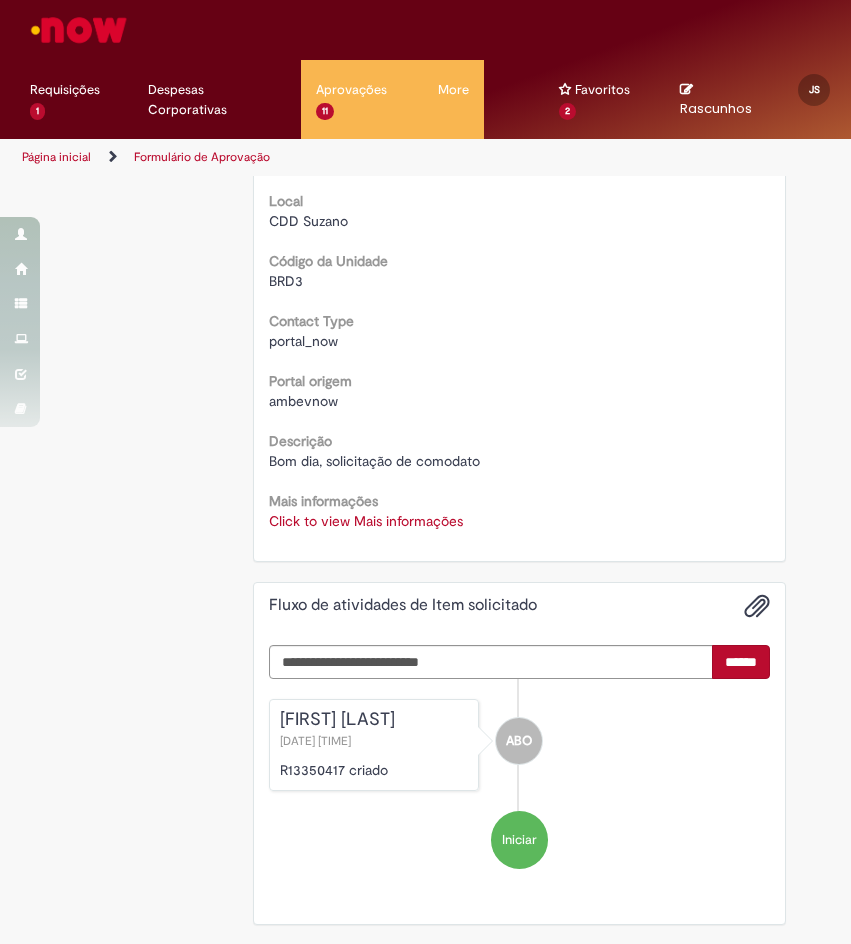 click on "Click to view Mais informações   Click to view Mais informações" at bounding box center [519, 521] 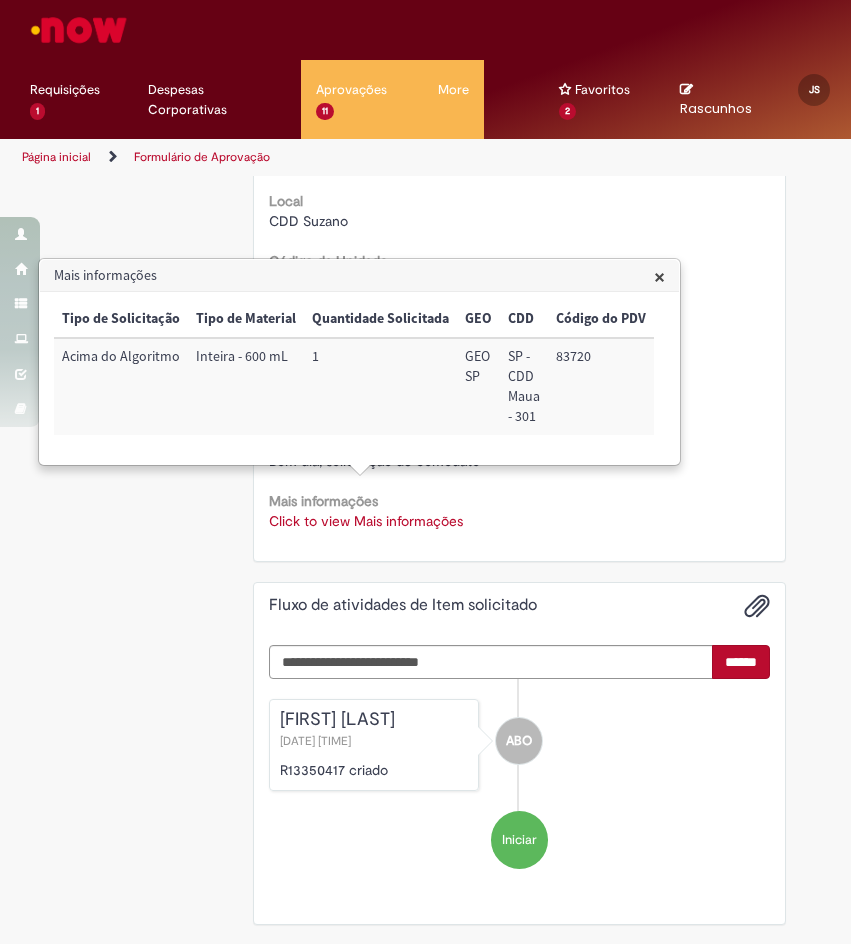 click on "83720" at bounding box center (601, 386) 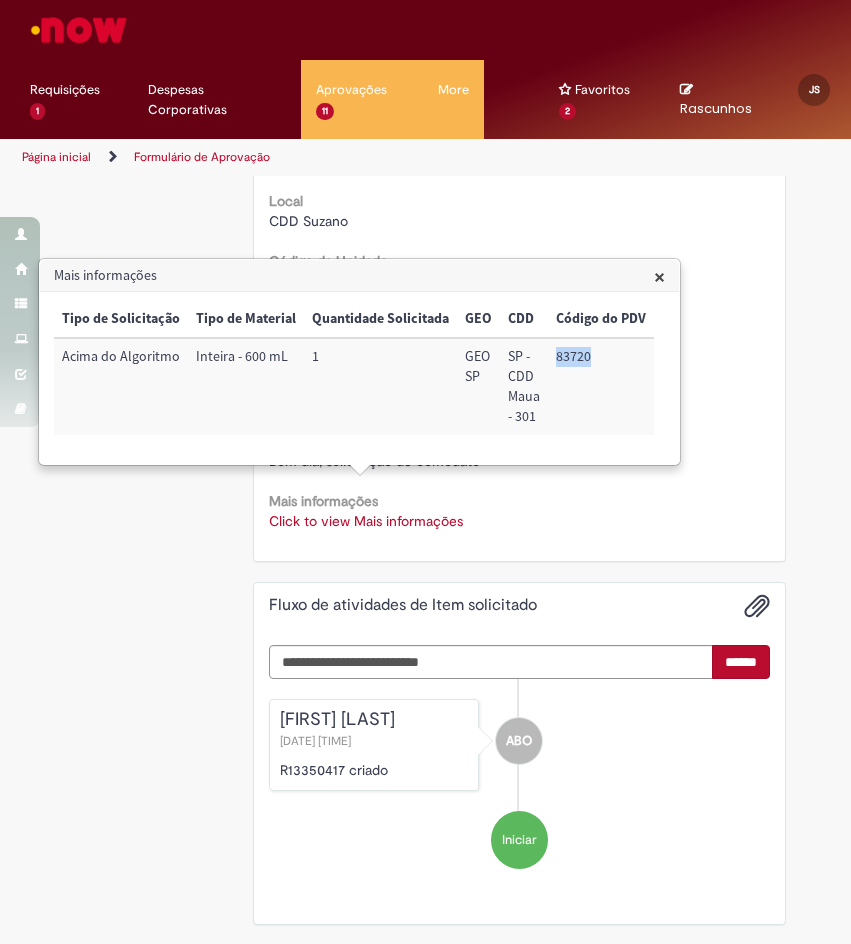 click on "83720" at bounding box center (601, 386) 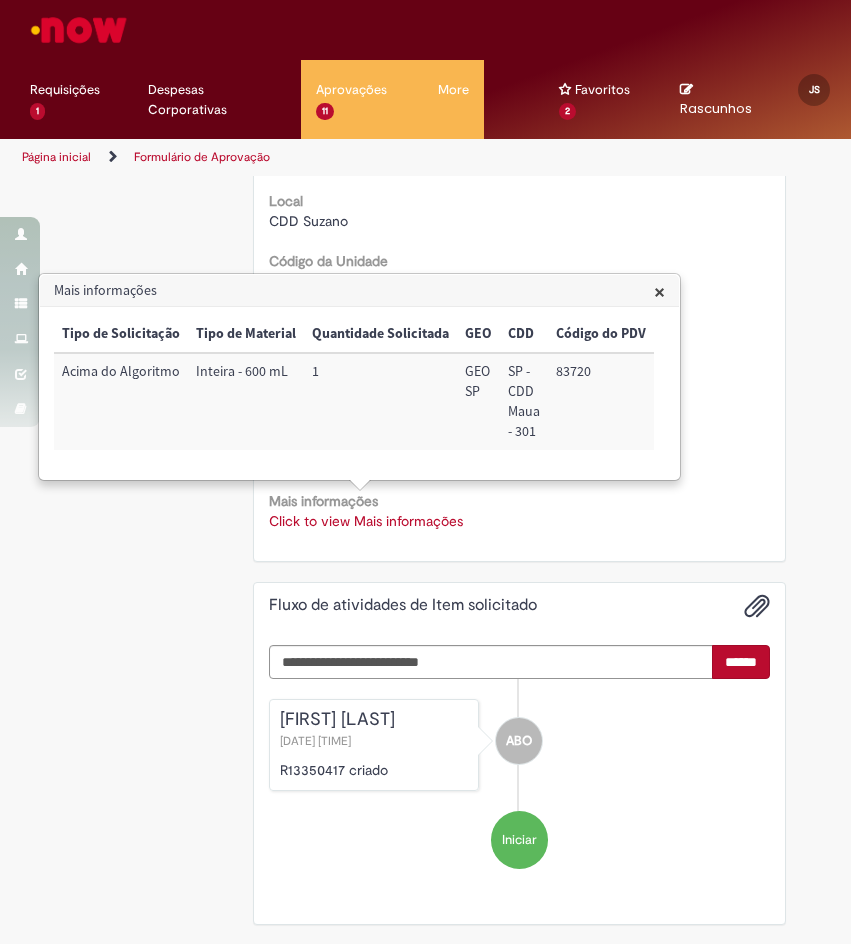 drag, startPoint x: 565, startPoint y: 565, endPoint x: 570, endPoint y: 520, distance: 45.276924 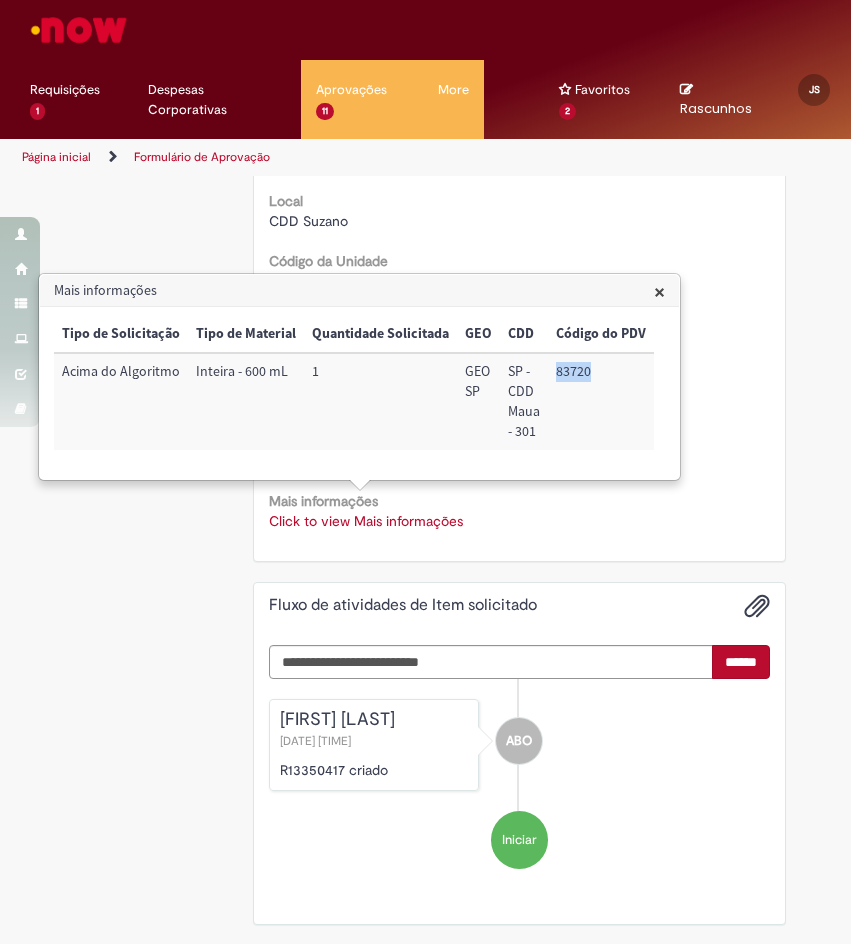 click on "83720" at bounding box center [601, 401] 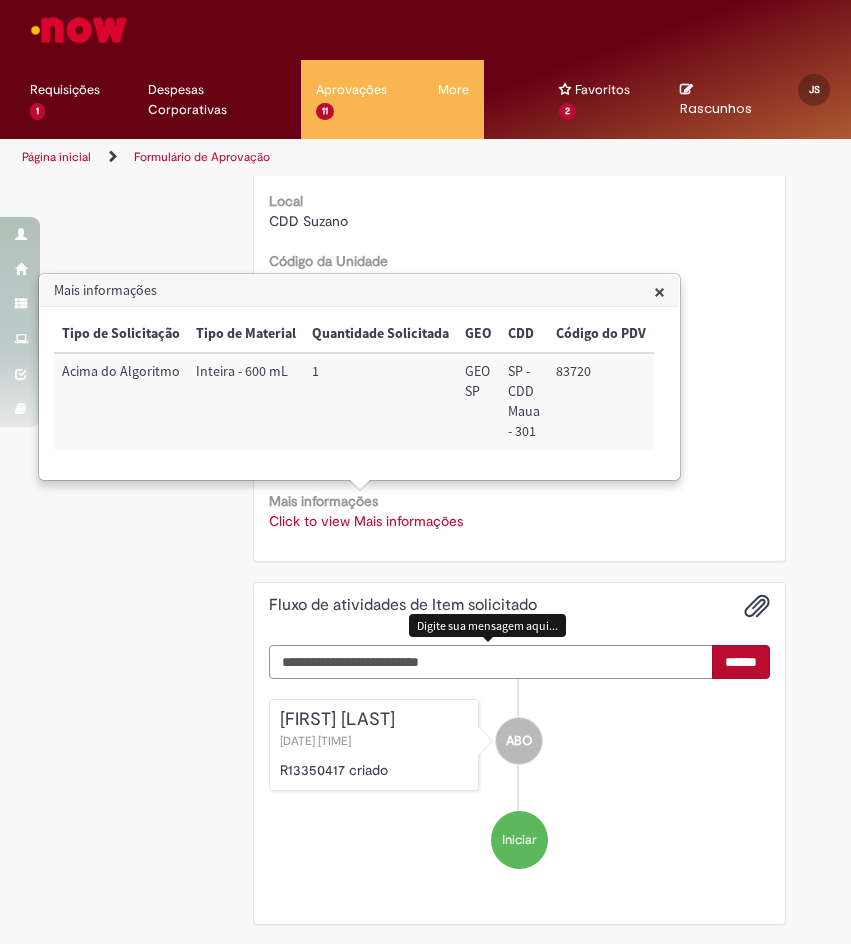 click at bounding box center (491, 662) 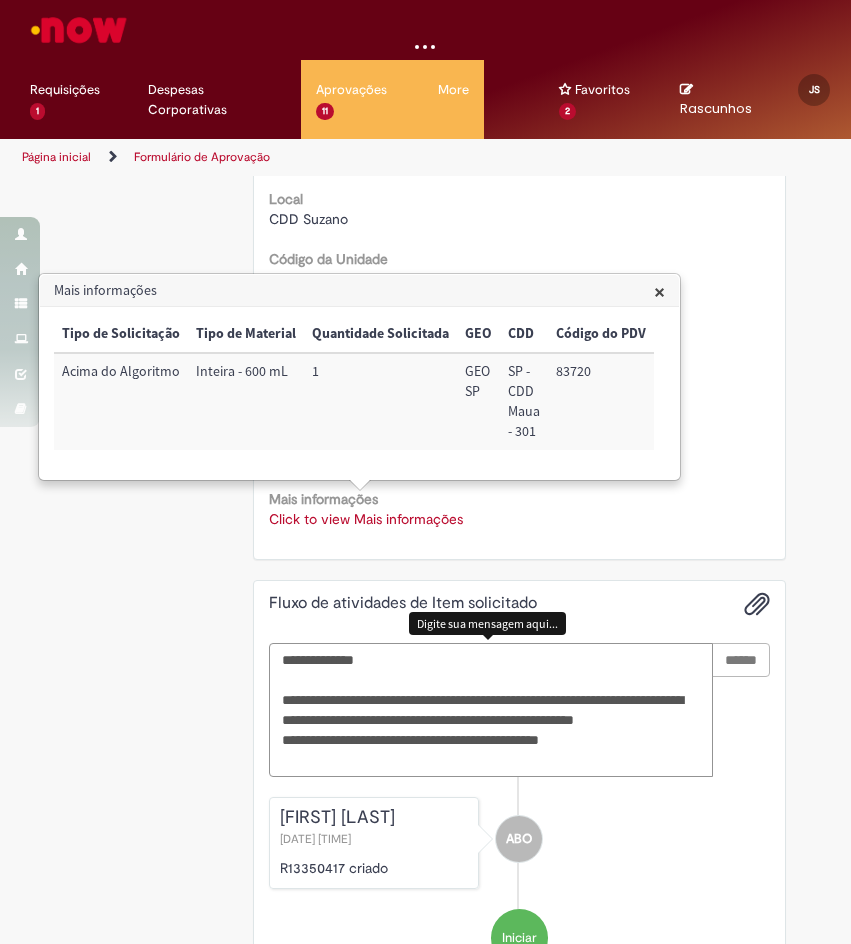 type on "**********" 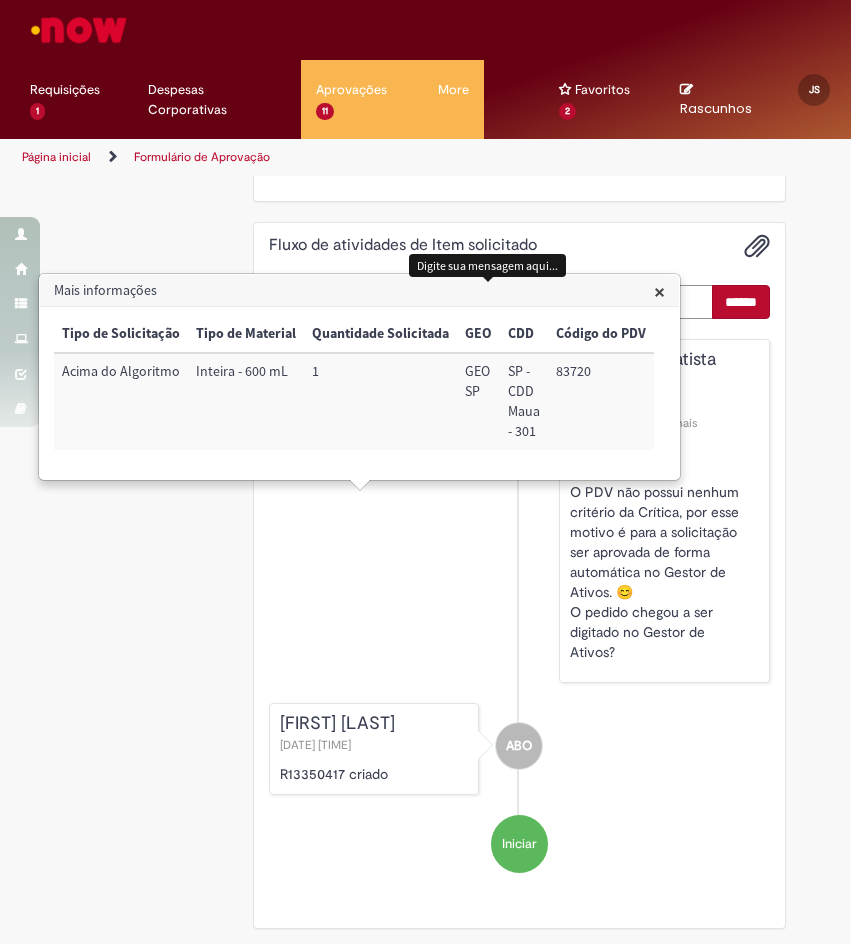 scroll, scrollTop: 975, scrollLeft: 0, axis: vertical 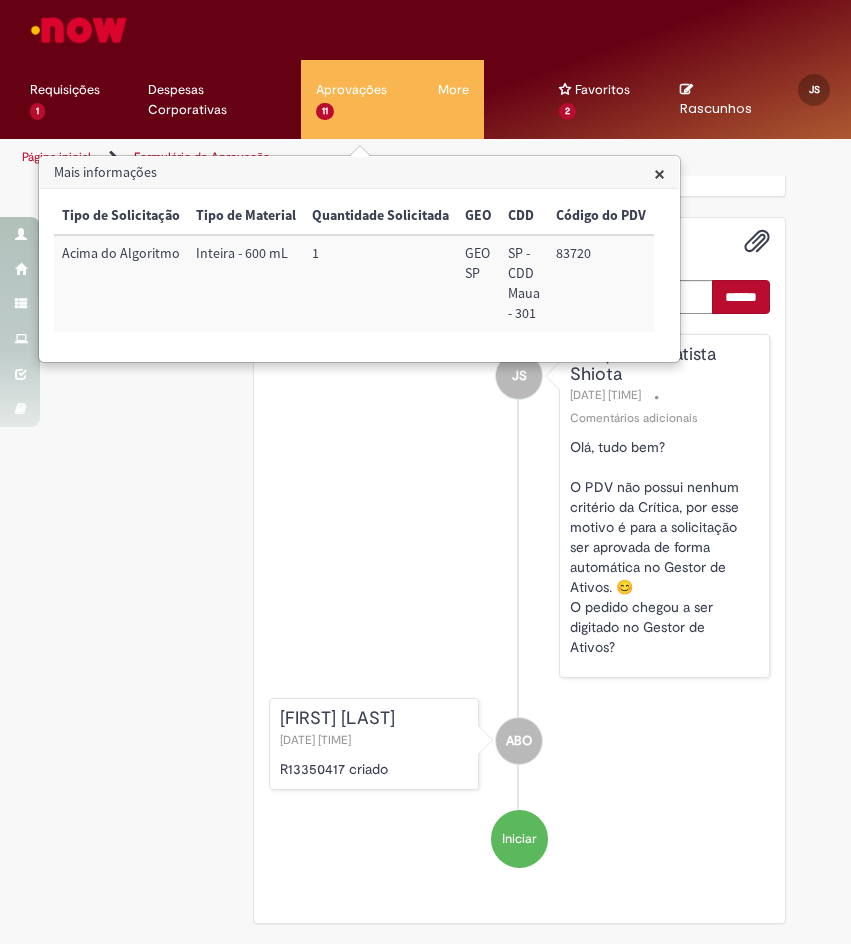 click on "×" at bounding box center (659, 173) 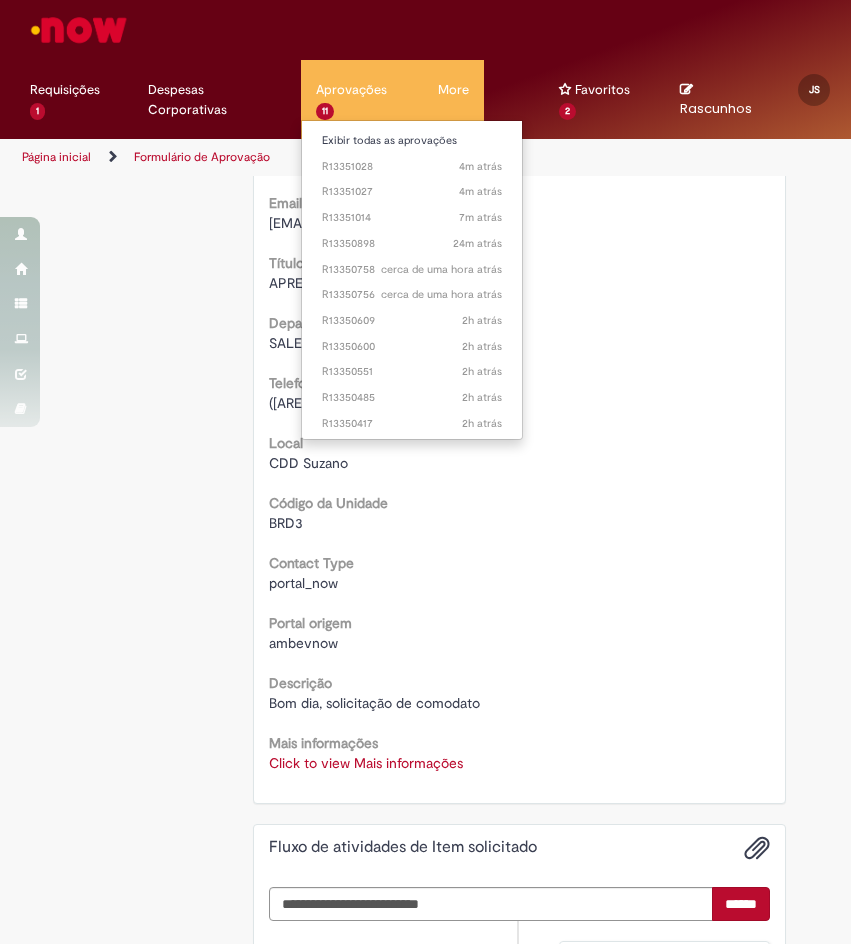 scroll, scrollTop: 60, scrollLeft: 0, axis: vertical 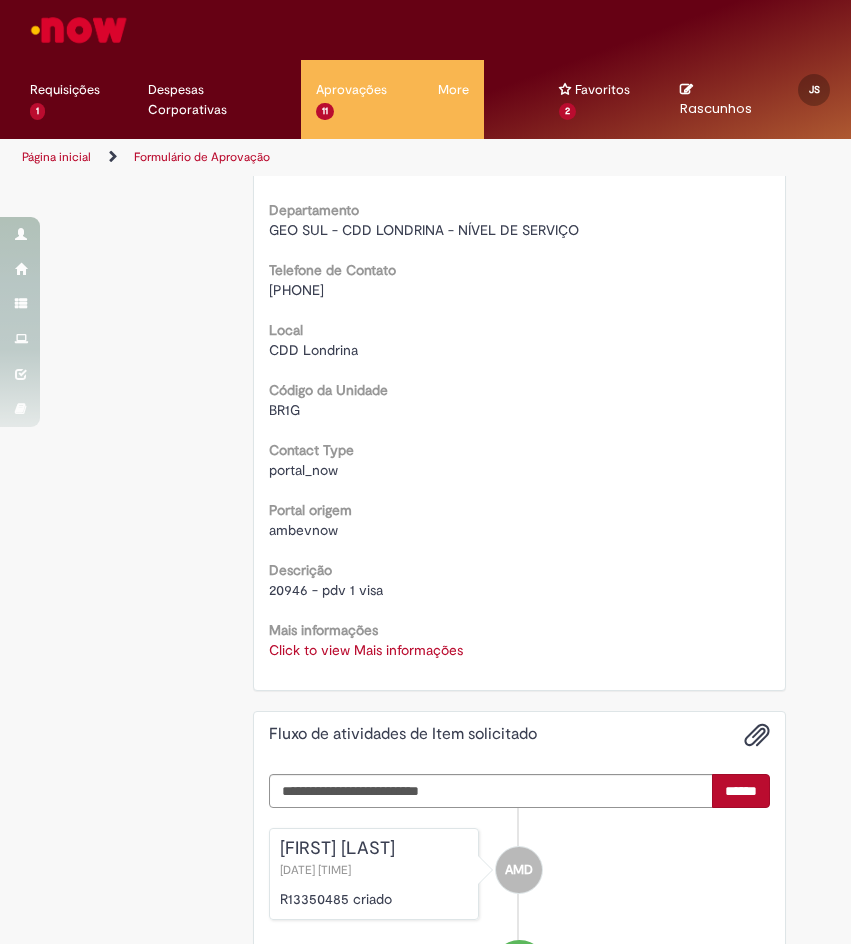 click on "Mais informações" at bounding box center [323, 630] 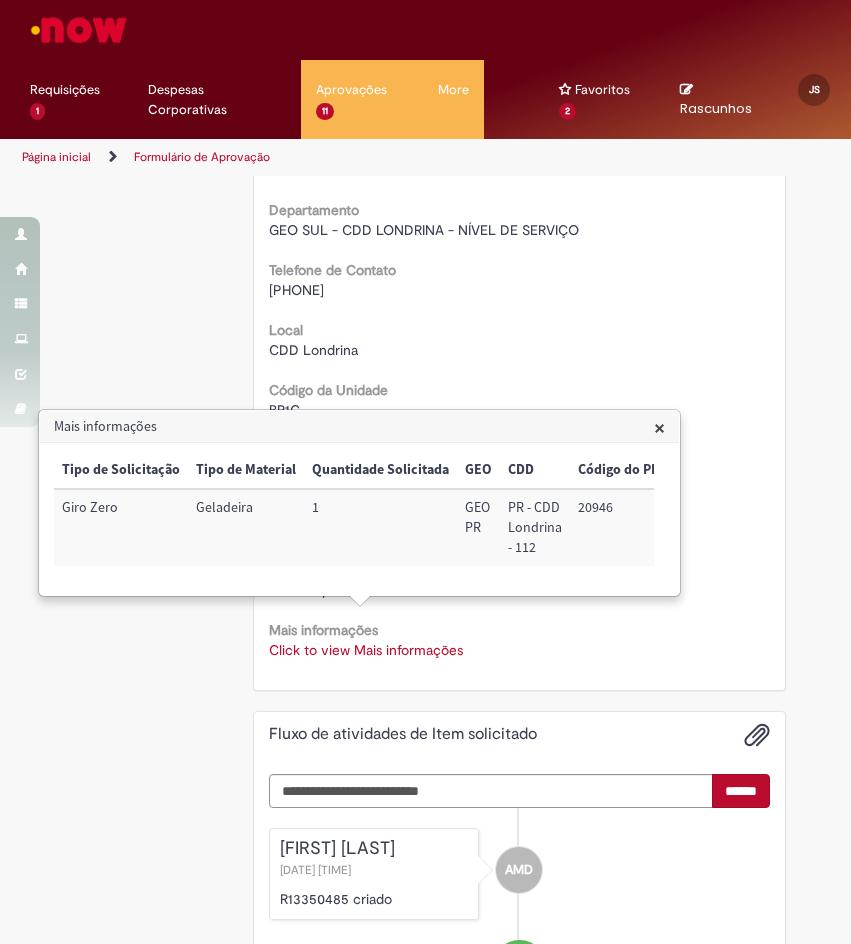 click on "20946" at bounding box center [623, 527] 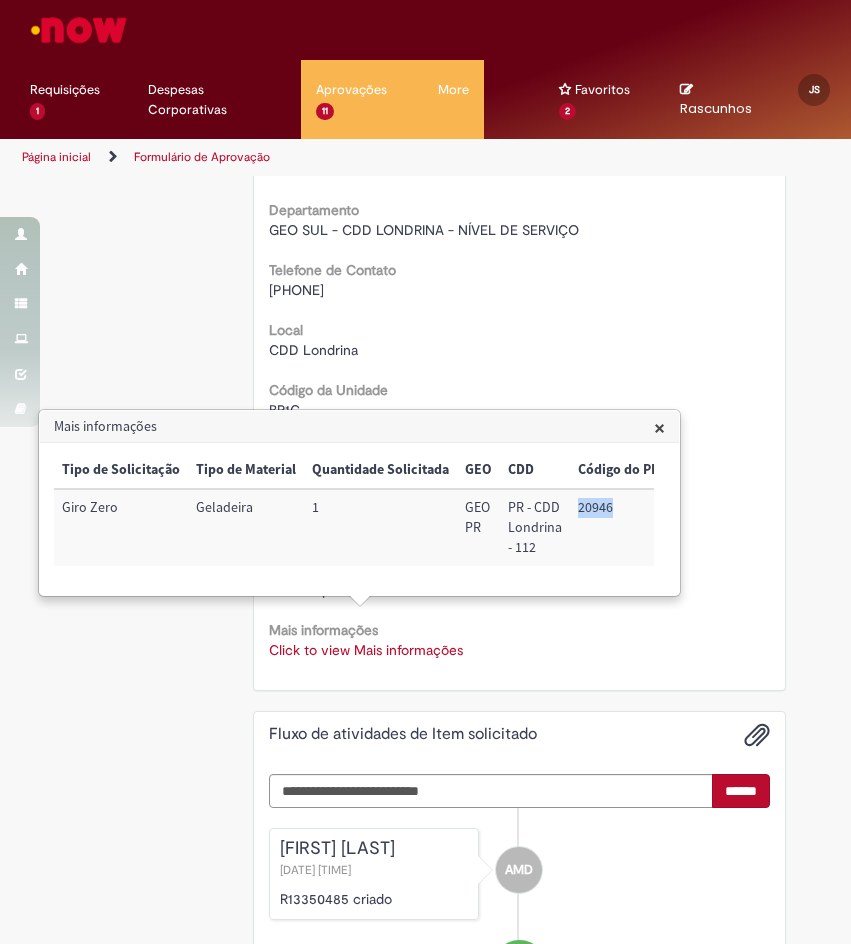 click on "20946" at bounding box center (623, 527) 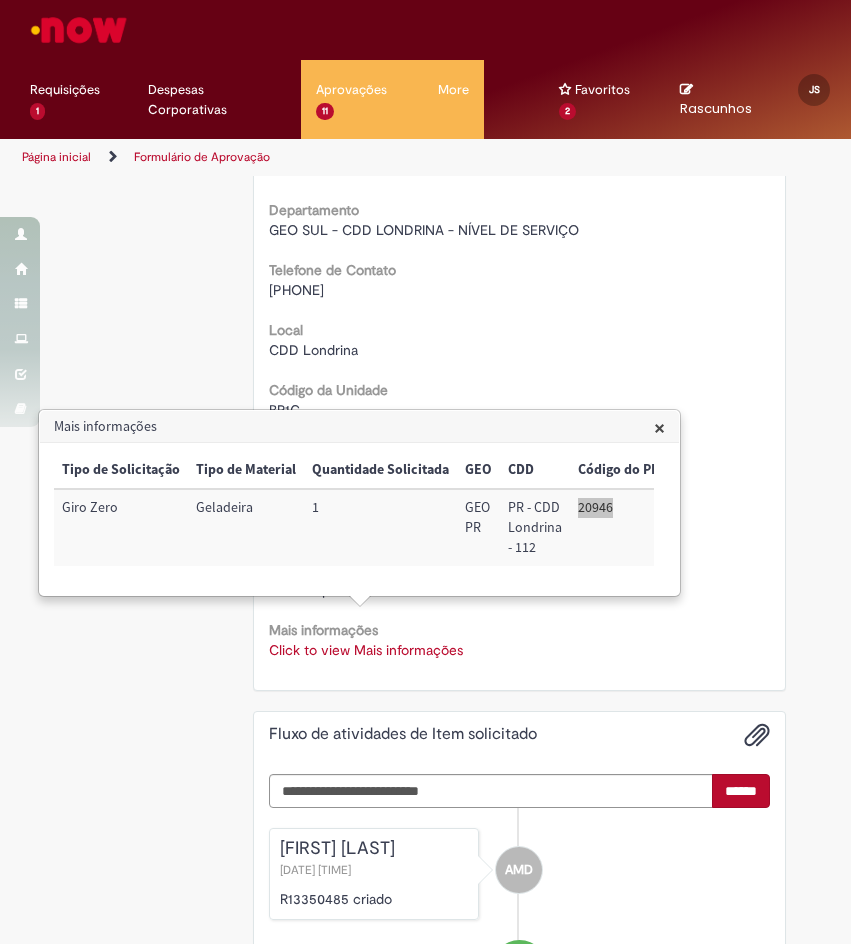 click on "20946" at bounding box center [623, 527] 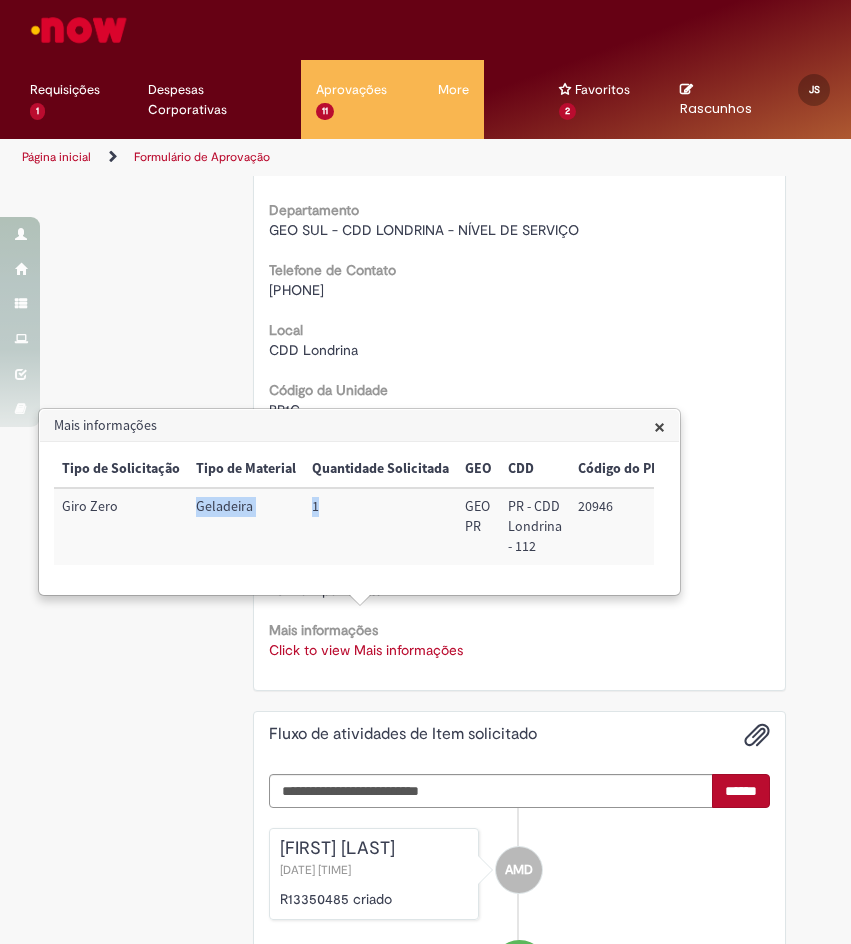 drag, startPoint x: 339, startPoint y: 516, endPoint x: 181, endPoint y: 522, distance: 158.11388 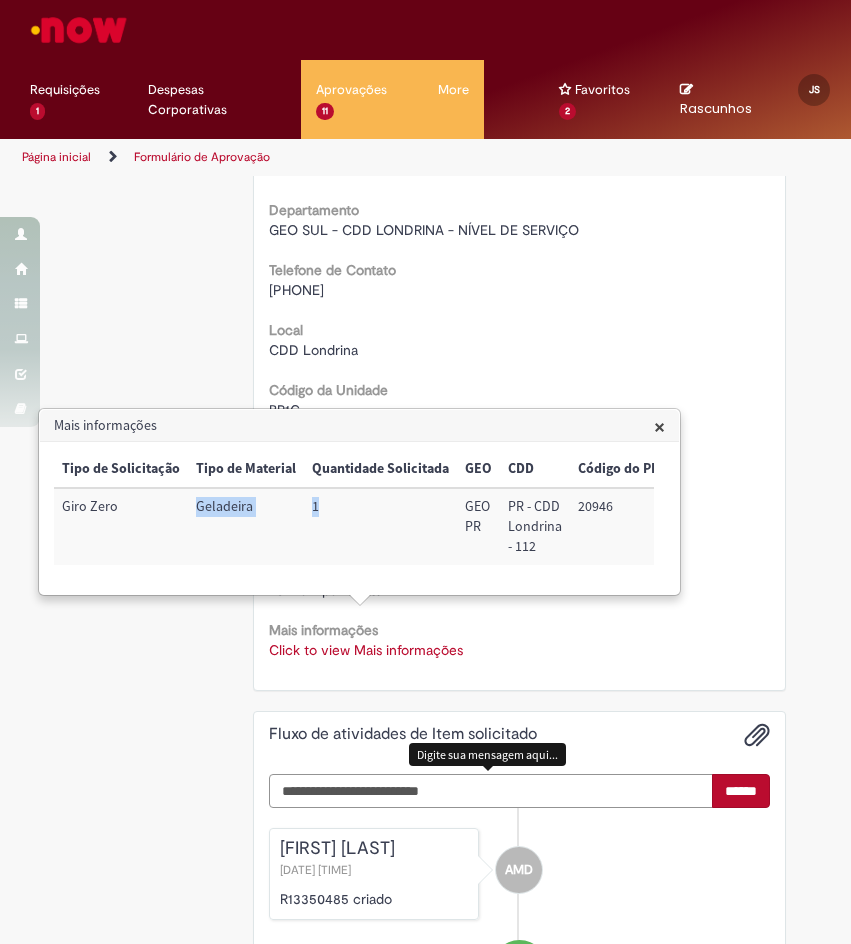 click at bounding box center (491, 791) 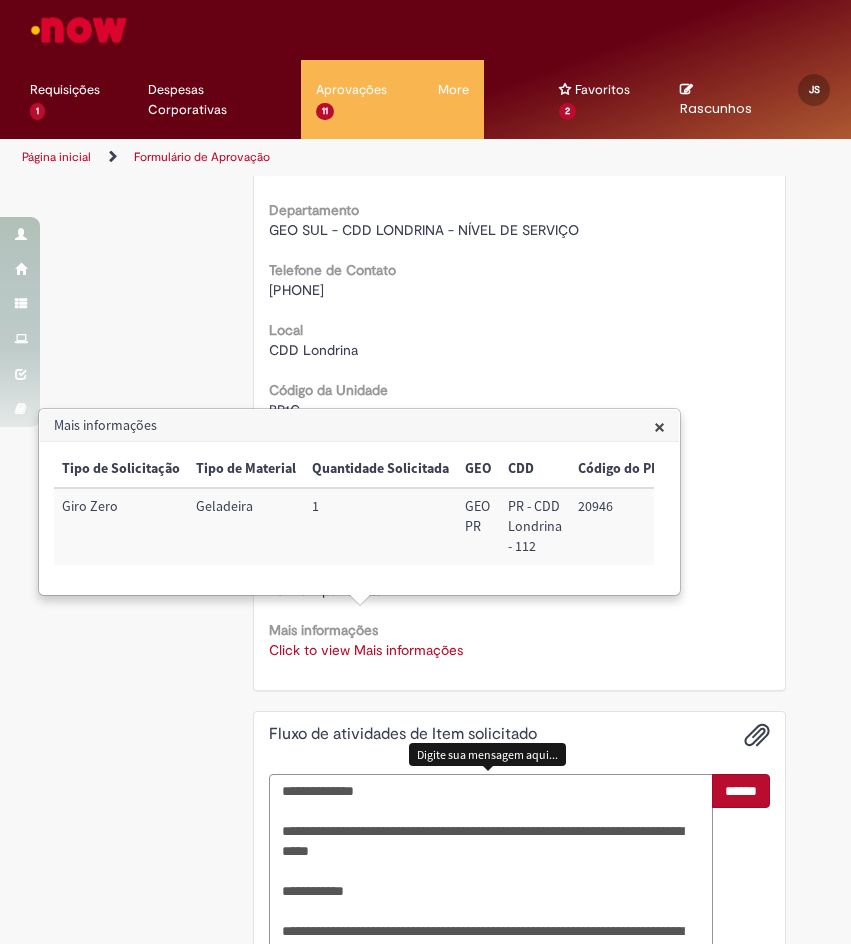 scroll, scrollTop: 958, scrollLeft: 0, axis: vertical 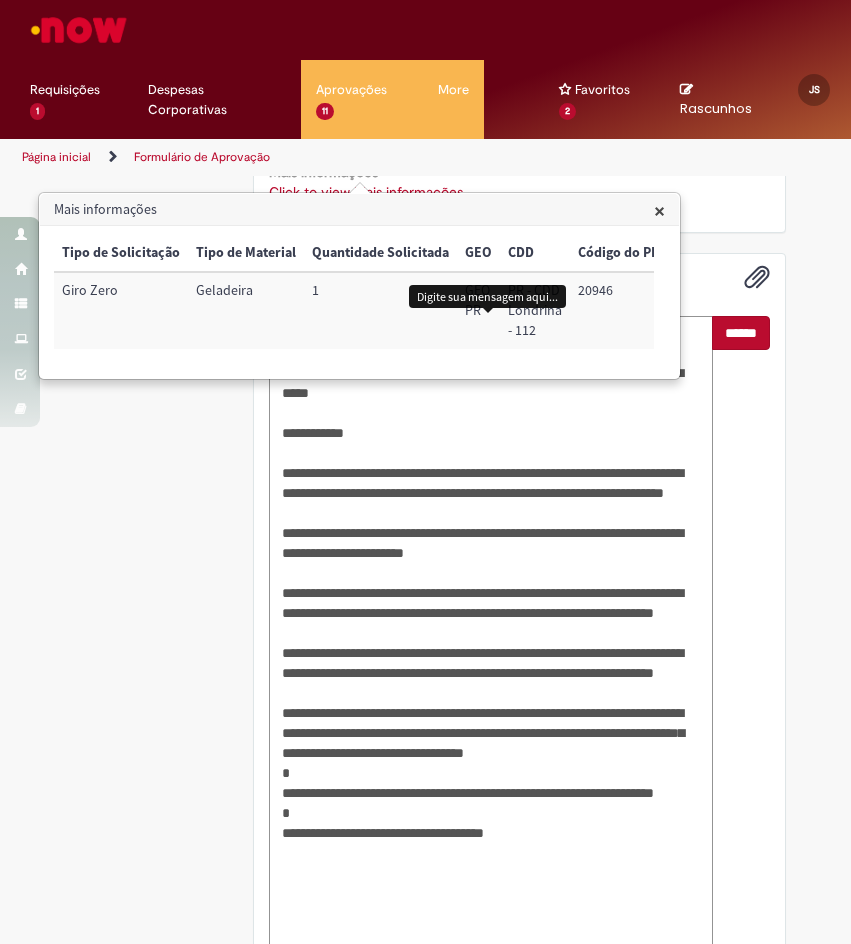 type on "**********" 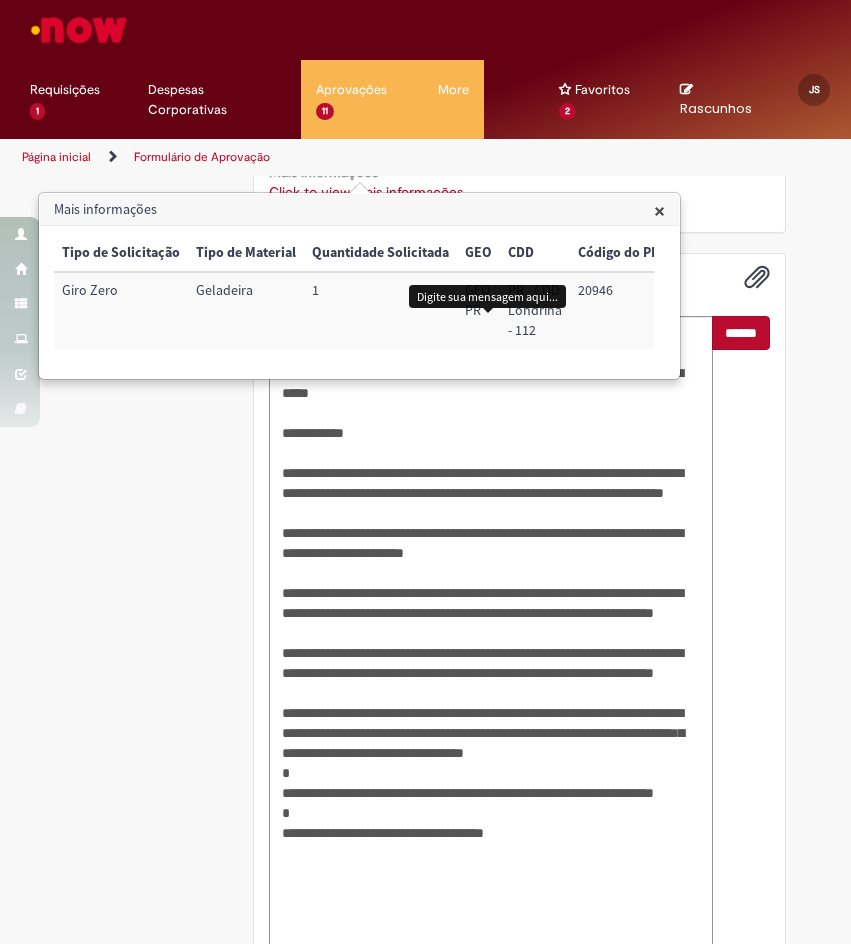 click on "**********" at bounding box center (519, 758) 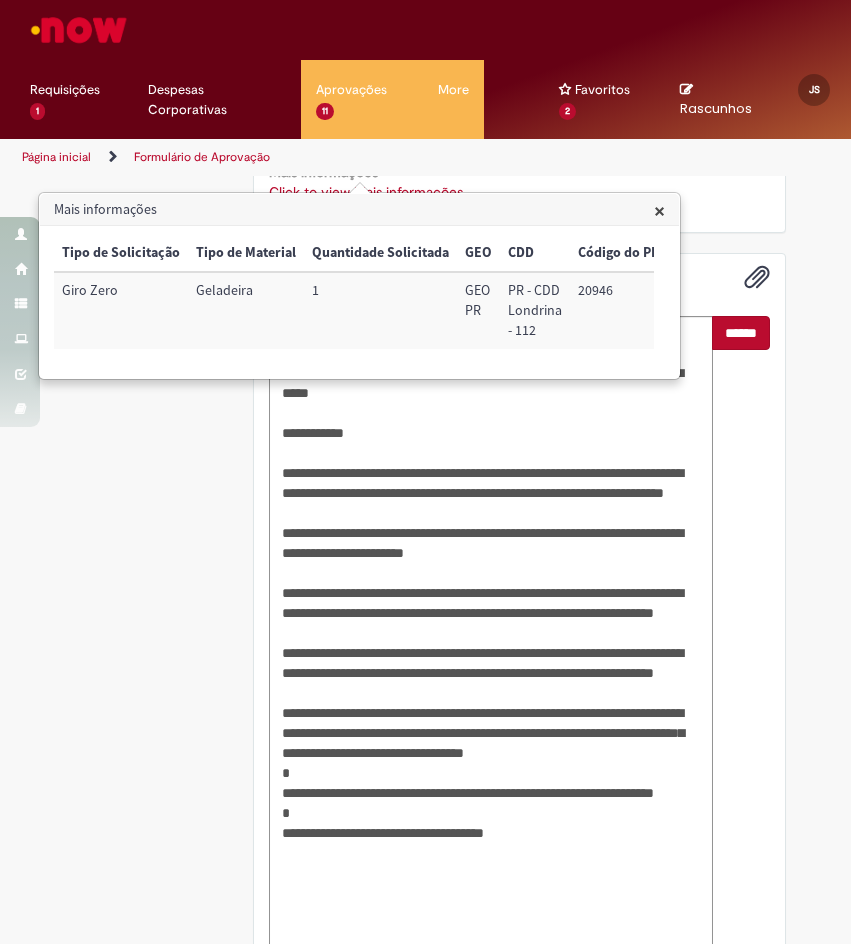 click on "******" at bounding box center (741, 333) 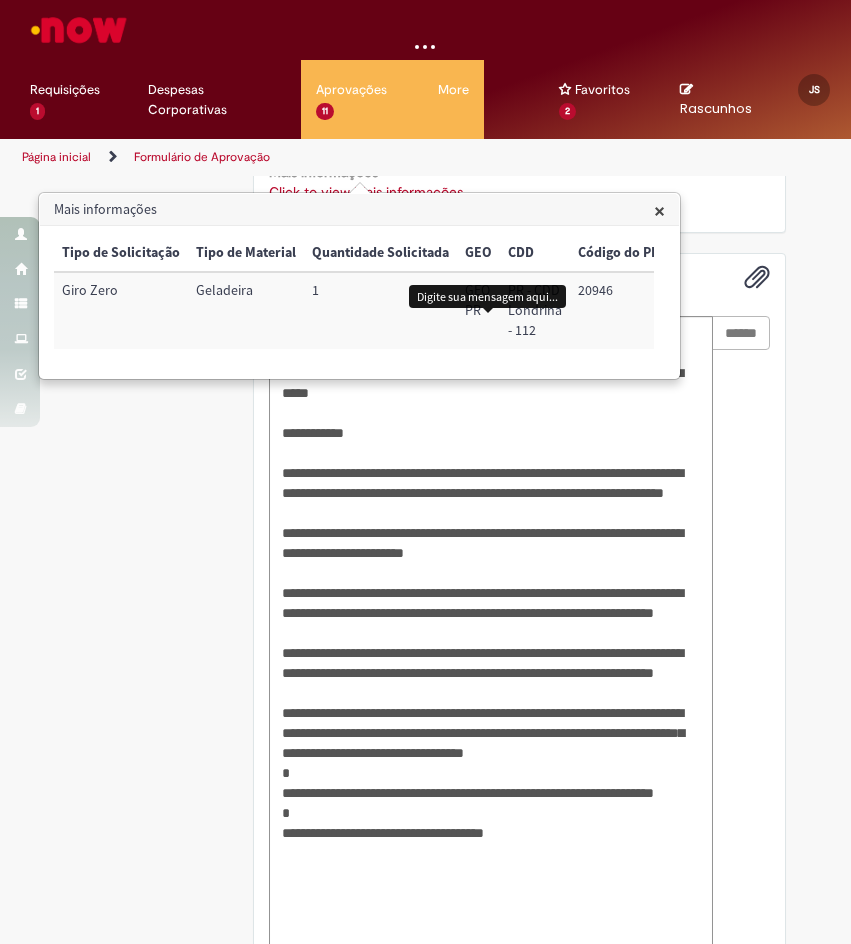 click on "Mais informações" at bounding box center [359, 210] 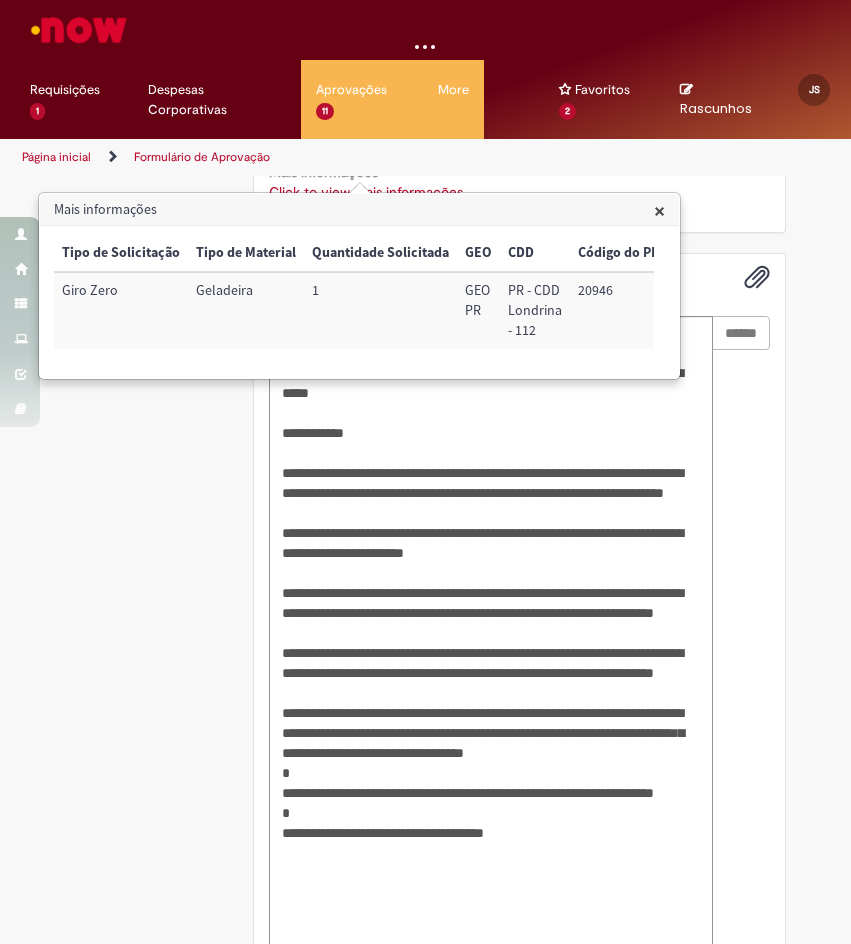 click on "×" at bounding box center [659, 210] 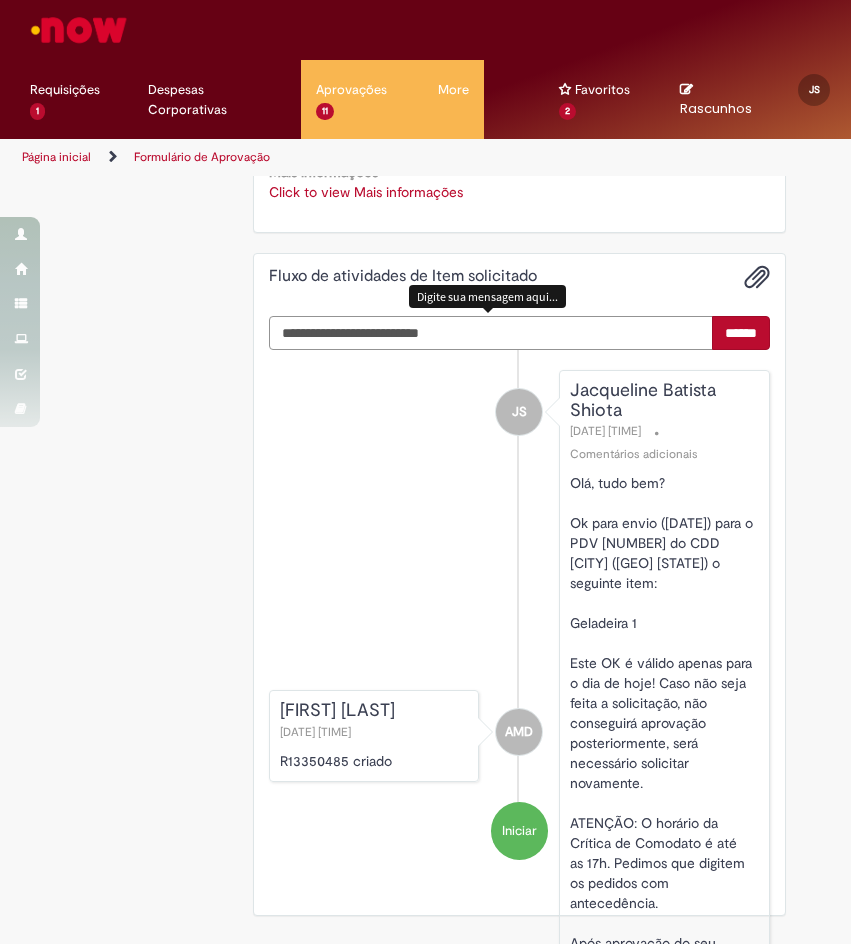 scroll, scrollTop: 631, scrollLeft: 0, axis: vertical 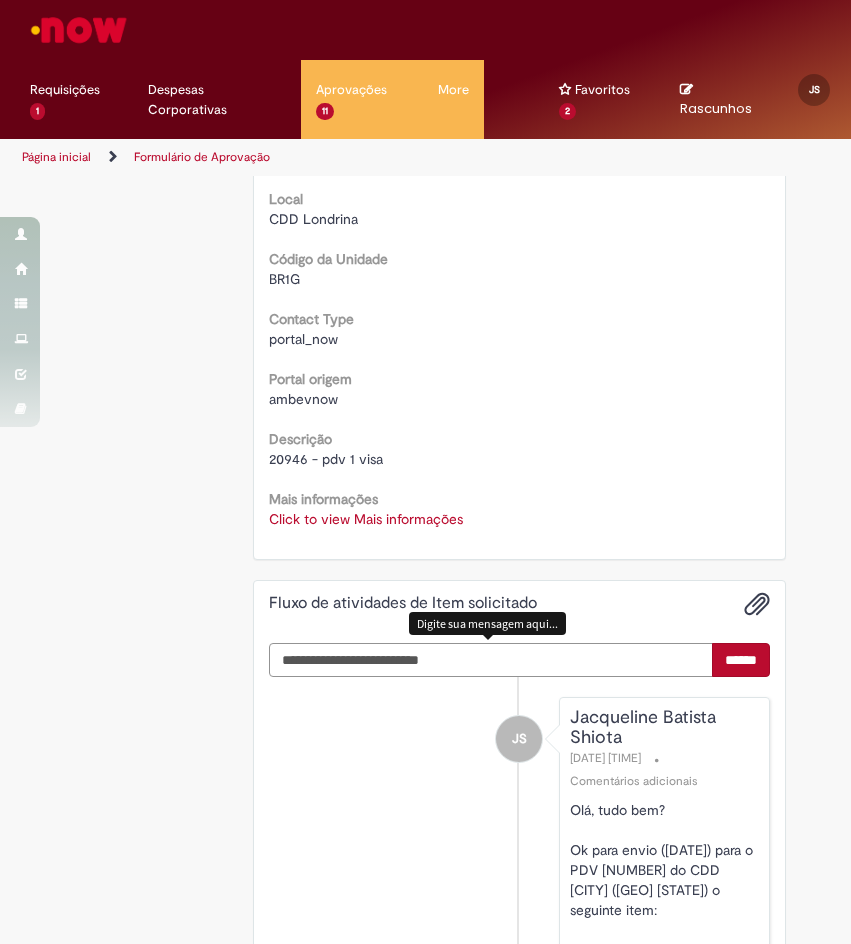 click at bounding box center (491, 660) 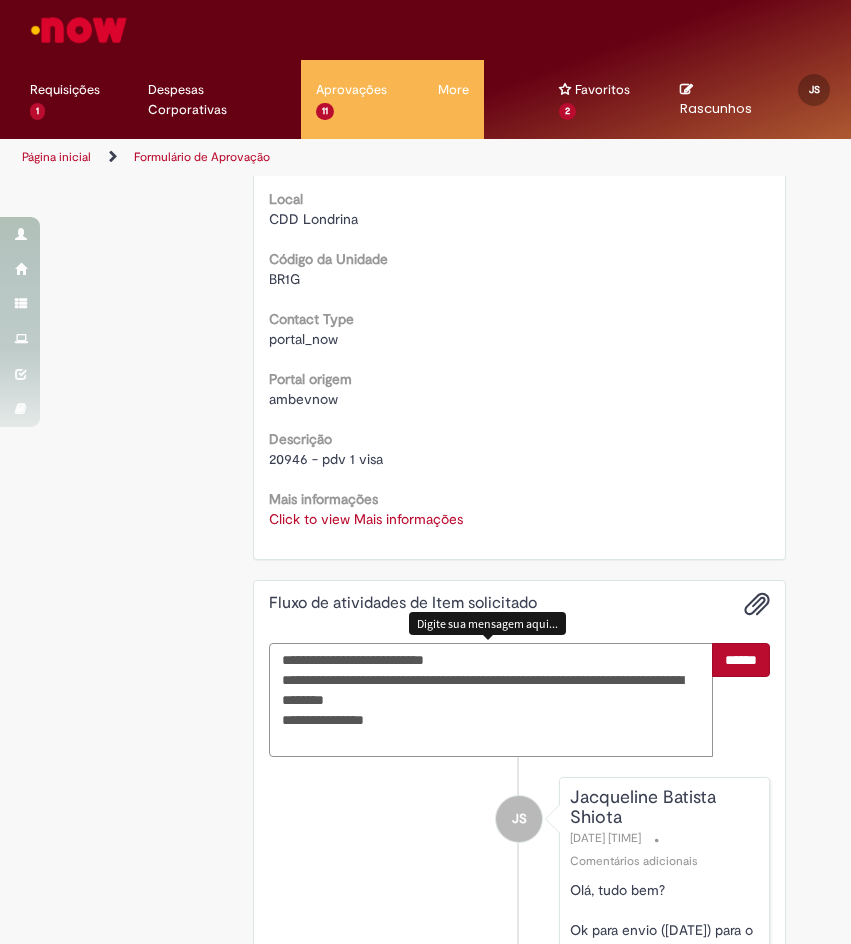 type on "**********" 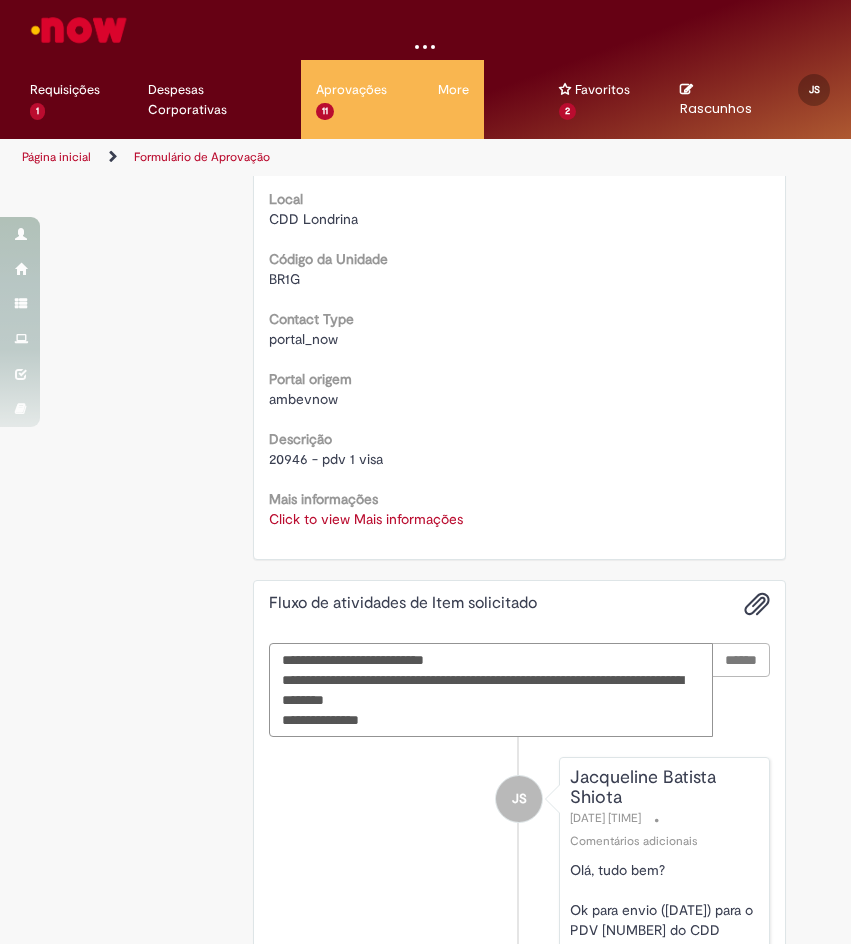 type 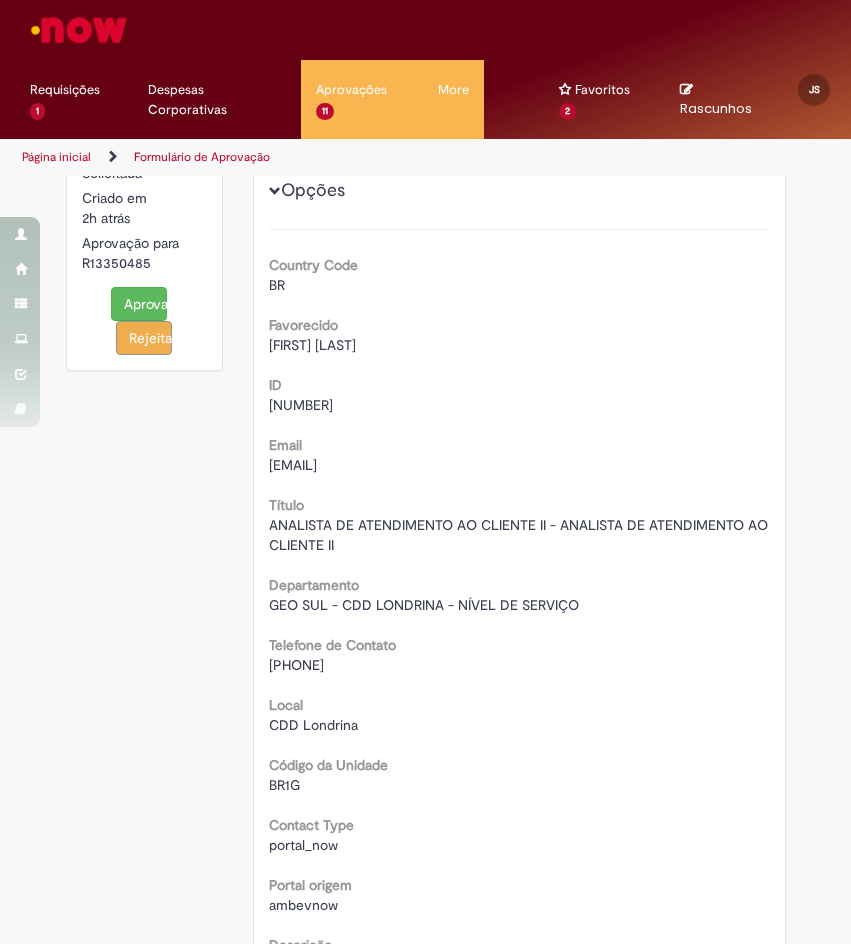 scroll, scrollTop: 31, scrollLeft: 0, axis: vertical 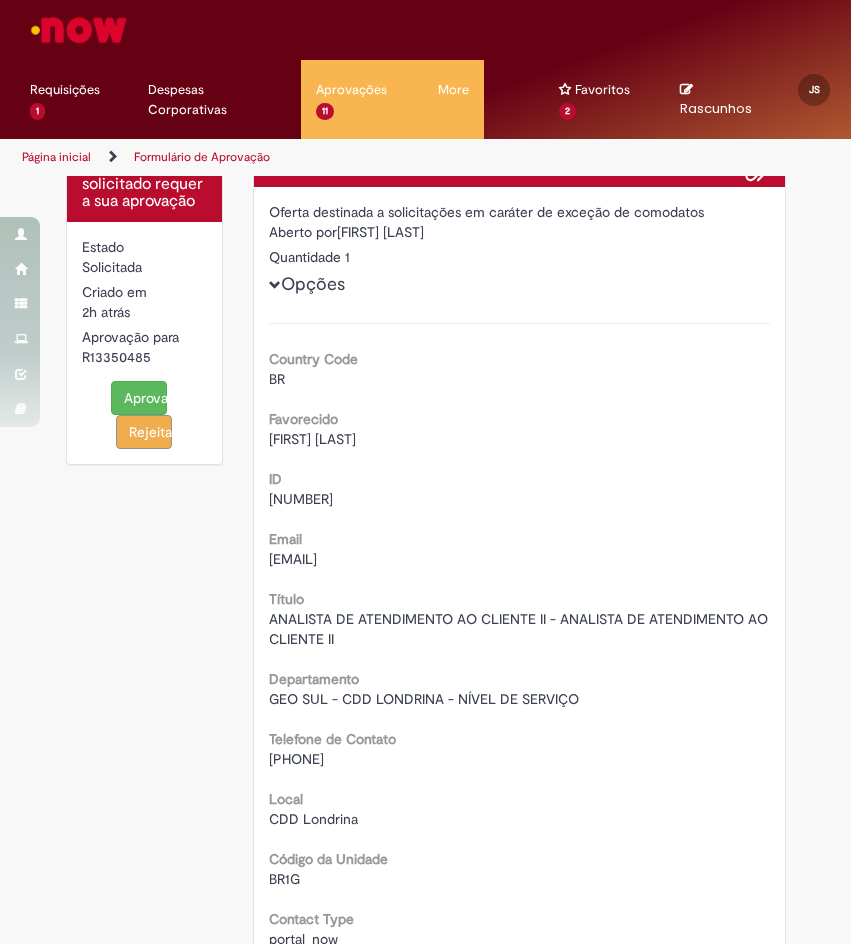 click on "Aprovar" at bounding box center [139, 398] 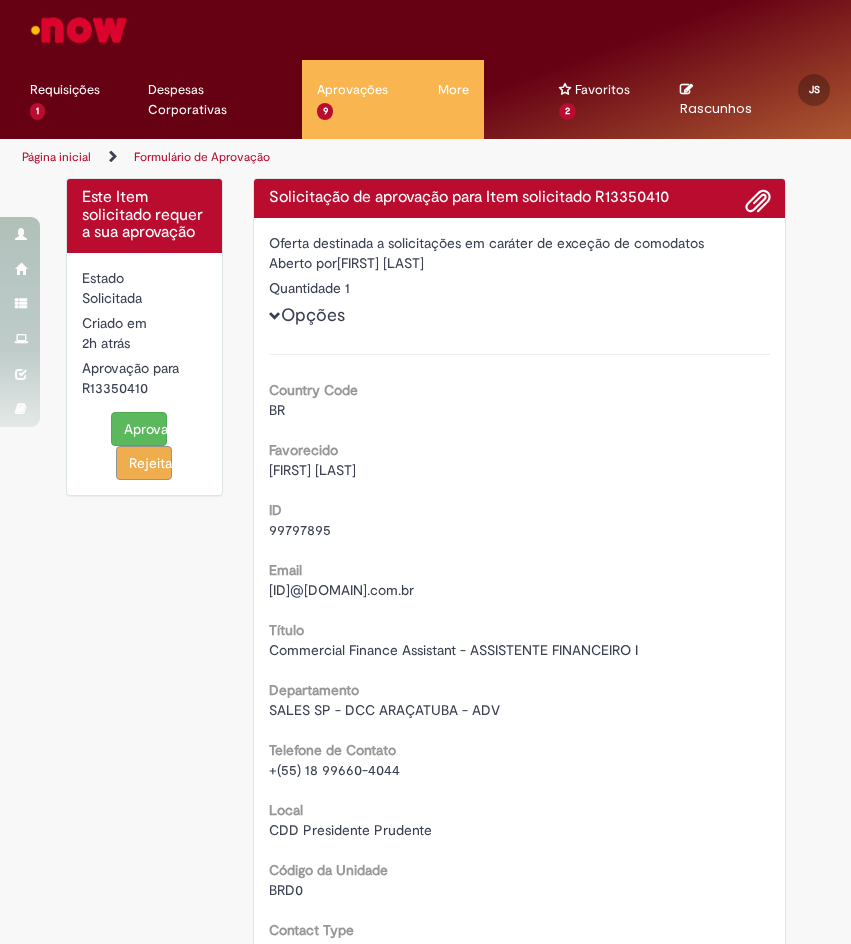 scroll, scrollTop: 0, scrollLeft: 0, axis: both 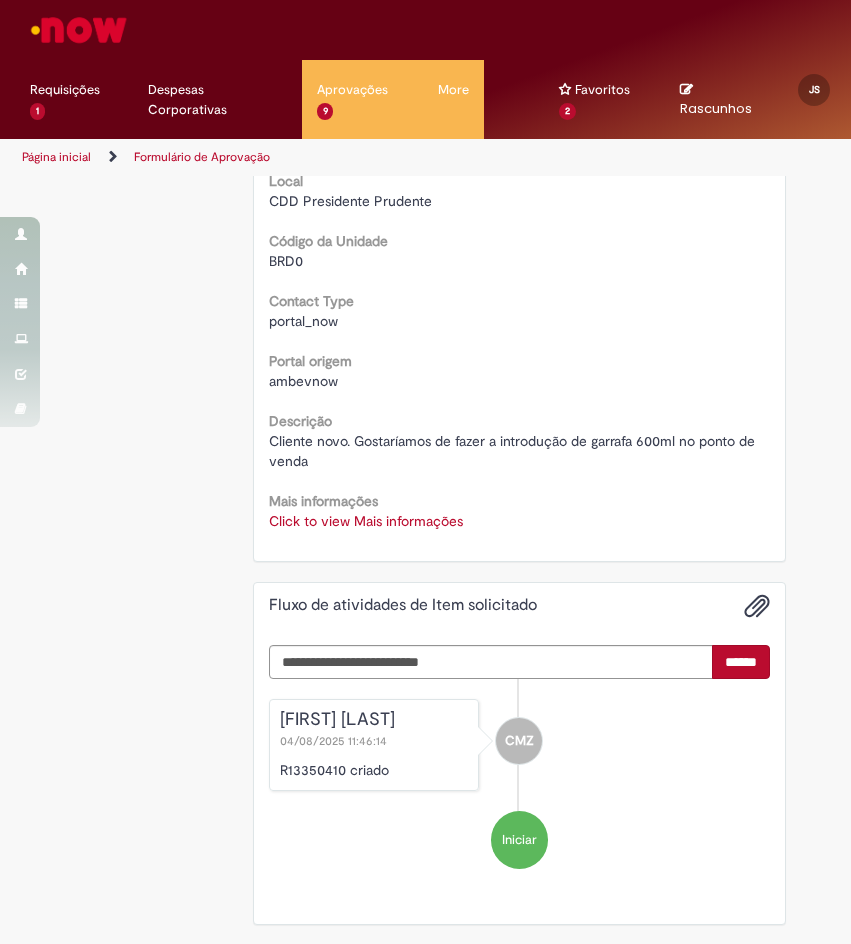 click on "Click to view Mais informações" at bounding box center [366, 521] 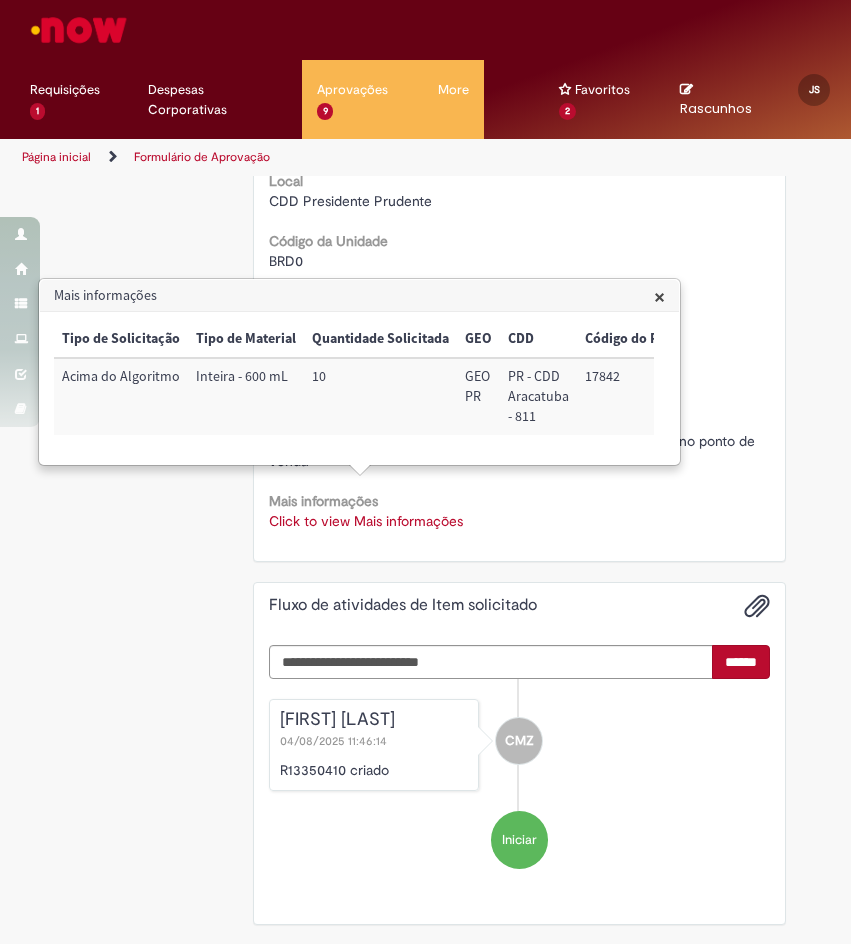 click on "17842" at bounding box center (630, 396) 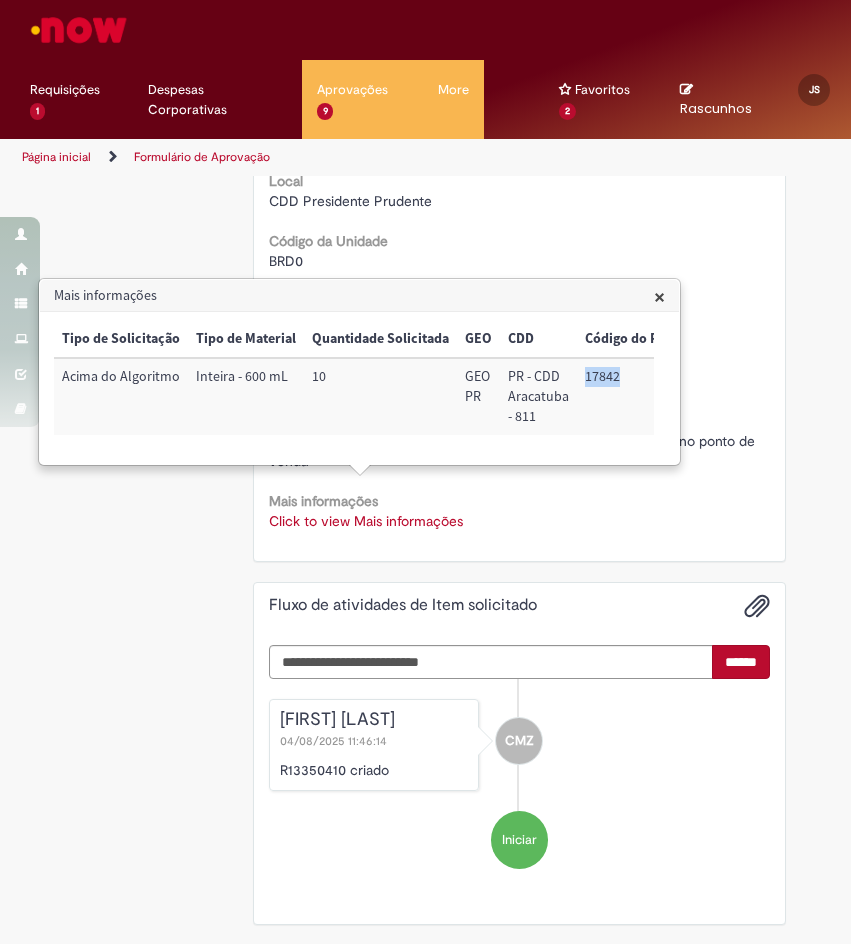 click on "17842" at bounding box center (630, 396) 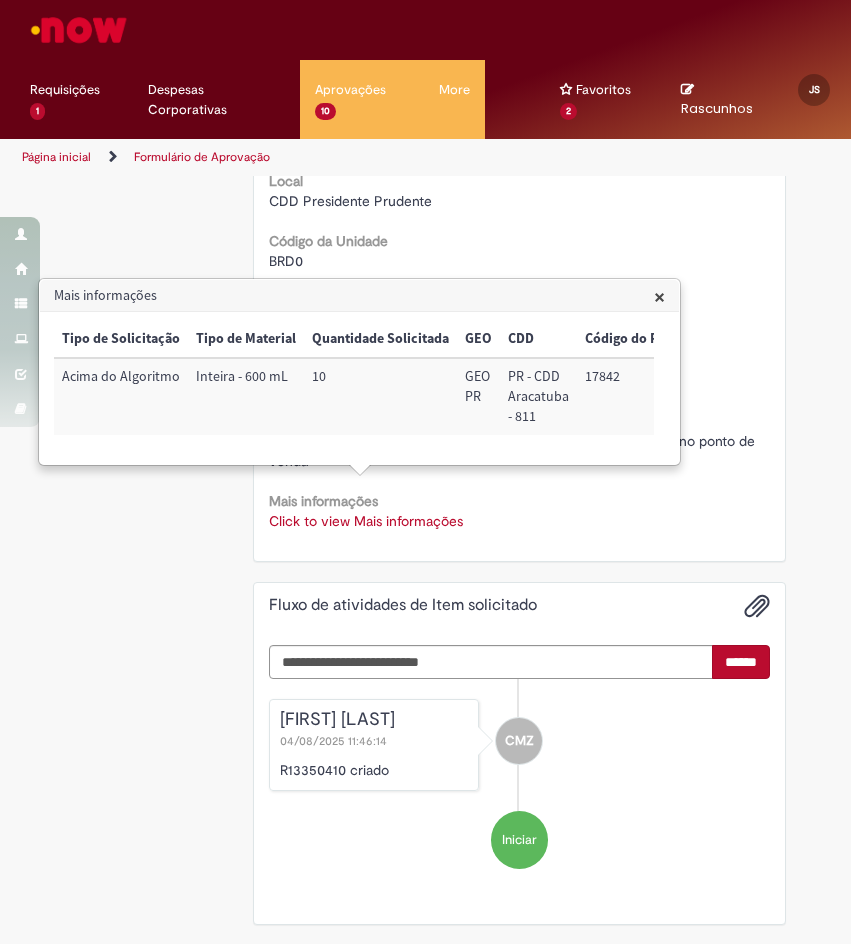 click on "PR - CDD Aracatuba - 811" at bounding box center [538, 396] 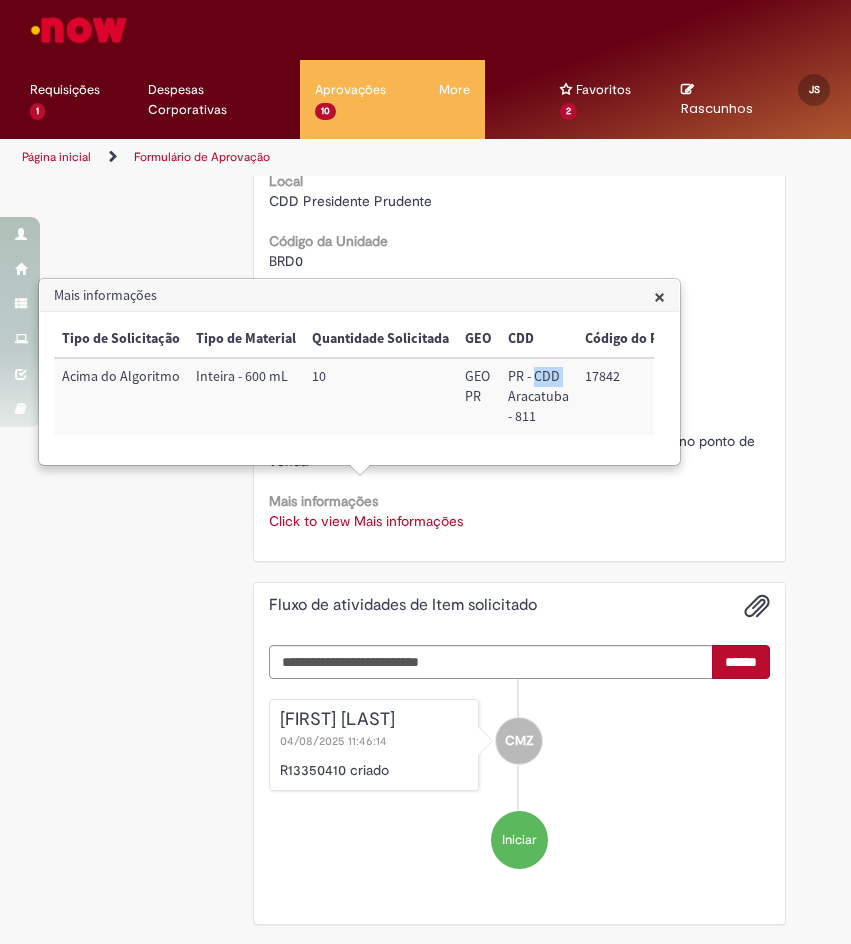 click on "PR - CDD Aracatuba - 811" at bounding box center [538, 396] 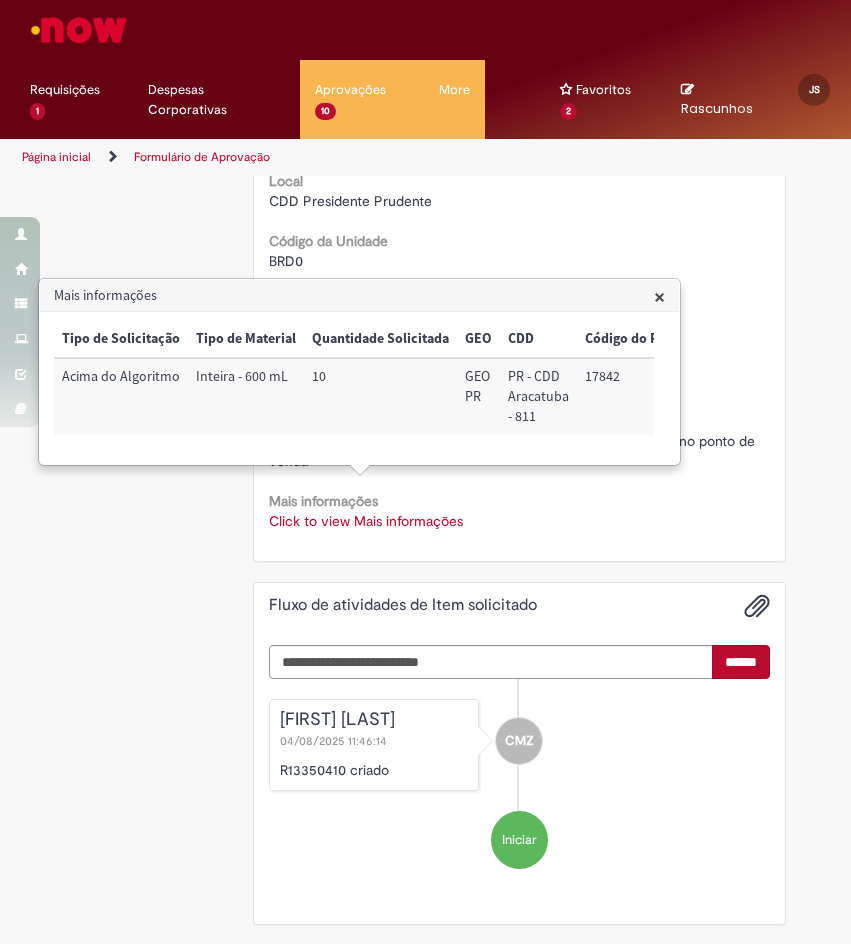 click on "17842" at bounding box center (630, 396) 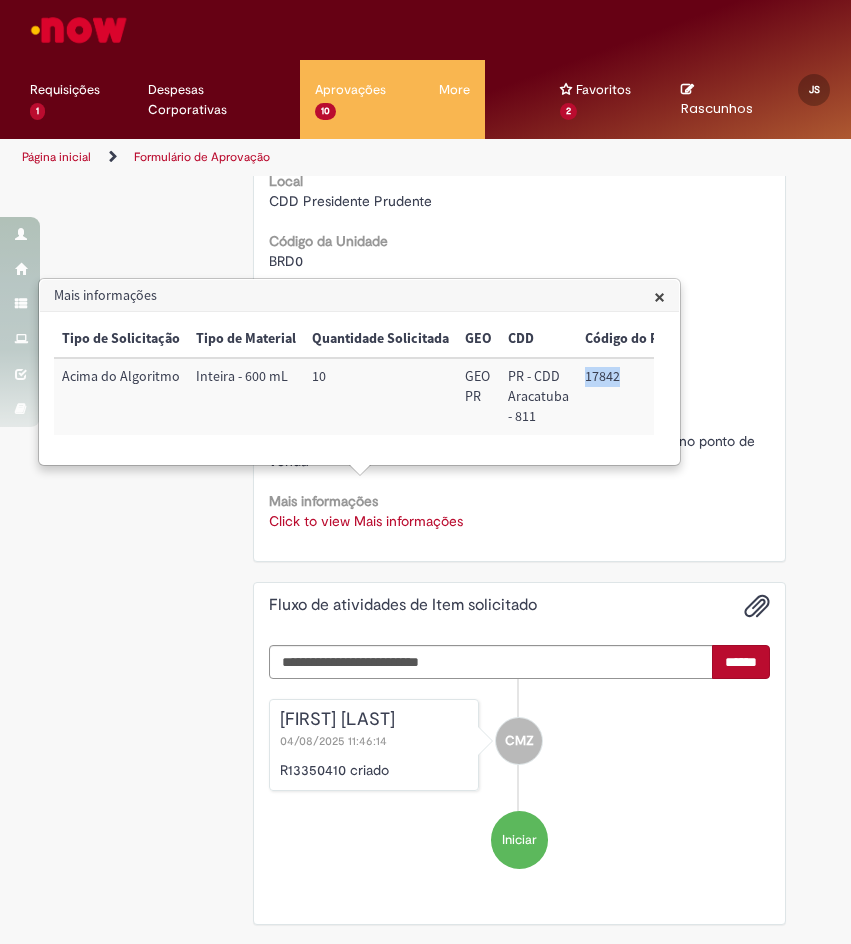click on "17842" at bounding box center [630, 396] 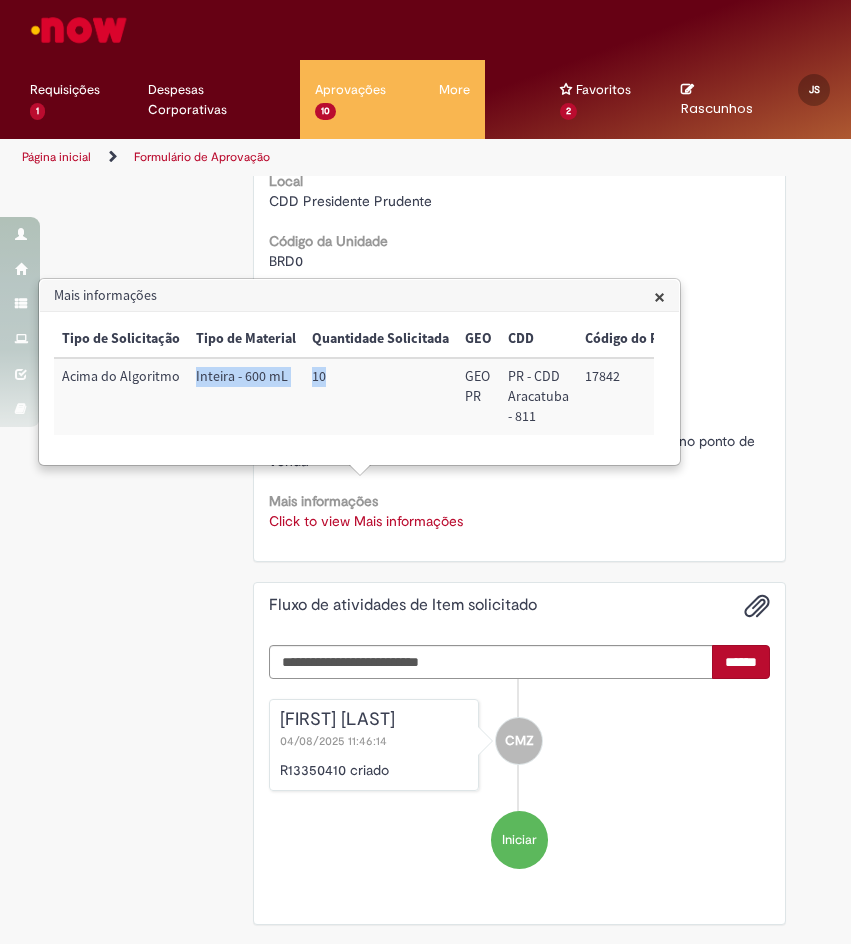 drag, startPoint x: 327, startPoint y: 378, endPoint x: 204, endPoint y: 389, distance: 123.49089 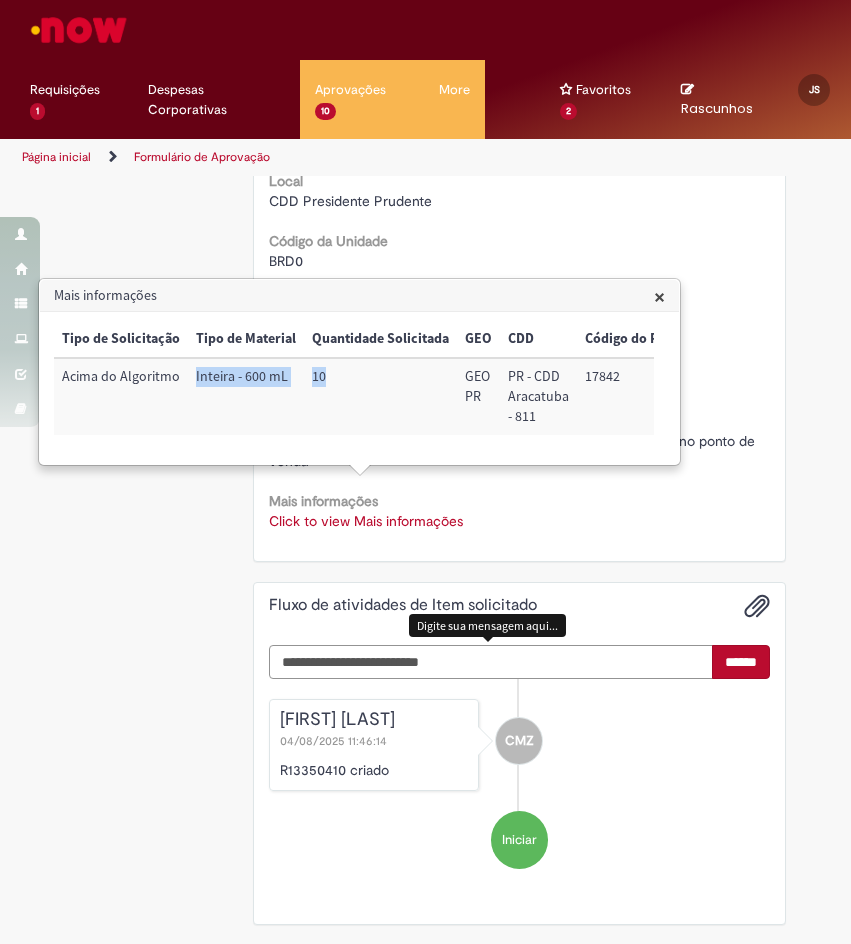 click at bounding box center [491, 662] 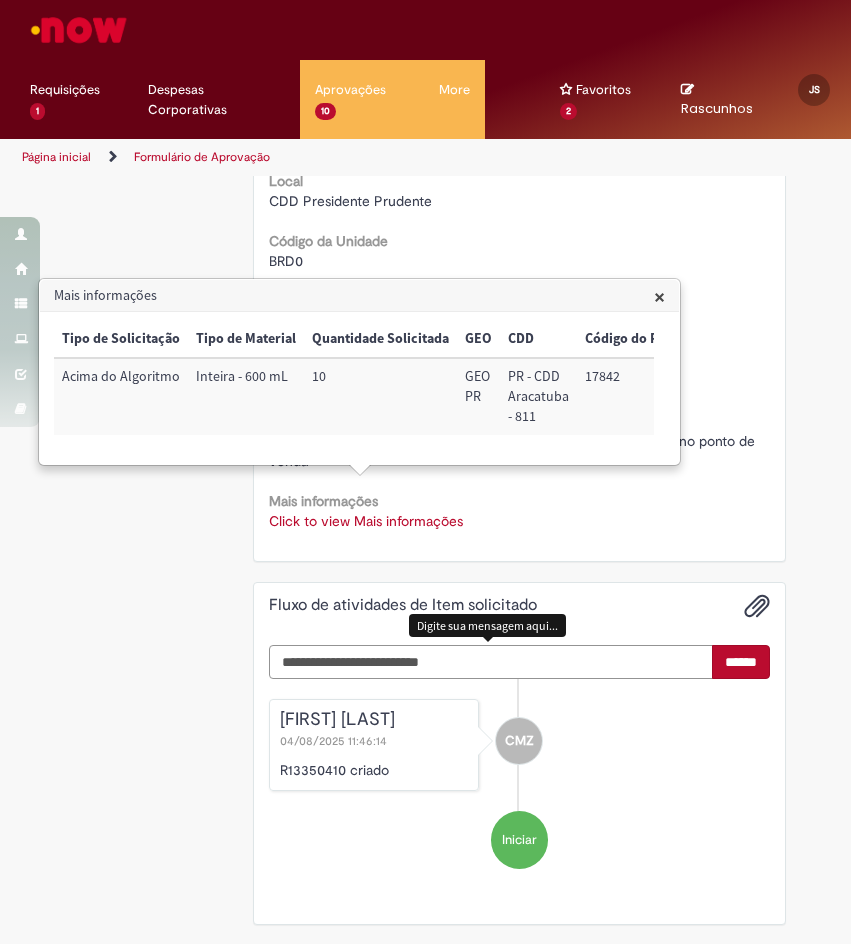 paste on "**********" 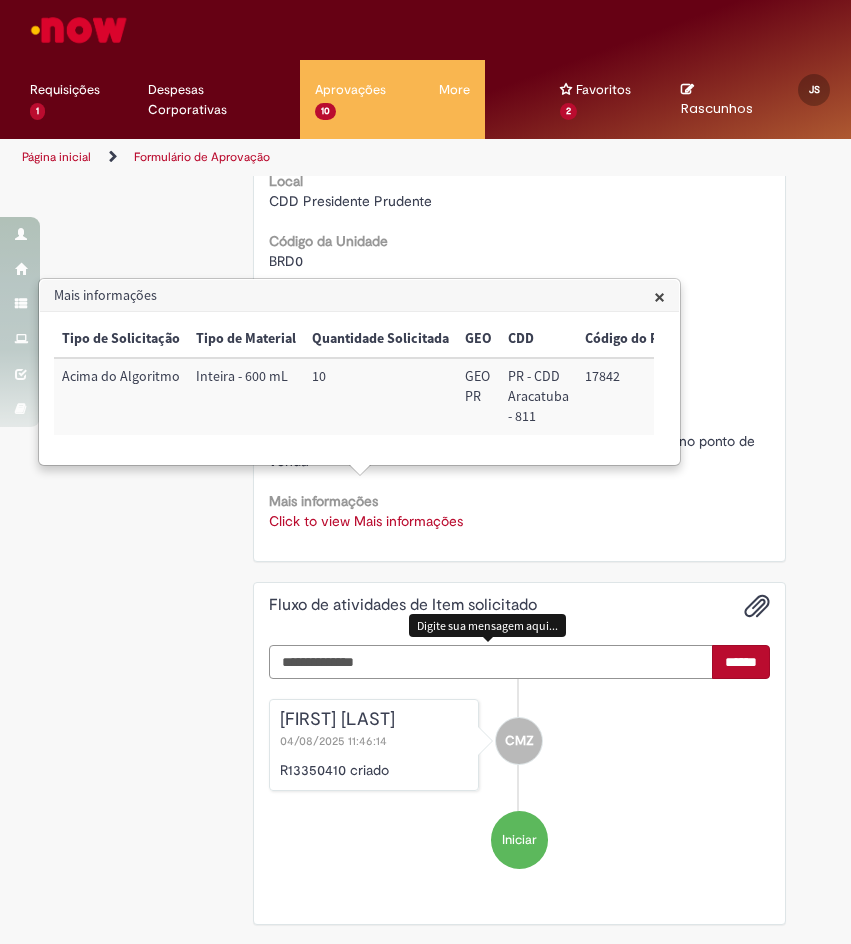 scroll, scrollTop: 958, scrollLeft: 0, axis: vertical 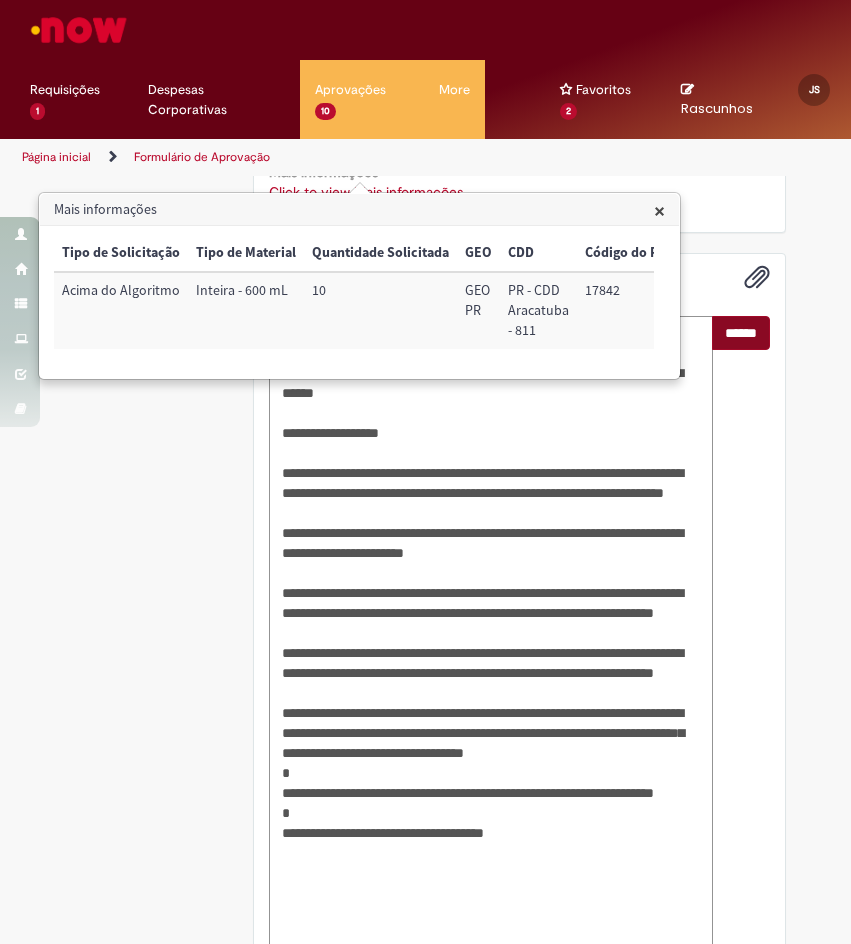 type on "**********" 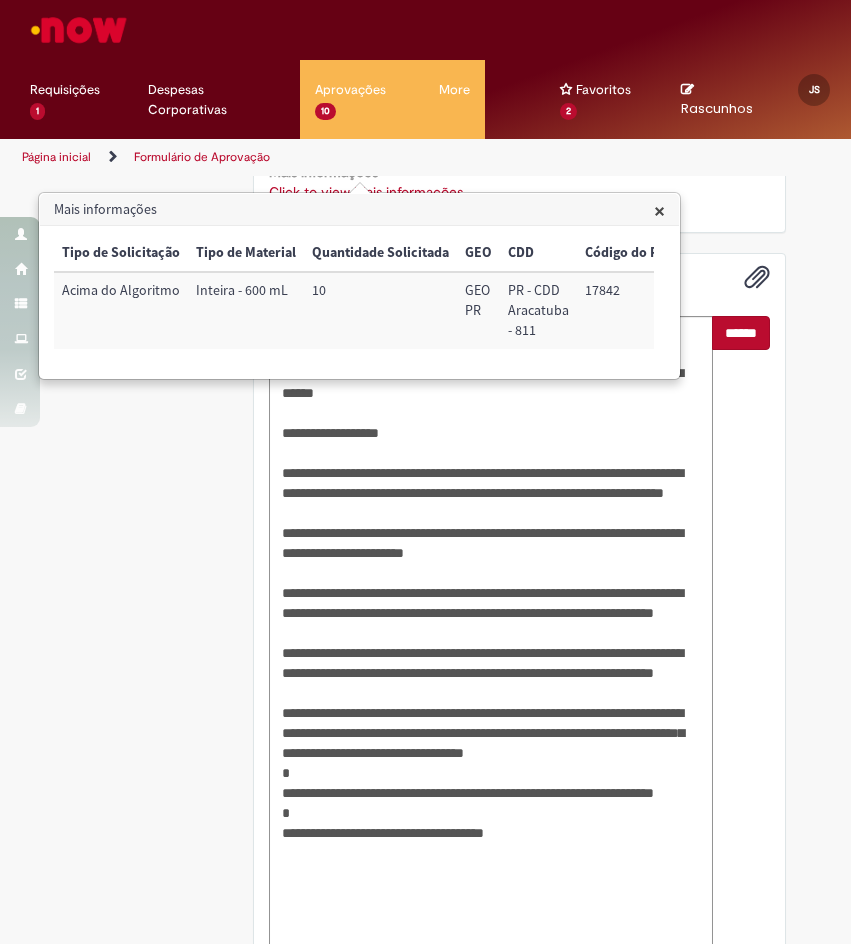 click on "******" at bounding box center [741, 333] 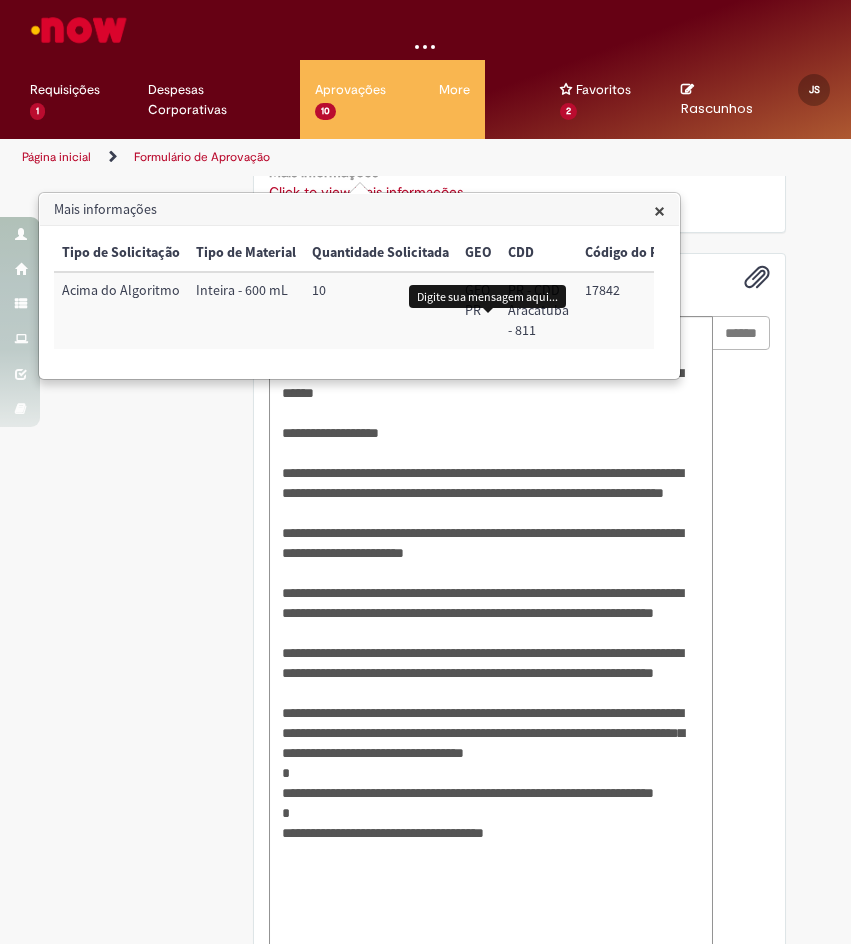 click on "×" at bounding box center [659, 210] 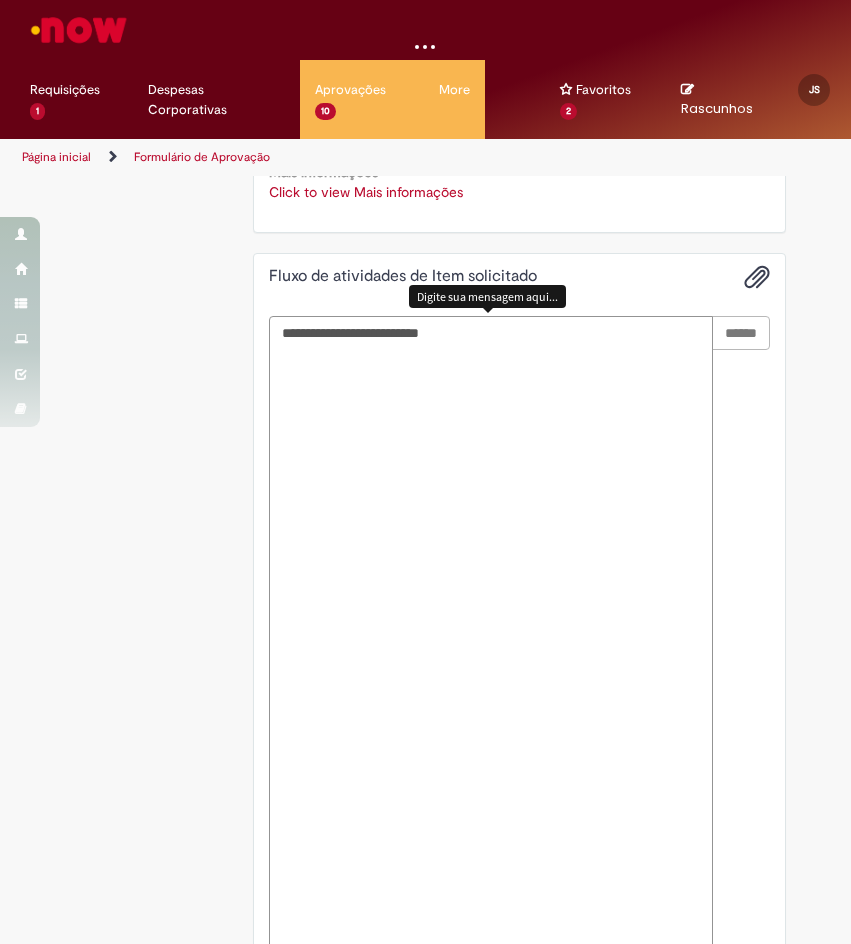 scroll, scrollTop: 631, scrollLeft: 0, axis: vertical 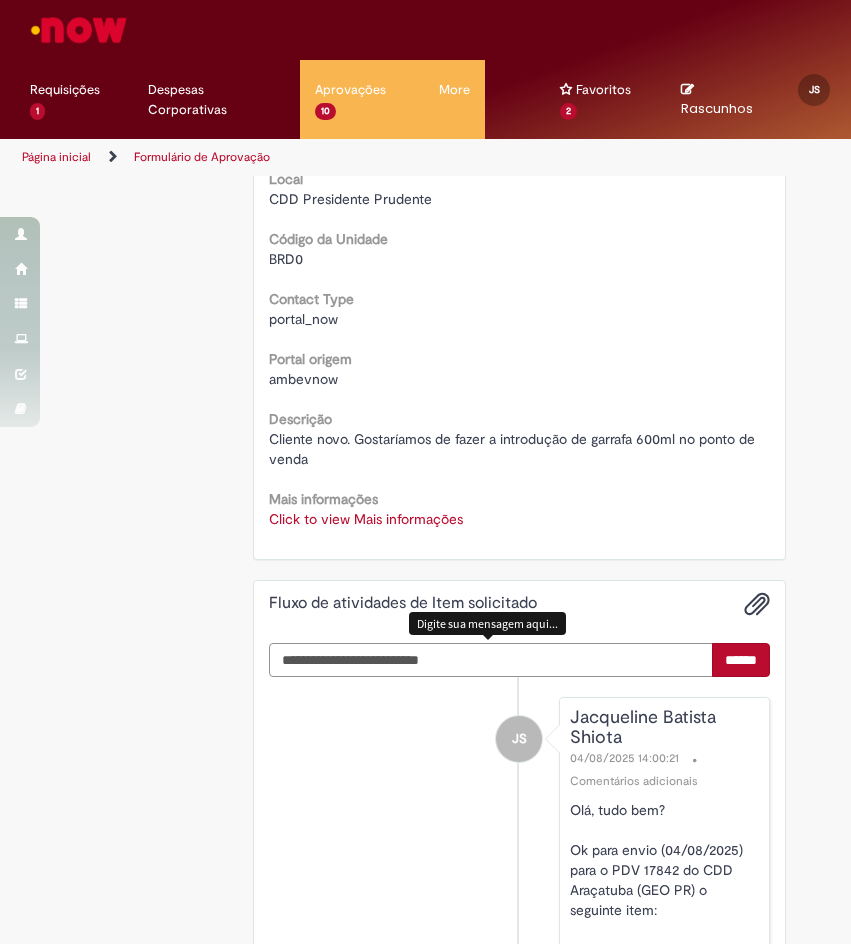 click at bounding box center (491, 660) 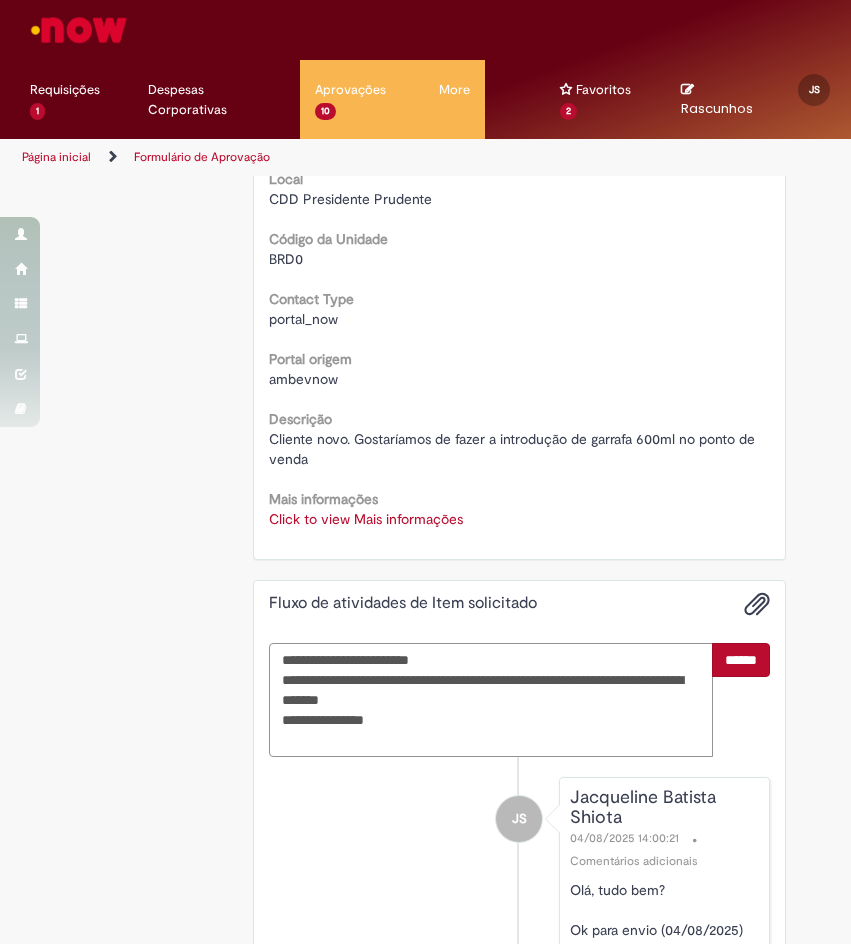 type on "**********" 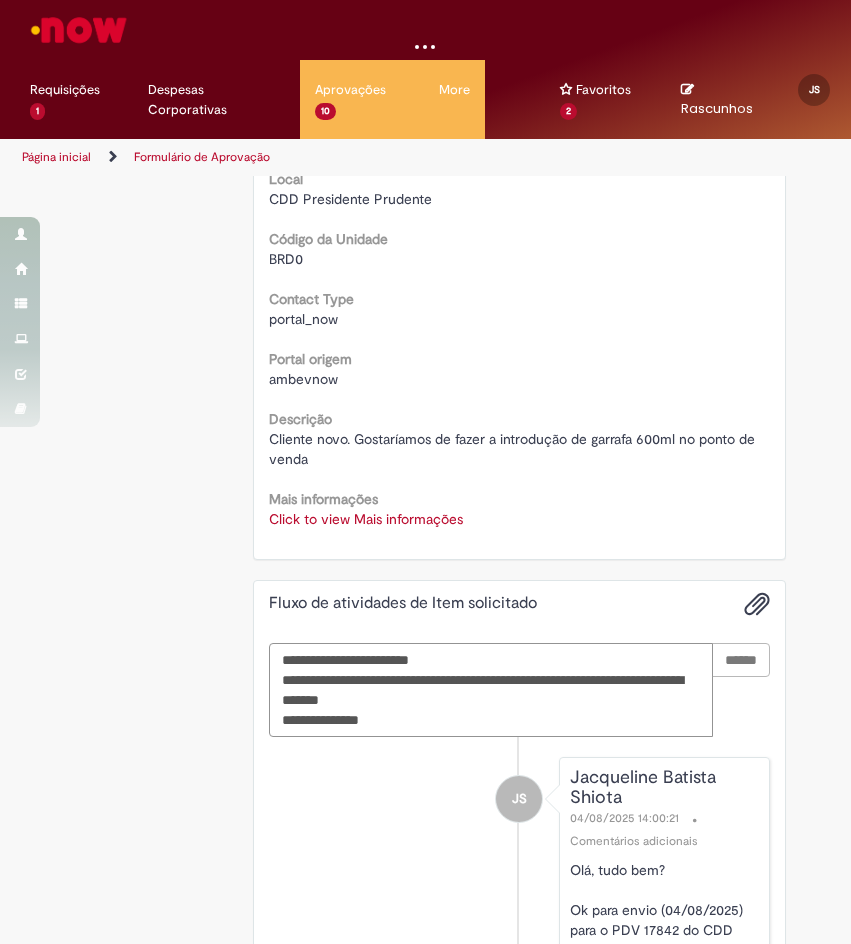 type 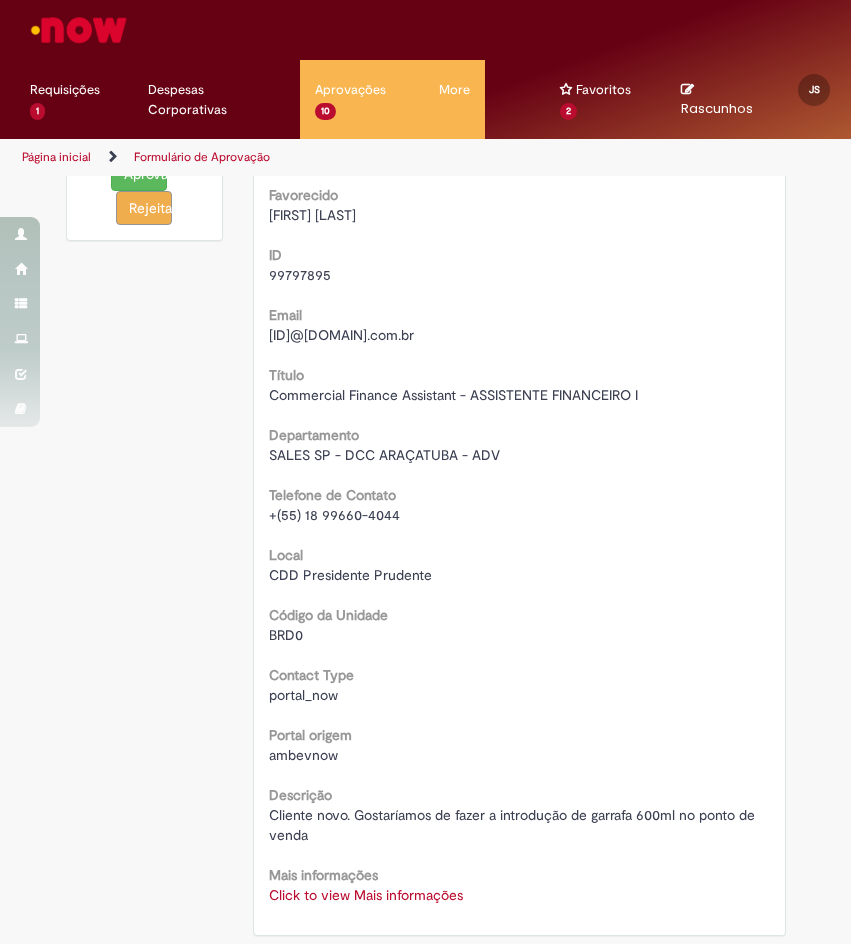 scroll, scrollTop: 0, scrollLeft: 0, axis: both 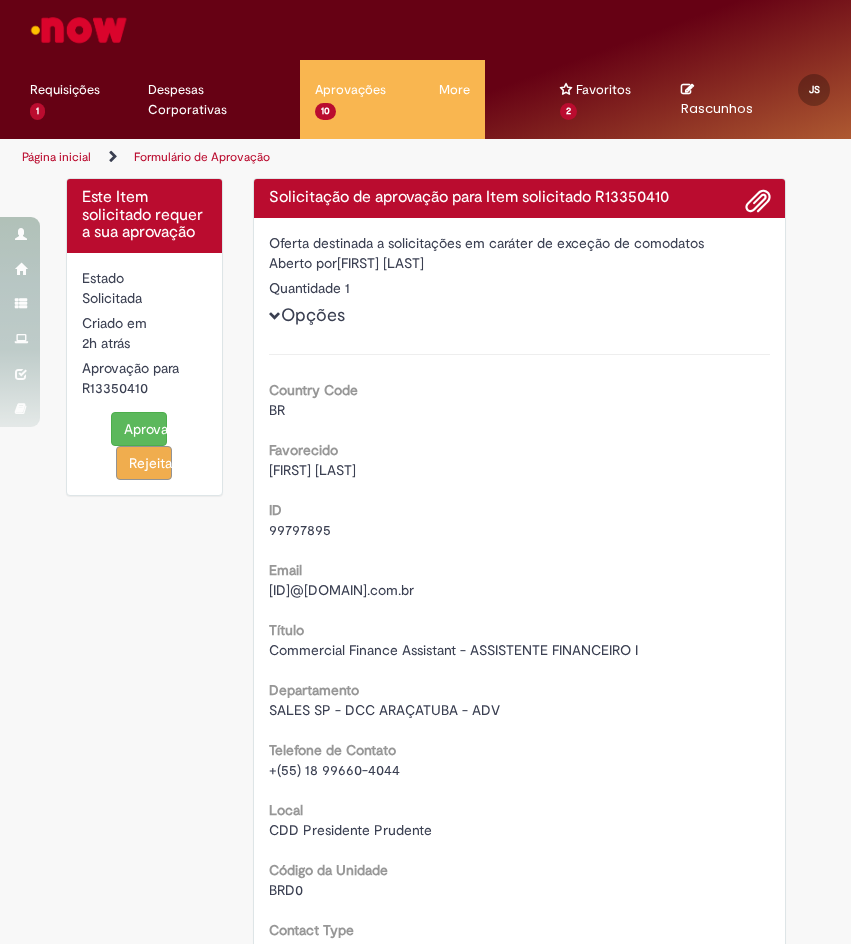 click on "Aprovar" at bounding box center [139, 429] 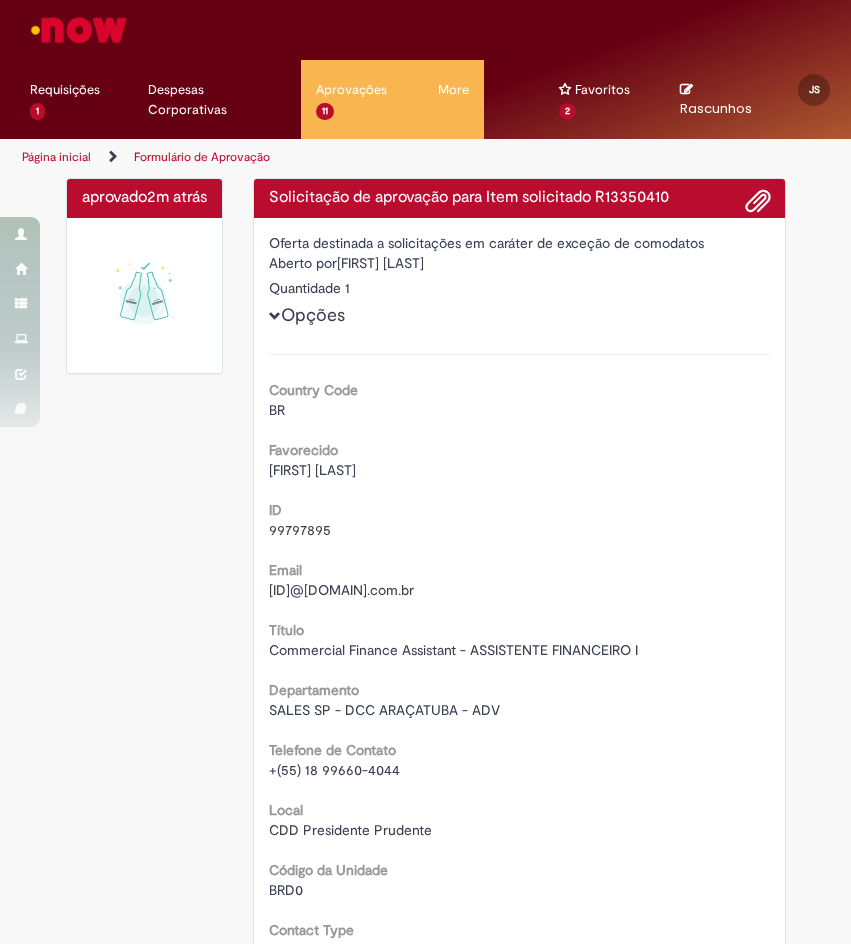 drag, startPoint x: 193, startPoint y: 412, endPoint x: 186, endPoint y: 212, distance: 200.12247 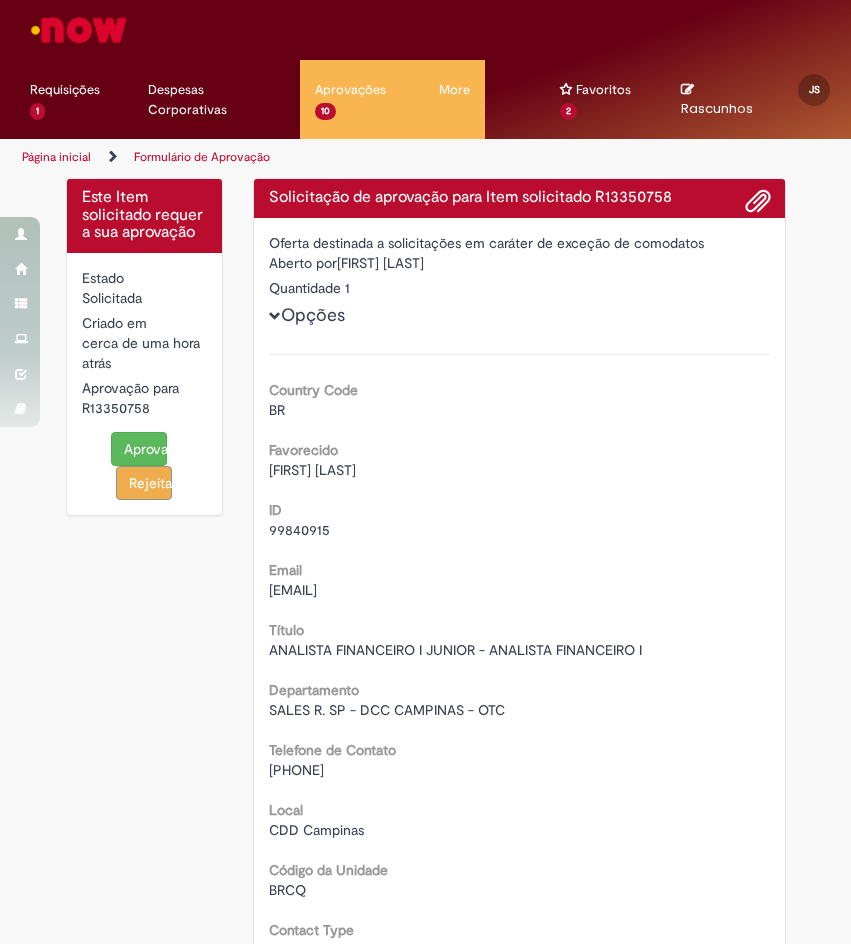 scroll, scrollTop: 0, scrollLeft: 0, axis: both 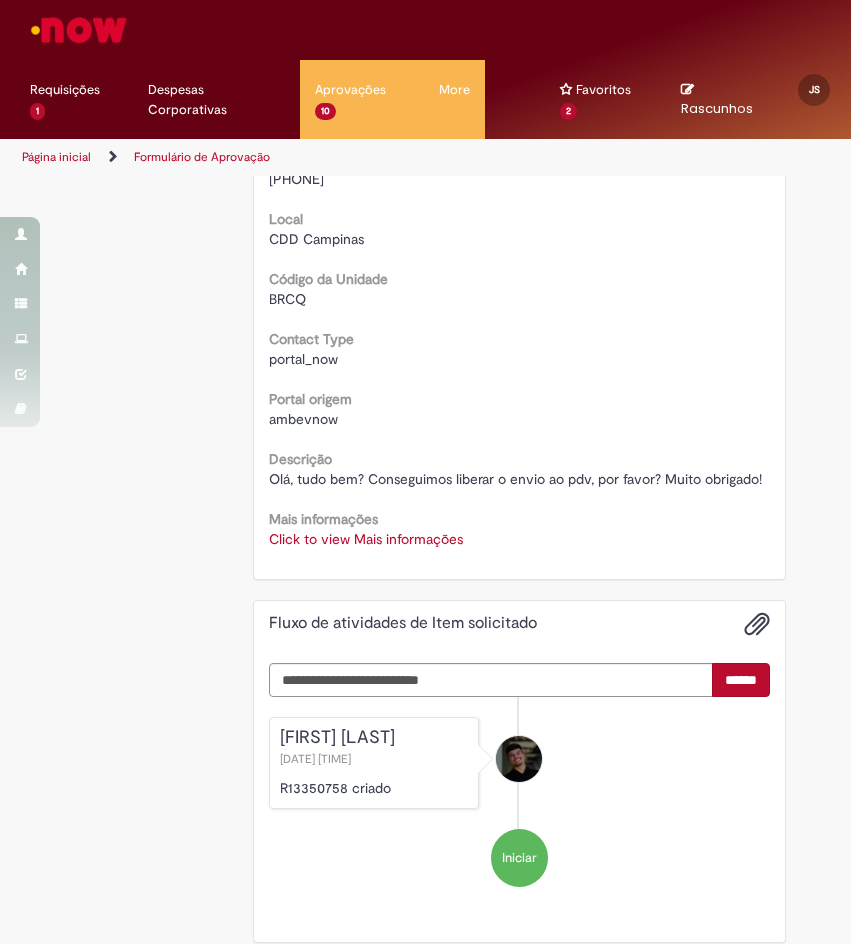 click on "Click to view Mais informações" at bounding box center (366, 539) 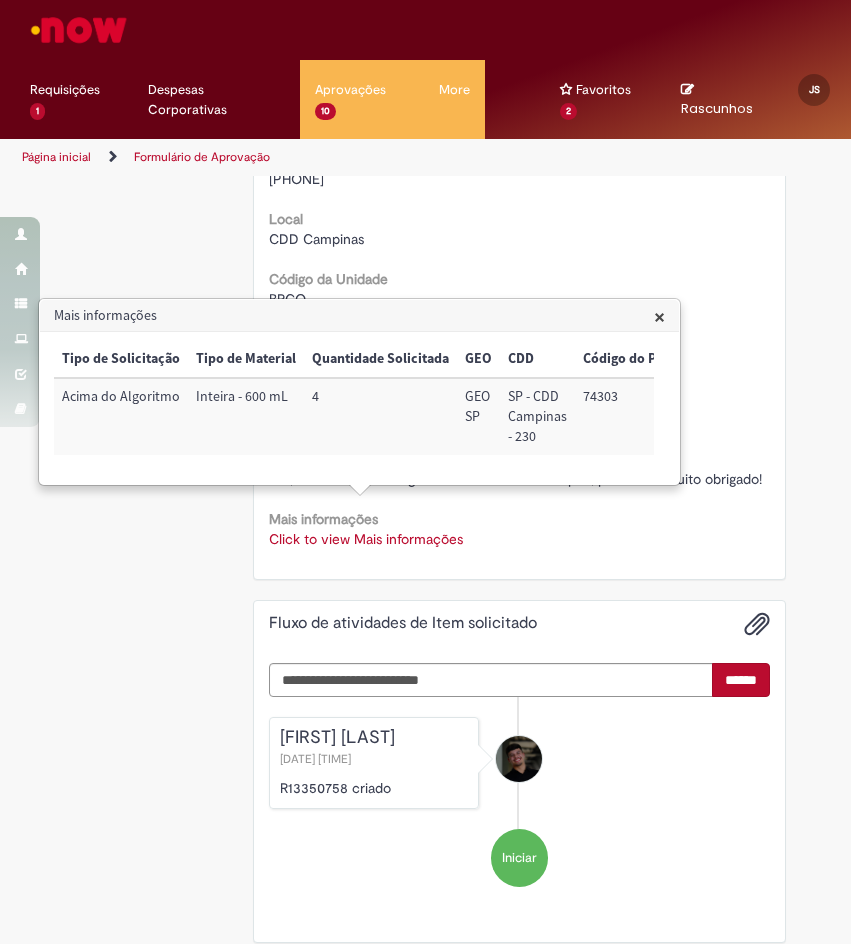 click on "74303" at bounding box center (628, 416) 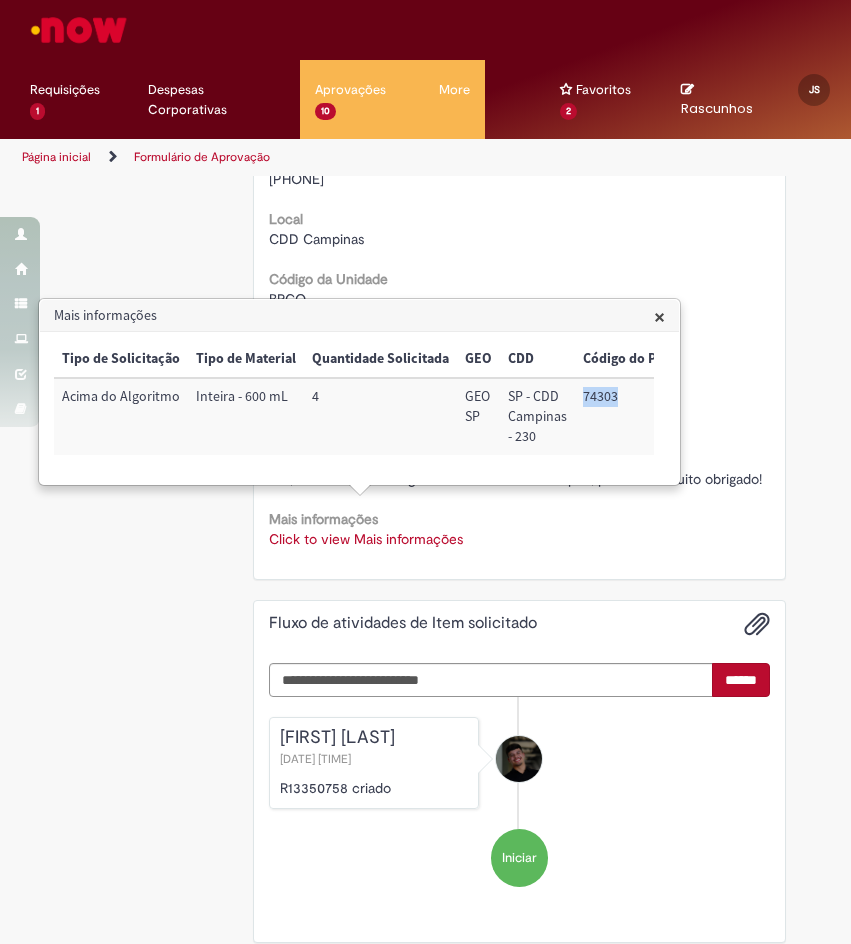 click on "74303" at bounding box center [628, 416] 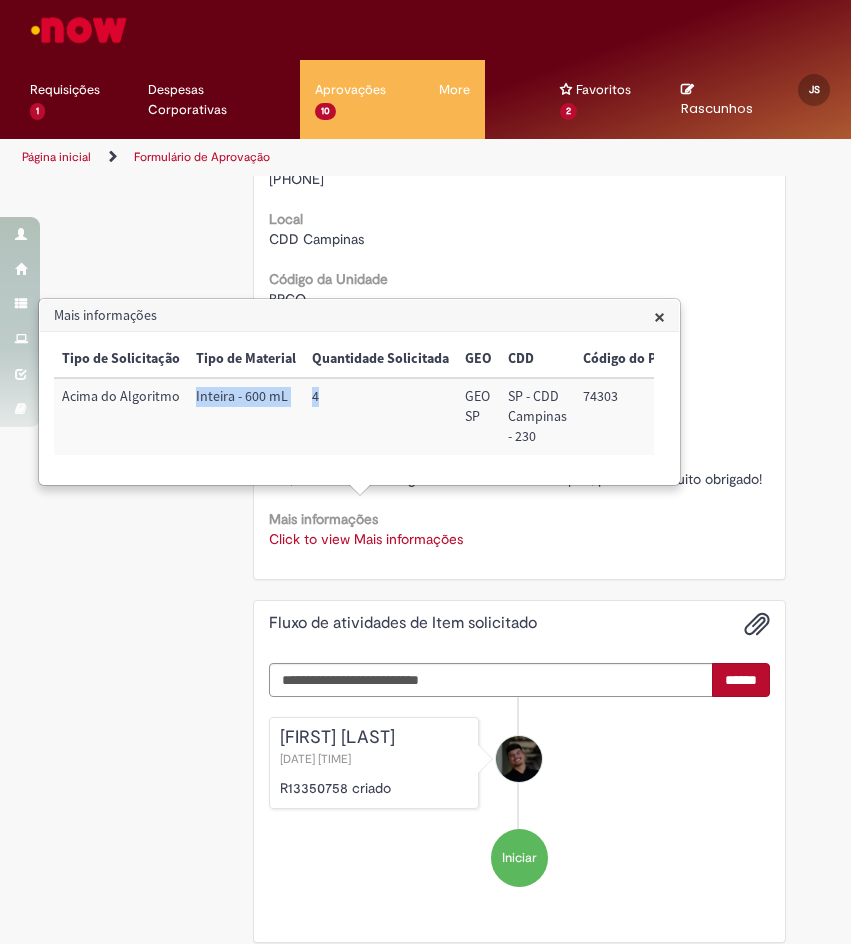drag, startPoint x: 338, startPoint y: 397, endPoint x: 186, endPoint y: 405, distance: 152.21039 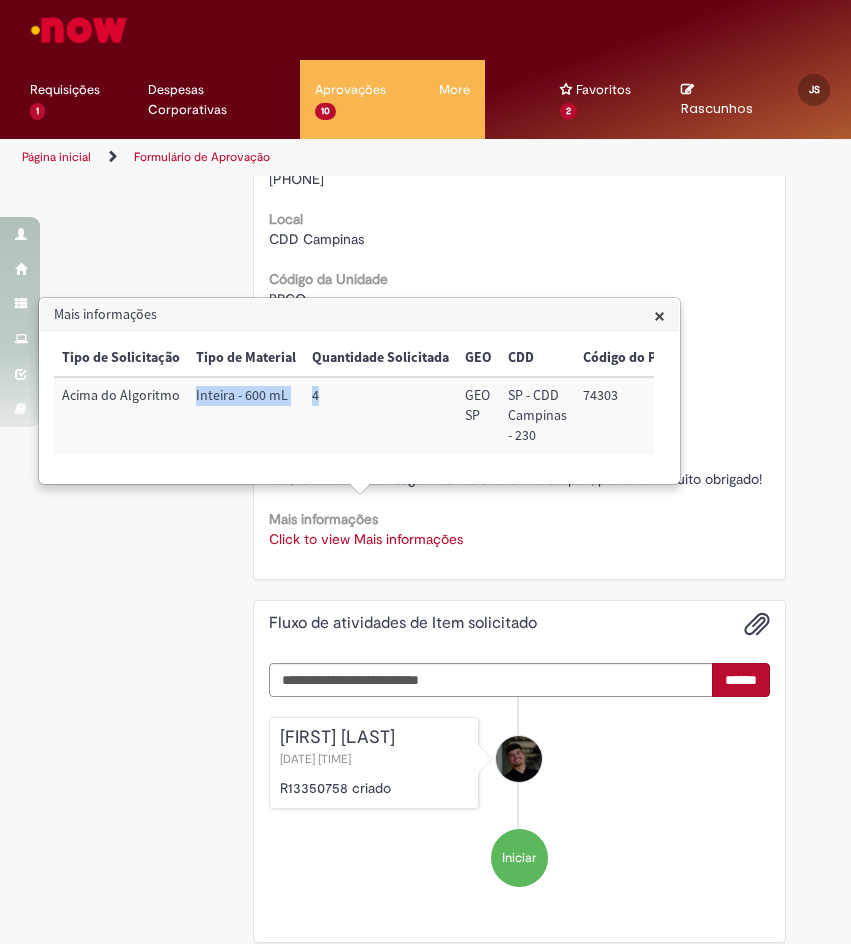 copy on "Inteira - 600 mL 4" 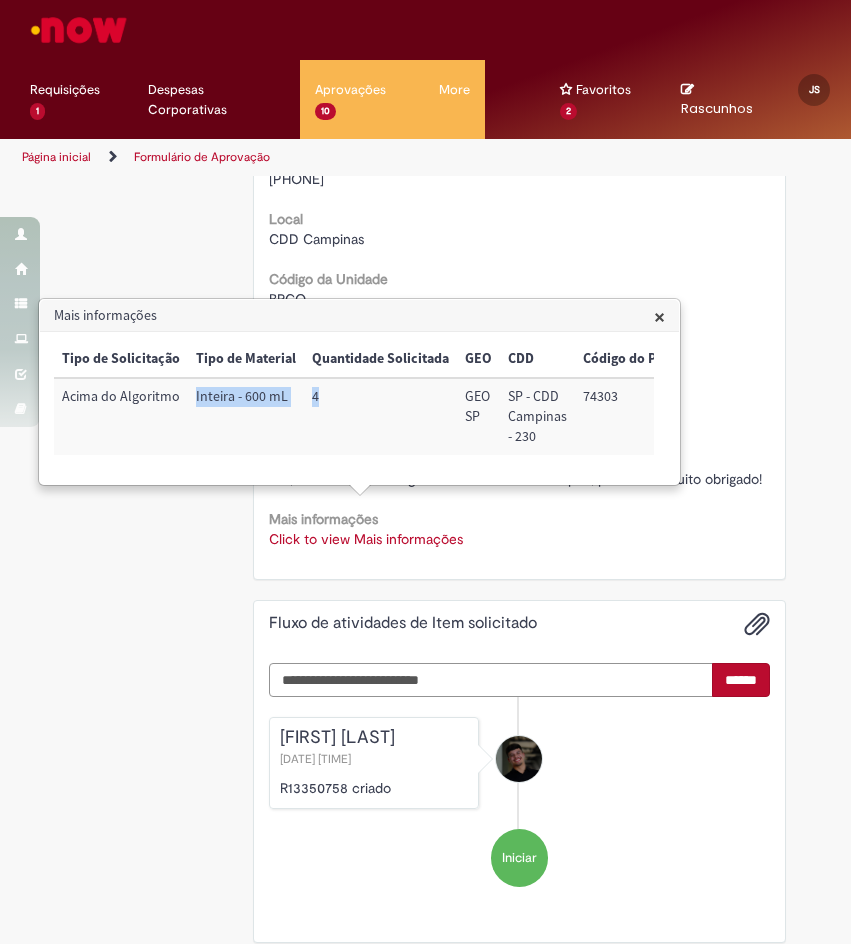 click at bounding box center [491, 680] 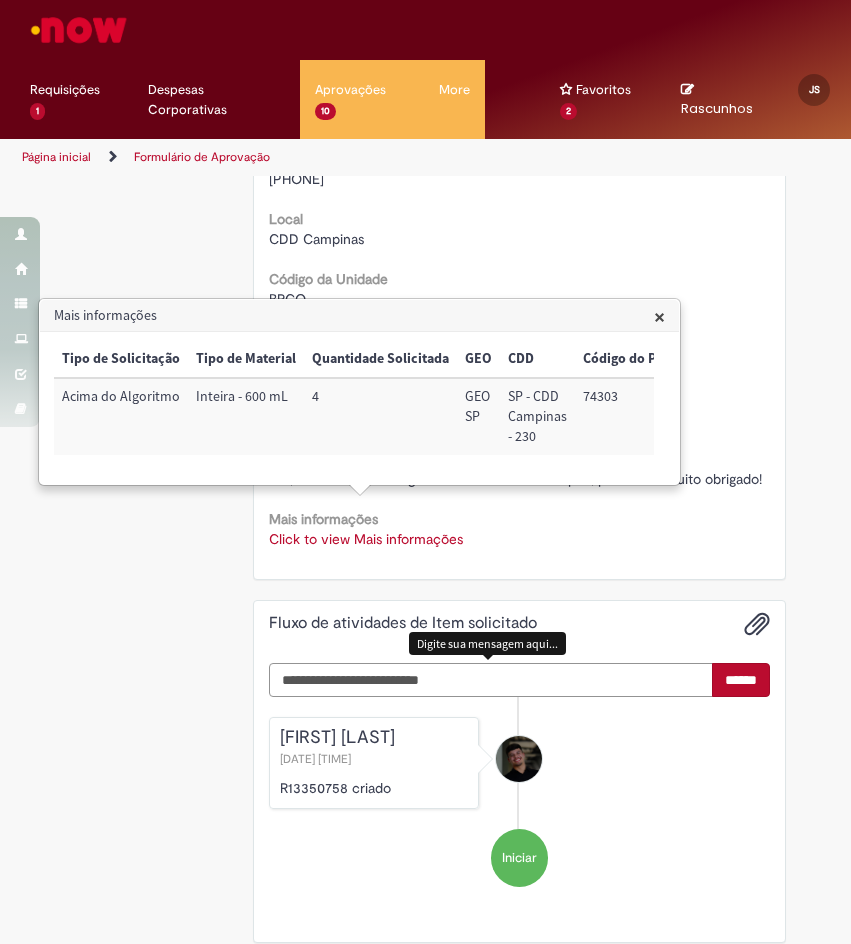 paste on "**********" 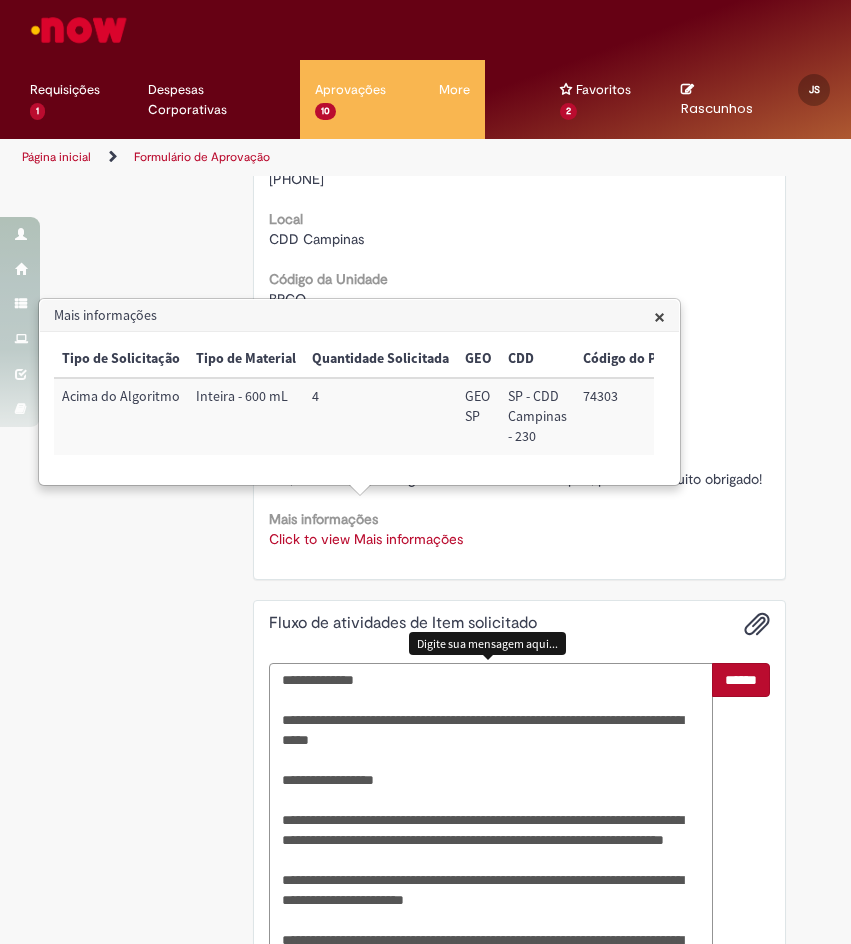 scroll, scrollTop: 938, scrollLeft: 0, axis: vertical 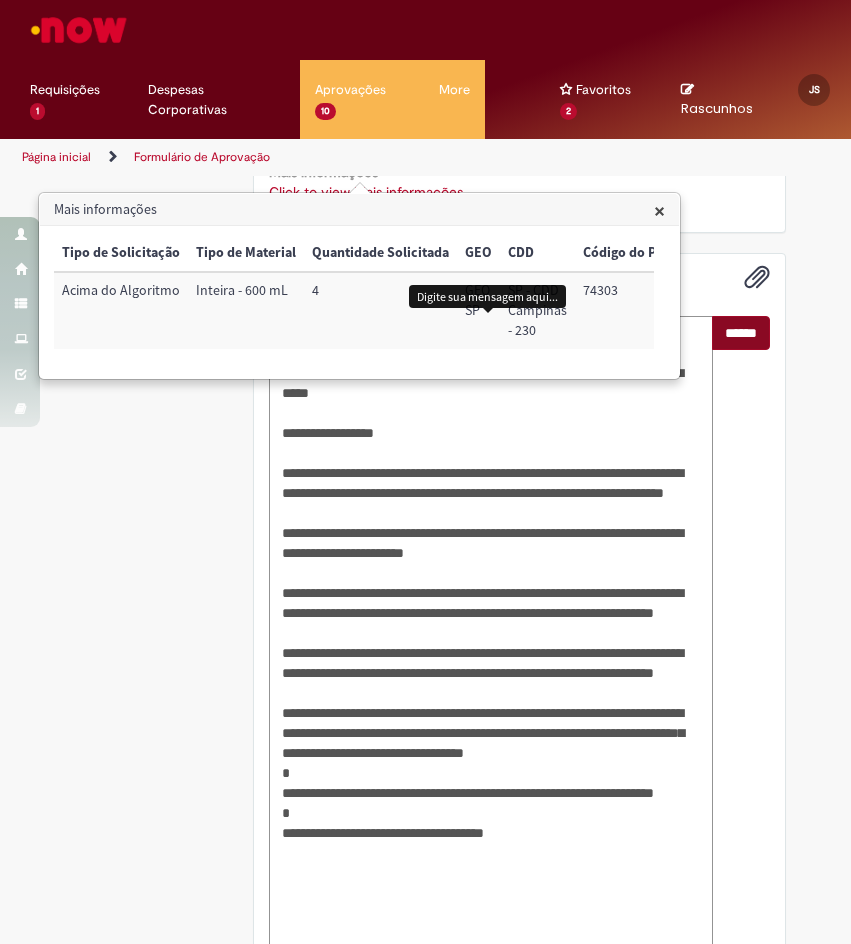 type on "**********" 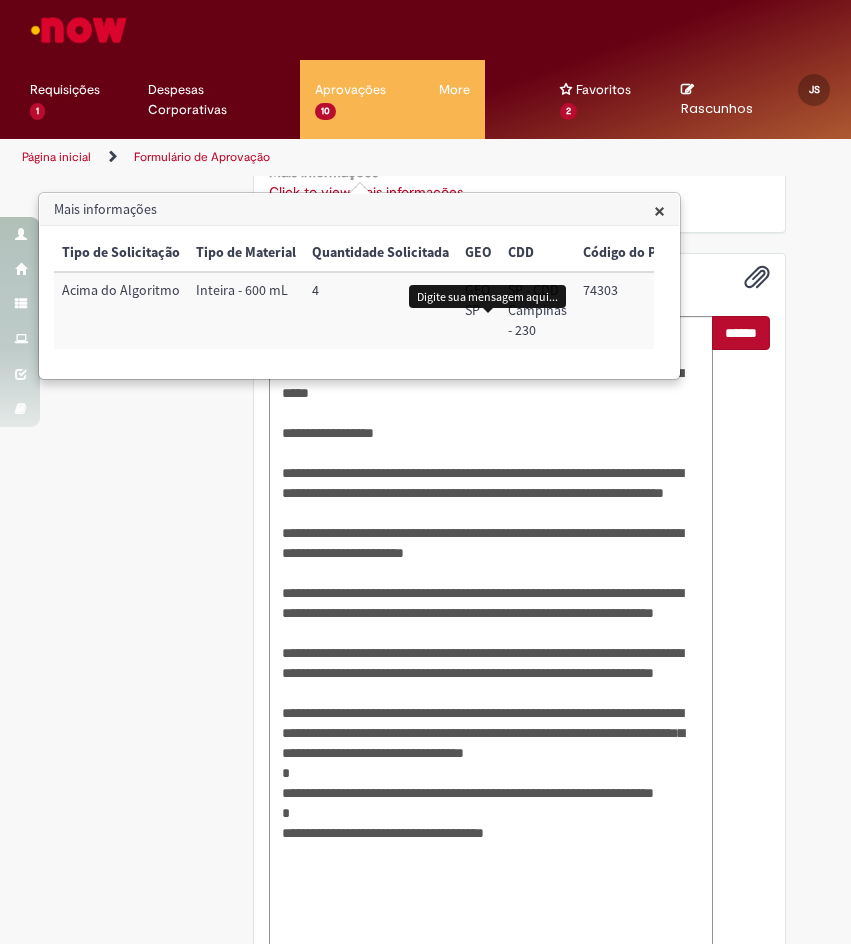 click on "******" at bounding box center (741, 333) 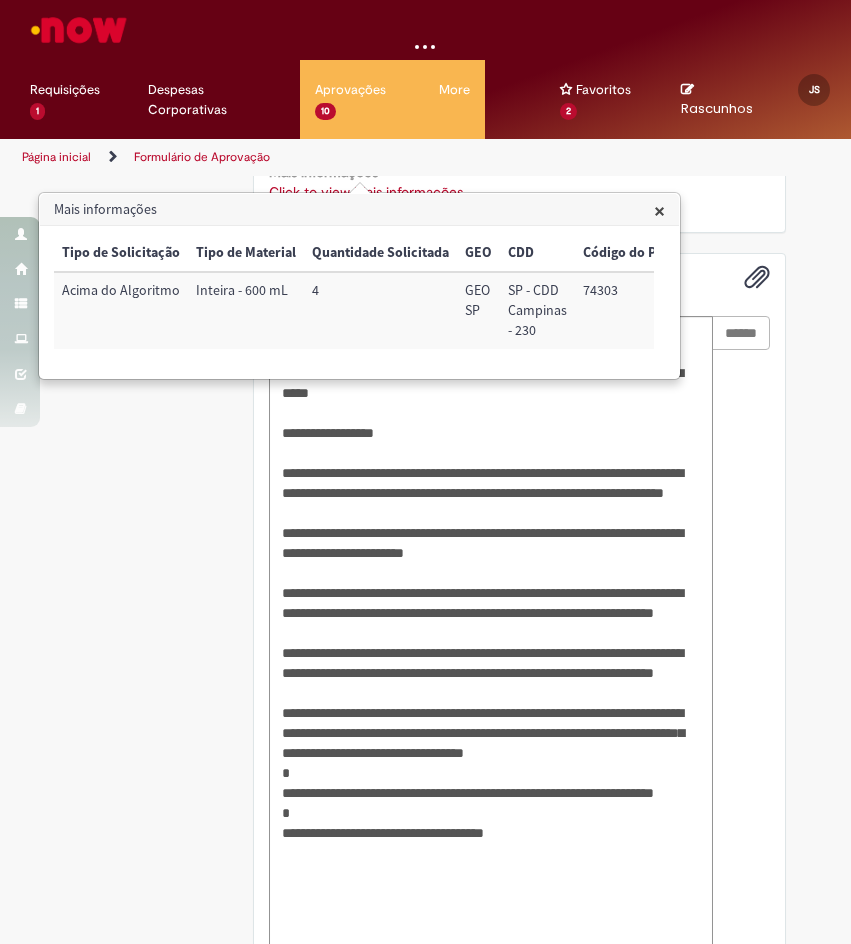 click on "×" at bounding box center [659, 210] 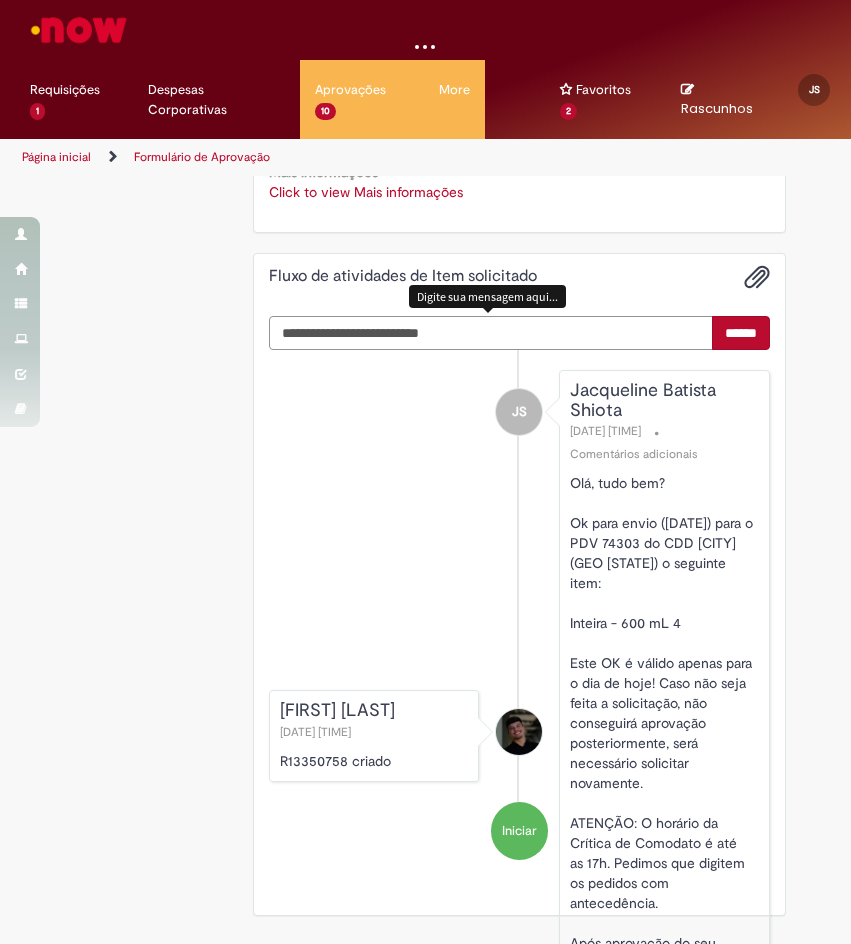 scroll, scrollTop: 591, scrollLeft: 0, axis: vertical 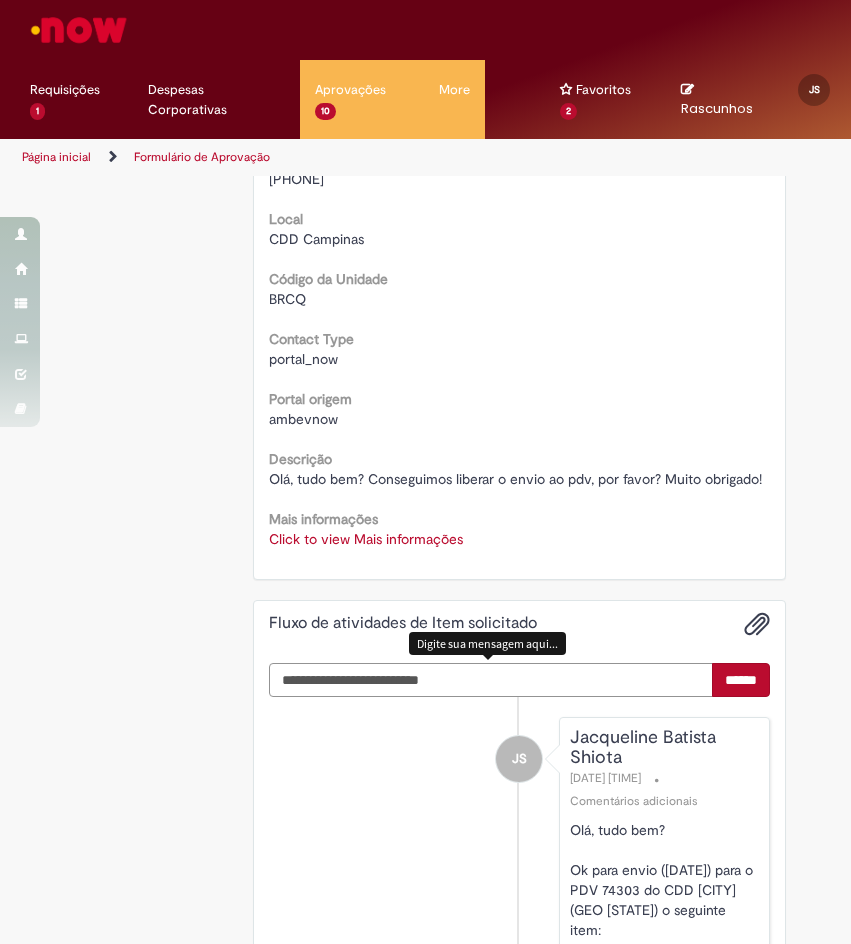 click at bounding box center (491, 680) 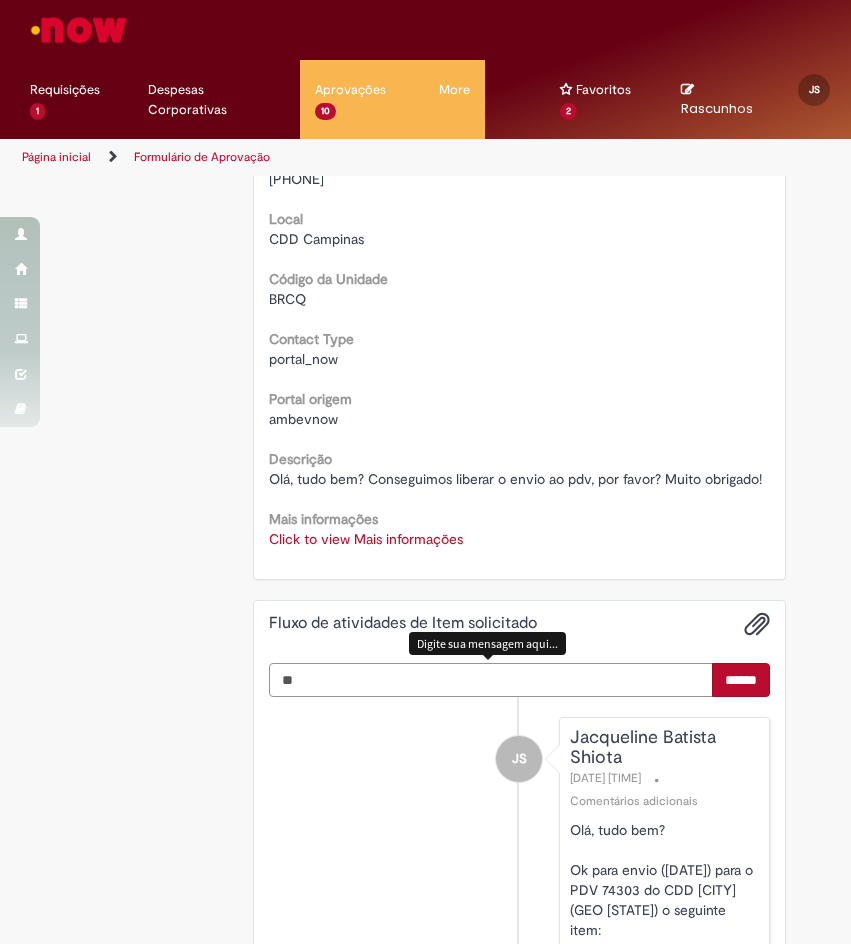 type on "*" 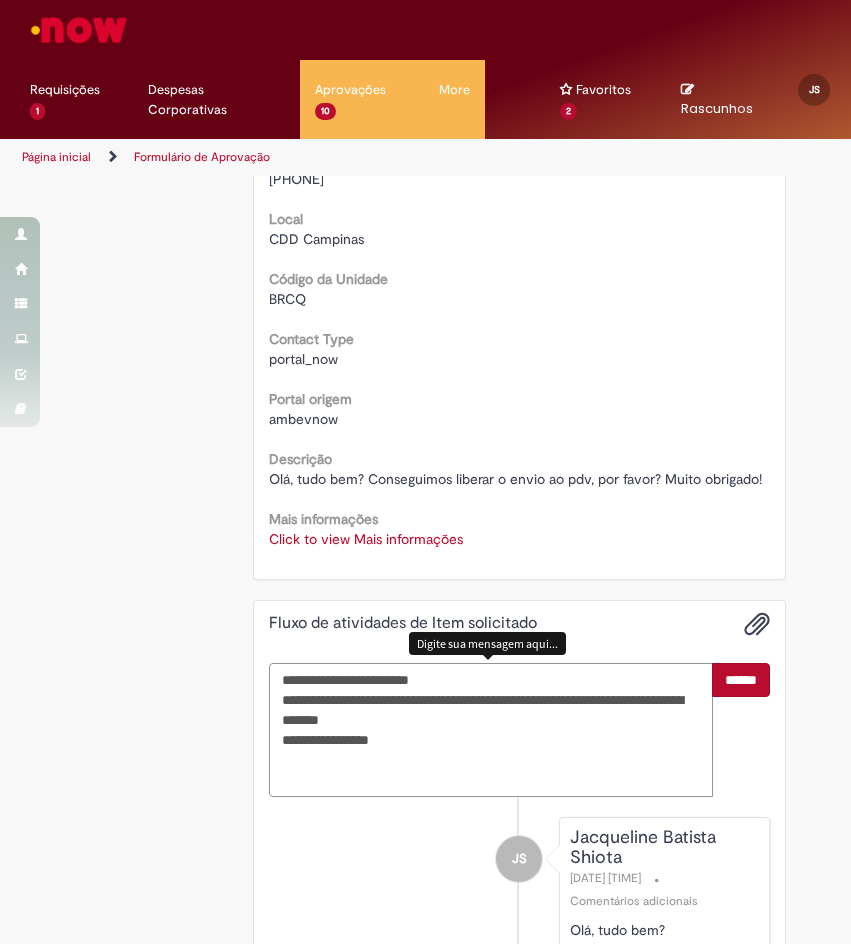 type on "**********" 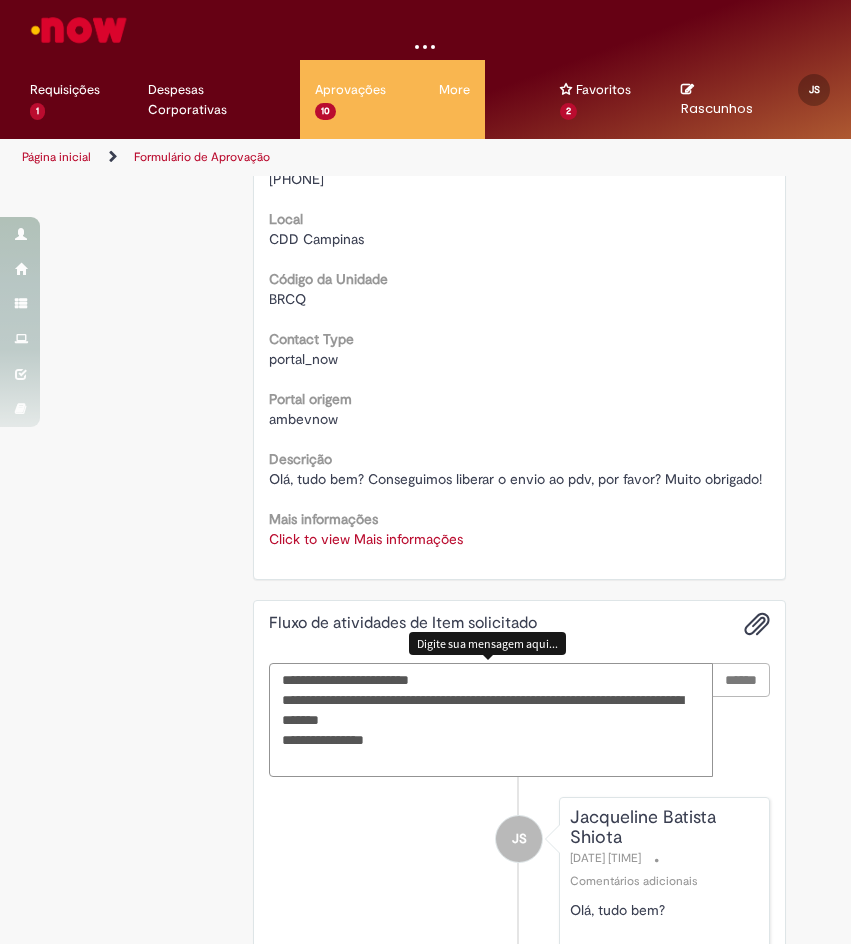 type 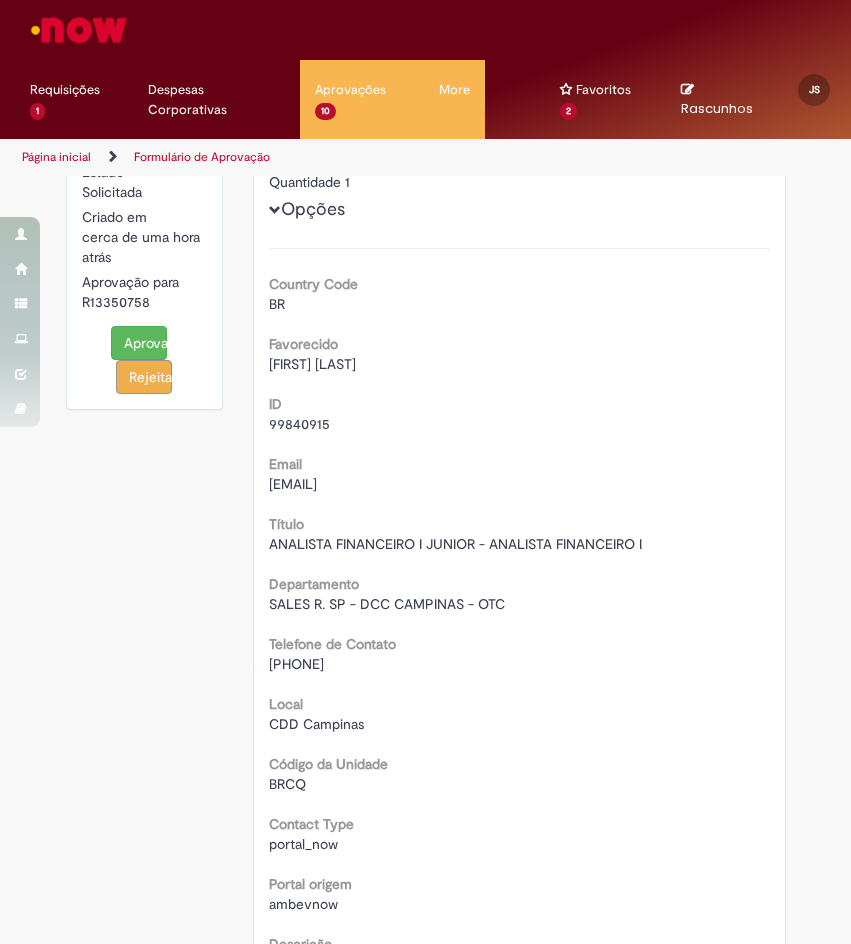 scroll, scrollTop: 0, scrollLeft: 0, axis: both 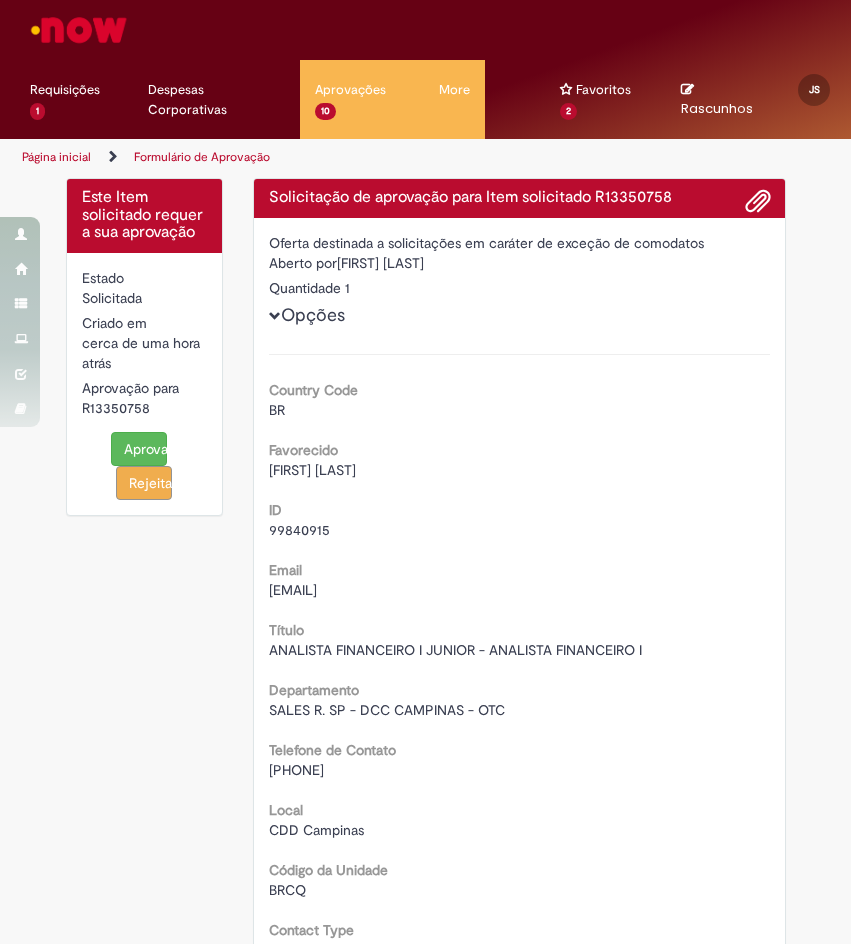 click on "Aprovar" at bounding box center (139, 449) 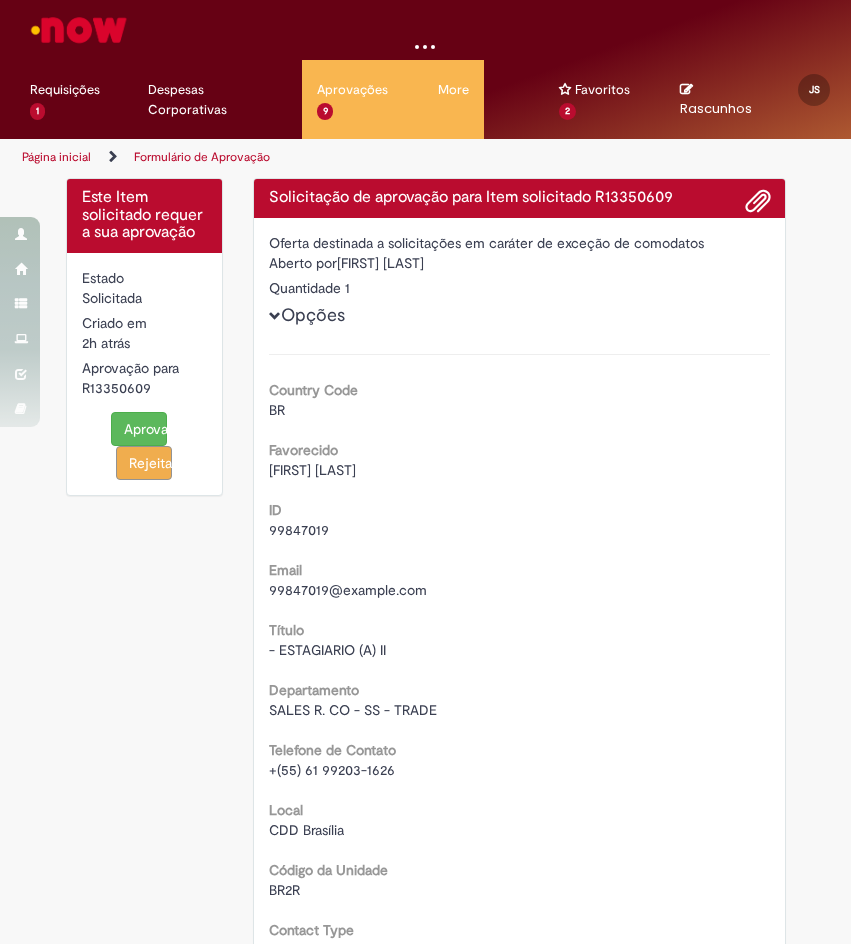 scroll, scrollTop: 0, scrollLeft: 0, axis: both 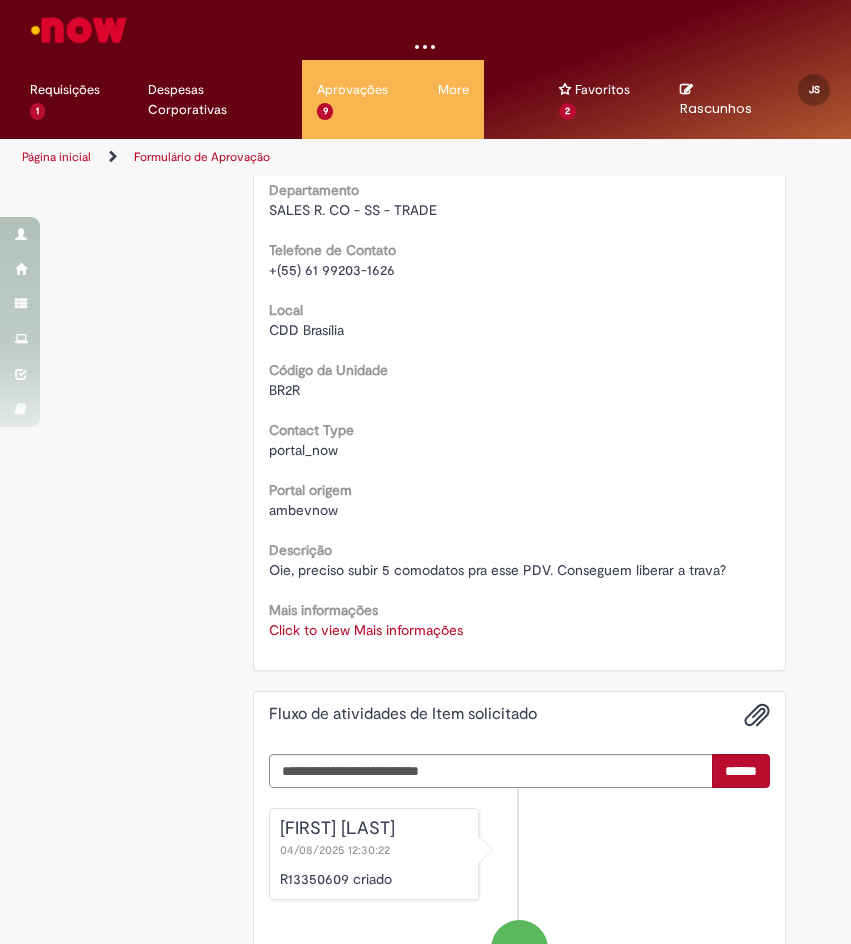 click on "Click to view Mais informações" at bounding box center [366, 630] 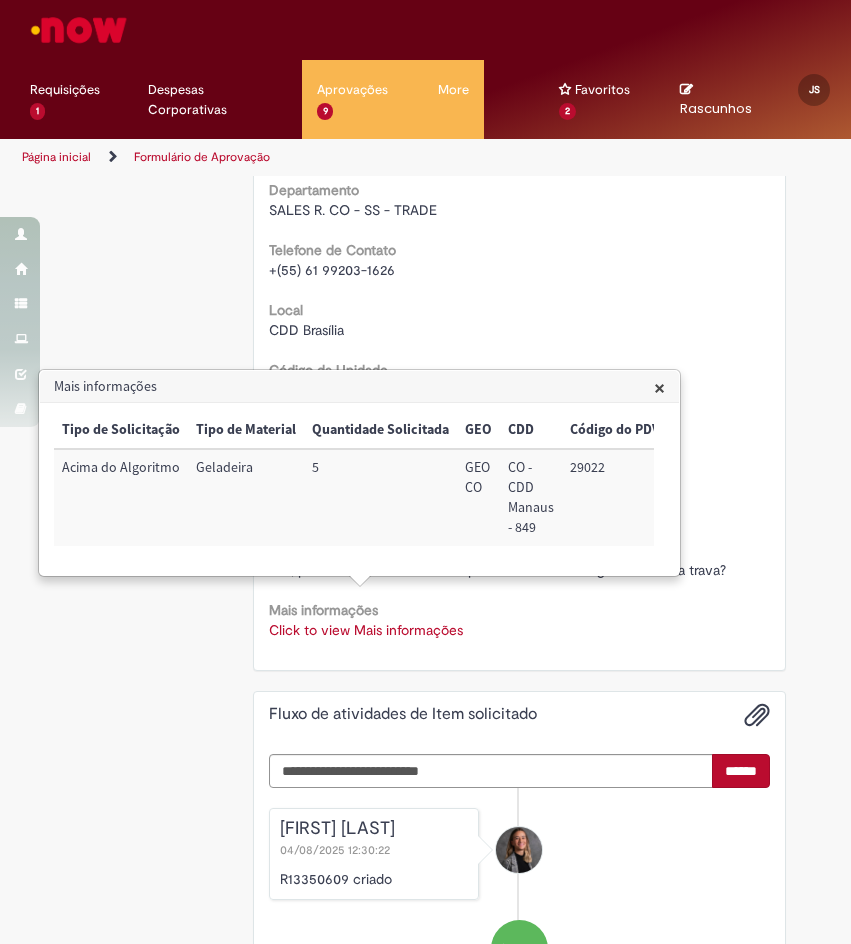 click on "29022" at bounding box center [615, 497] 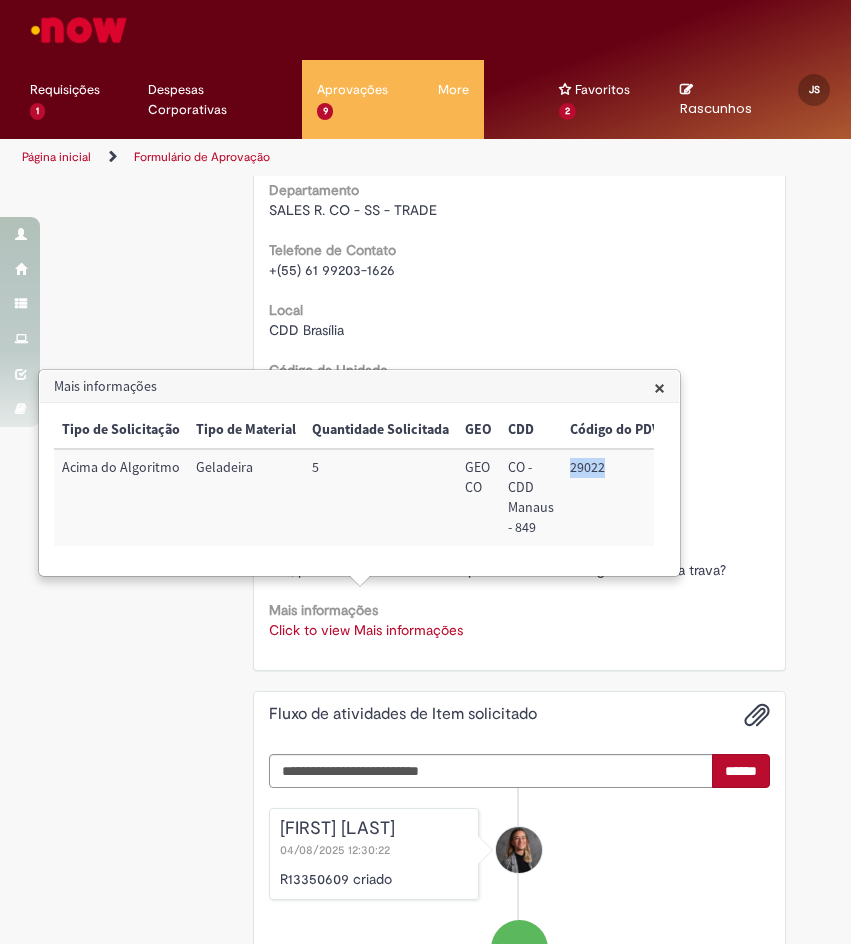 click on "29022" at bounding box center [615, 497] 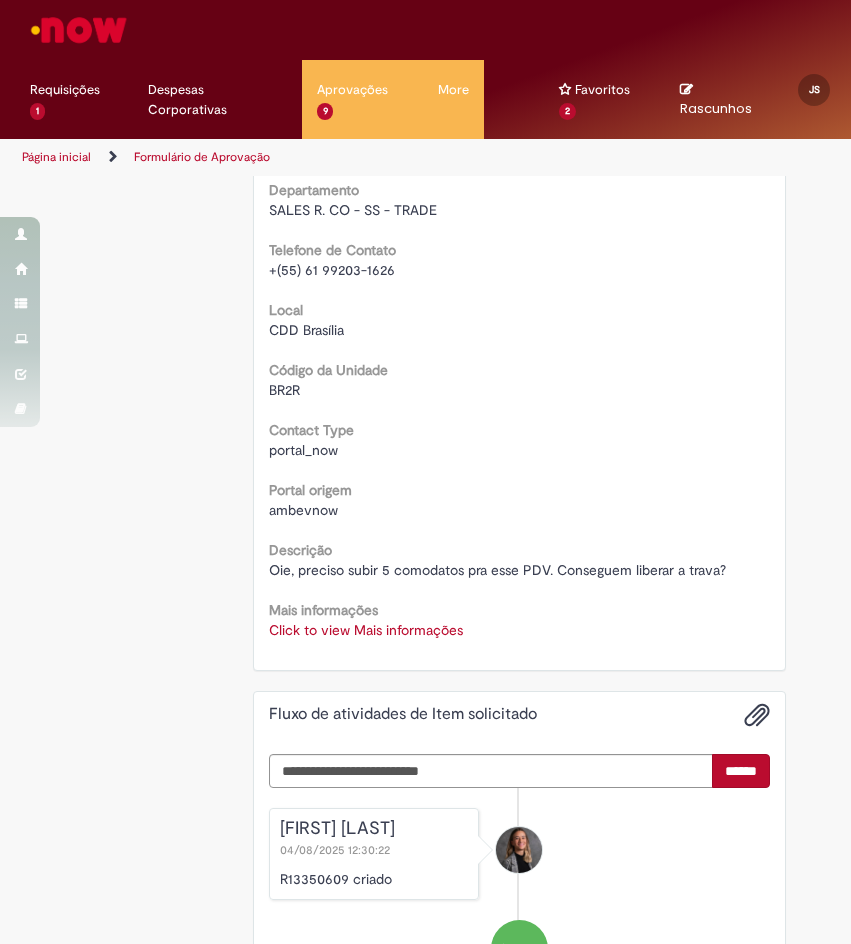 click on "Mais informações
Click to view Mais informações   Click to view Mais informações" at bounding box center (519, 617) 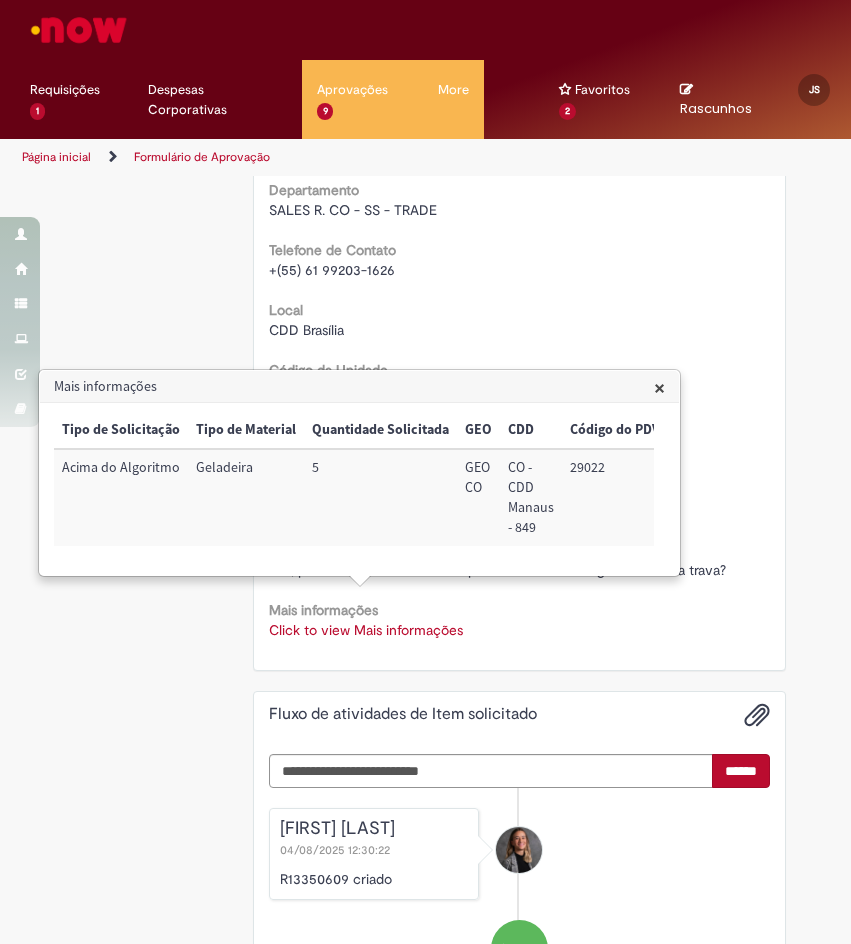 click on "29022" at bounding box center (615, 497) 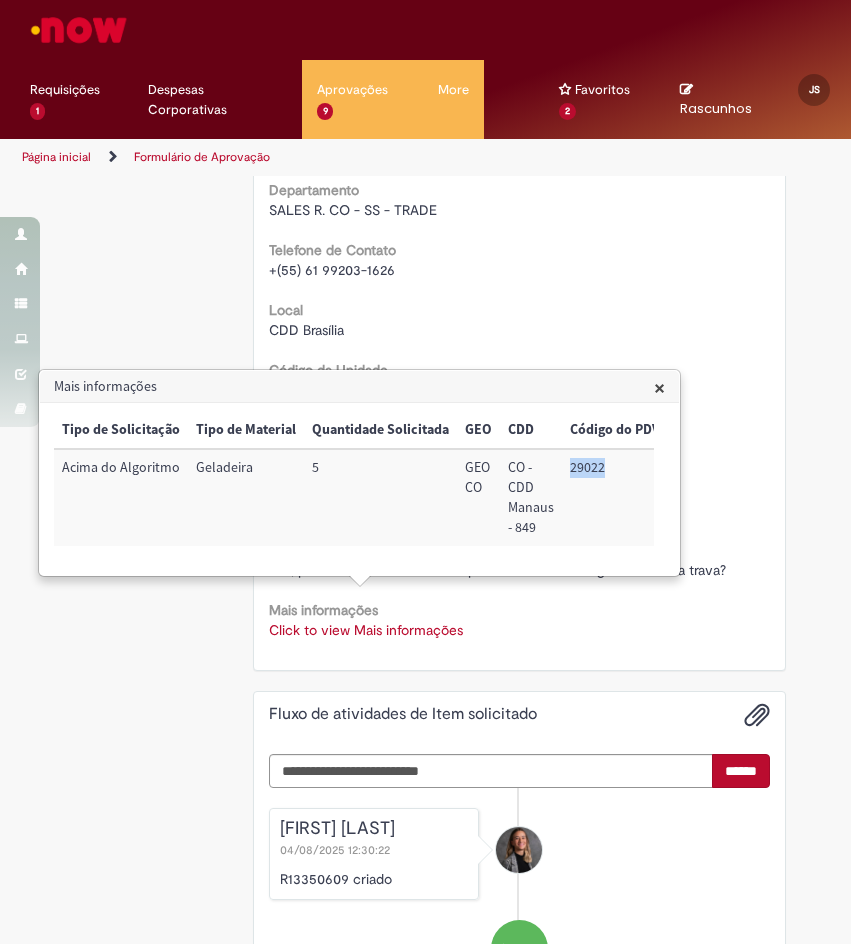 click on "29022" at bounding box center [615, 497] 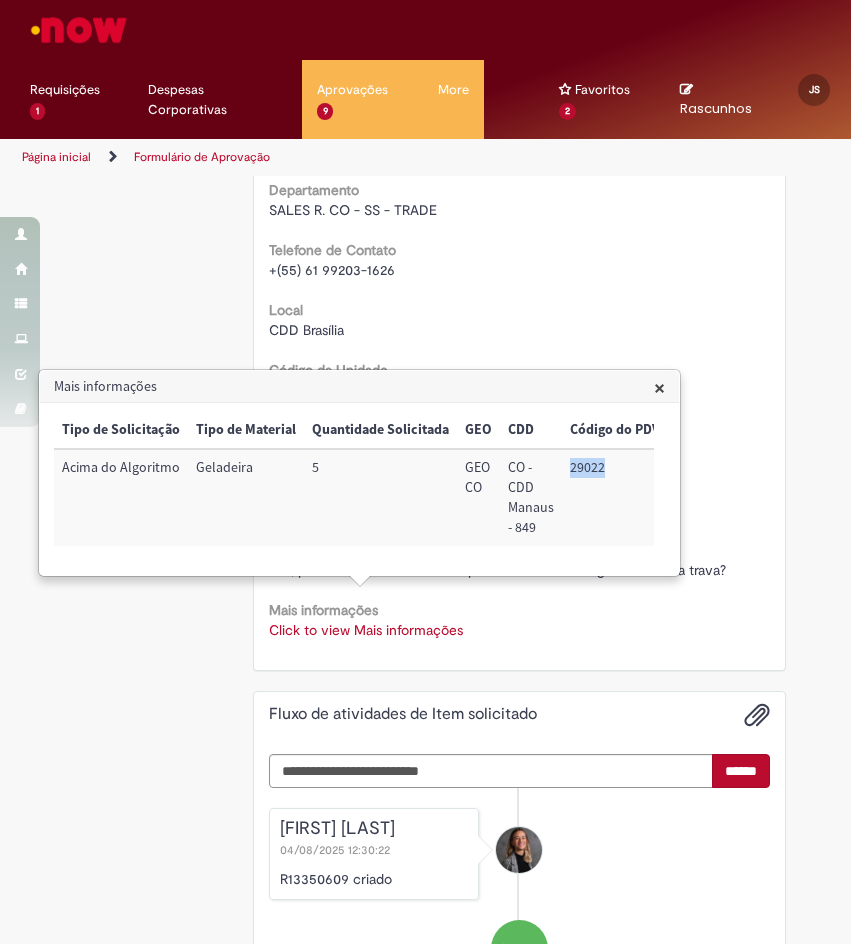 click on "×" at bounding box center (659, 387) 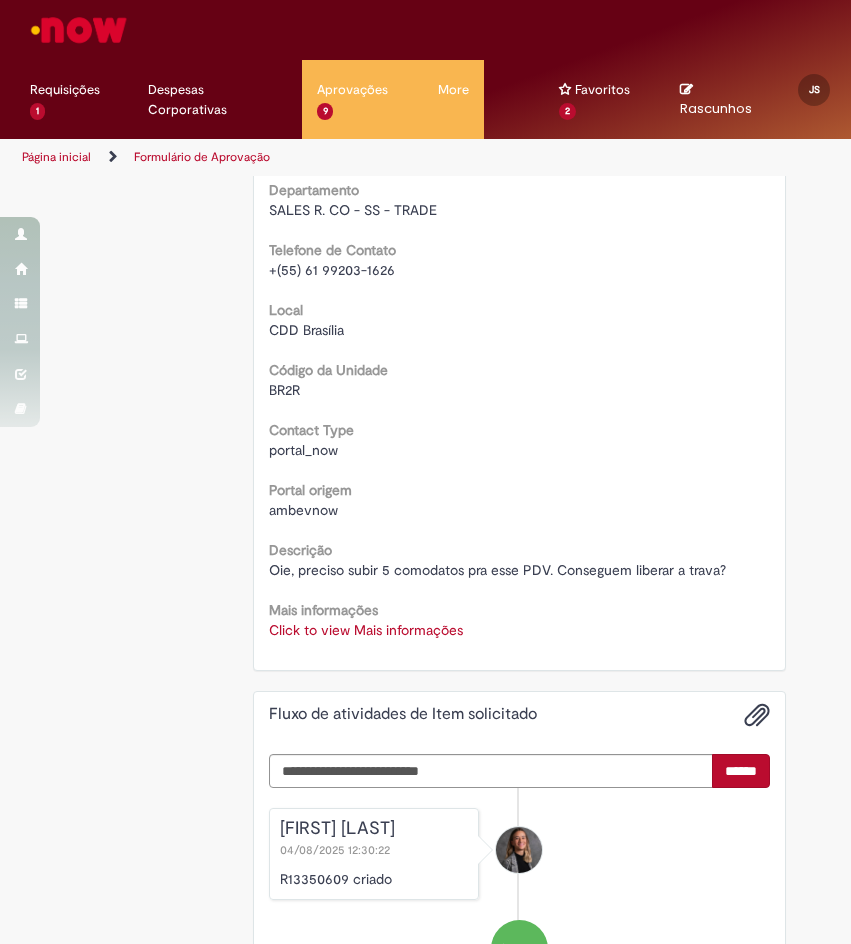click on "Click to view Mais informações" at bounding box center (366, 630) 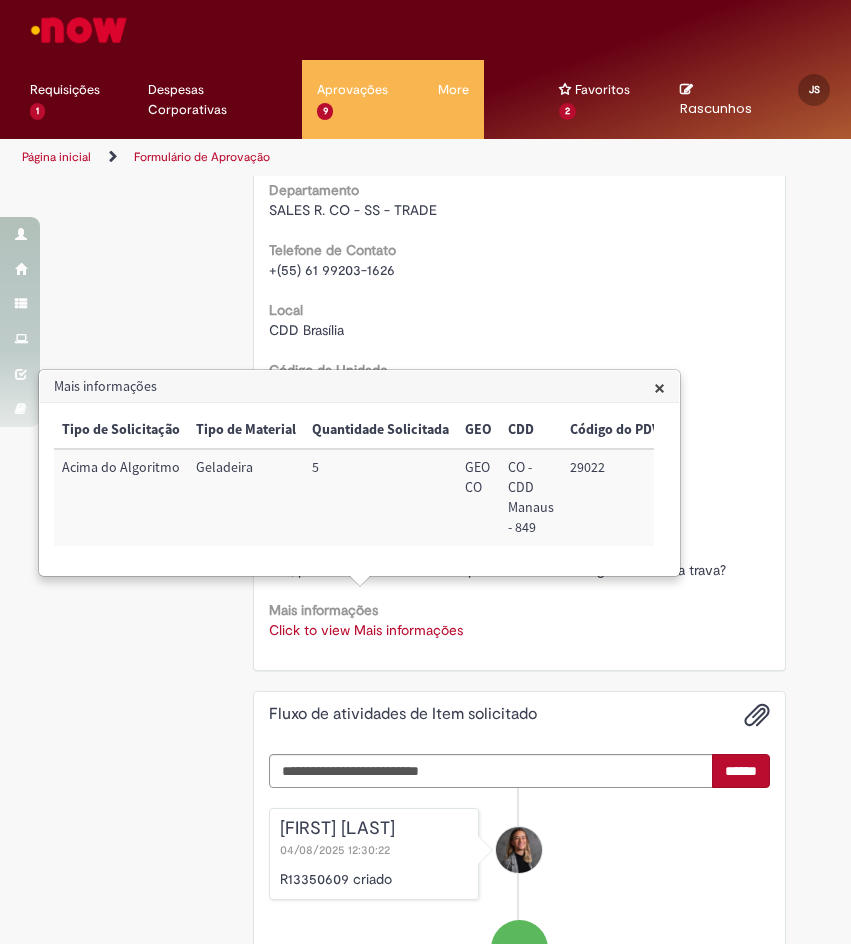 drag, startPoint x: 436, startPoint y: 611, endPoint x: 616, endPoint y: 593, distance: 180.89777 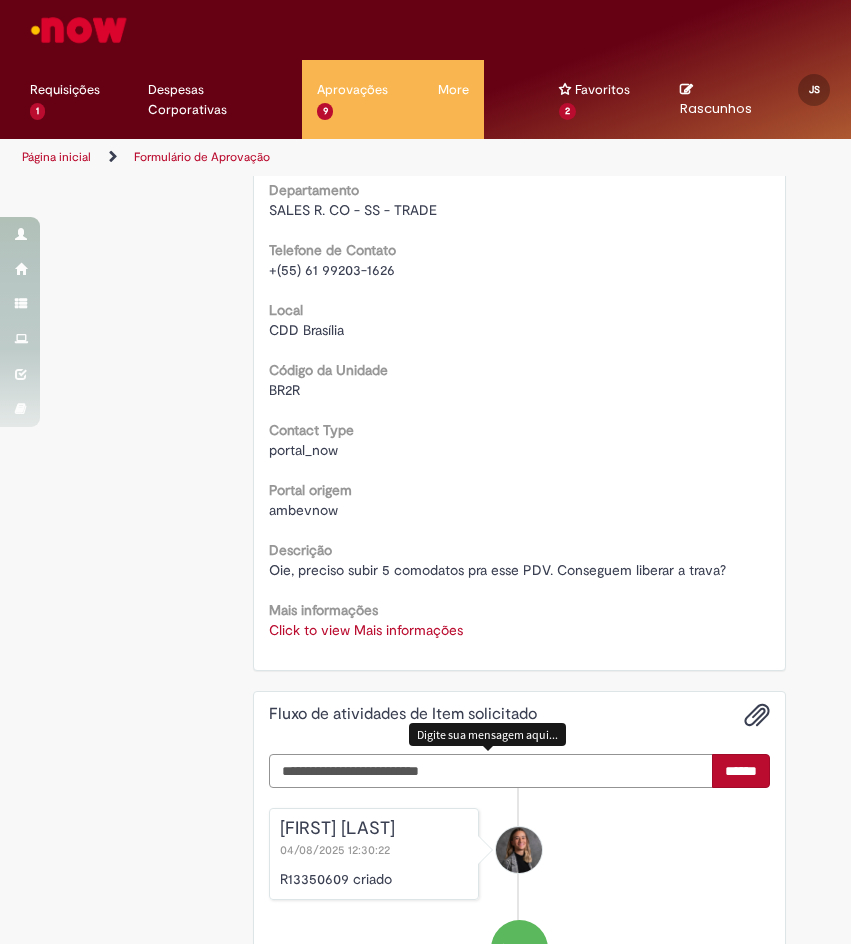click at bounding box center (491, 771) 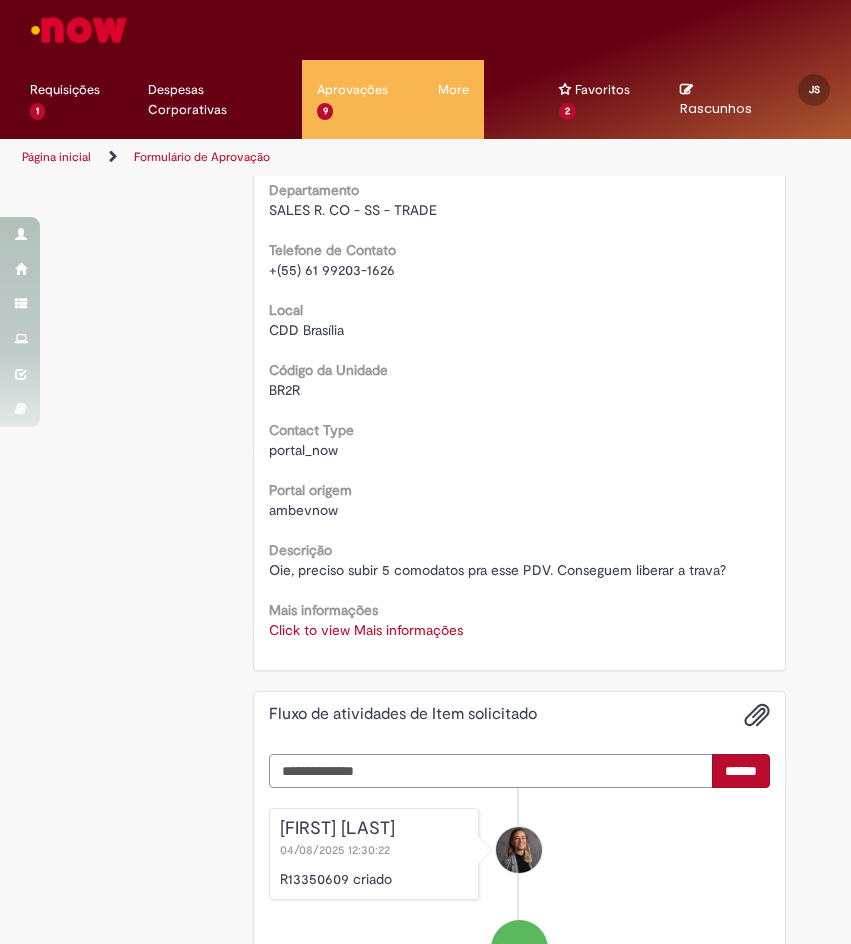 type on "**********" 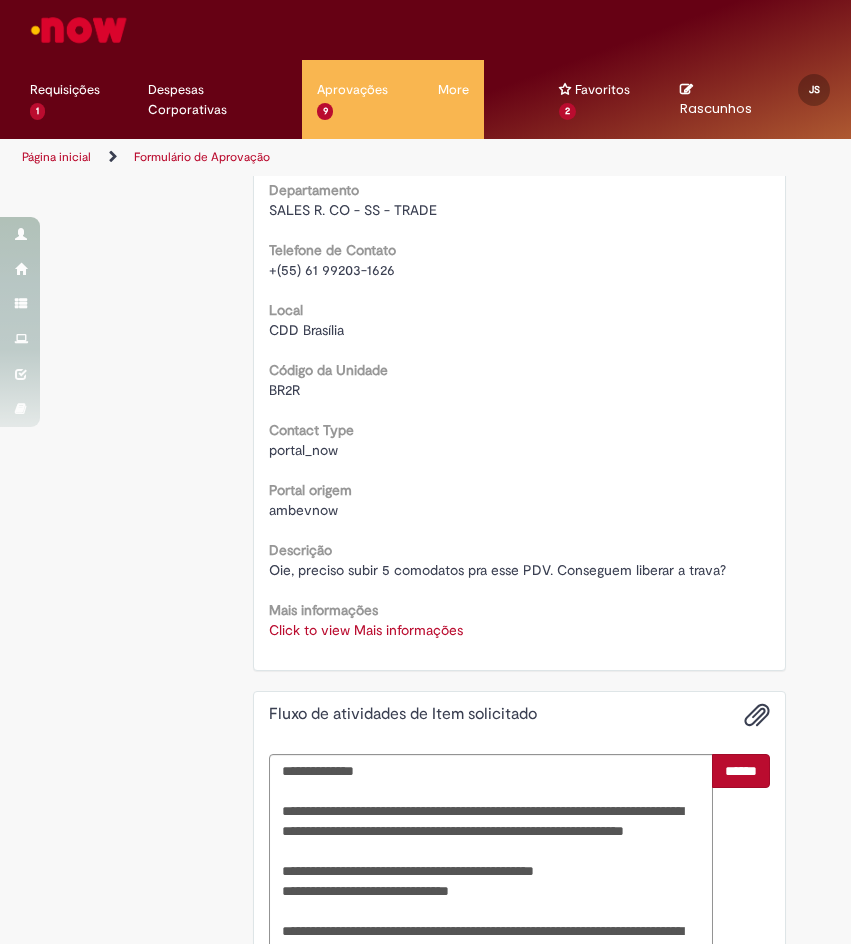 drag, startPoint x: 434, startPoint y: 610, endPoint x: 481, endPoint y: 567, distance: 63.702435 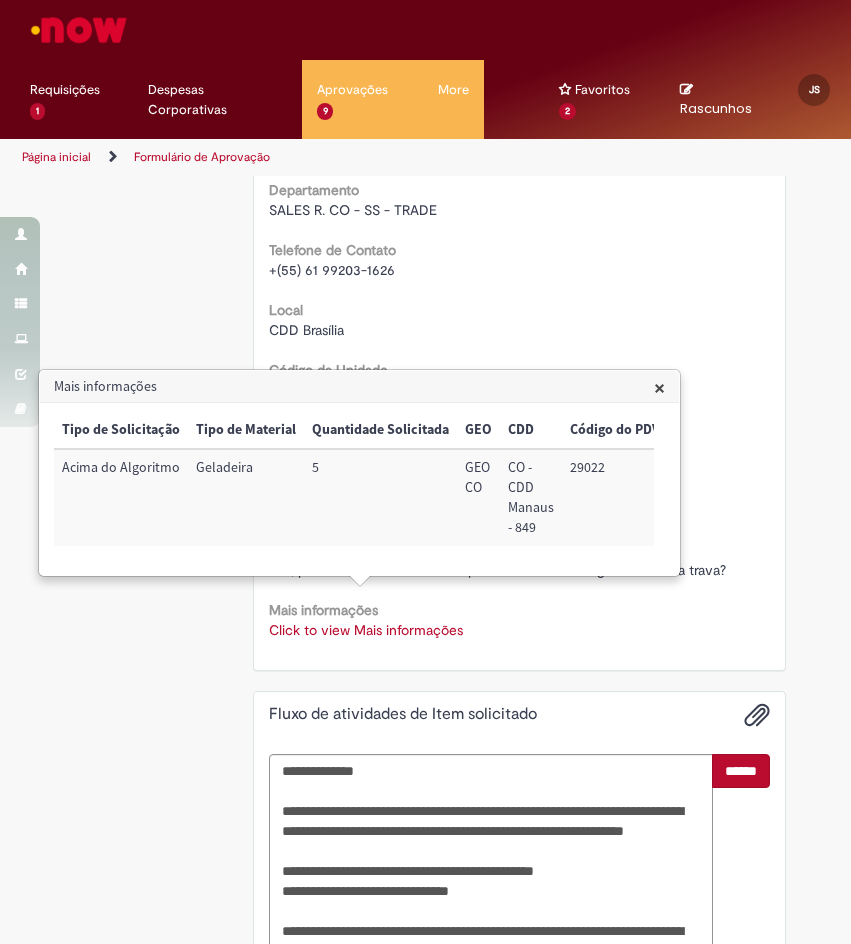 click on "29022" at bounding box center [615, 497] 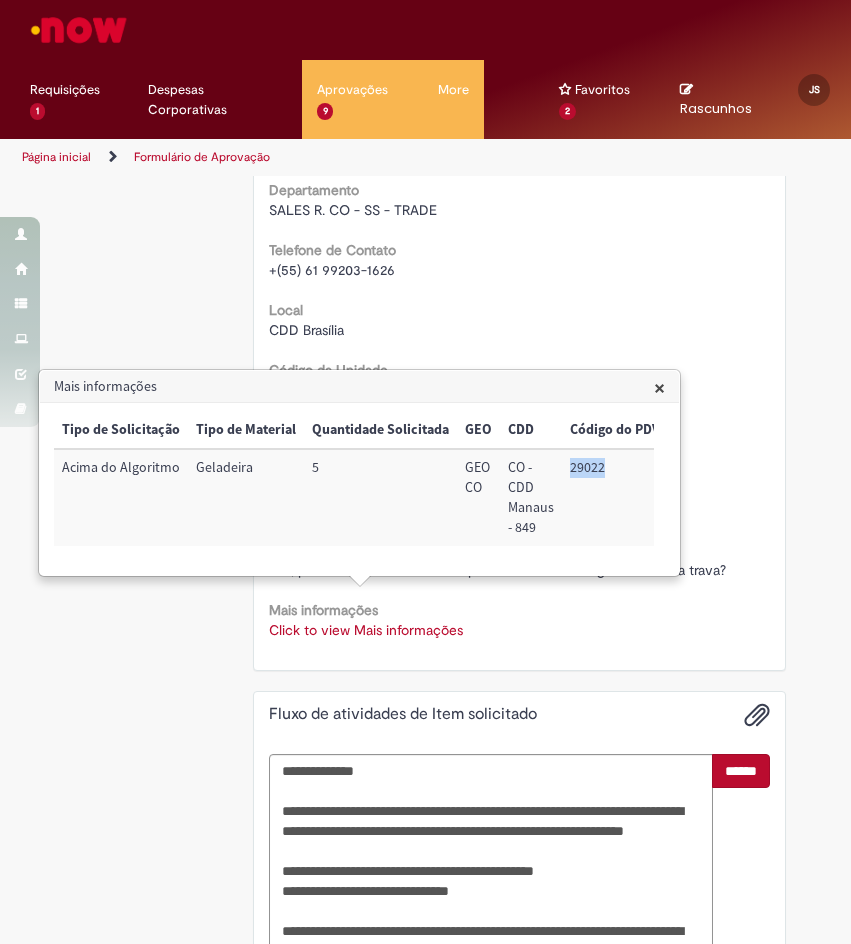click on "29022" at bounding box center (615, 497) 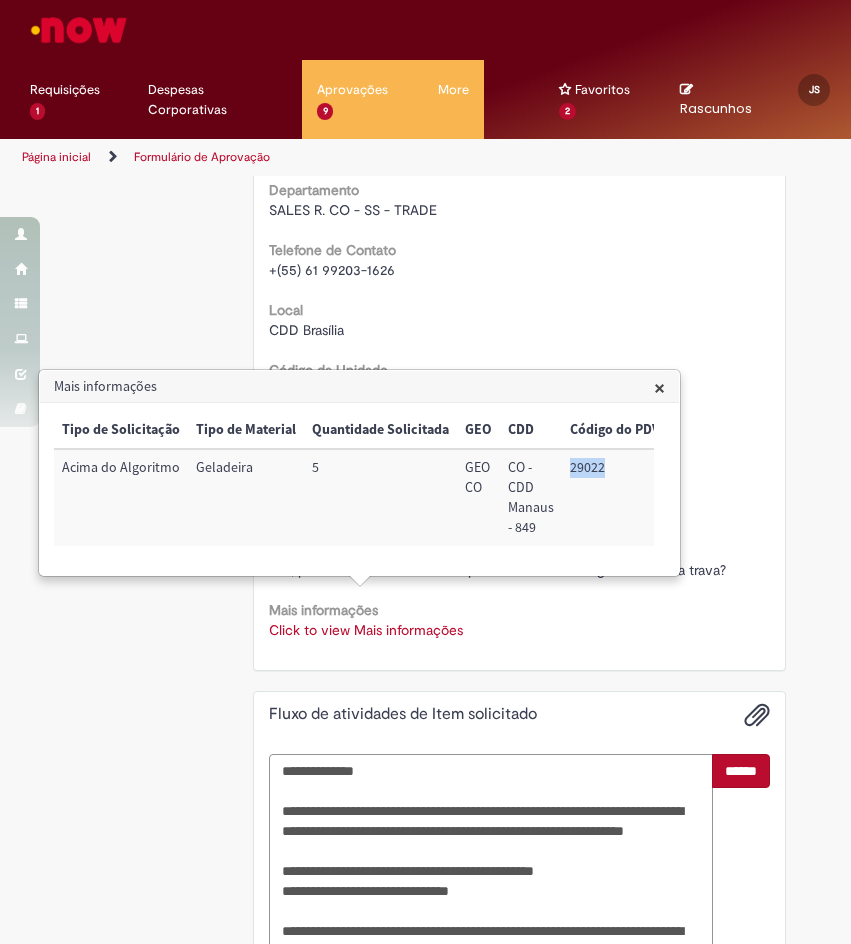 click on "**********" at bounding box center [491, 921] 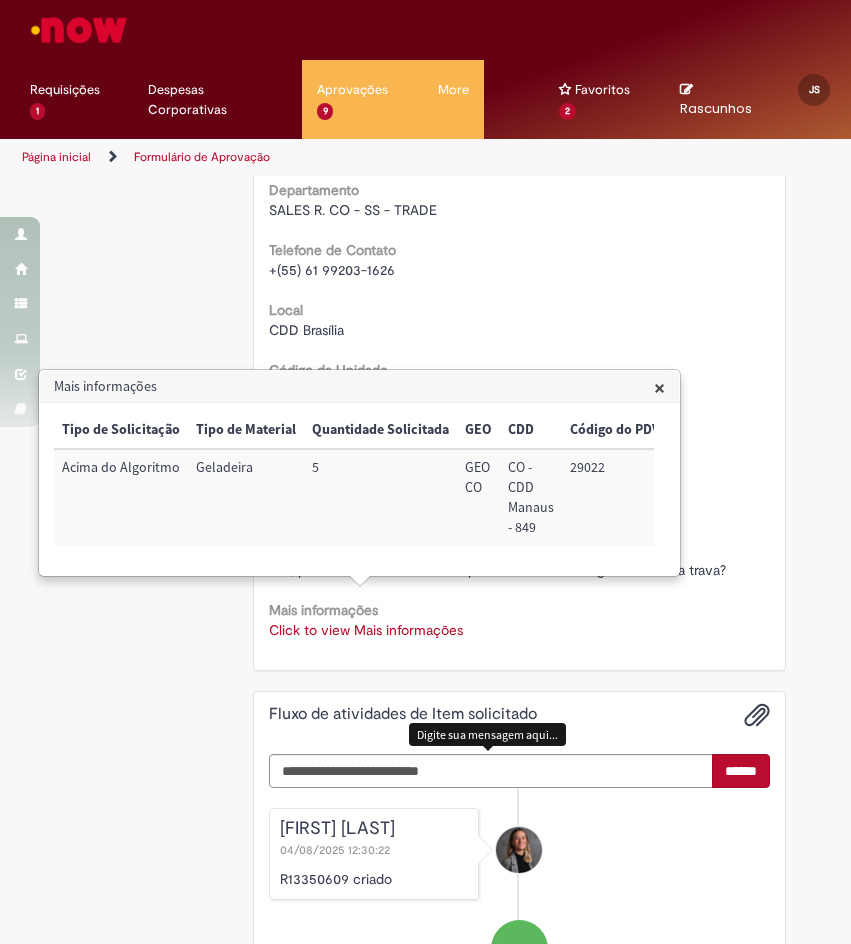 click on "29022" at bounding box center (615, 497) 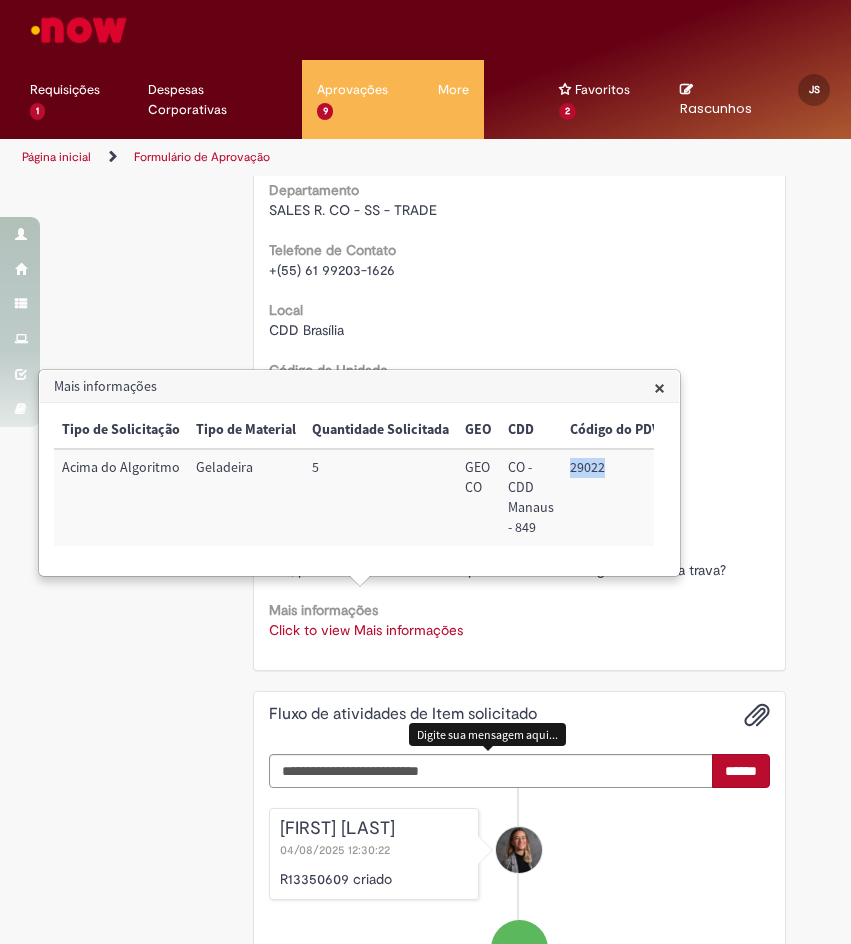 click on "29022" at bounding box center [615, 497] 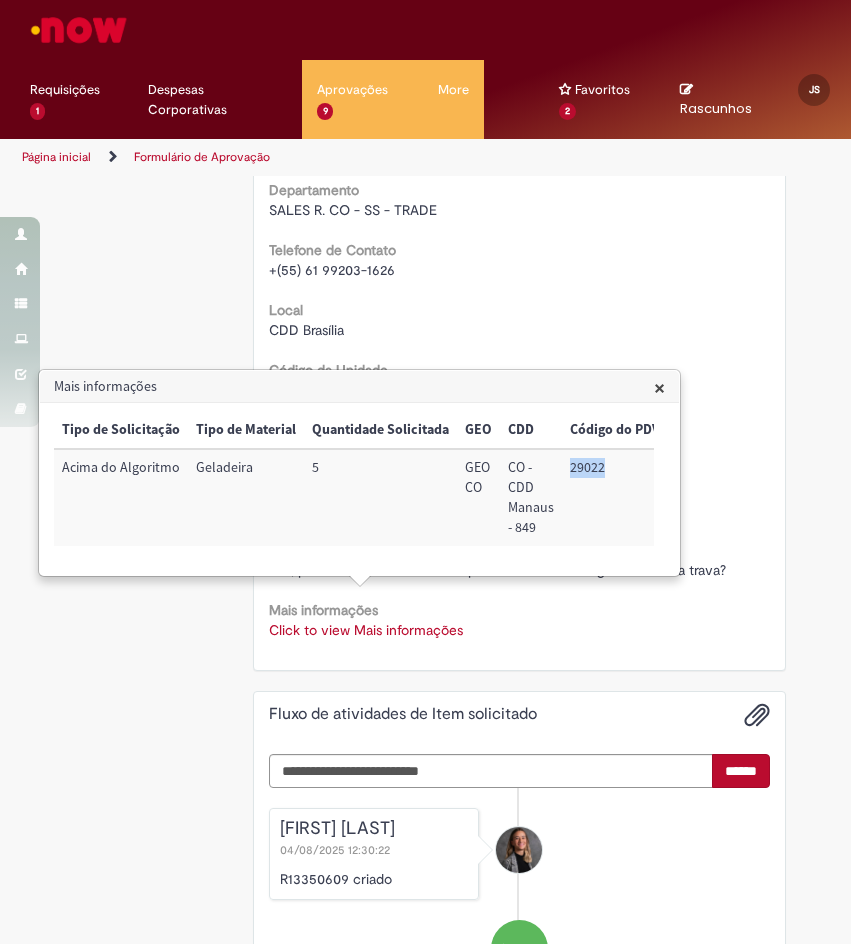 copy on "29022" 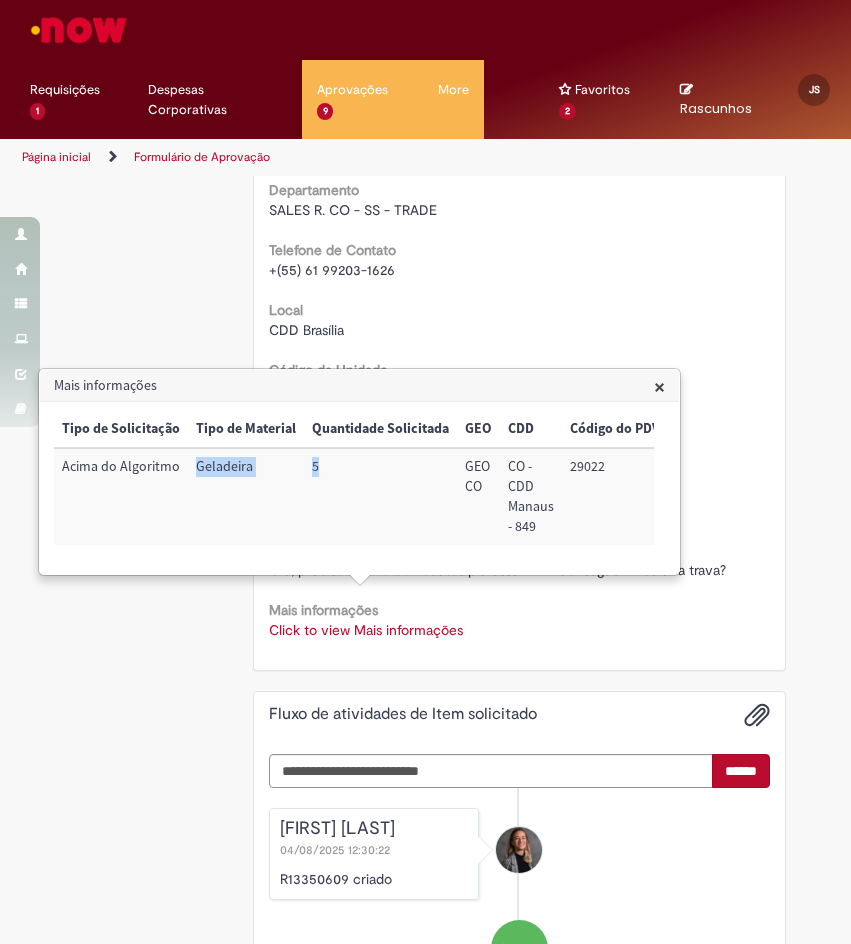 drag, startPoint x: 401, startPoint y: 474, endPoint x: 193, endPoint y: 481, distance: 208.11775 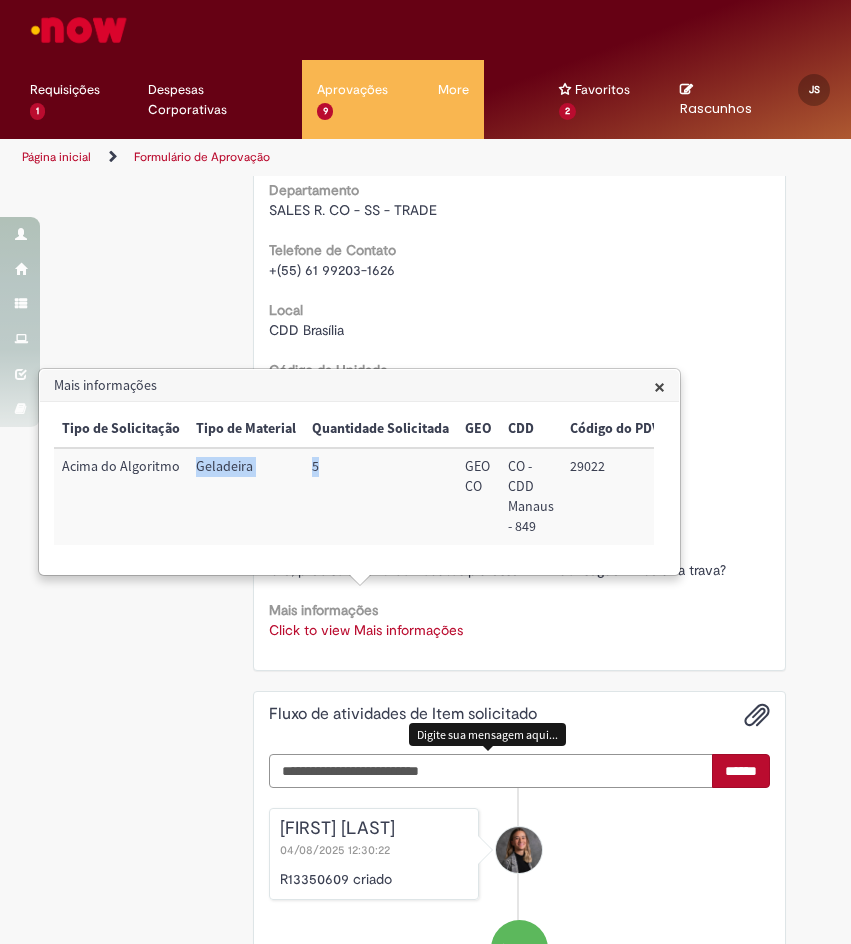 drag, startPoint x: 548, startPoint y: 744, endPoint x: 605, endPoint y: 723, distance: 60.74537 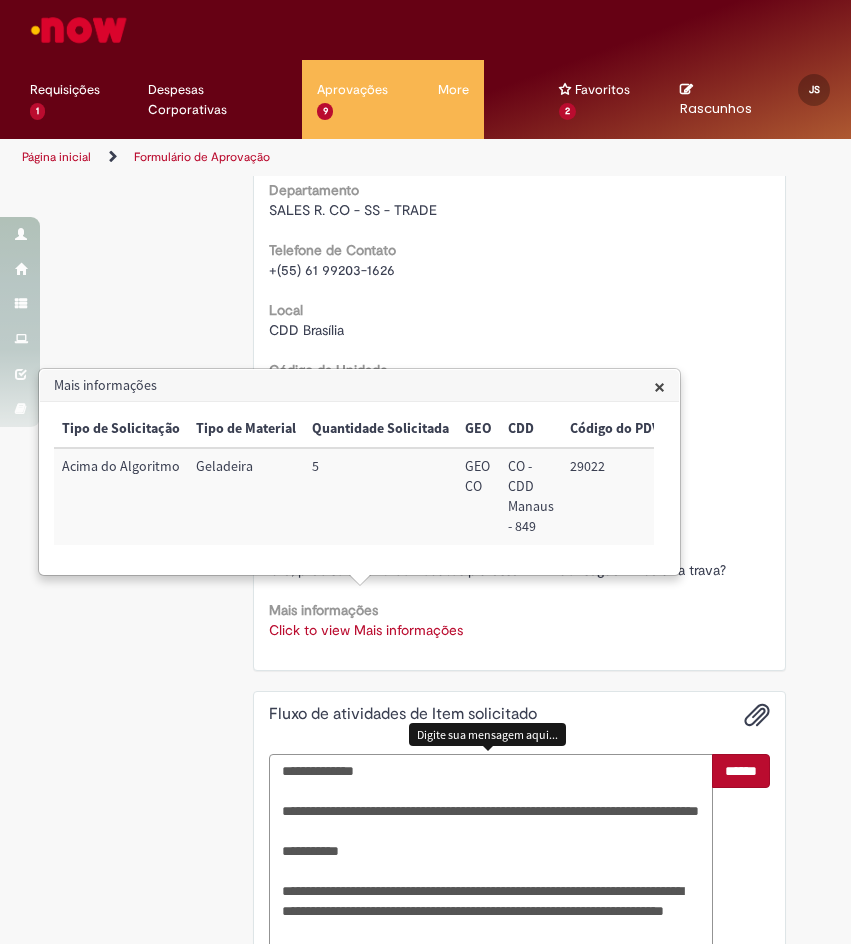 scroll, scrollTop: 938, scrollLeft: 0, axis: vertical 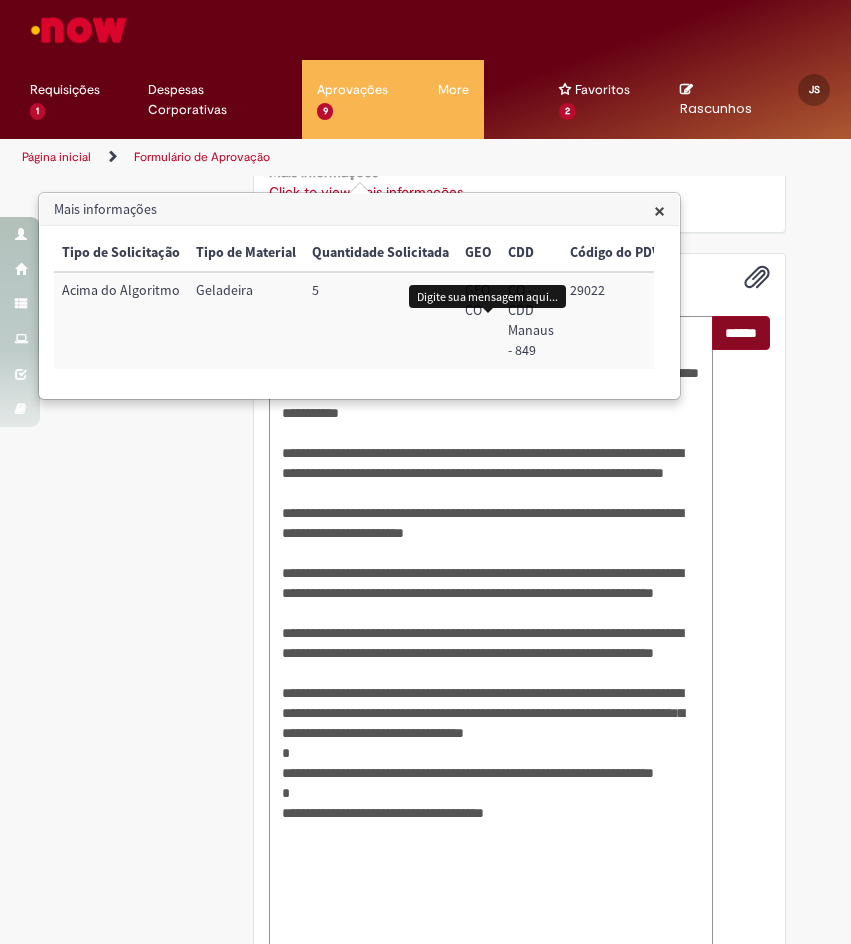 type on "**********" 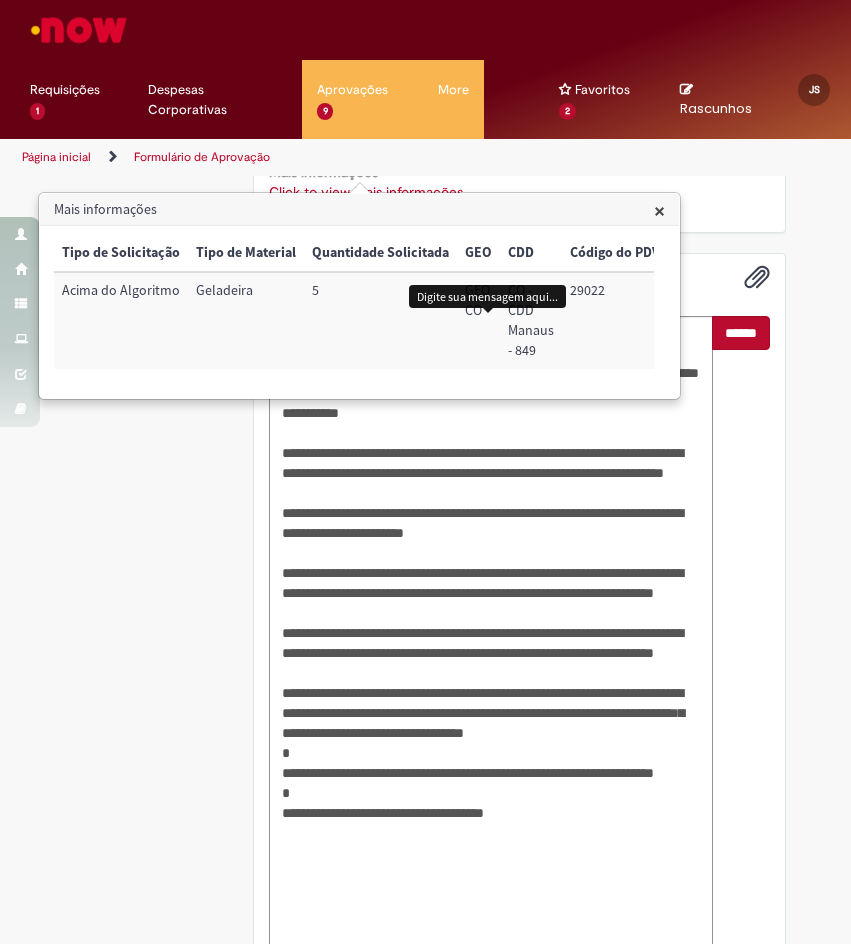 click on "******" at bounding box center [741, 333] 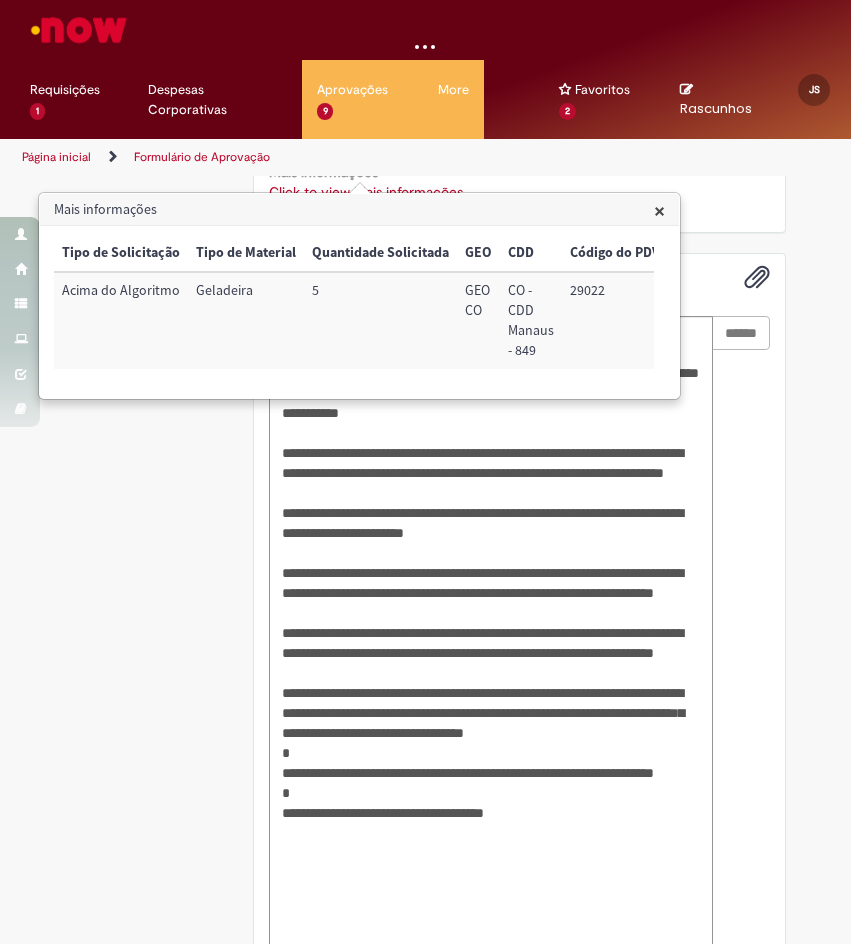 click on "Mais informações" at bounding box center [359, 210] 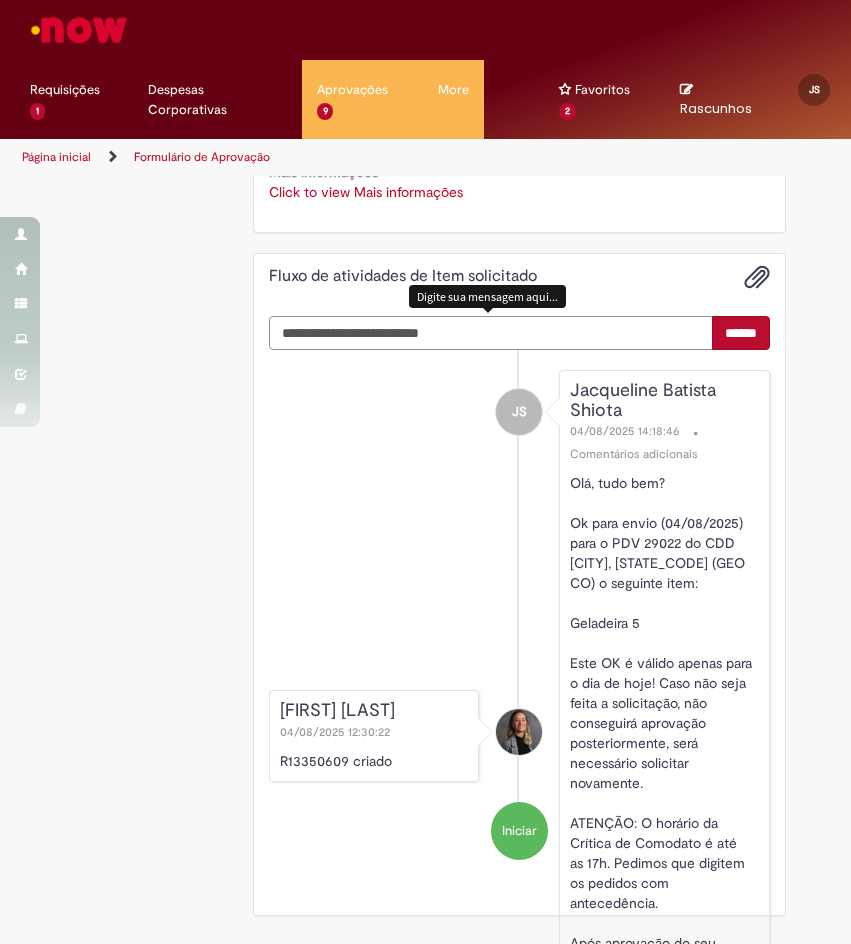 scroll, scrollTop: 611, scrollLeft: 0, axis: vertical 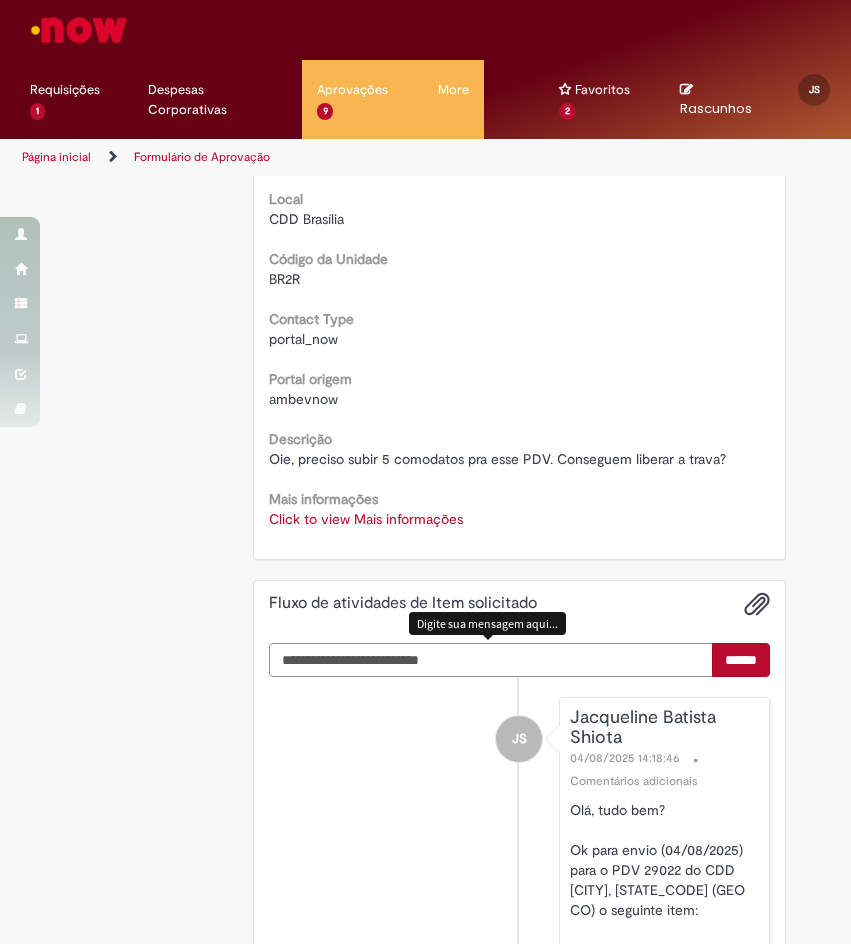 click at bounding box center (491, 660) 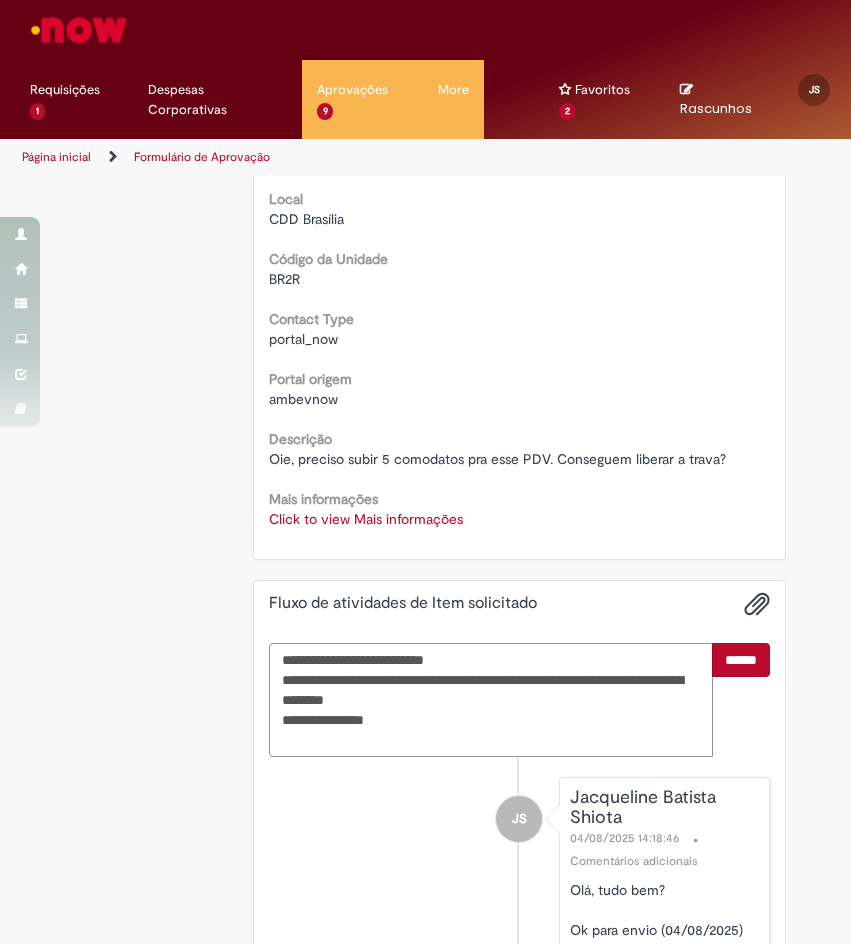 type on "**********" 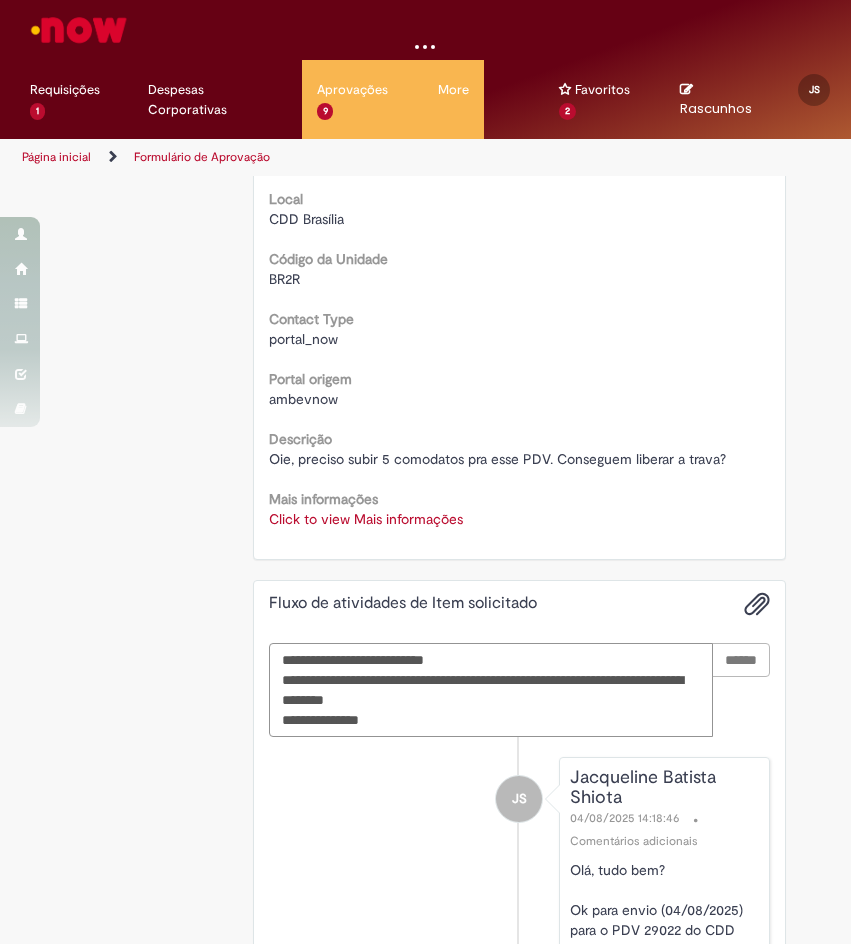 type 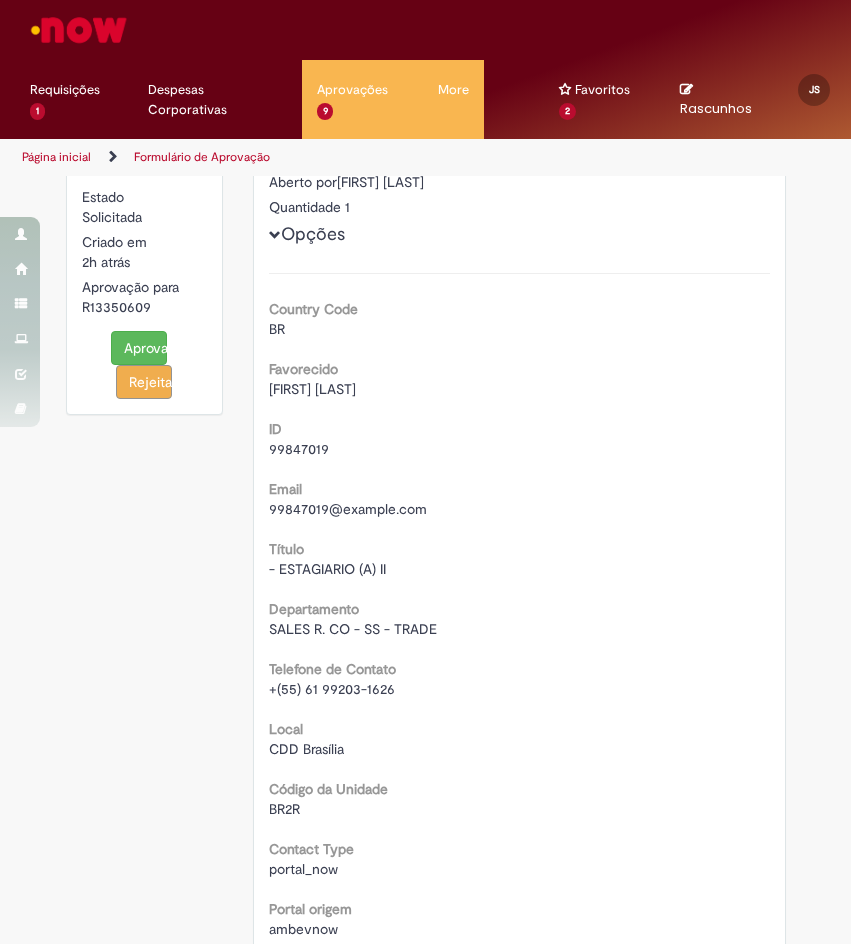 scroll, scrollTop: 0, scrollLeft: 0, axis: both 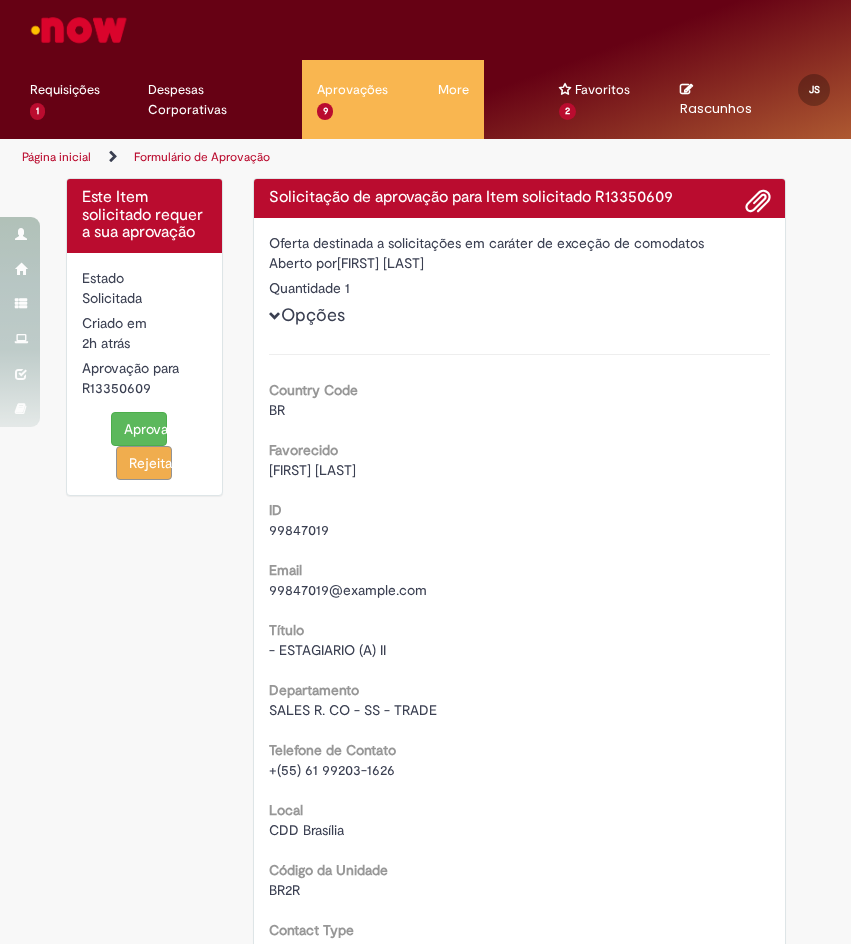 click on "Aprovar" at bounding box center (139, 429) 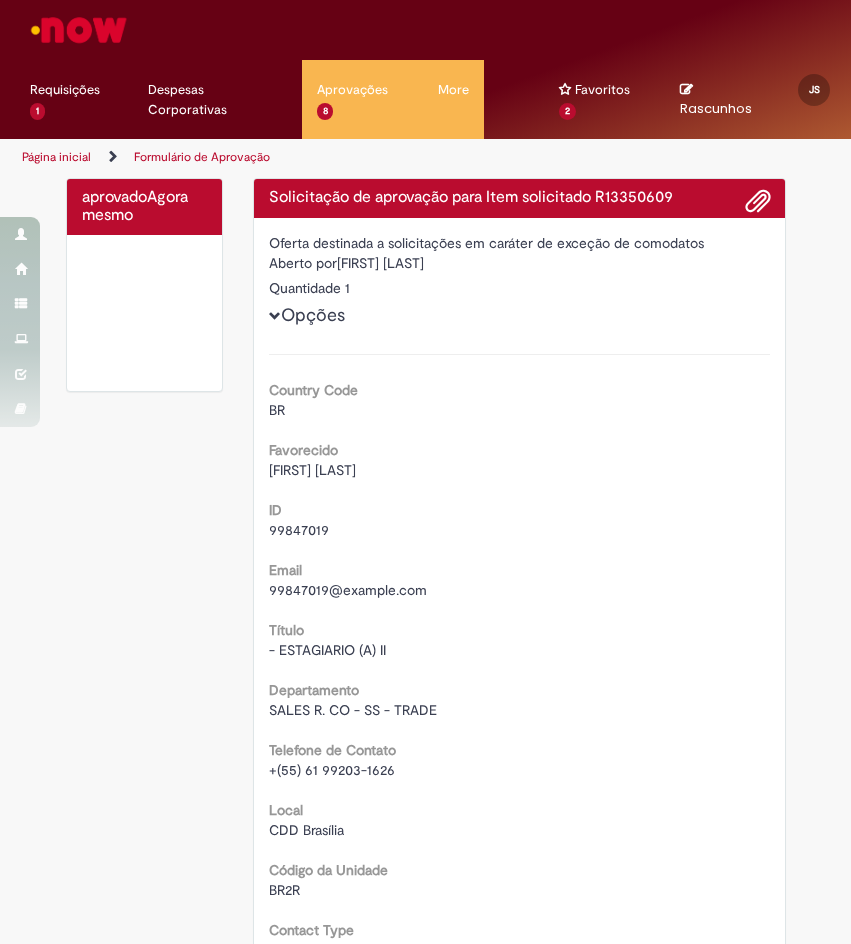 scroll, scrollTop: 700, scrollLeft: 0, axis: vertical 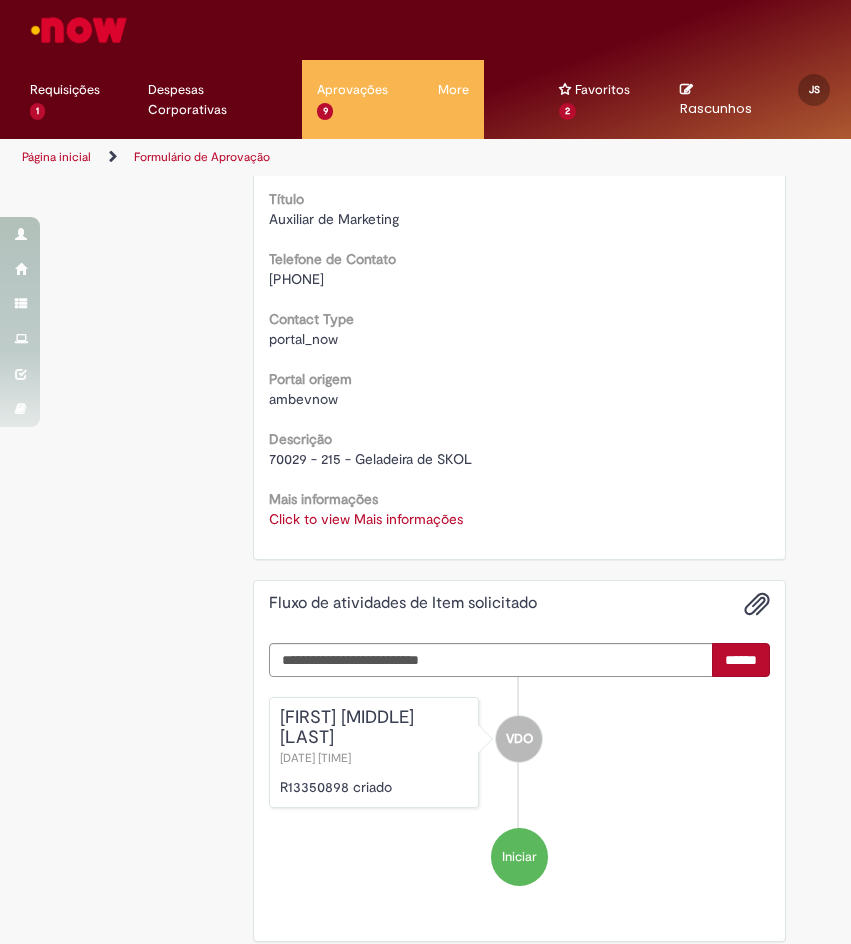 click on "Click to view Mais informações" at bounding box center [366, 519] 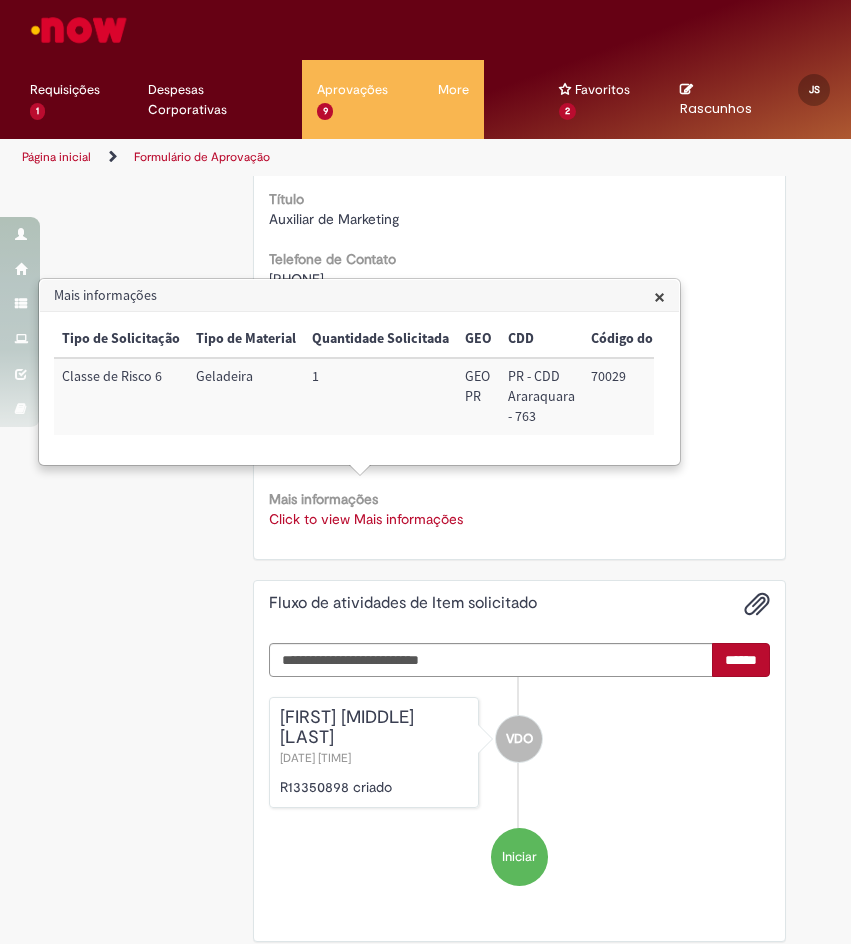 click on "70029" at bounding box center [636, 396] 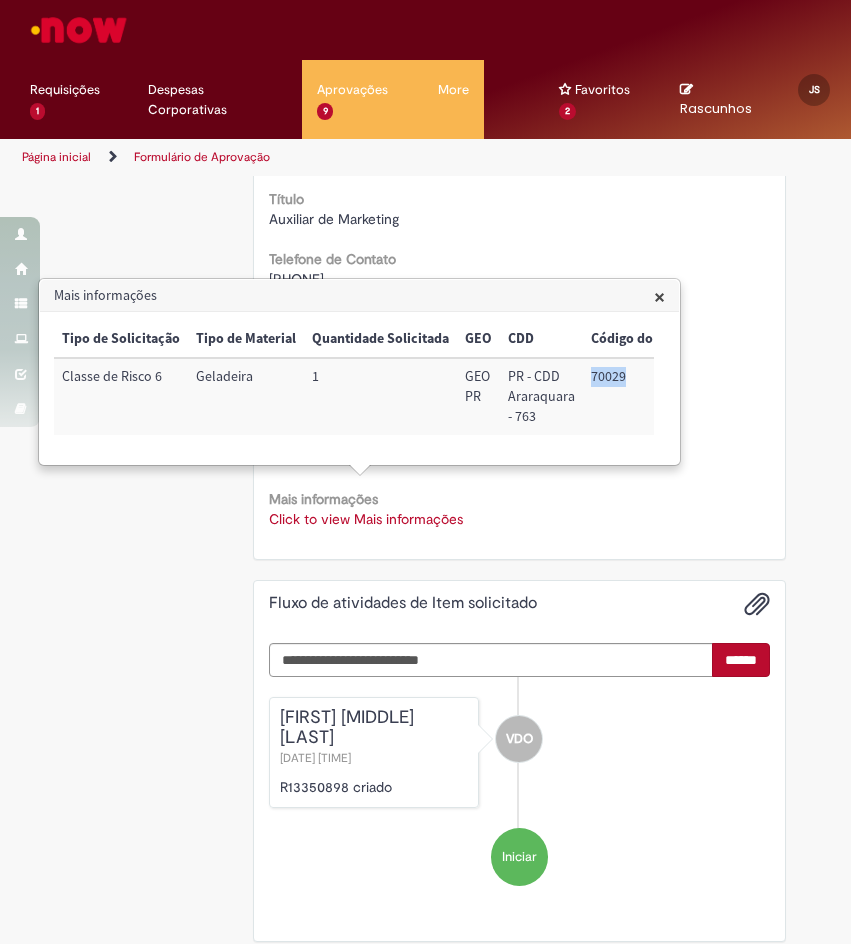 click on "70029" at bounding box center (636, 396) 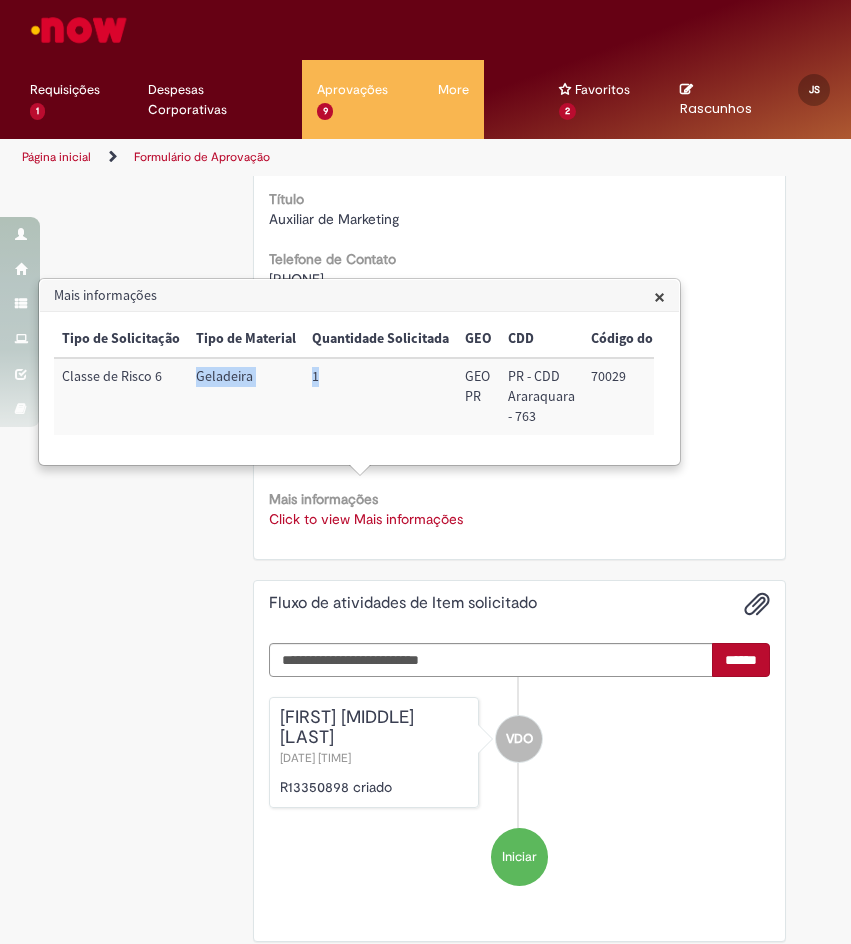drag, startPoint x: 345, startPoint y: 381, endPoint x: 185, endPoint y: 386, distance: 160.07811 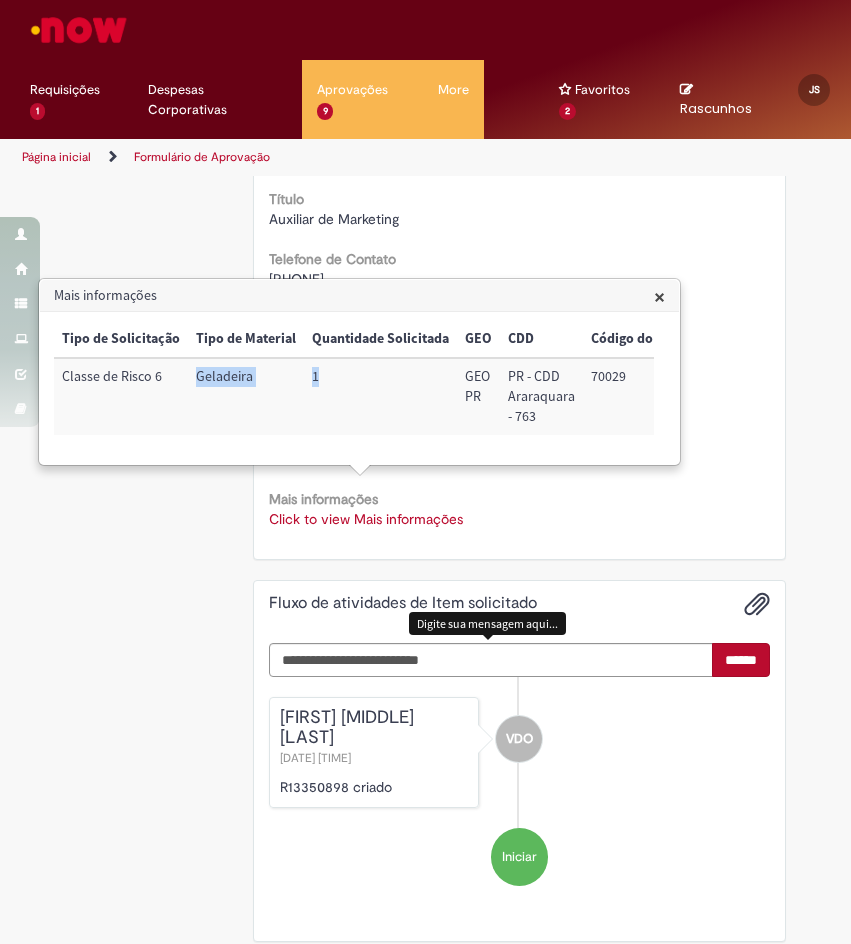 click on "VDO
[FIRST] [MIDDLE] [LAST]
[DATE] [TIME]
R[NUMBER] criado
Iniciar" at bounding box center (519, 792) 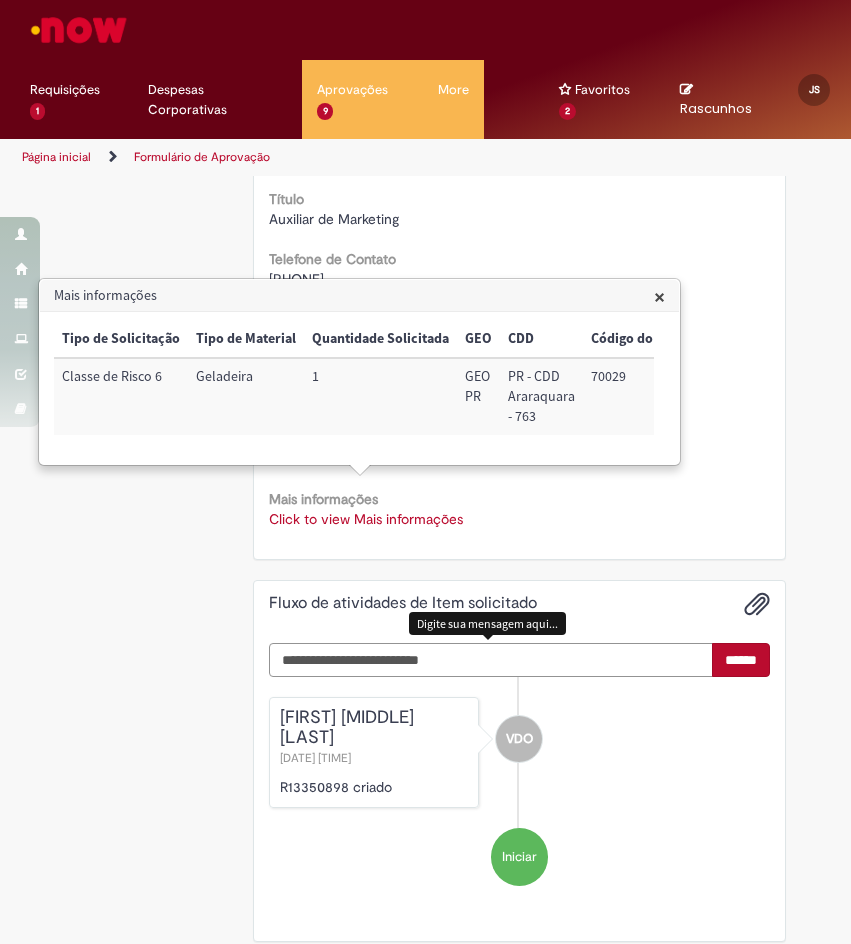 click at bounding box center (491, 660) 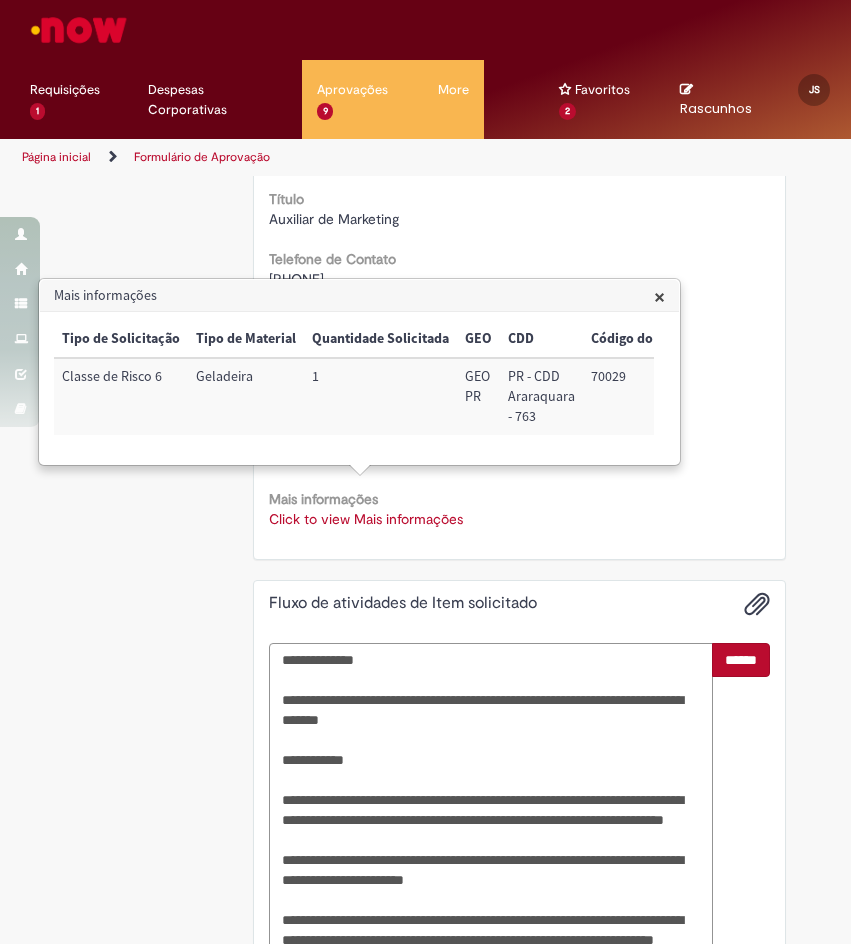 scroll, scrollTop: 758, scrollLeft: 0, axis: vertical 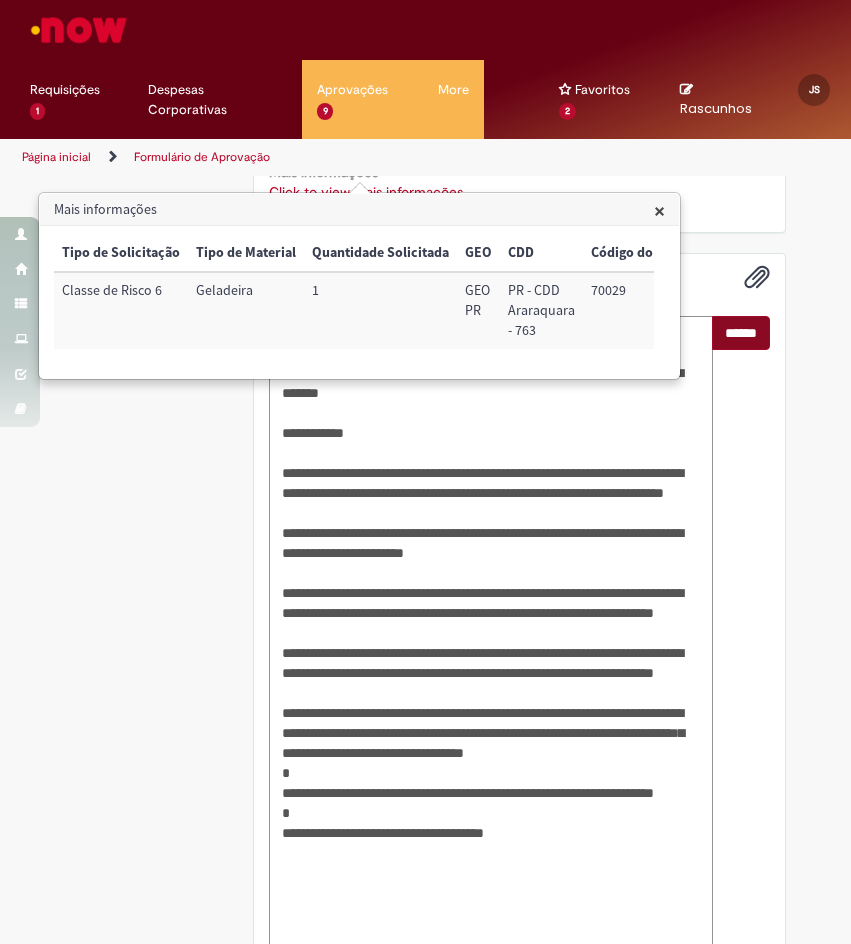 type on "**********" 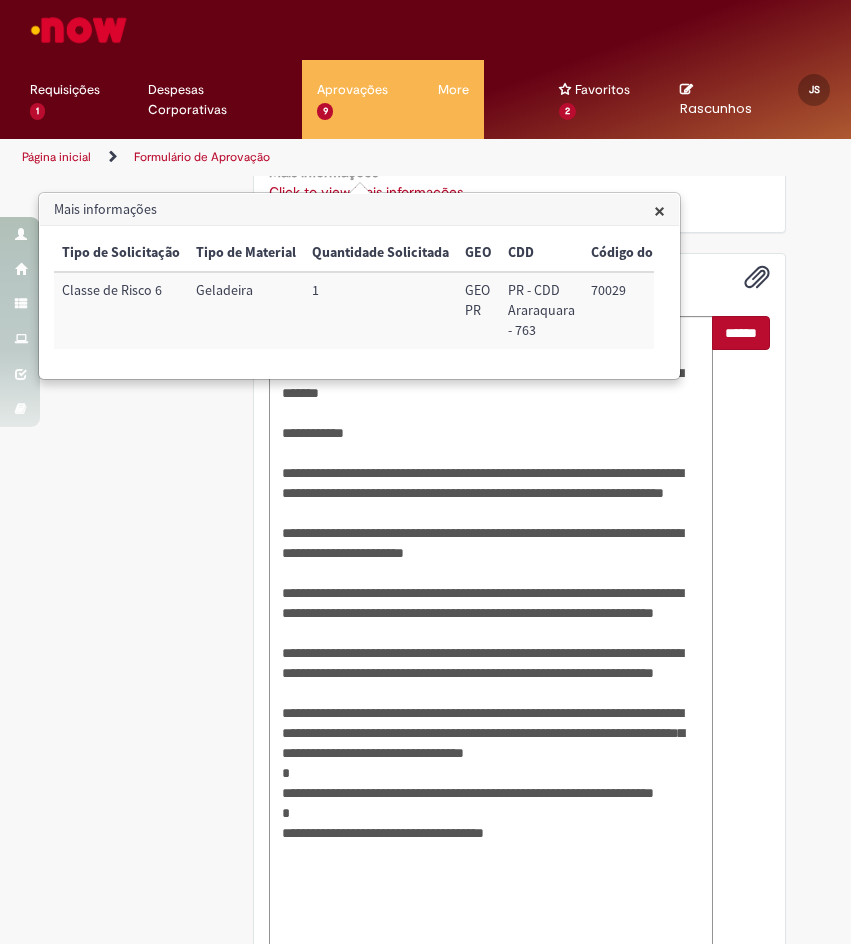 click on "******" at bounding box center [741, 333] 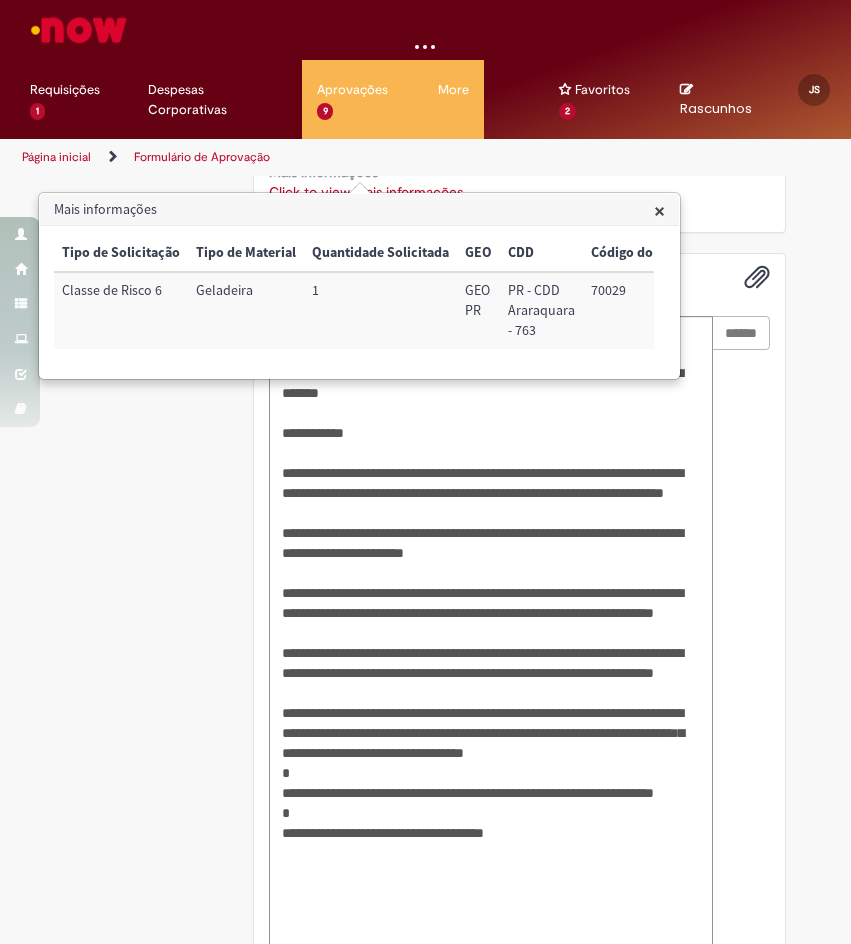 click on "×" at bounding box center (659, 210) 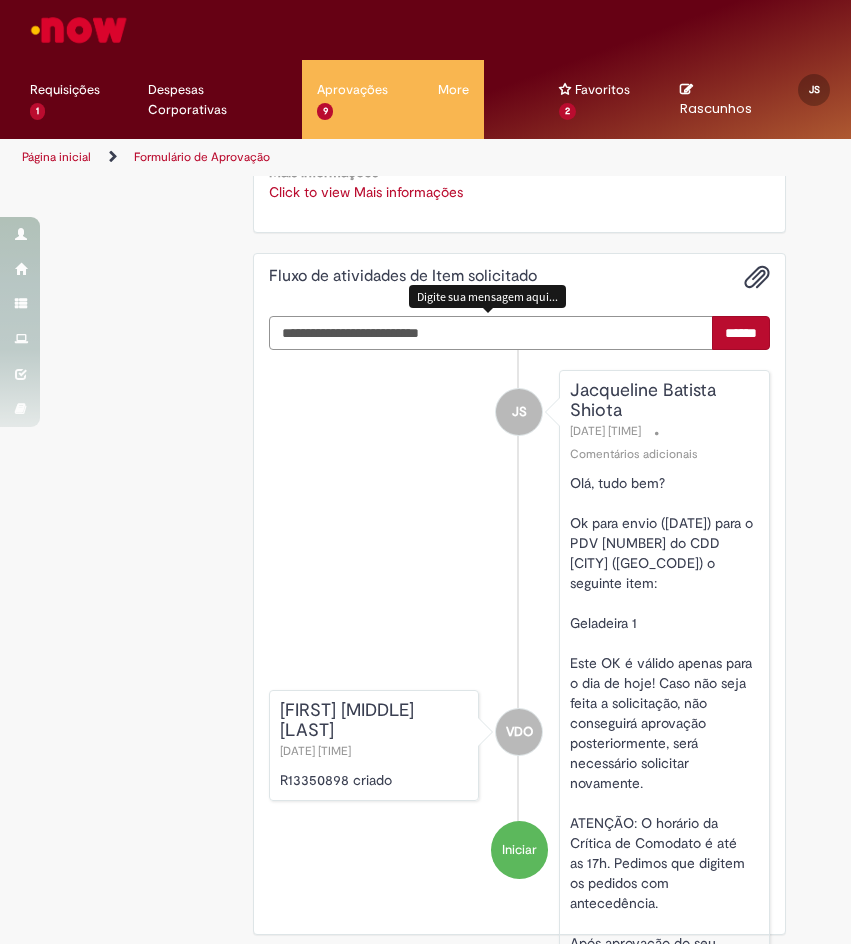 scroll, scrollTop: 431, scrollLeft: 0, axis: vertical 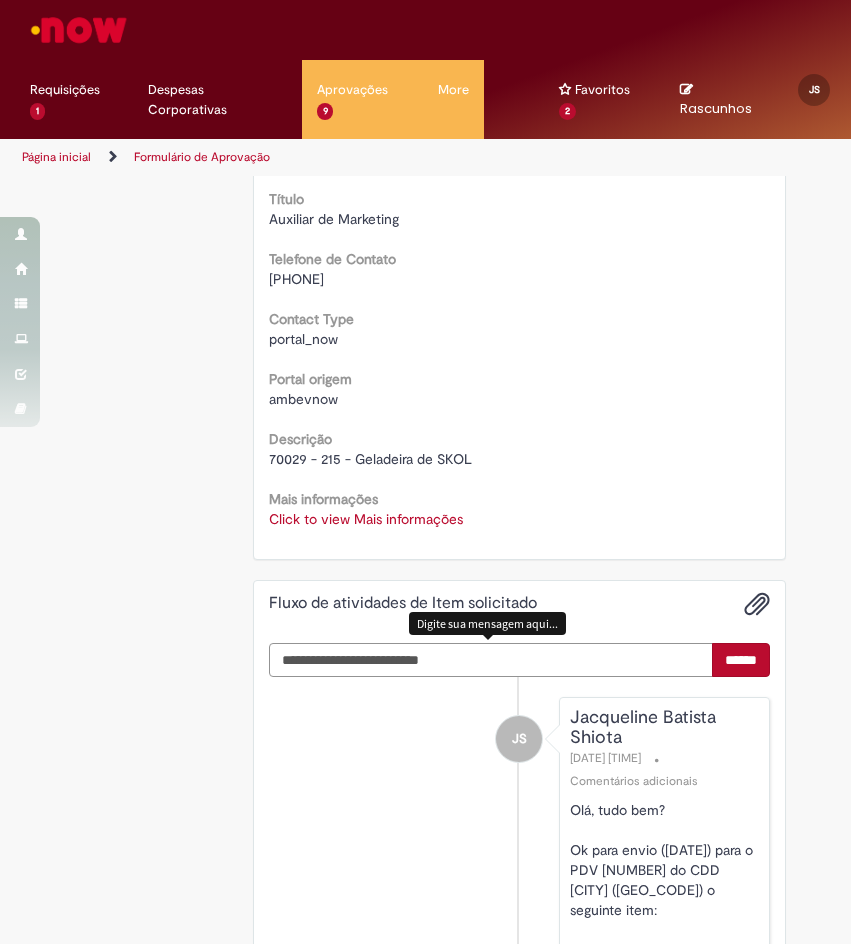 click at bounding box center [491, 660] 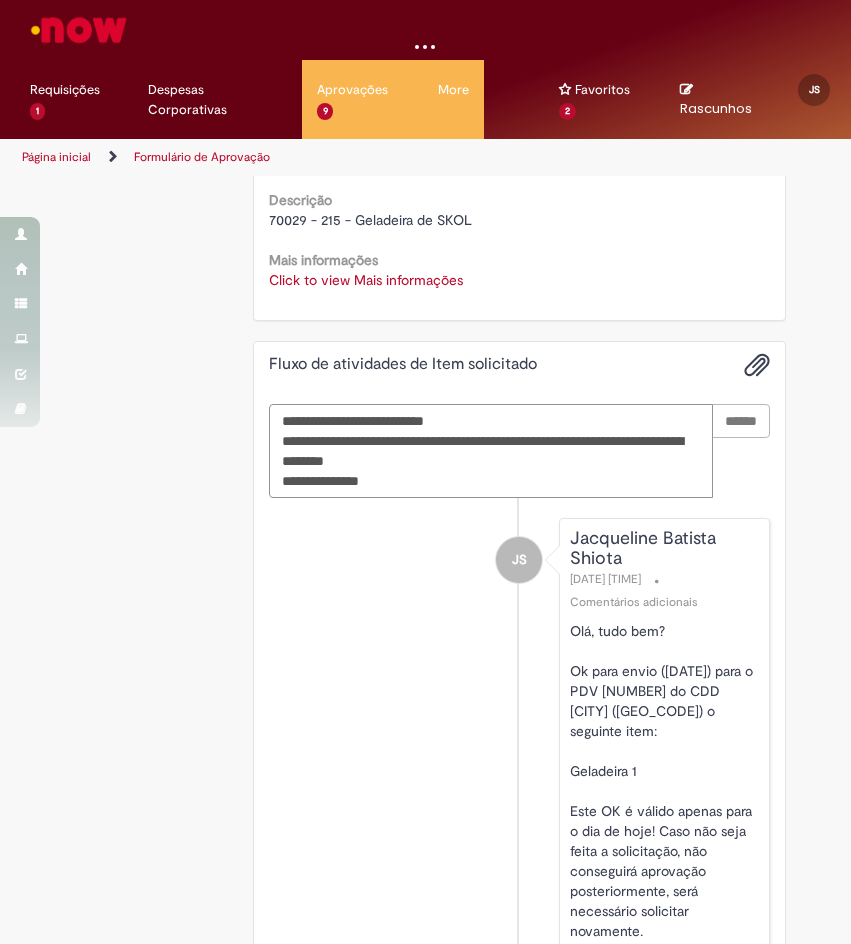 scroll, scrollTop: 700, scrollLeft: 0, axis: vertical 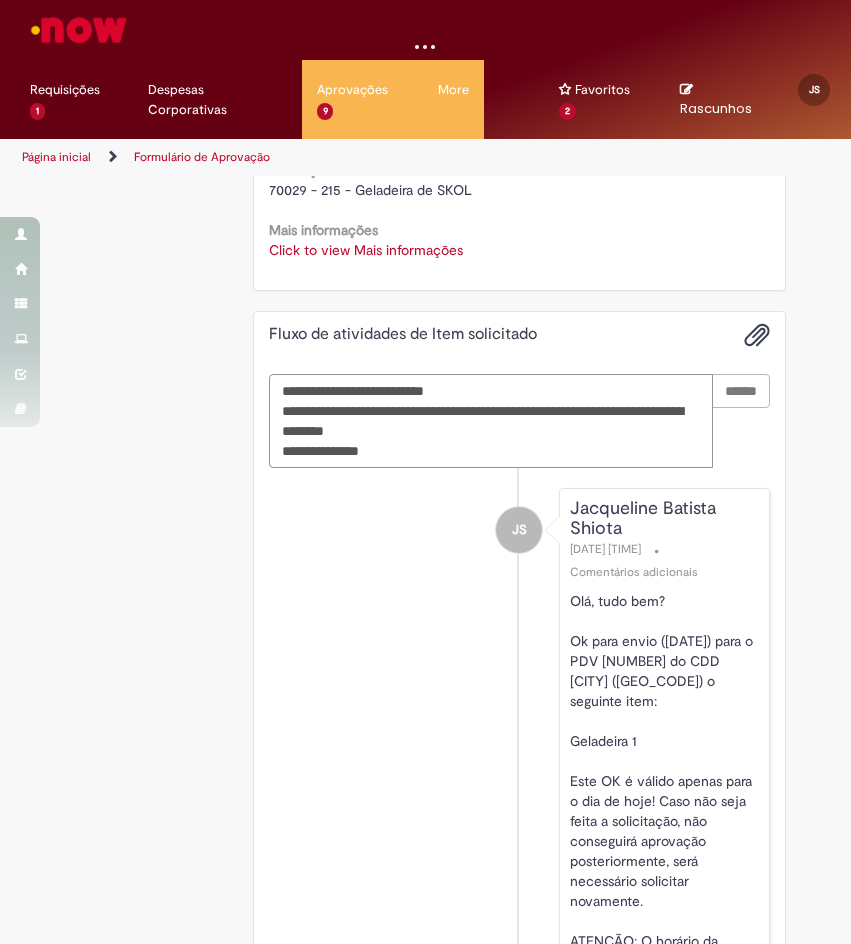 type on "**********" 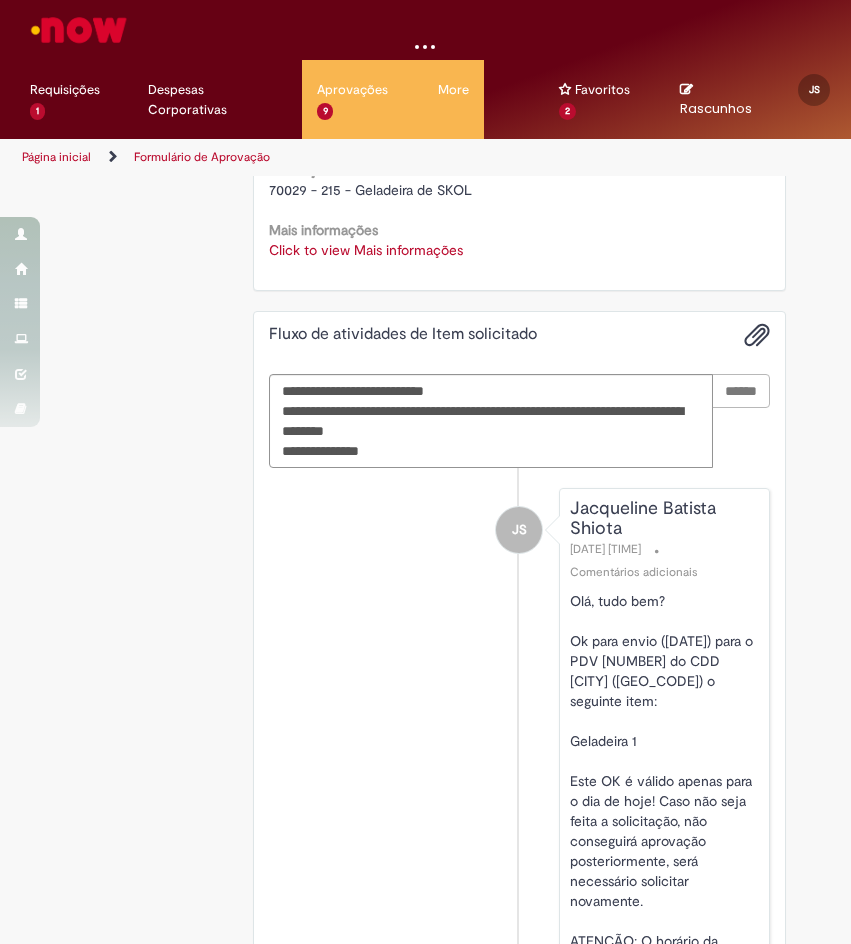 type 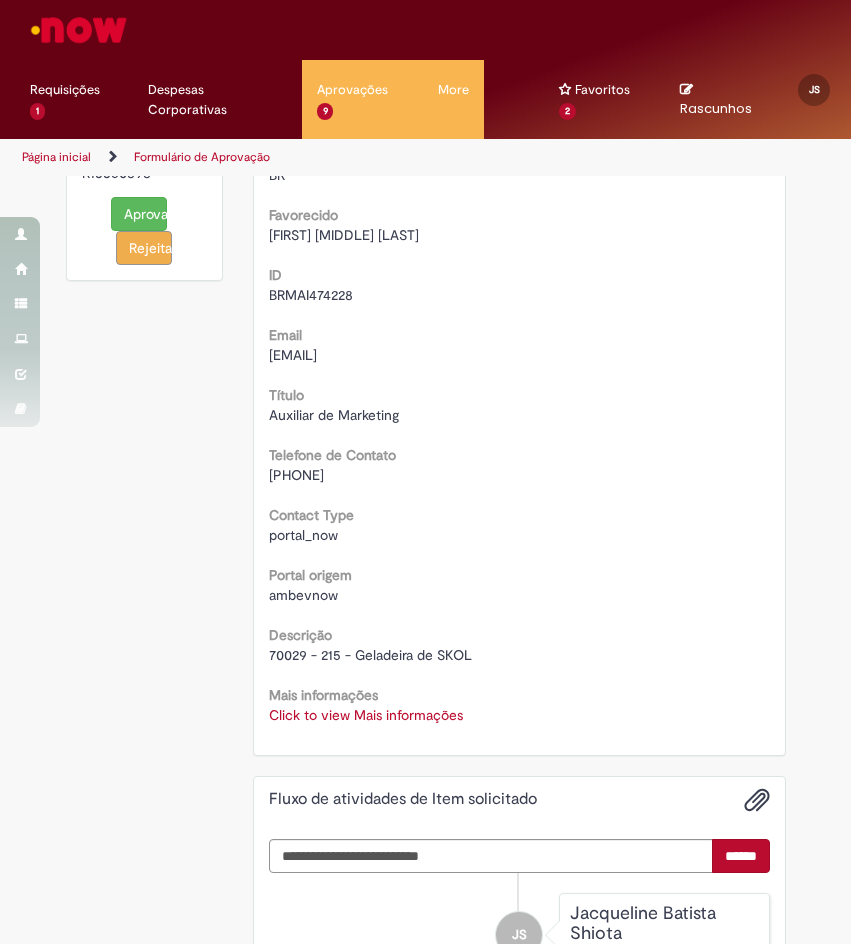 scroll, scrollTop: 0, scrollLeft: 0, axis: both 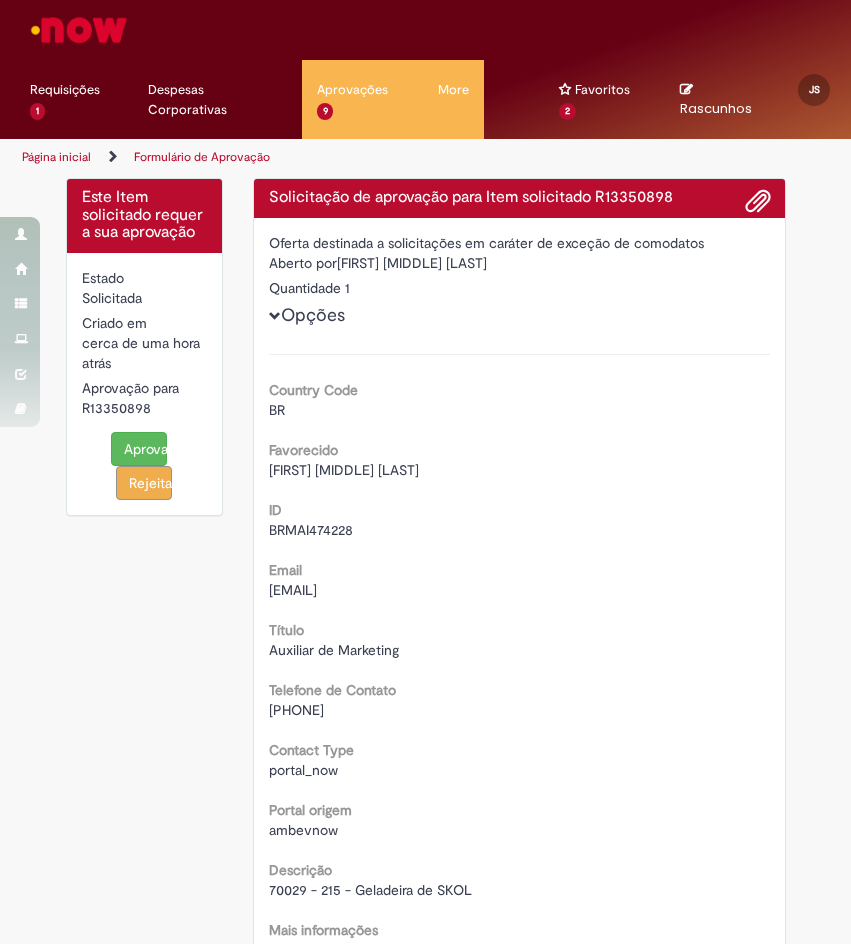 click on "Aprovar" at bounding box center (139, 449) 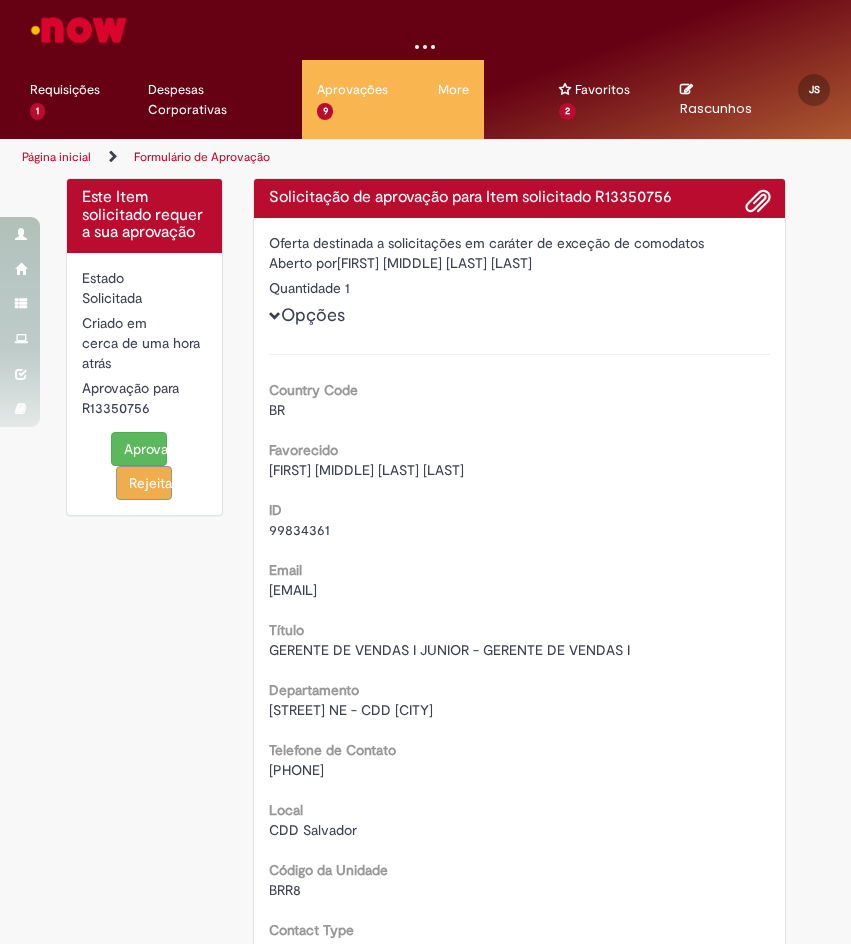 scroll, scrollTop: 0, scrollLeft: 0, axis: both 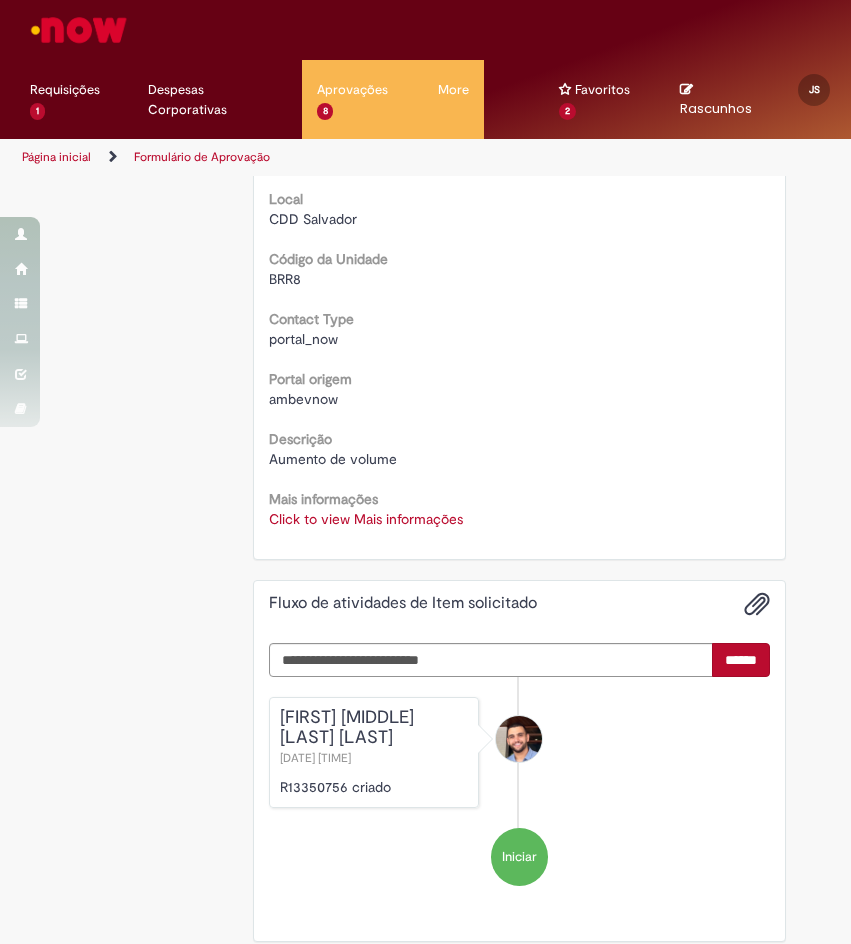 click on "Click to view Mais informações" at bounding box center (366, 519) 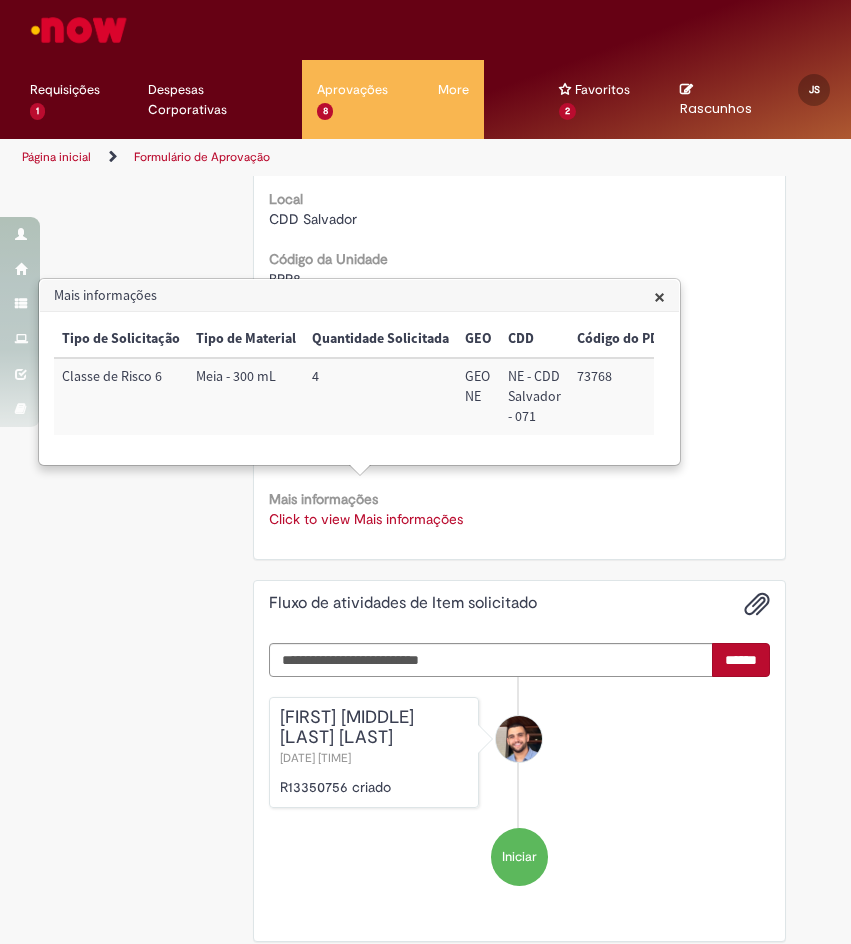 click on "73768" at bounding box center (622, 396) 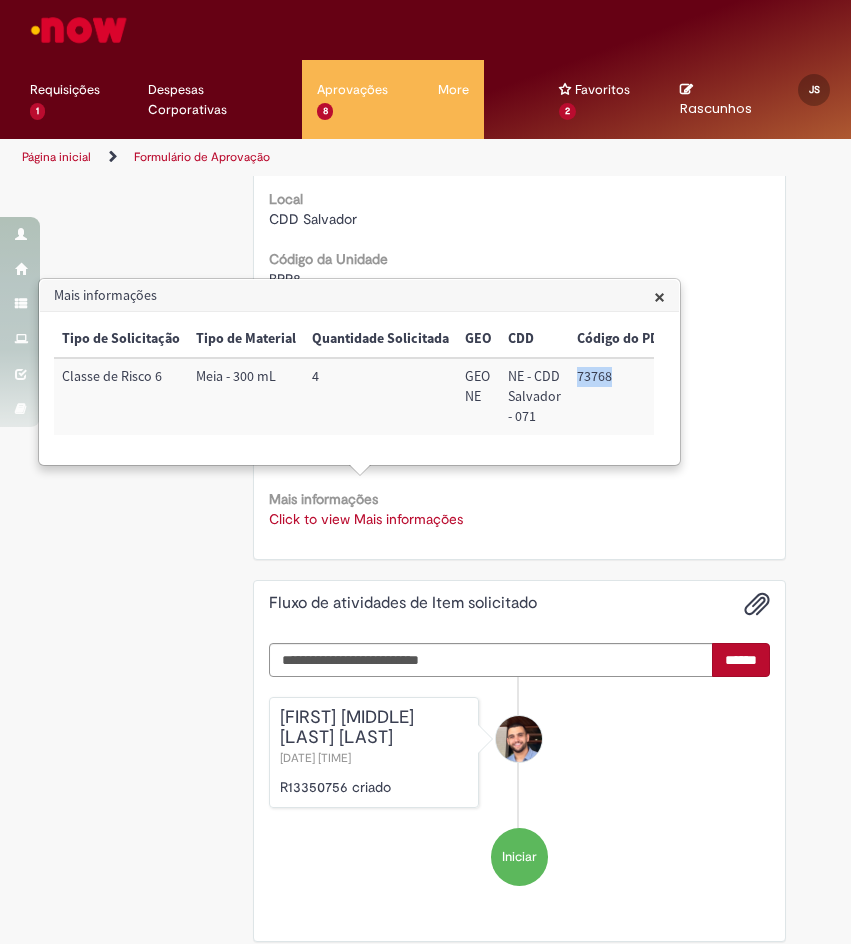 click on "73768" at bounding box center [622, 396] 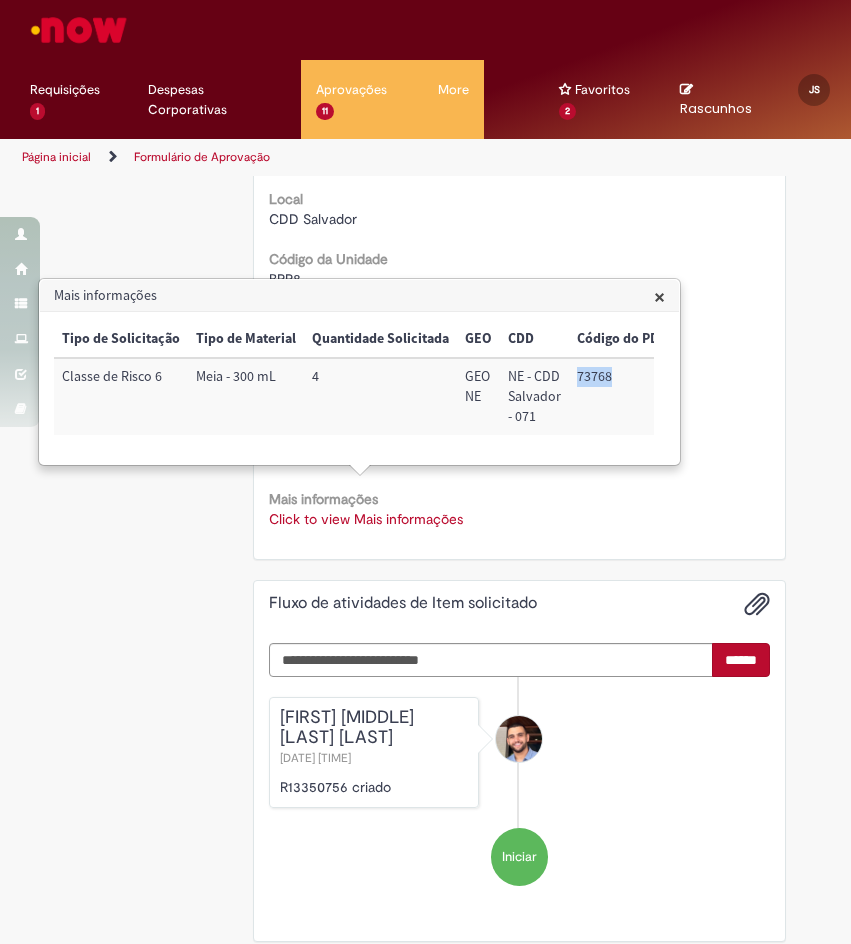 click on "73768" at bounding box center (622, 396) 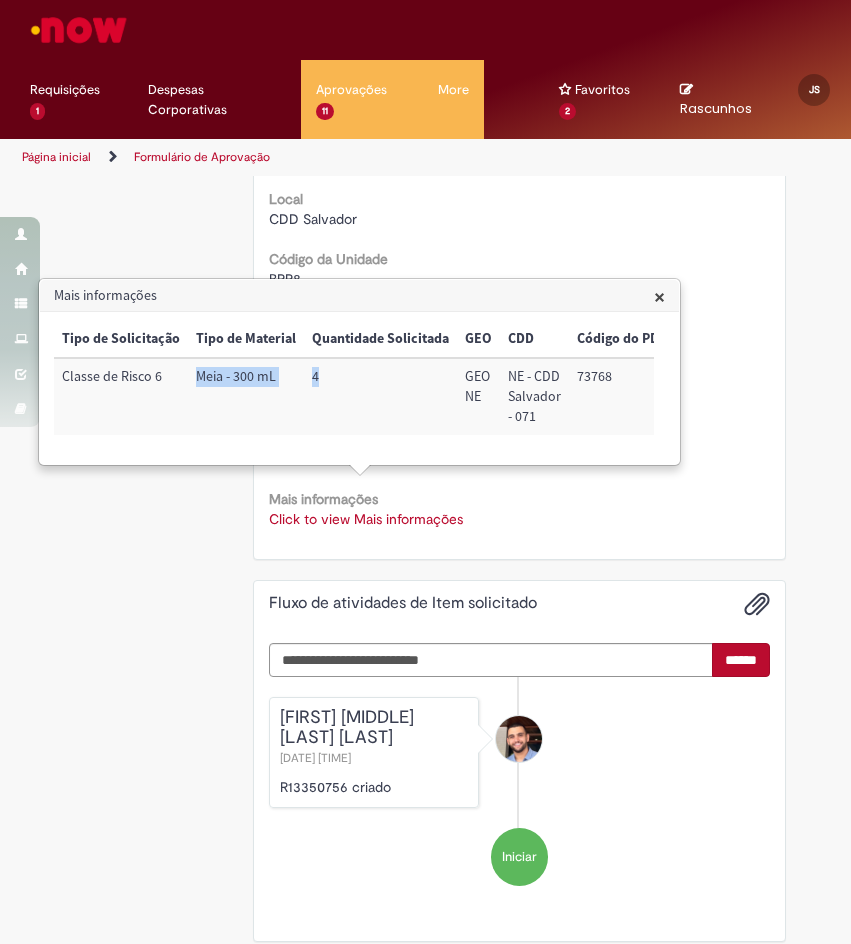 drag, startPoint x: 342, startPoint y: 393, endPoint x: 197, endPoint y: 378, distance: 145.7738 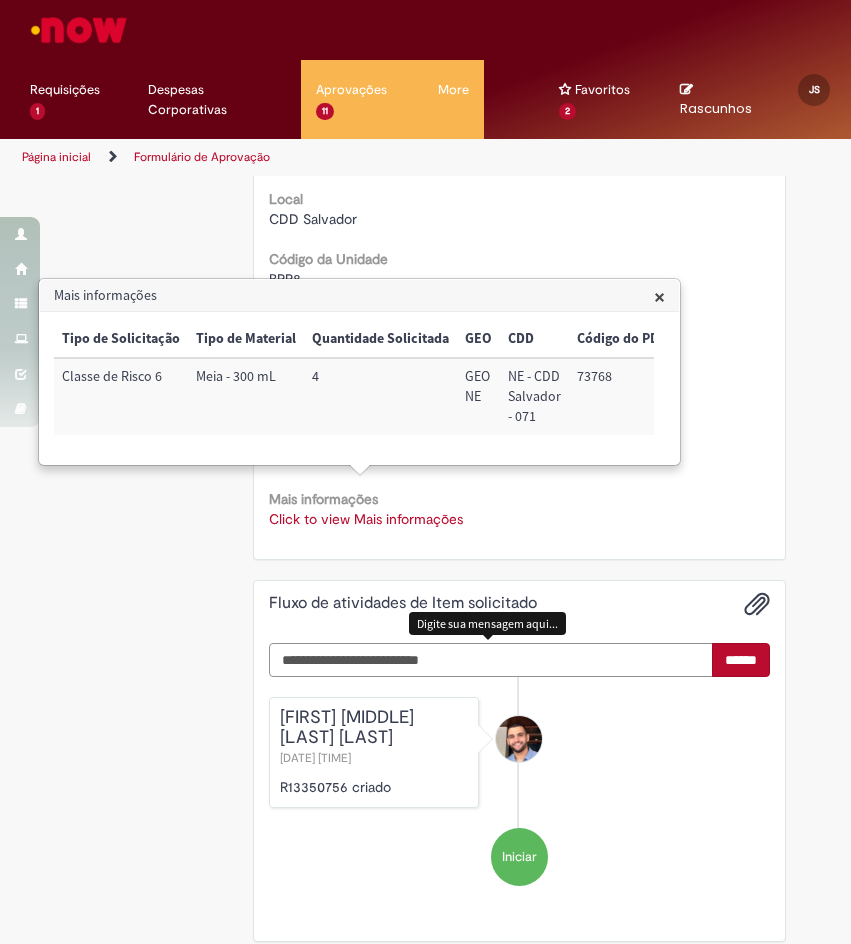 click at bounding box center (491, 660) 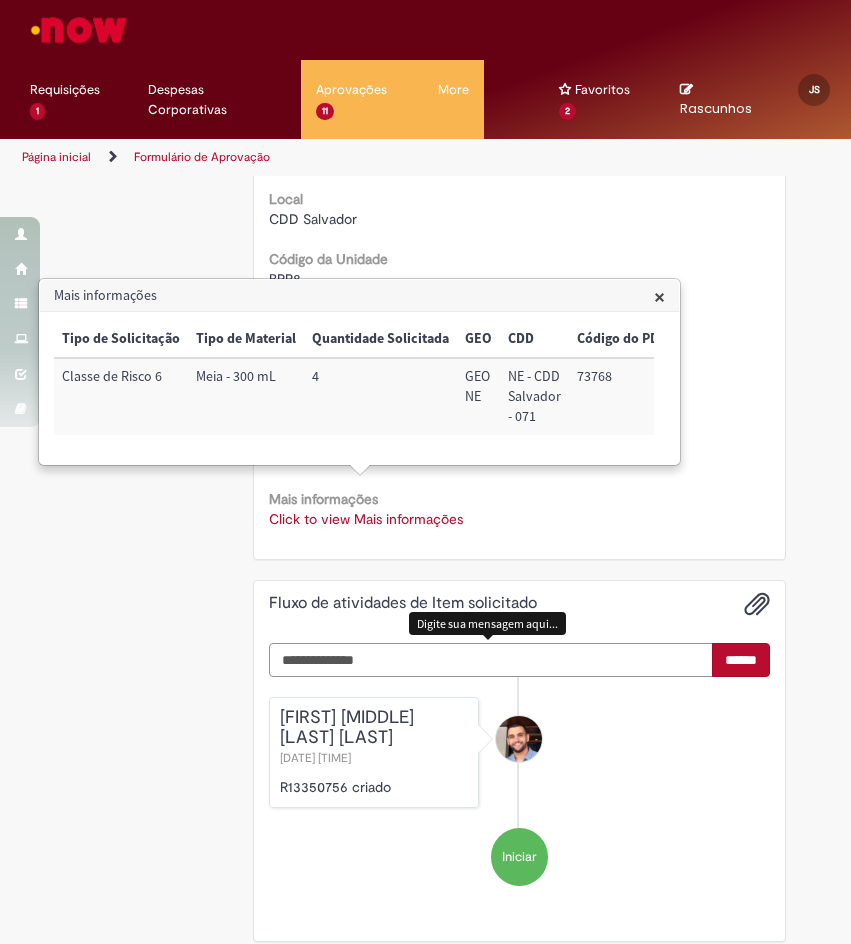 scroll, scrollTop: 938, scrollLeft: 0, axis: vertical 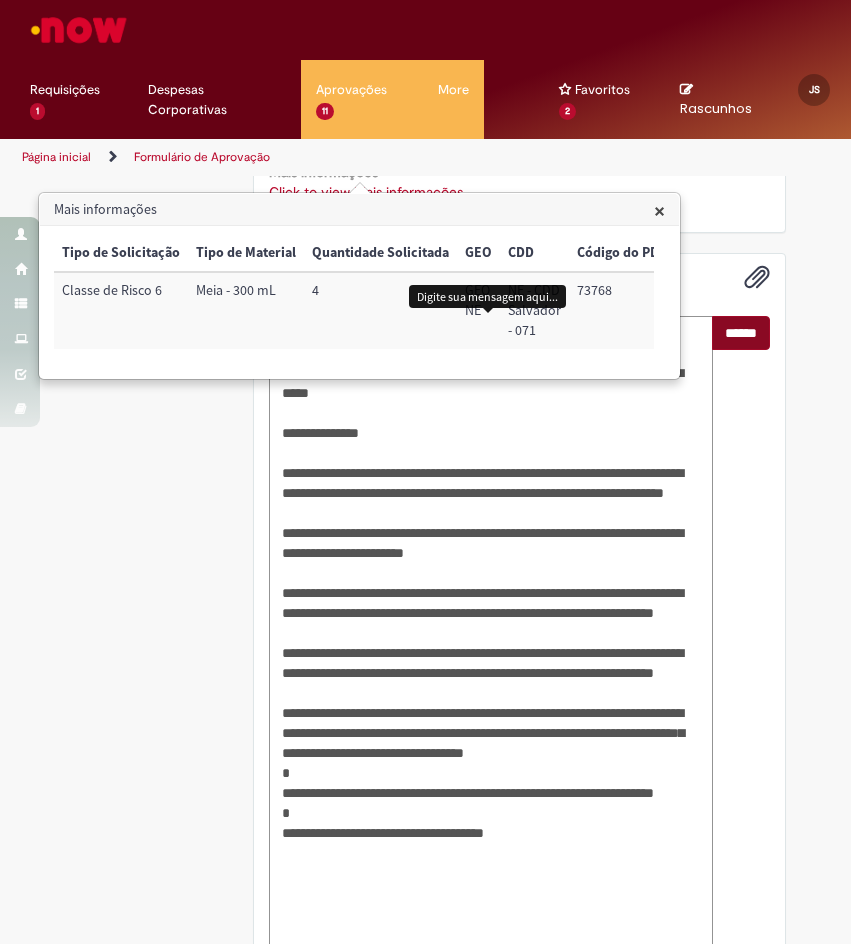 type on "**********" 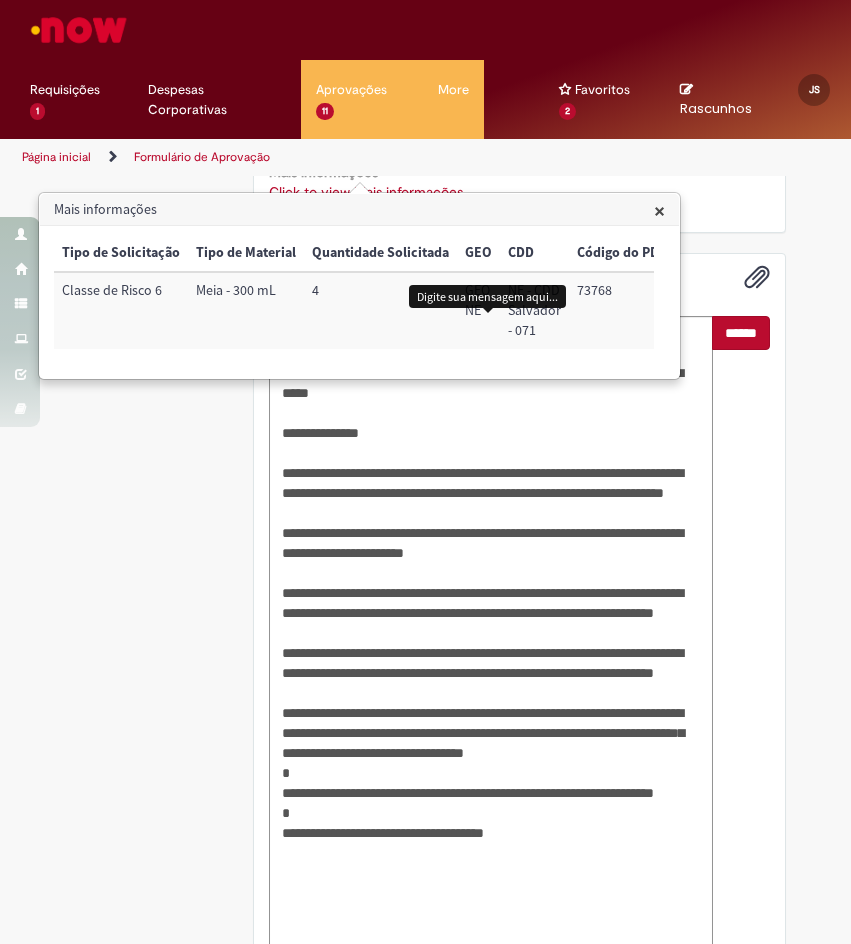 click on "******" at bounding box center (741, 333) 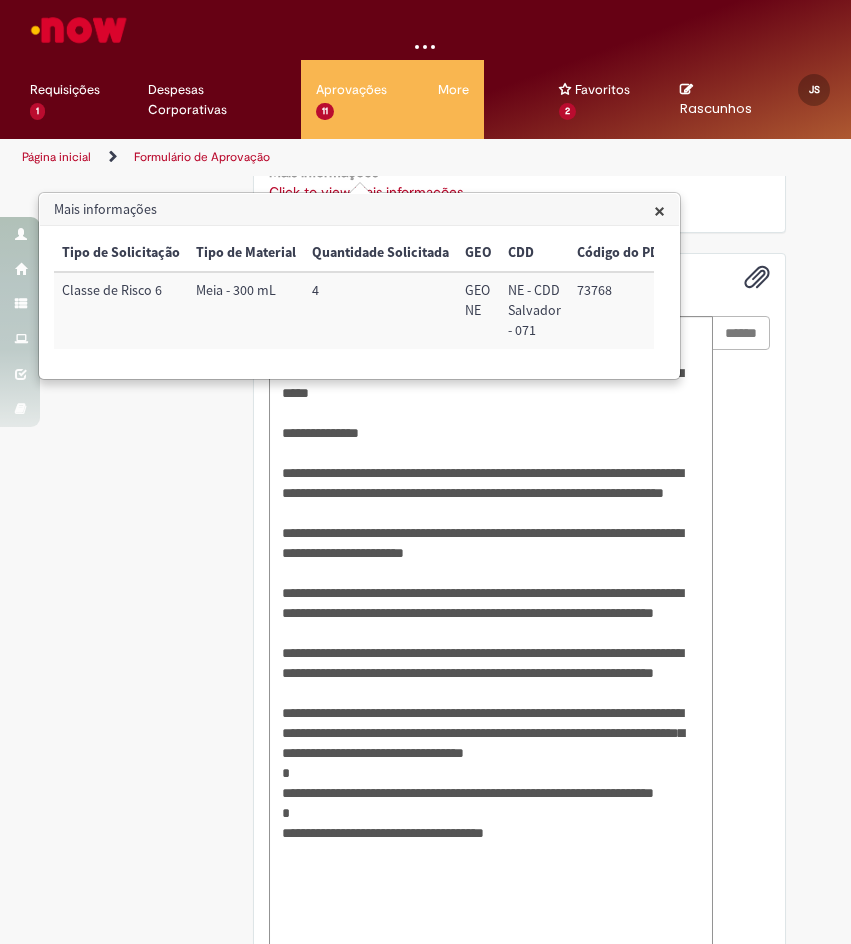 click on "Mais informações" at bounding box center [359, 210] 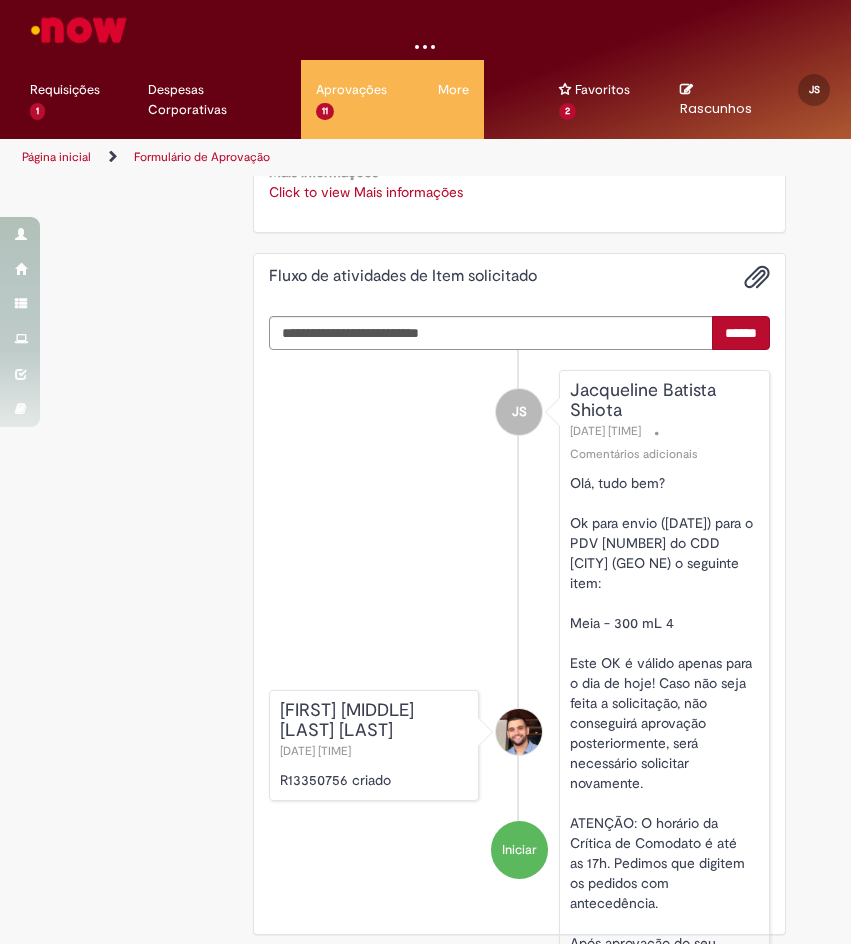 scroll, scrollTop: 611, scrollLeft: 0, axis: vertical 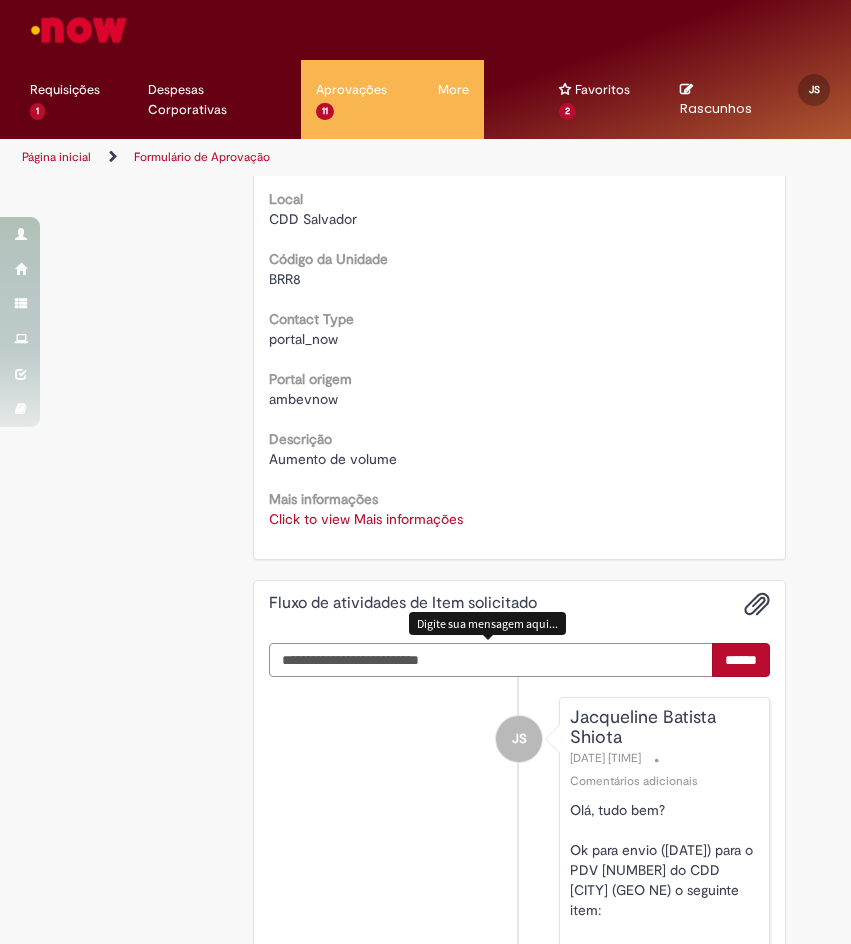 click at bounding box center [491, 660] 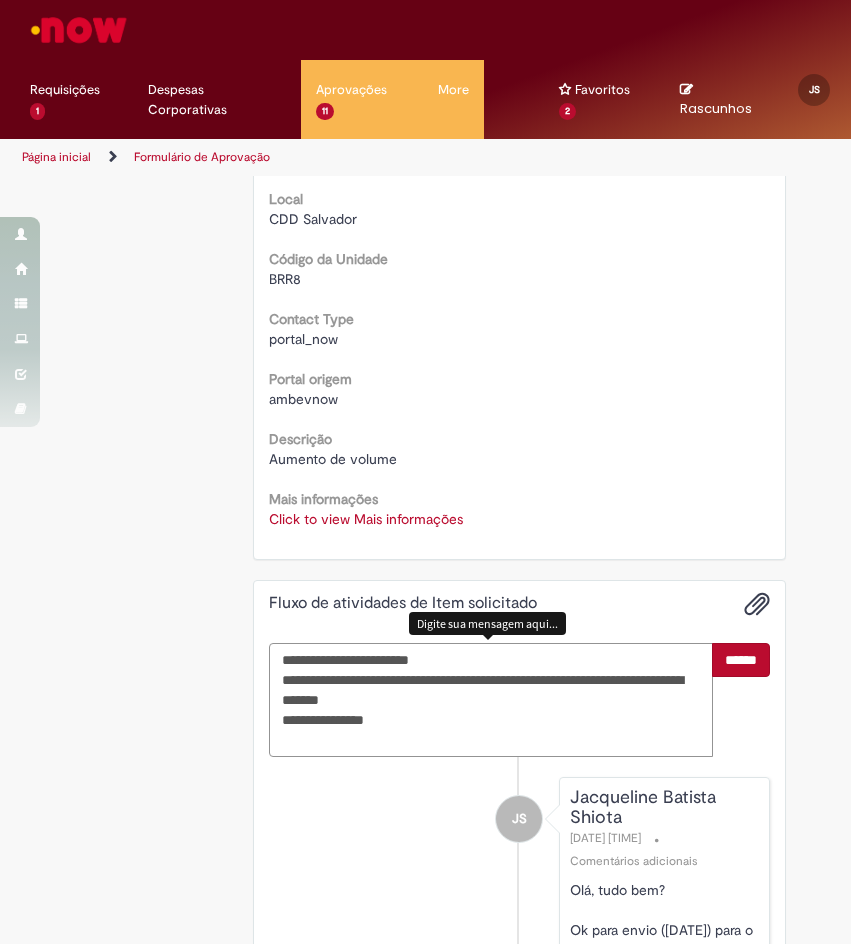 type on "**********" 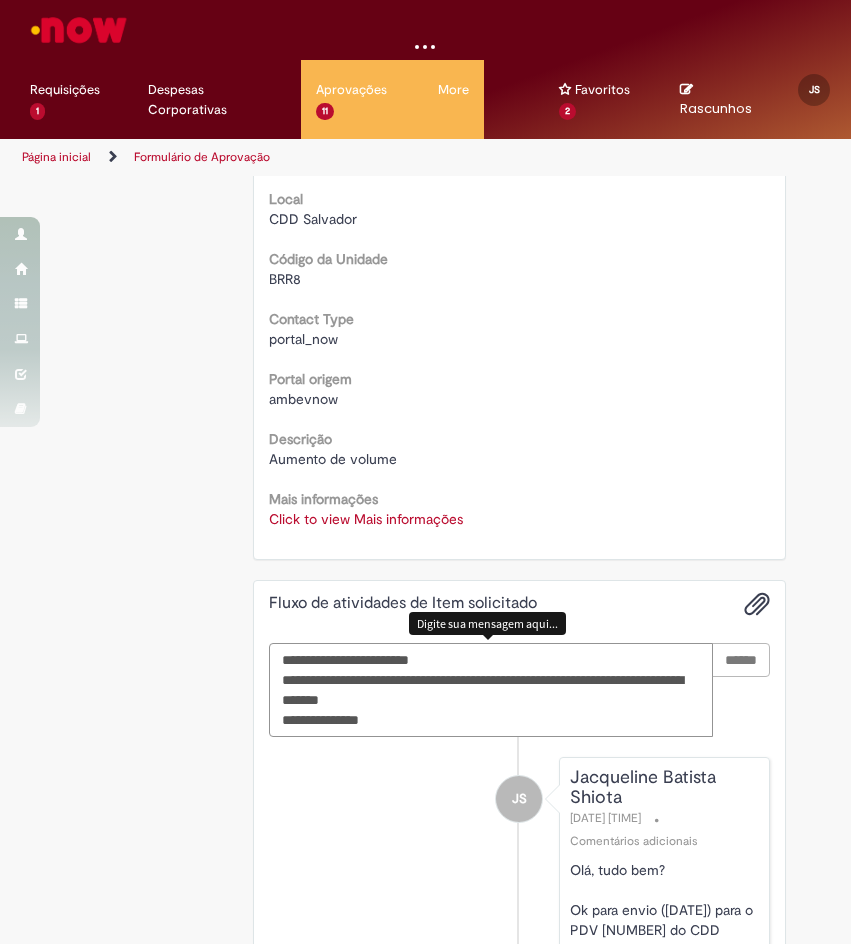 type 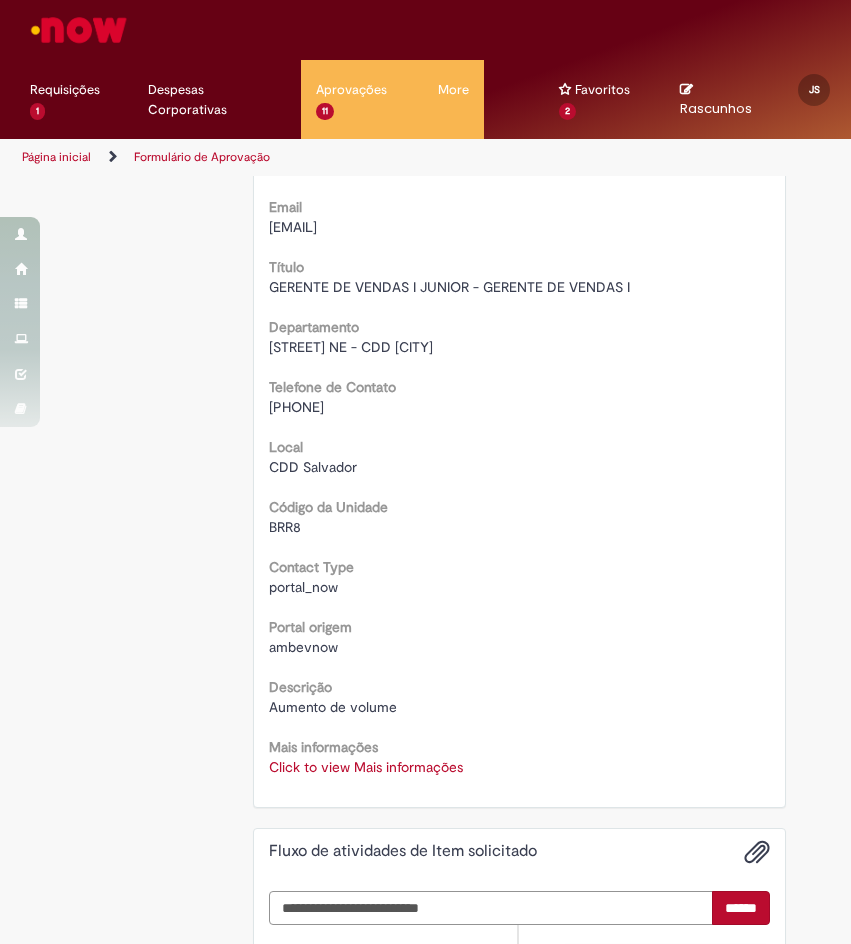 scroll, scrollTop: 111, scrollLeft: 0, axis: vertical 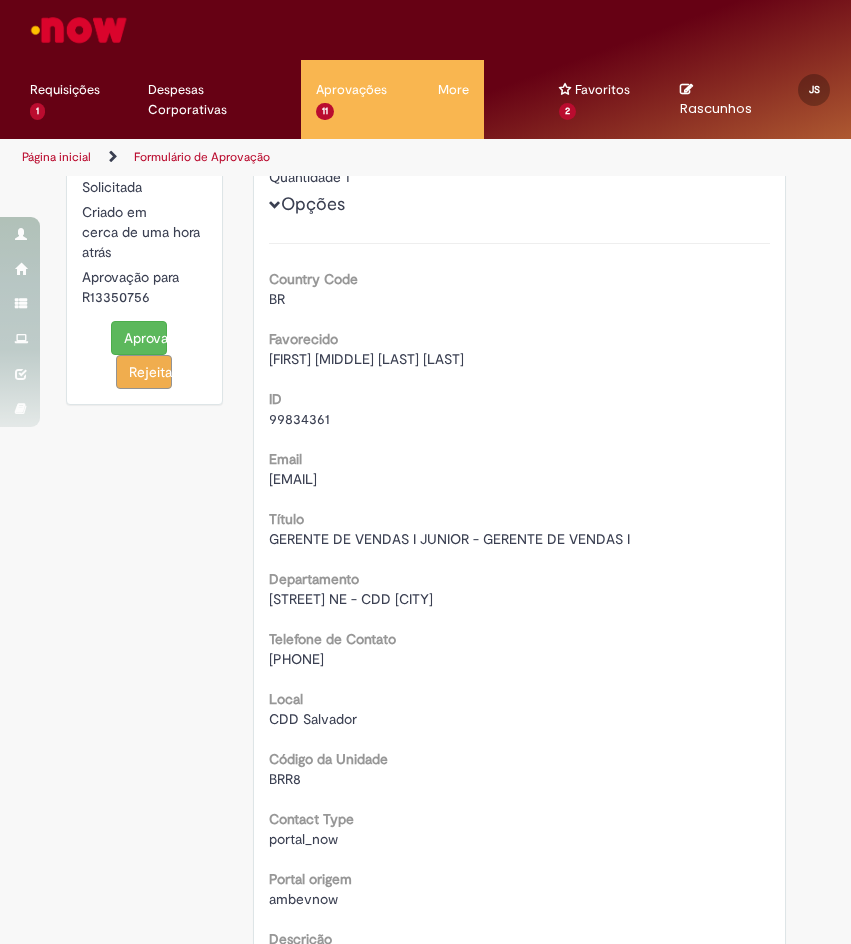click on "Aprovar" at bounding box center (139, 338) 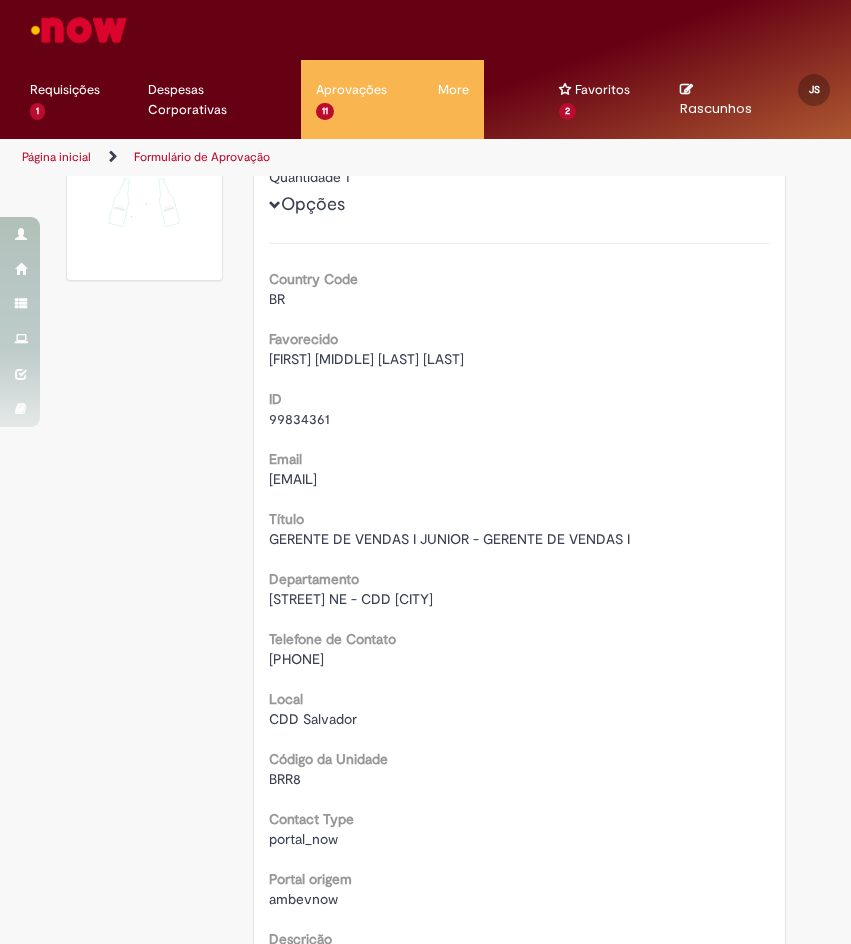 scroll, scrollTop: 93, scrollLeft: 0, axis: vertical 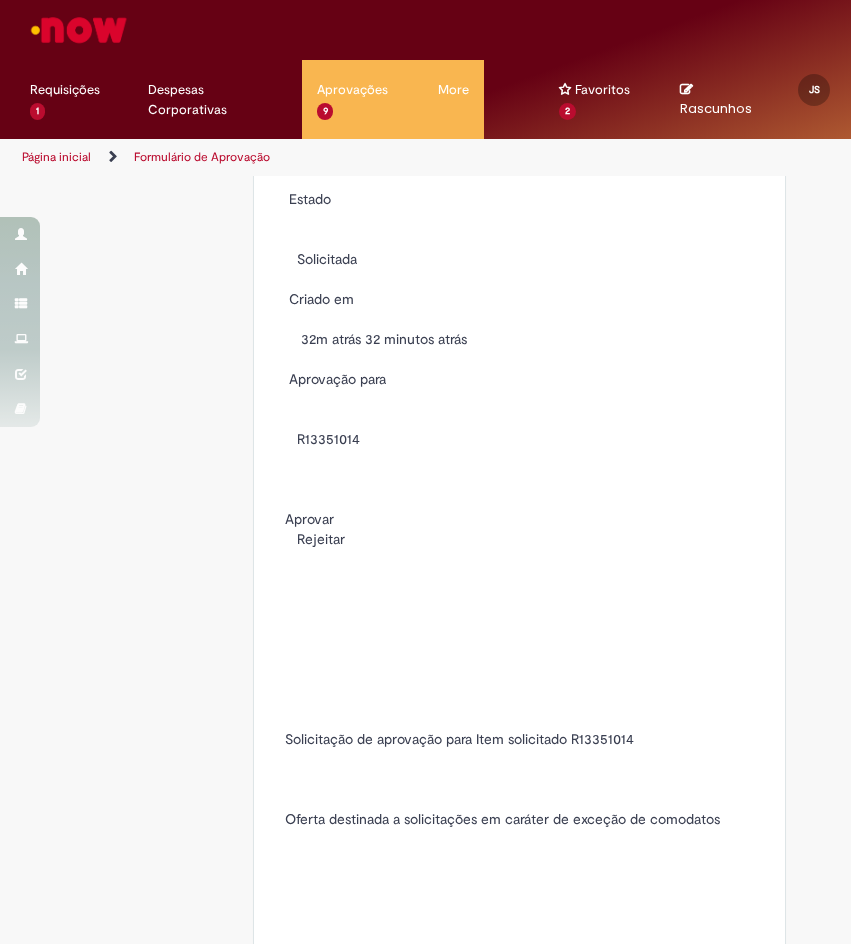 click on "Click to view Mais informações   Click to view Mais informações" at bounding box center [519, 2419] 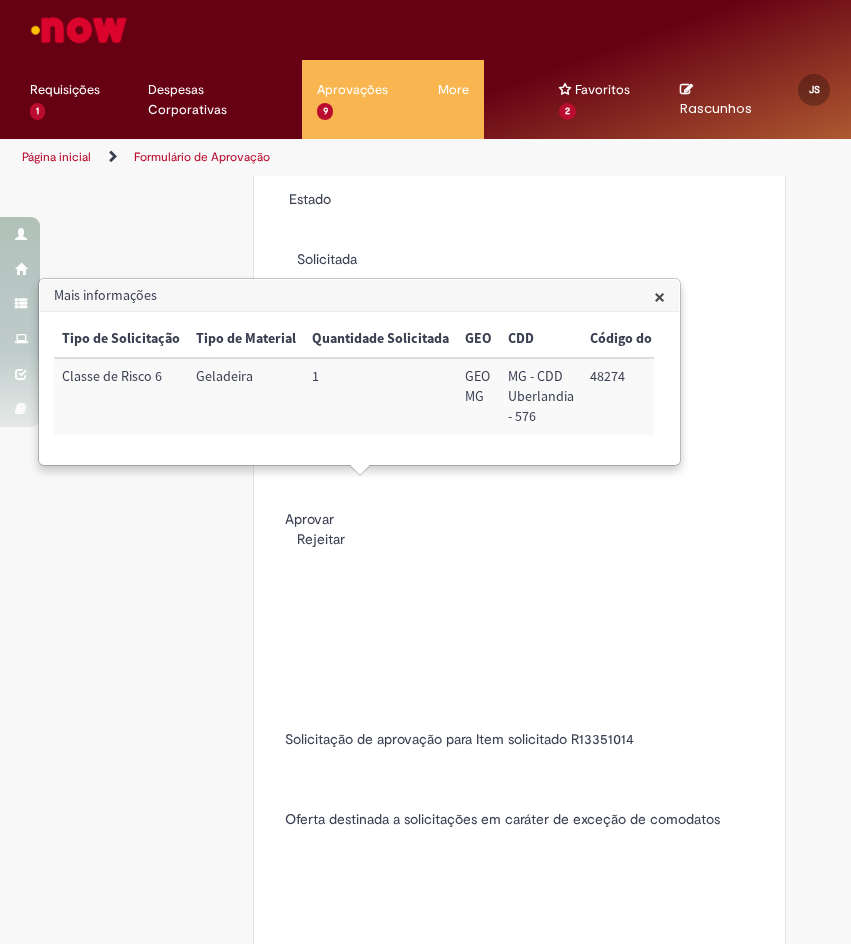 click on "48274" at bounding box center (635, 396) 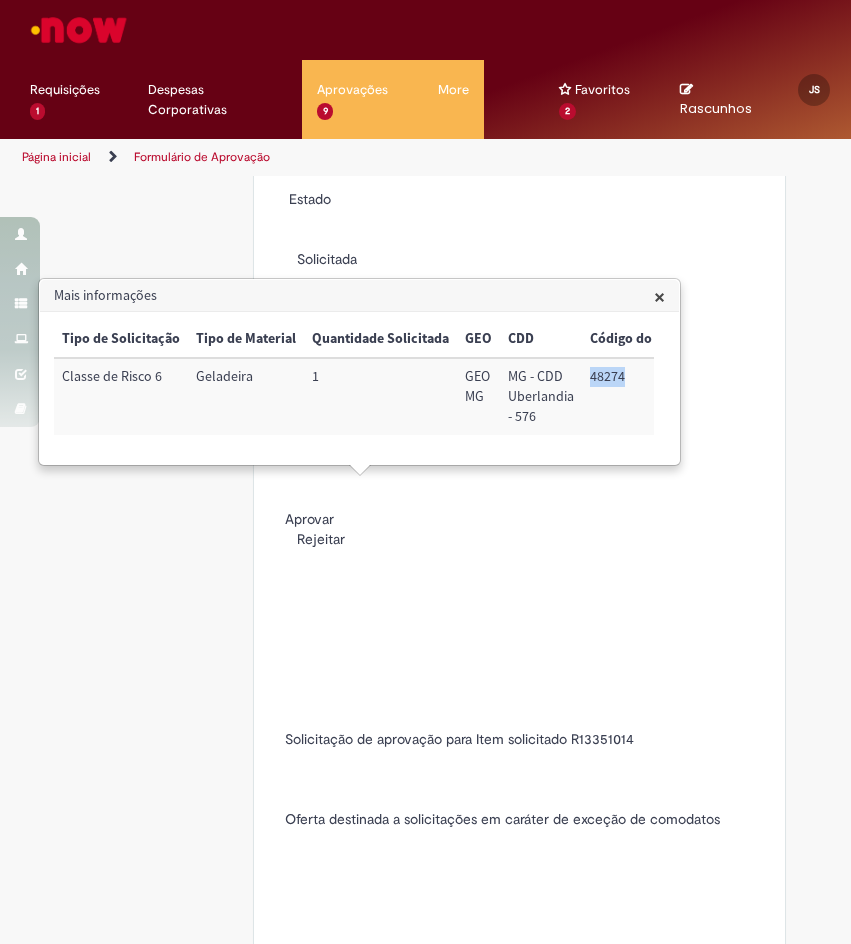 click on "48274" at bounding box center [635, 396] 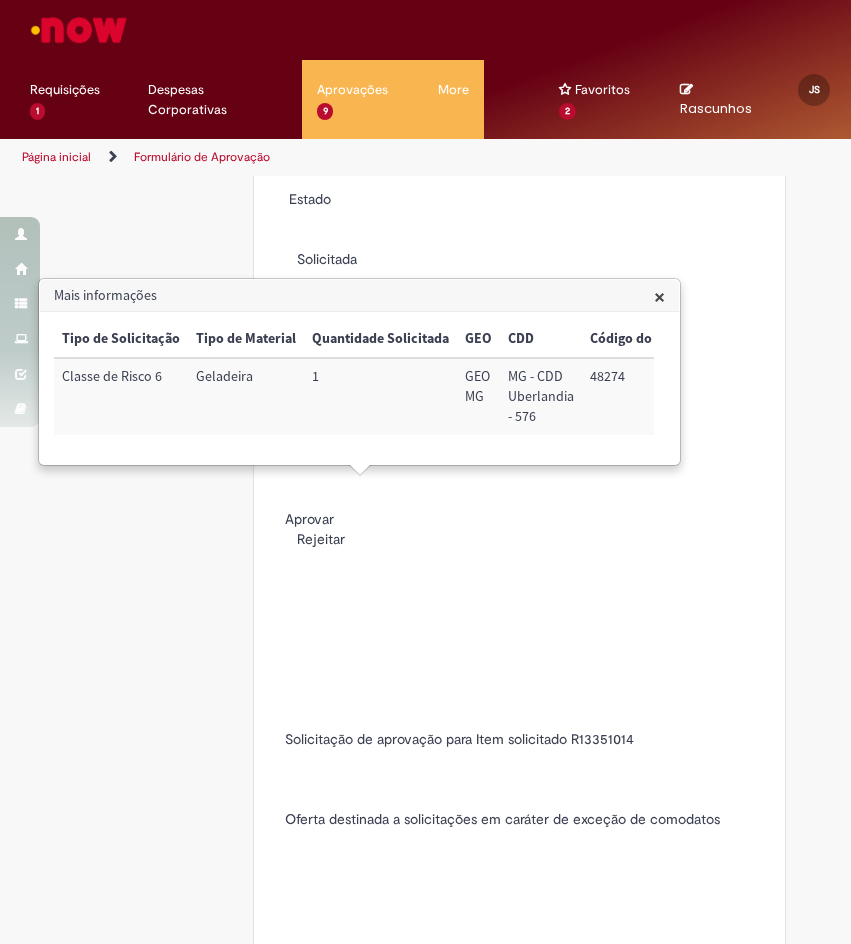 click on "Mais informações" at bounding box center (359, 296) 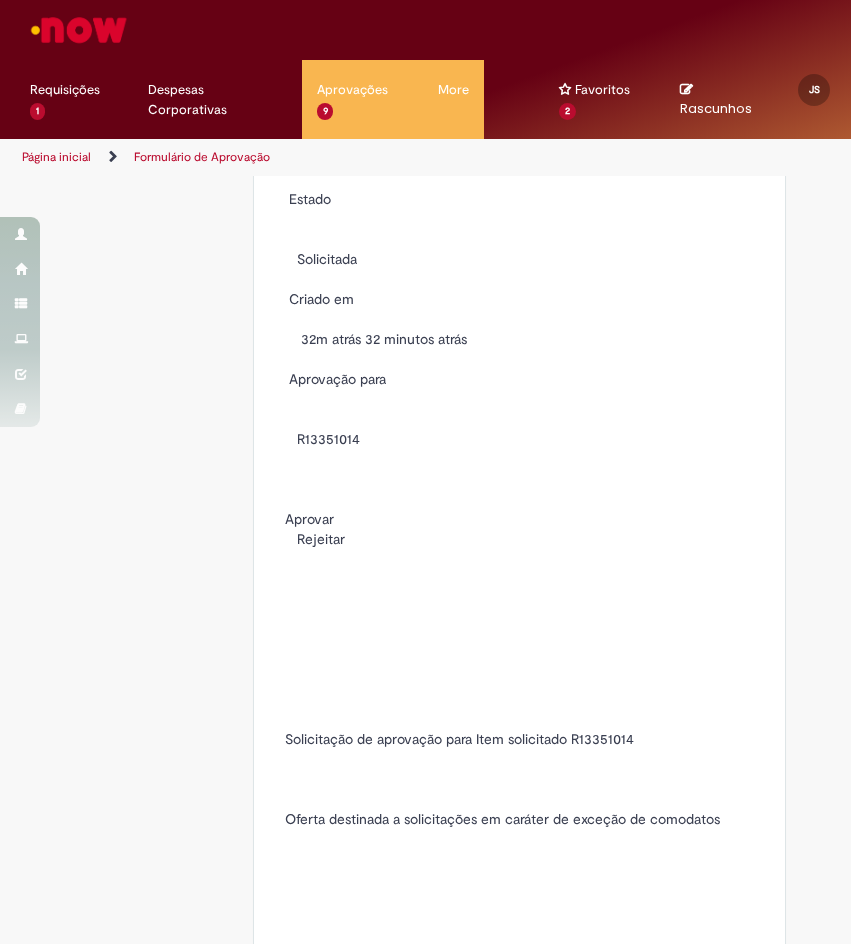 click at bounding box center (491, 2560) 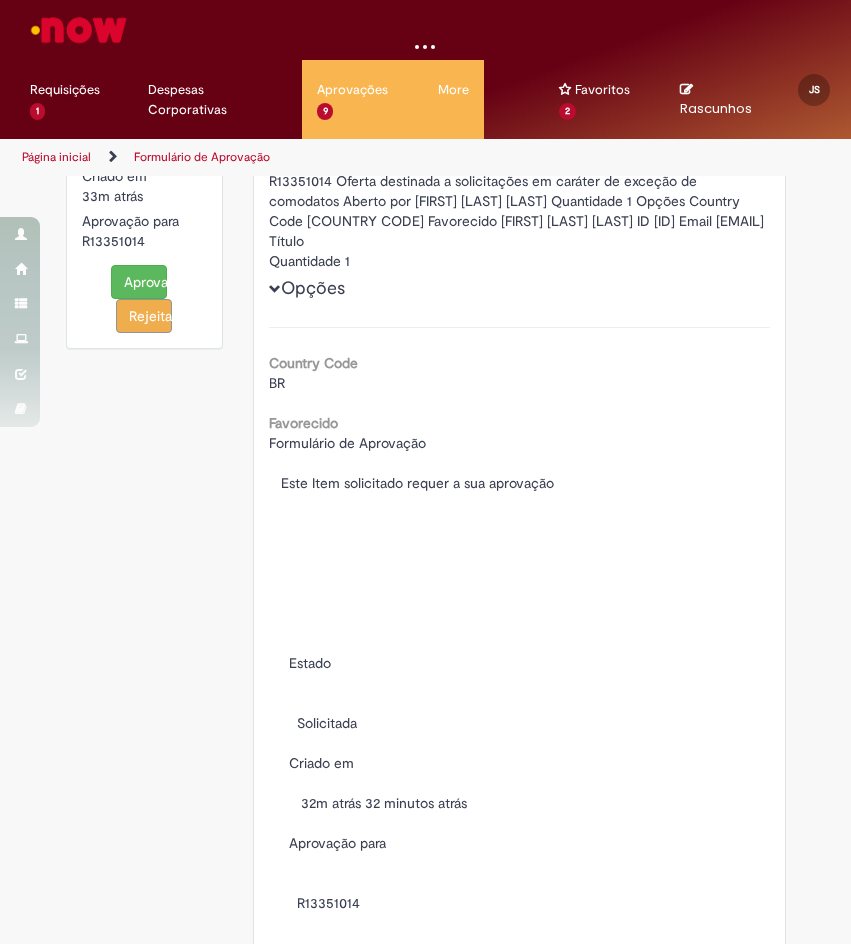 scroll, scrollTop: 0, scrollLeft: 0, axis: both 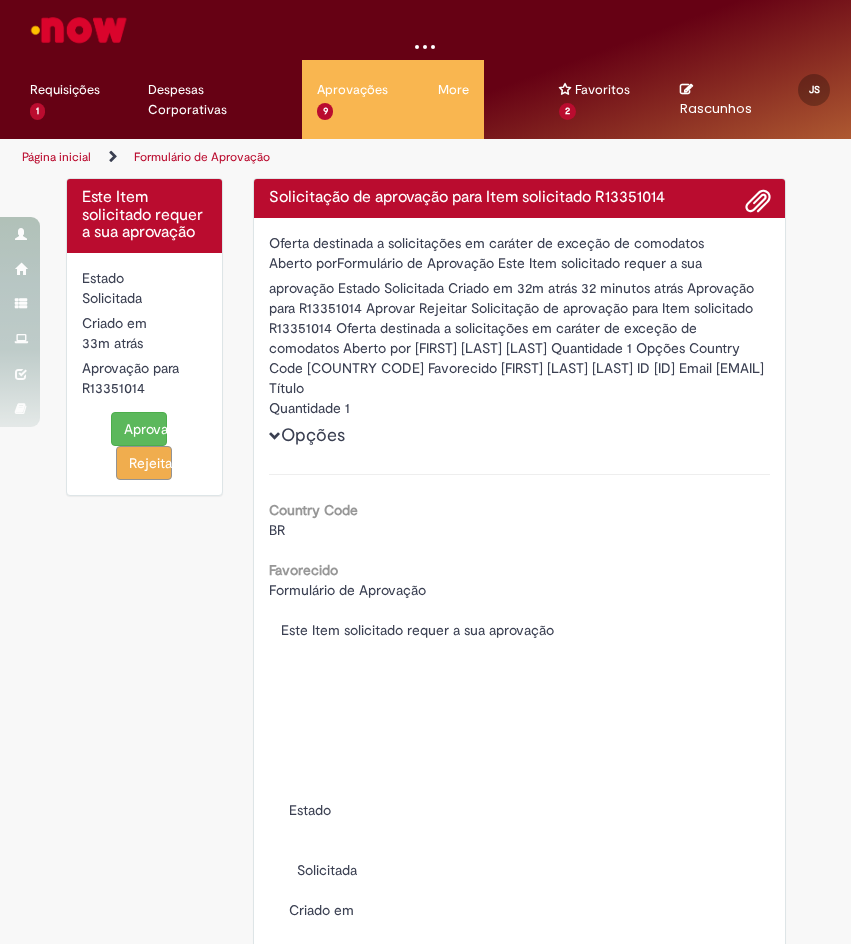 type on "**********" 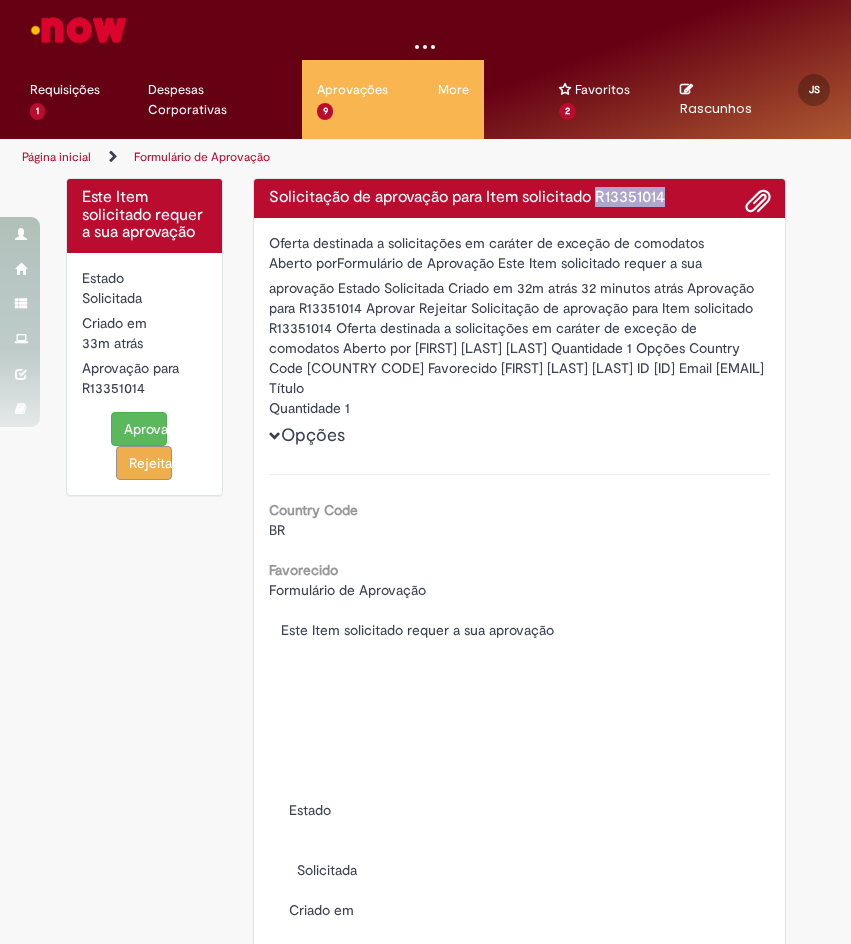 copy on "R13351014" 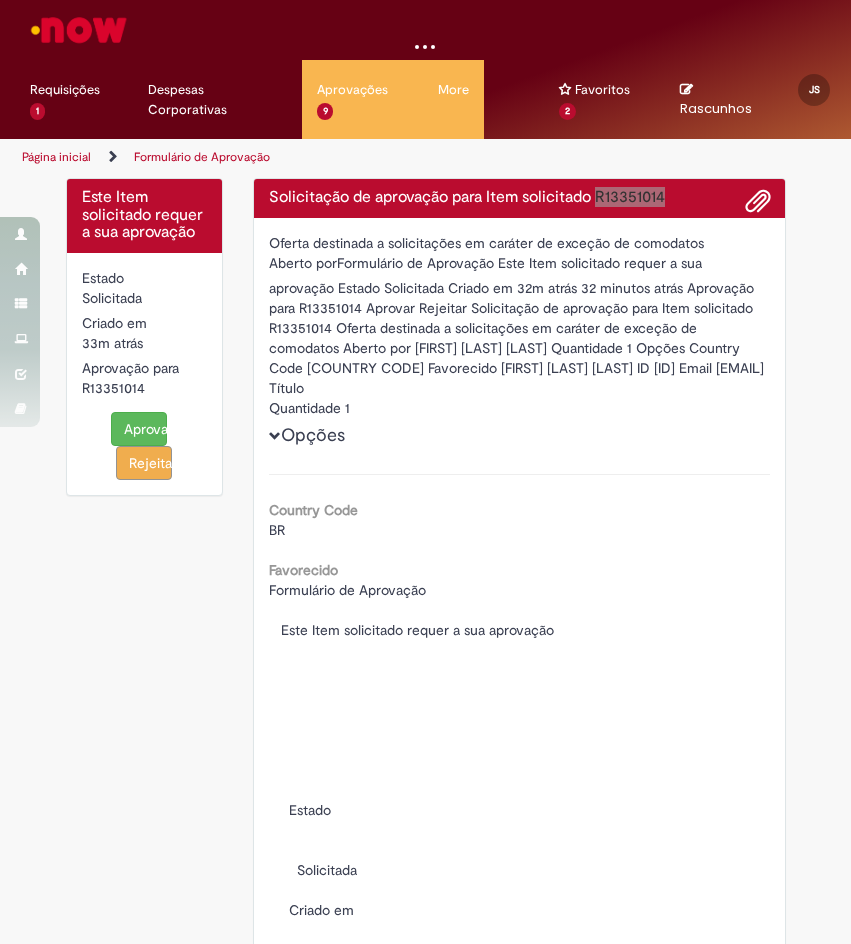 type 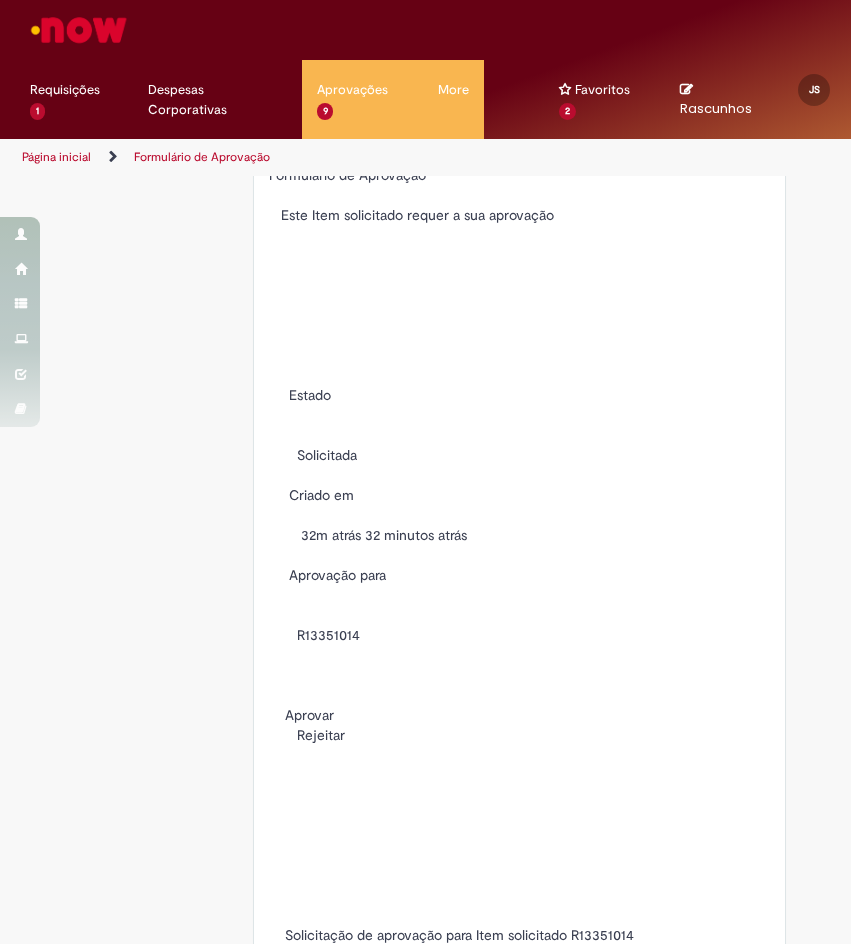 scroll, scrollTop: 111, scrollLeft: 0, axis: vertical 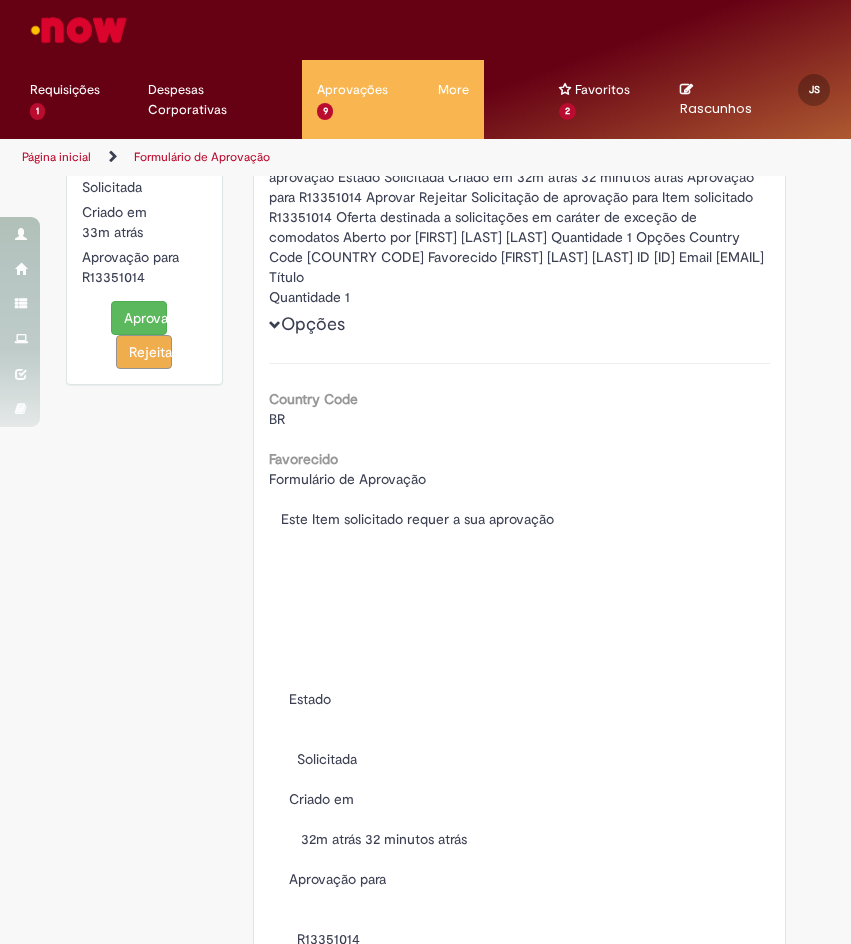 click on "Rejeitar" at bounding box center (144, 352) 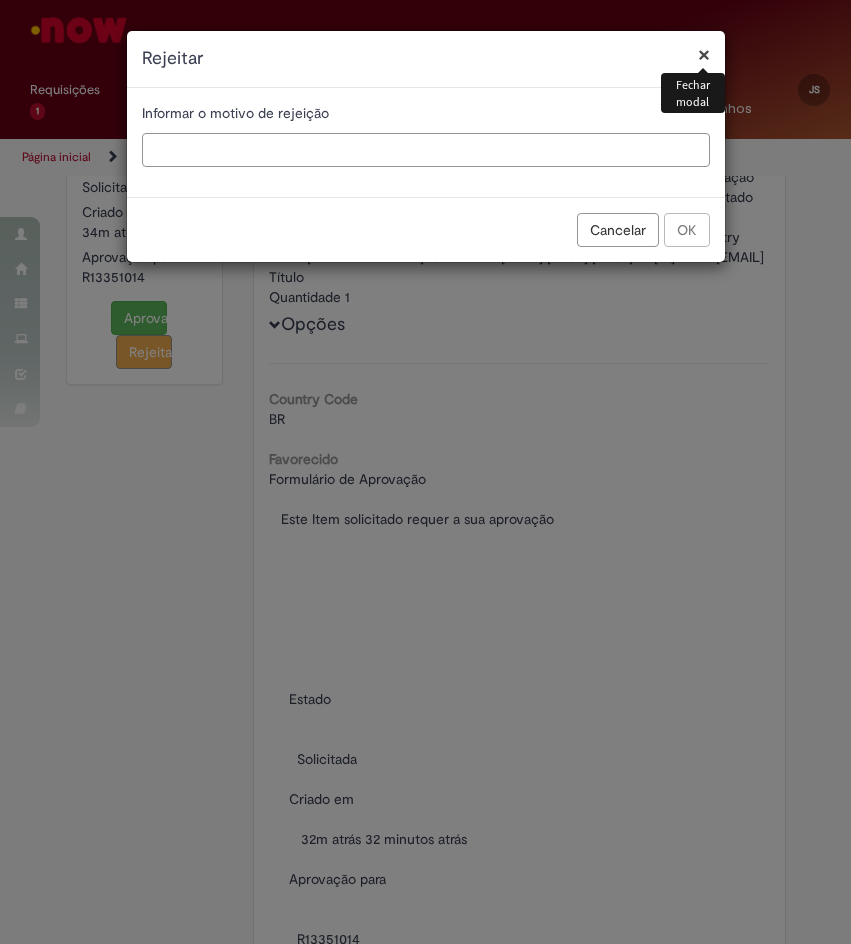 click at bounding box center [426, 150] 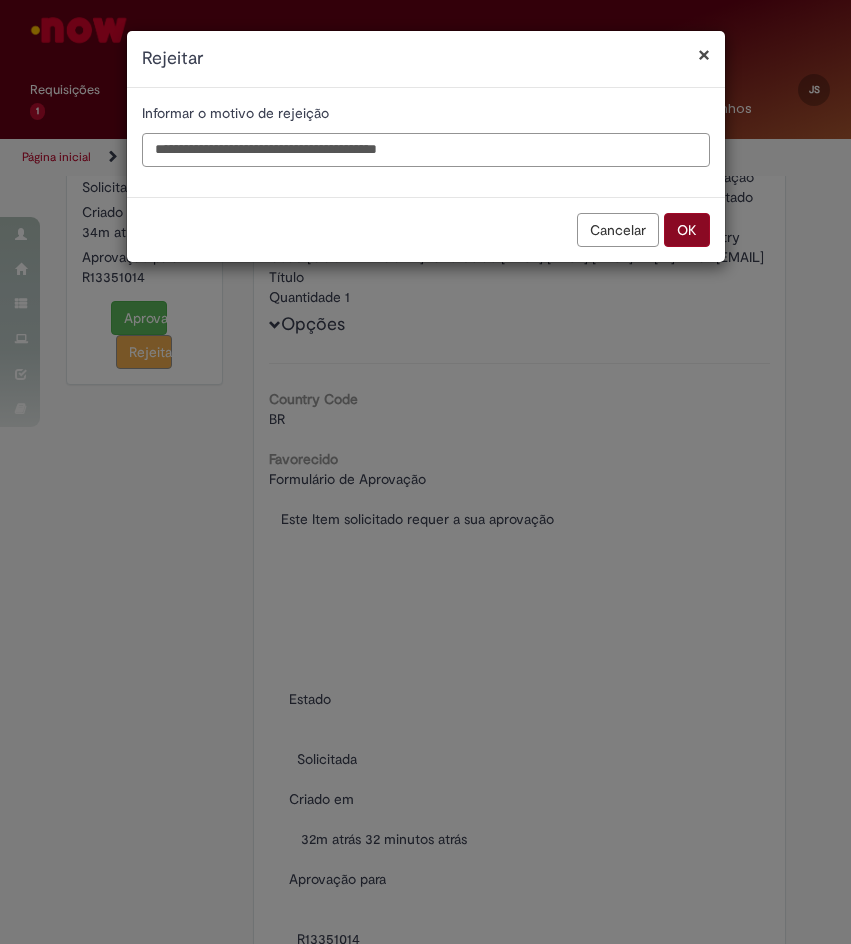 type on "**********" 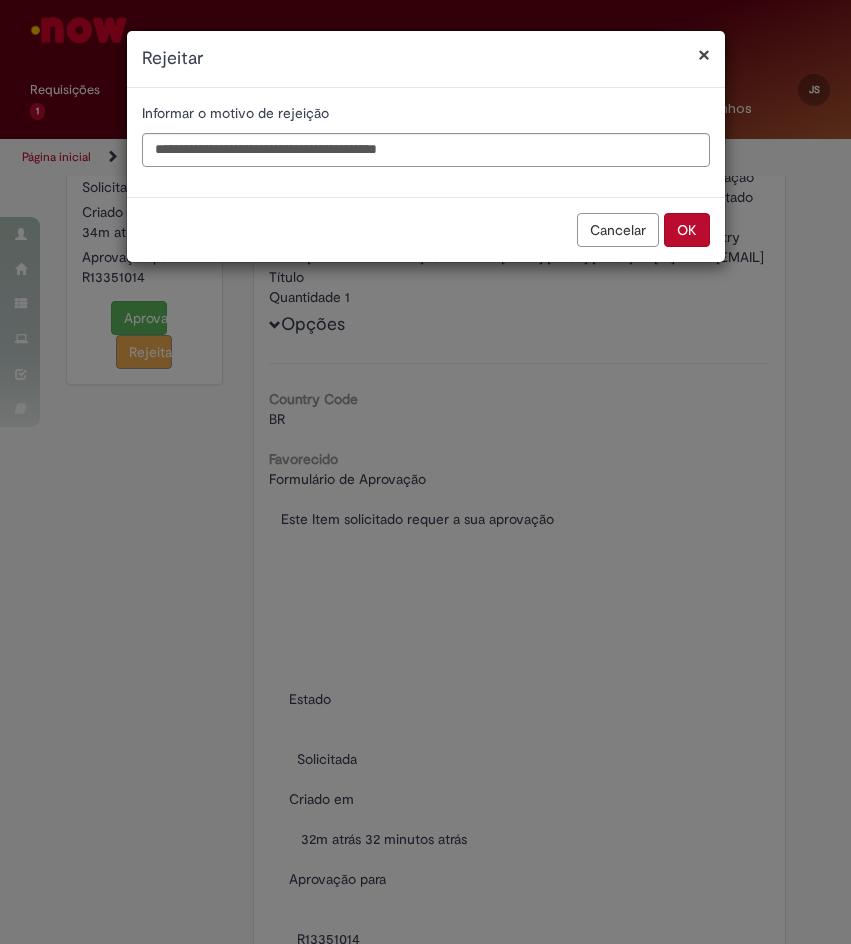 click on "OK" at bounding box center [687, 230] 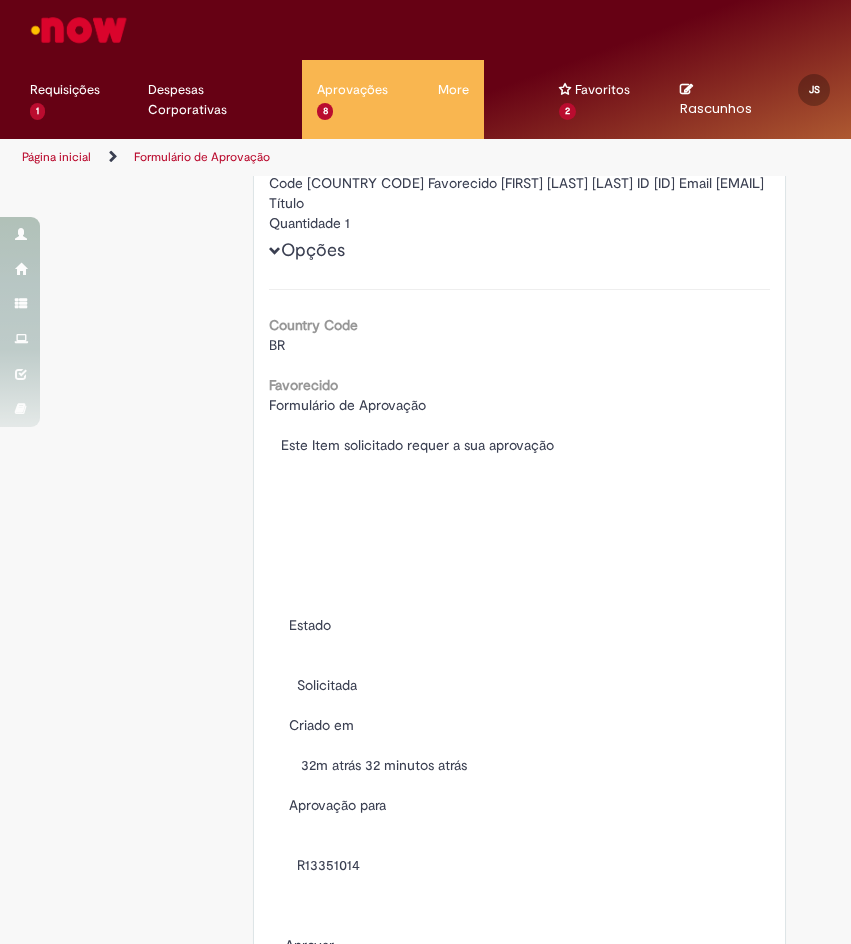 scroll, scrollTop: 393, scrollLeft: 0, axis: vertical 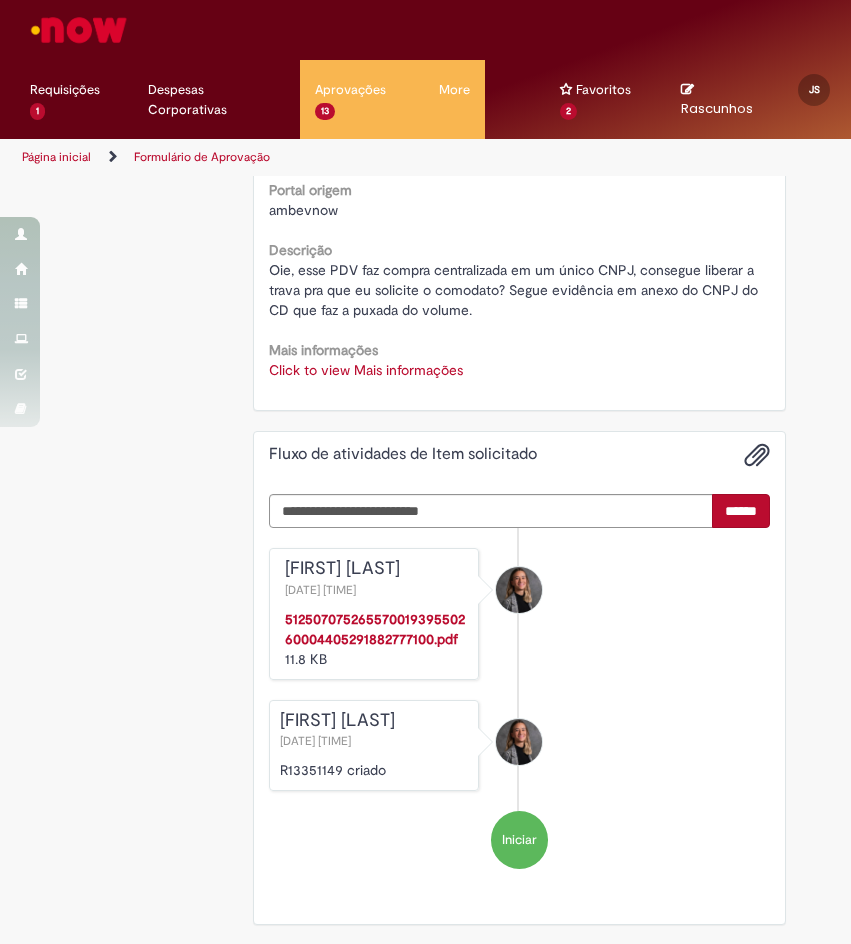 click on "Click to view Mais informações" at bounding box center (366, 370) 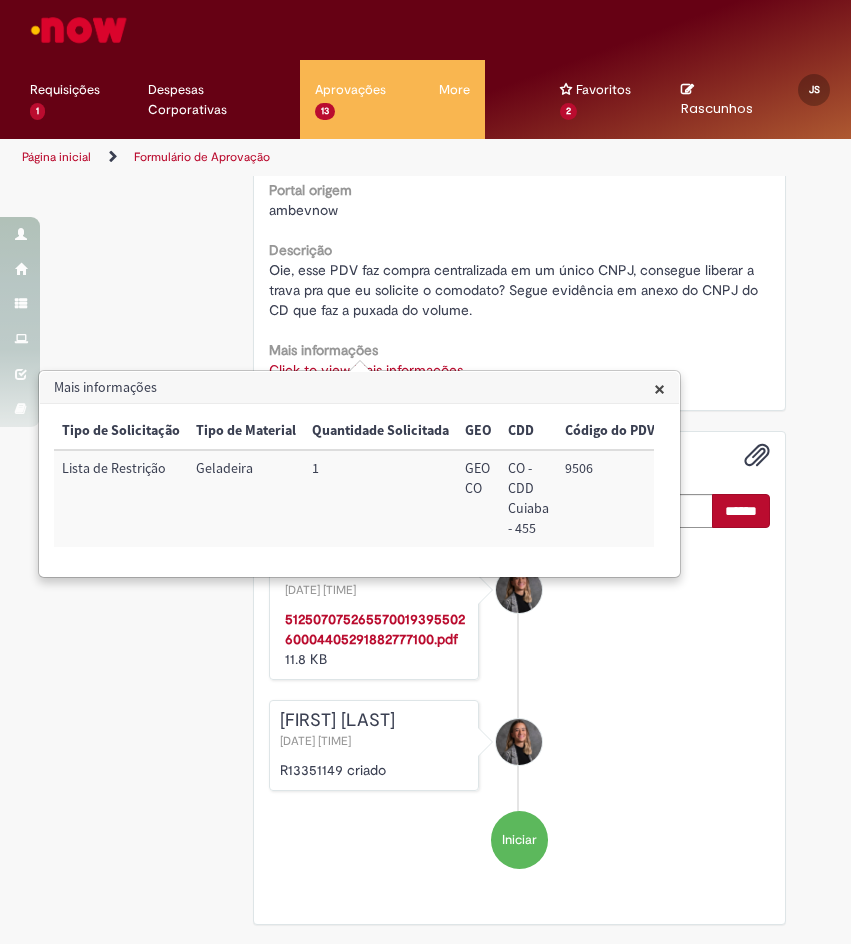 click on "9506" at bounding box center [610, 498] 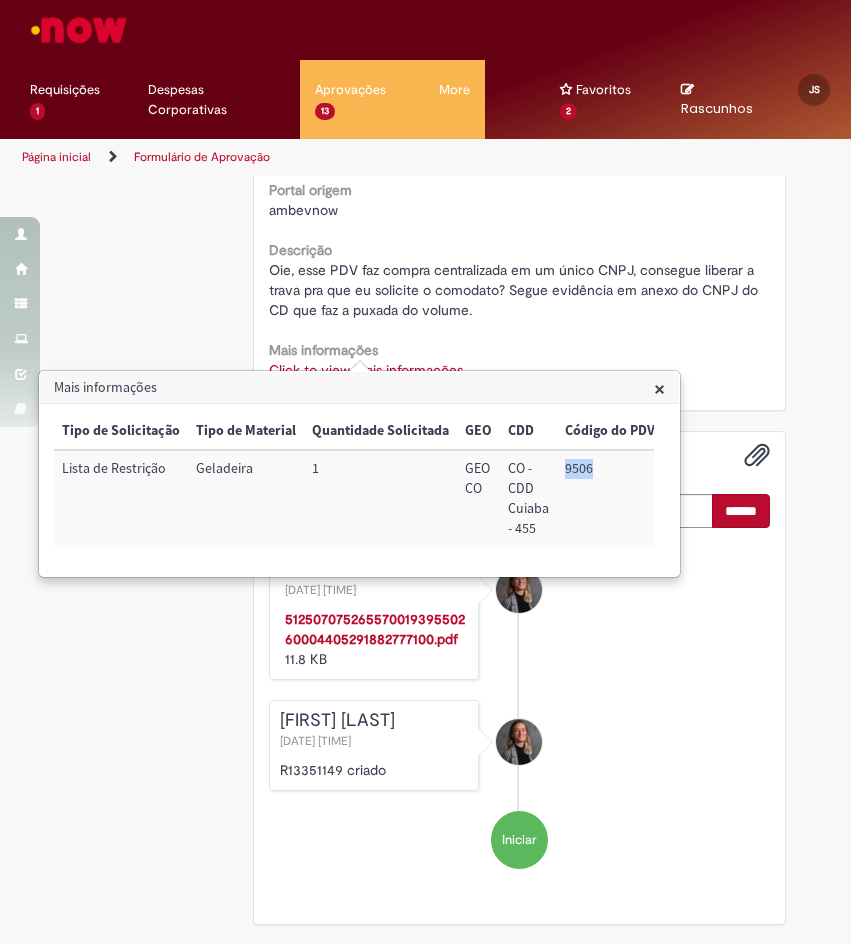 click on "9506" at bounding box center [610, 498] 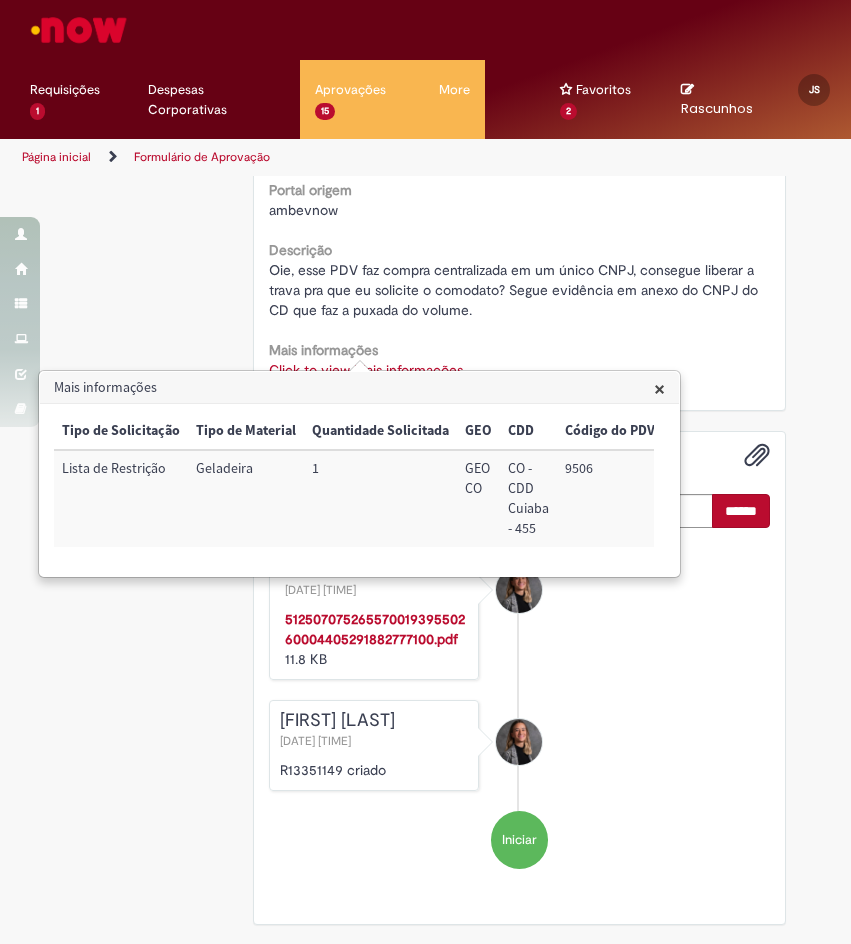 click on "Maria Clara Nunes Haupenthal
04/08/2025 14:19:53
51250707526557001939550260004405291882777100.pdf  11.8 KB
Maria Clara Nunes Haupenthal
04/08/2025 14:19:56
R13351149 criado
Iniciar" at bounding box center (519, 709) 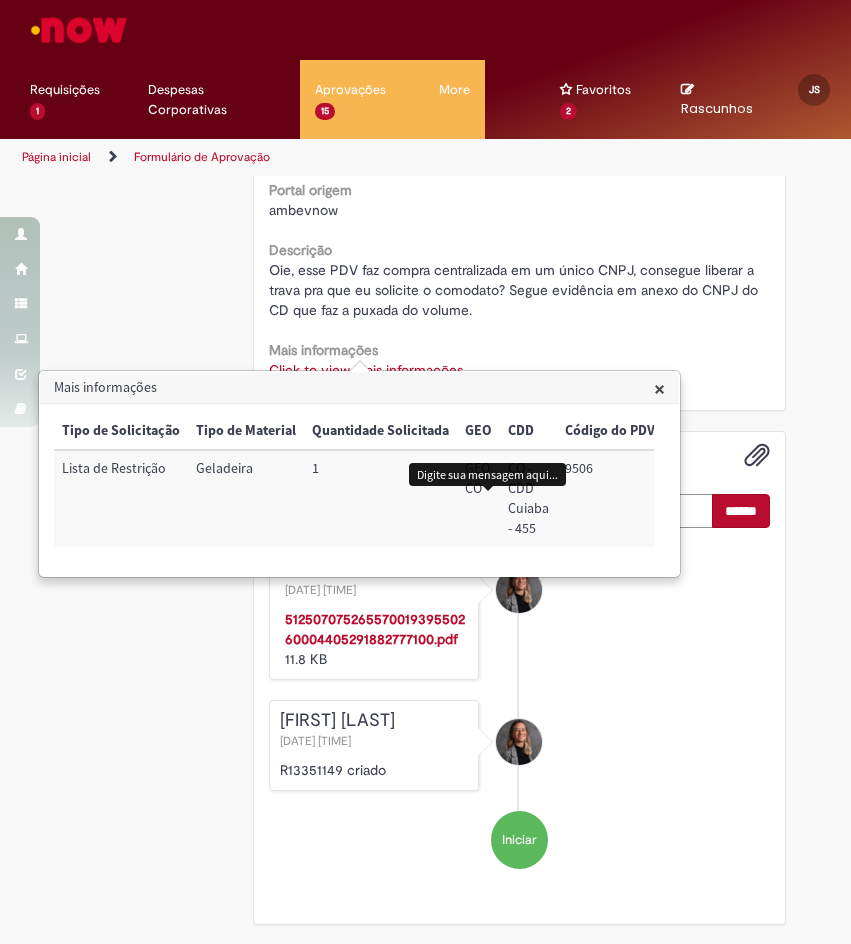 click at bounding box center (491, 511) 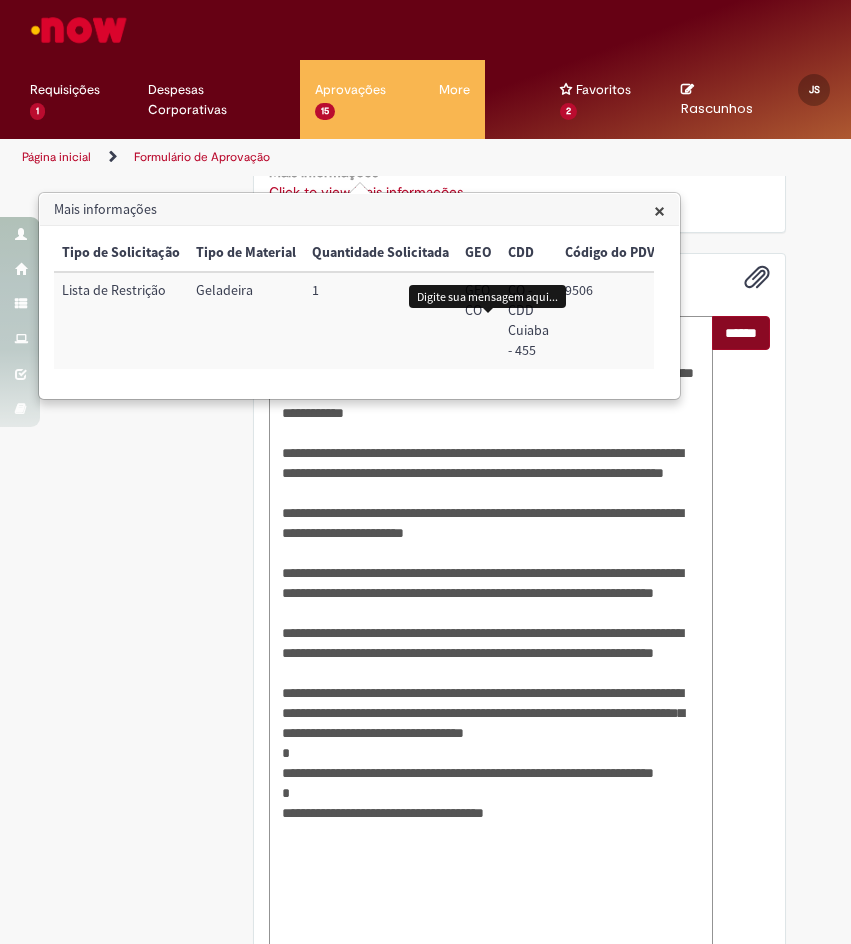 type on "**********" 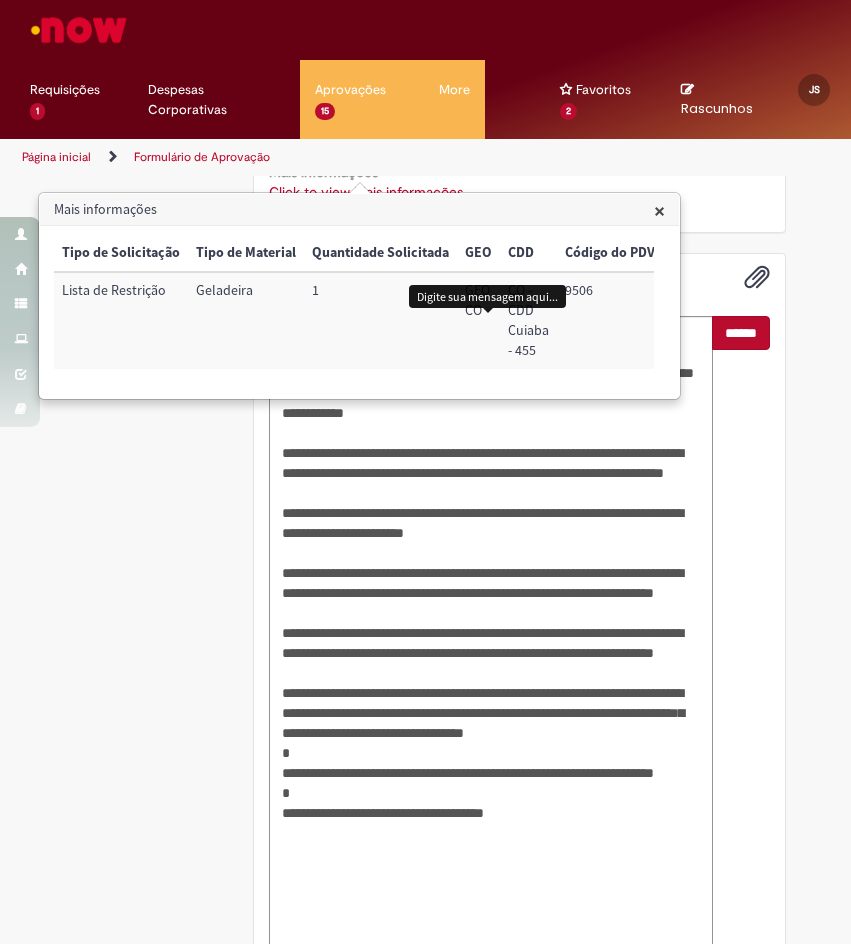 drag, startPoint x: 736, startPoint y: 305, endPoint x: 701, endPoint y: 255, distance: 61.03278 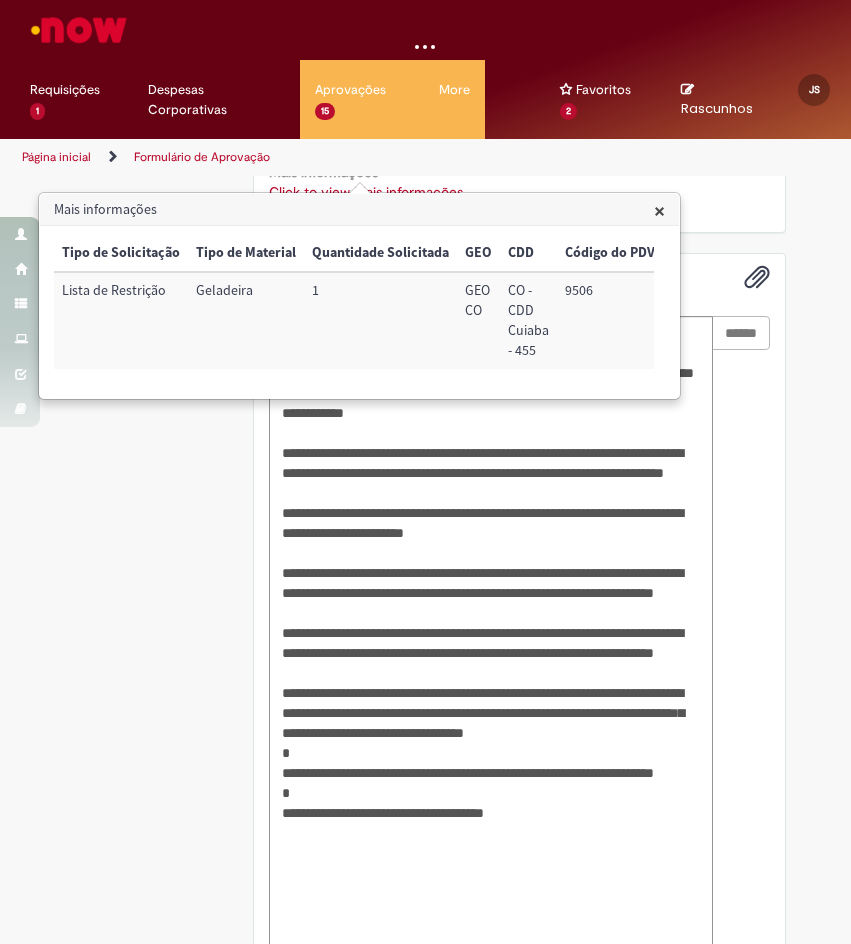 click on "×" at bounding box center [659, 210] 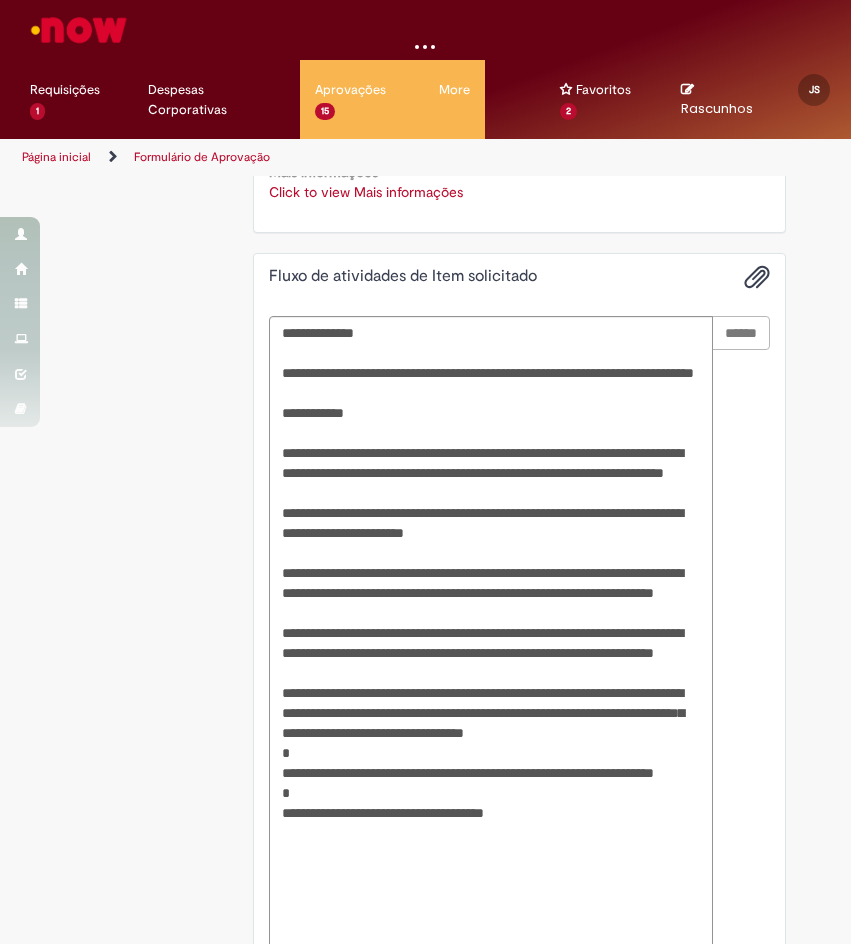 click on "Oferta destinada a solicitações em caráter de exceção de comodatos
Aberto por  Maria Clara Nunes Haupenthal
Quantidade 1
Opções
Country Code
BR
Favorecido
Maria Clara Nunes Haupenthal
ID
99847019
Email
99847019@ambev.com.br
Título
- ESTAGIARIO (A) II
Departamento
SALES R. CO - SS - TRADE
Telefone de Contato
+(55) 61 99203-1626
Local
CDD Brasília
Código da Unidade
BR2R
Contact Type
portal_now
Portal origem
ambevnow
Descrição" at bounding box center [519, -264] 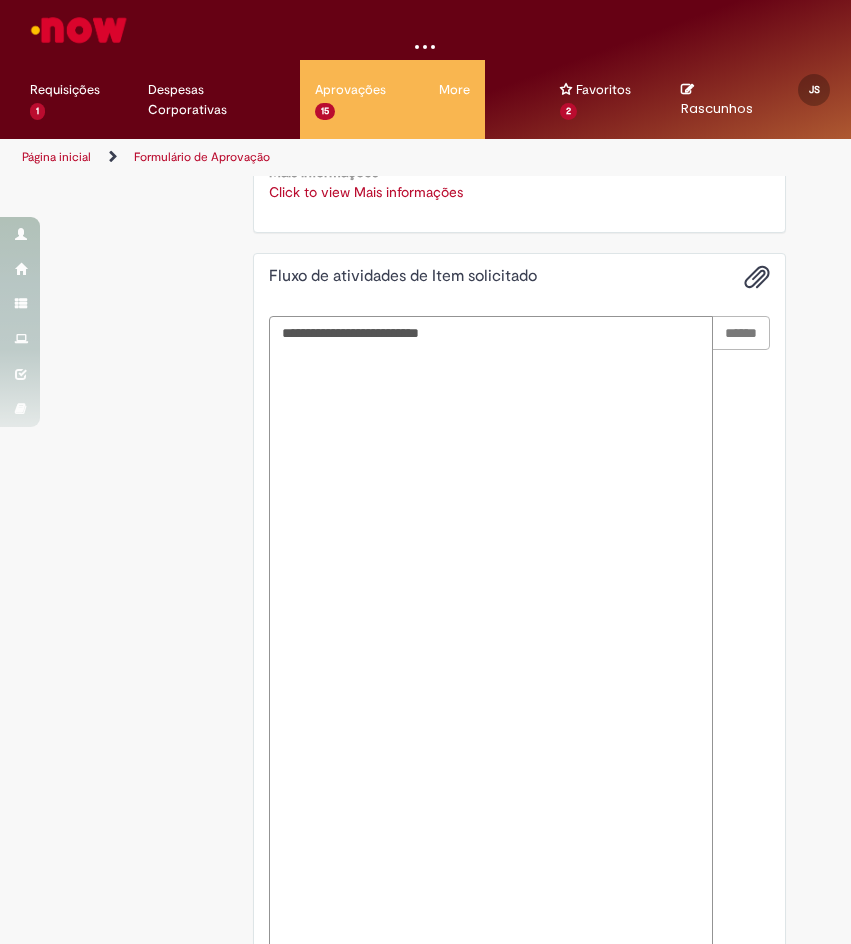 scroll, scrollTop: 823, scrollLeft: 0, axis: vertical 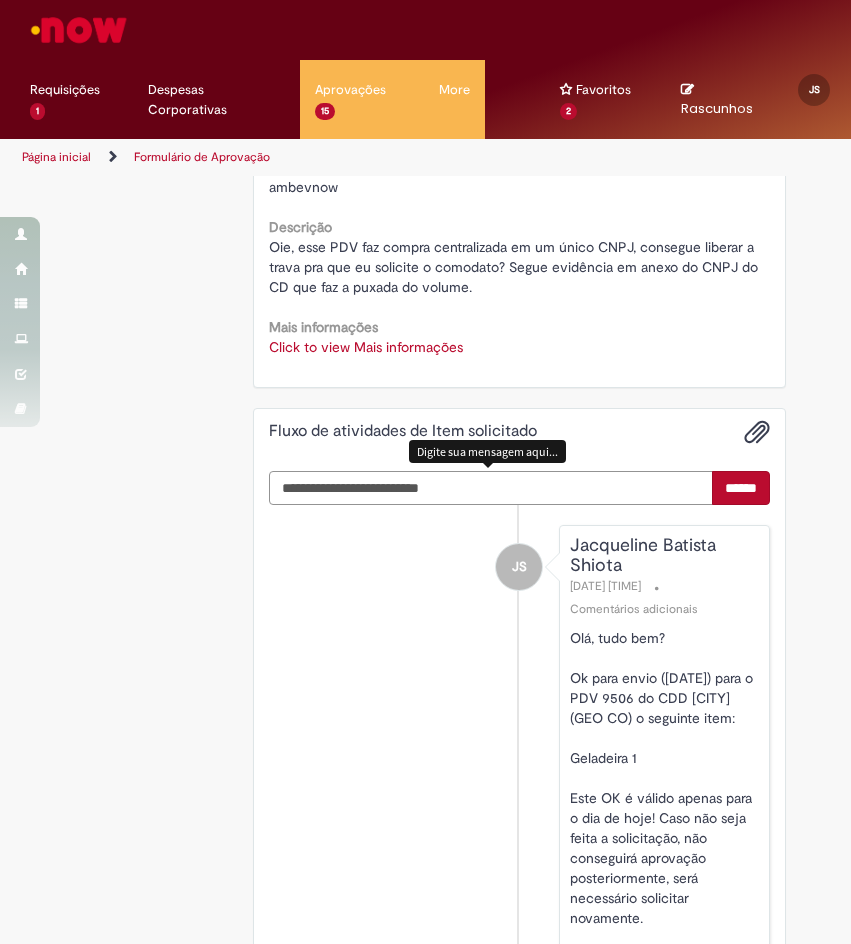 click at bounding box center (491, 488) 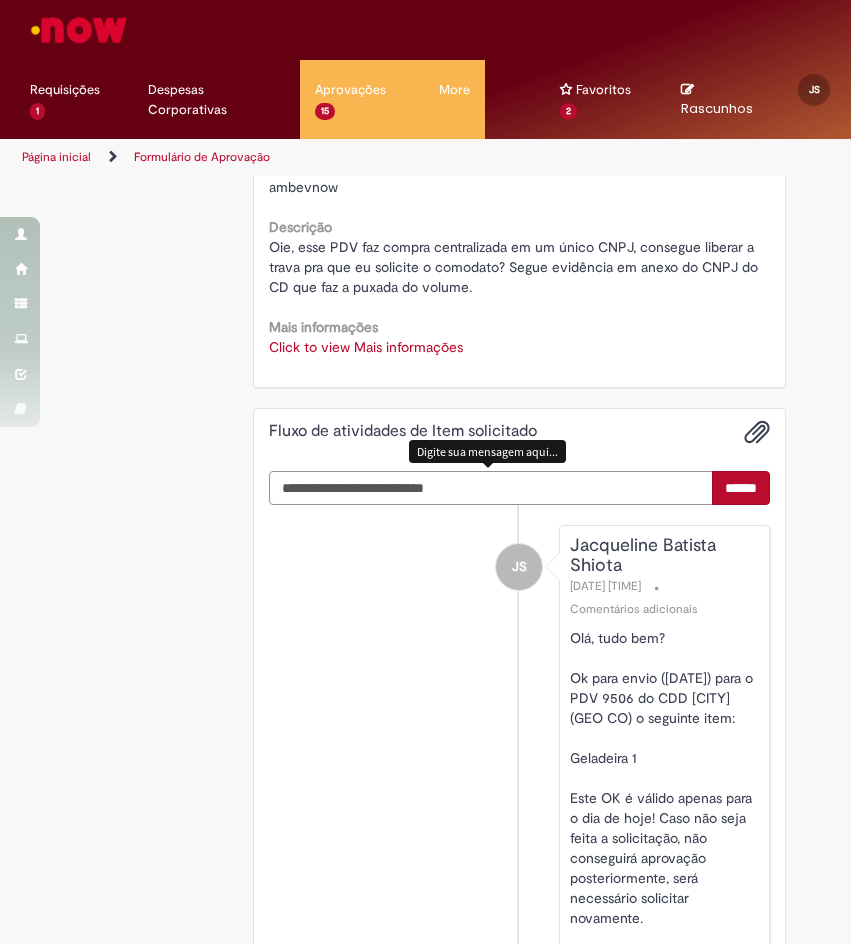type on "**********" 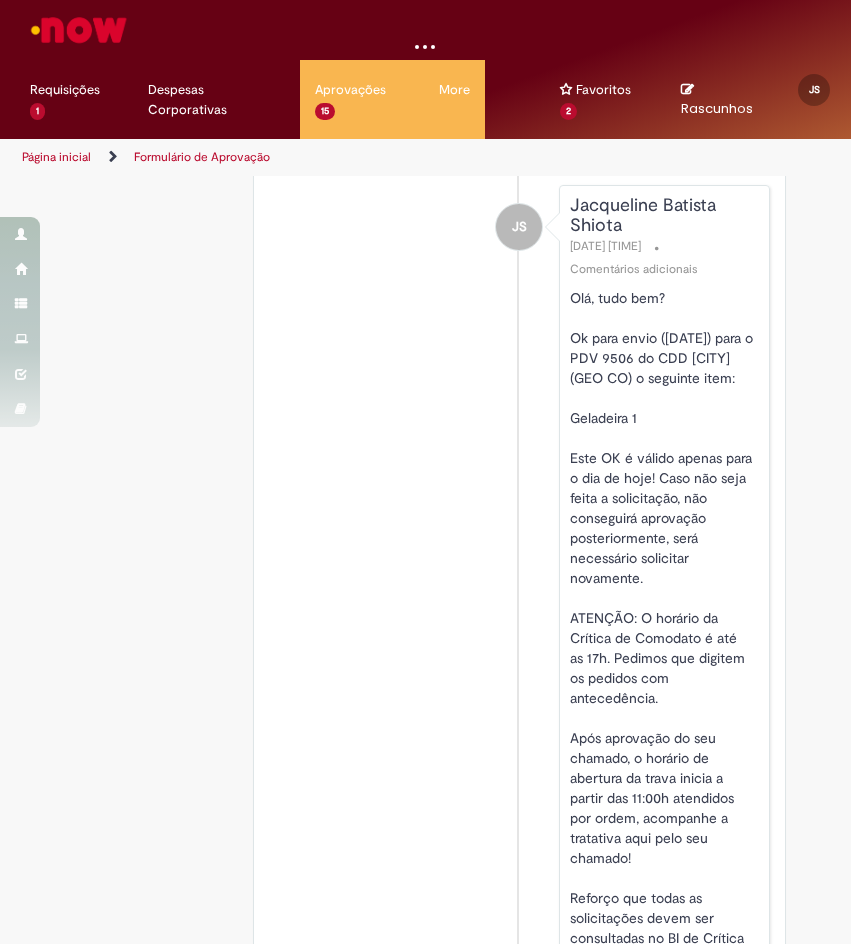 scroll, scrollTop: 923, scrollLeft: 0, axis: vertical 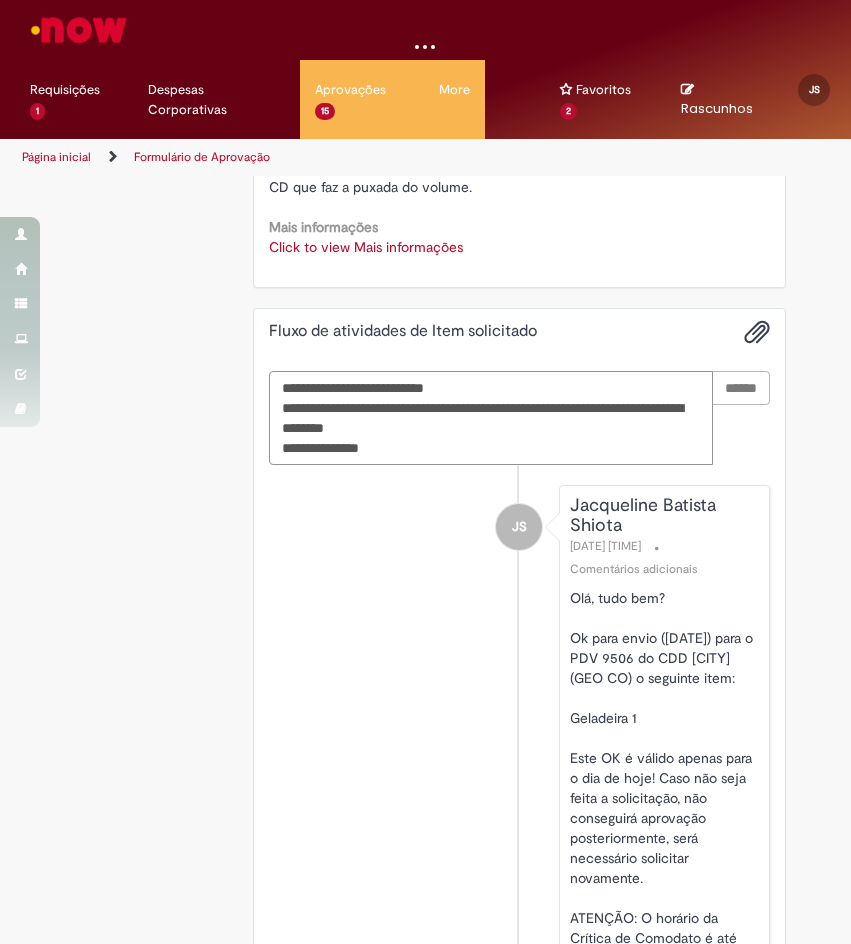 type 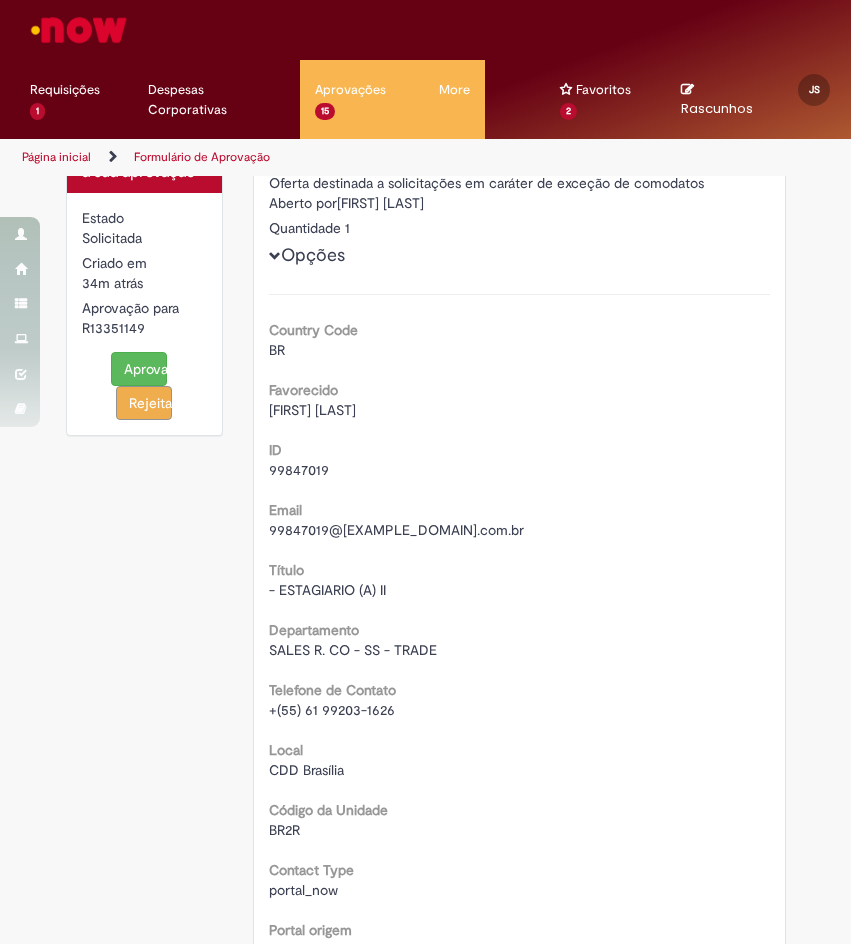 scroll, scrollTop: 0, scrollLeft: 0, axis: both 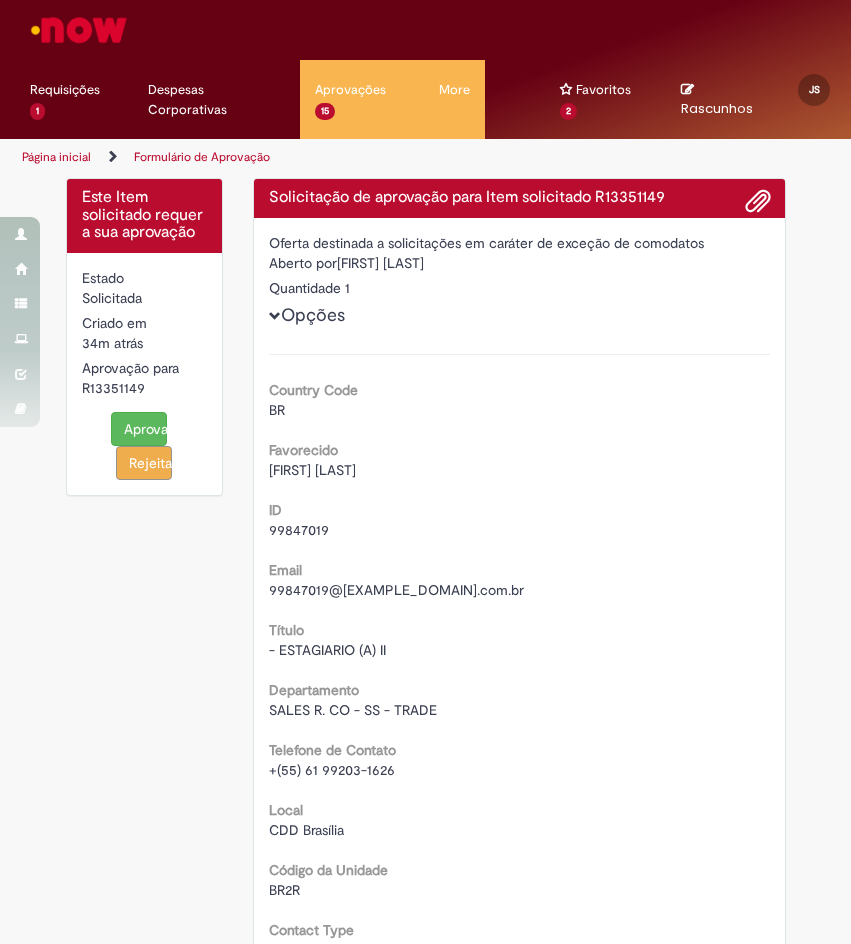 click on "Aprovar" at bounding box center (139, 429) 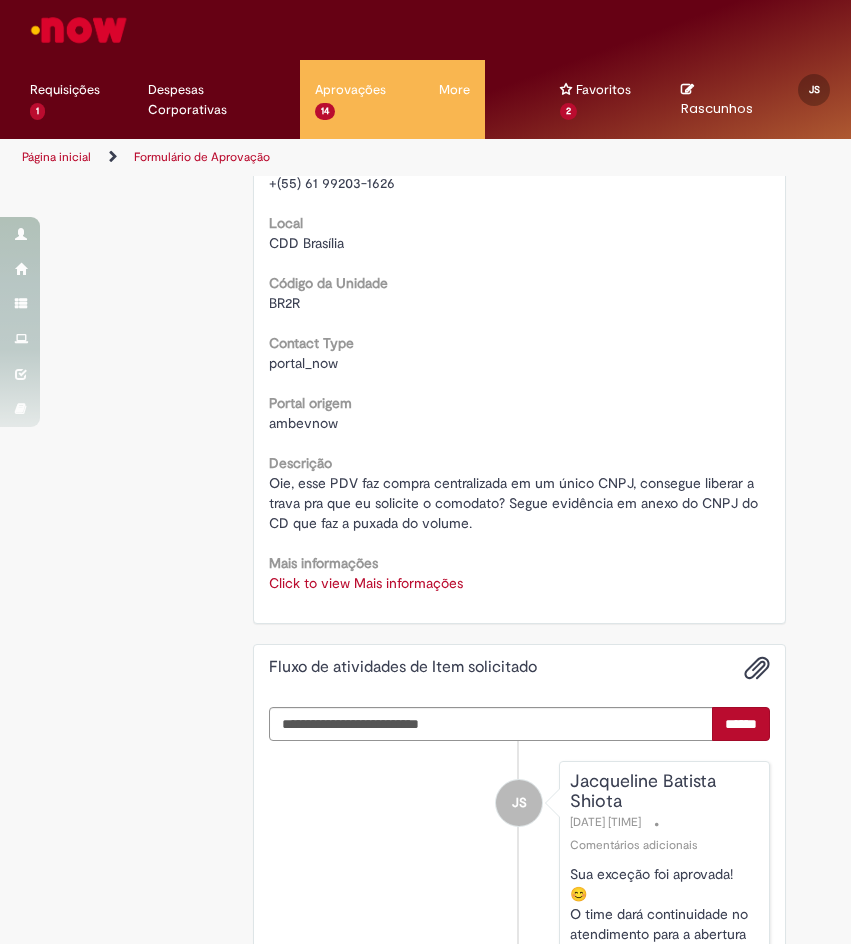 scroll, scrollTop: 0, scrollLeft: 0, axis: both 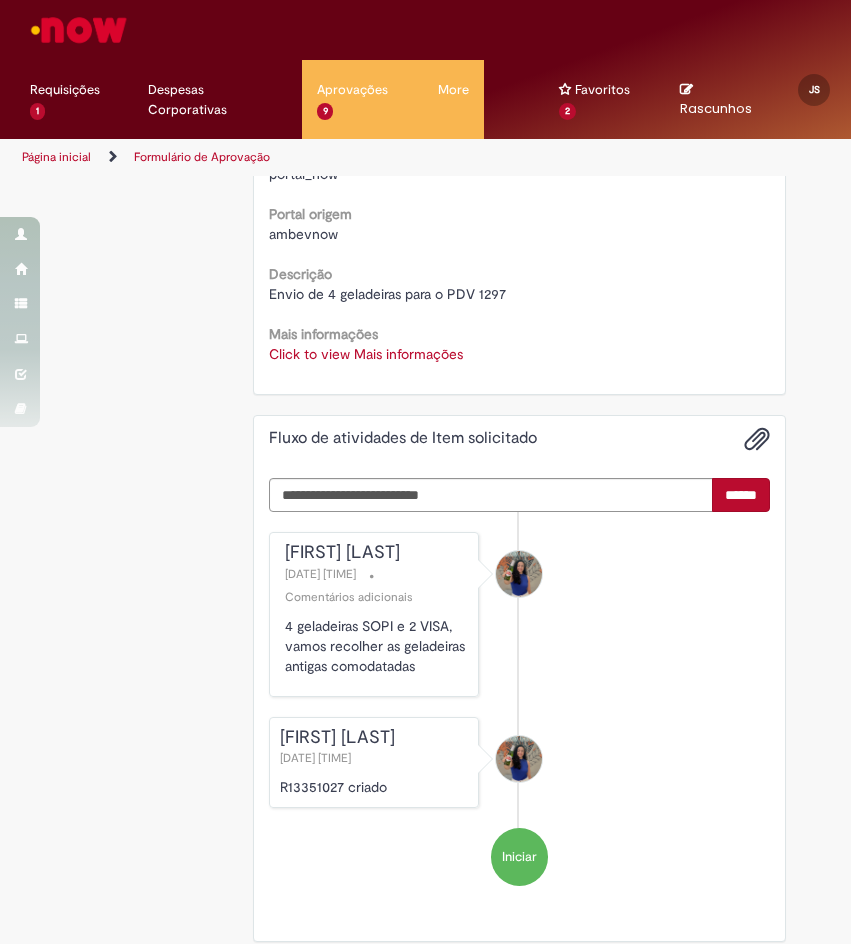 click on "Click to view Mais informações" at bounding box center (366, 354) 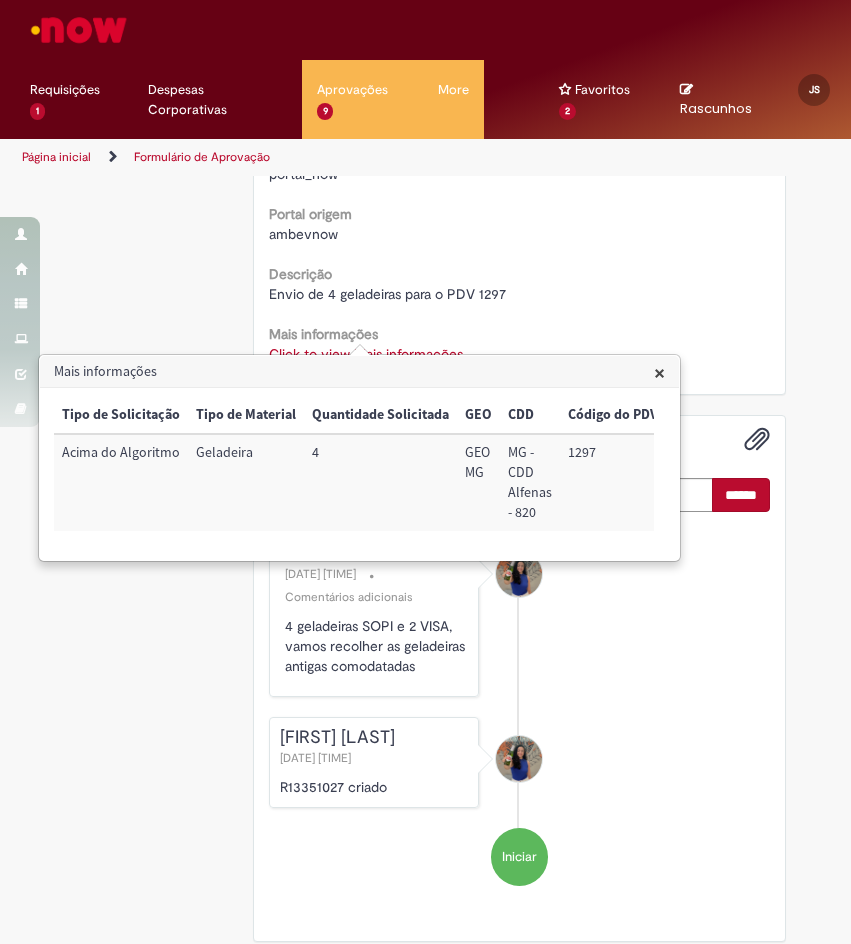 click on "1297" at bounding box center (613, 482) 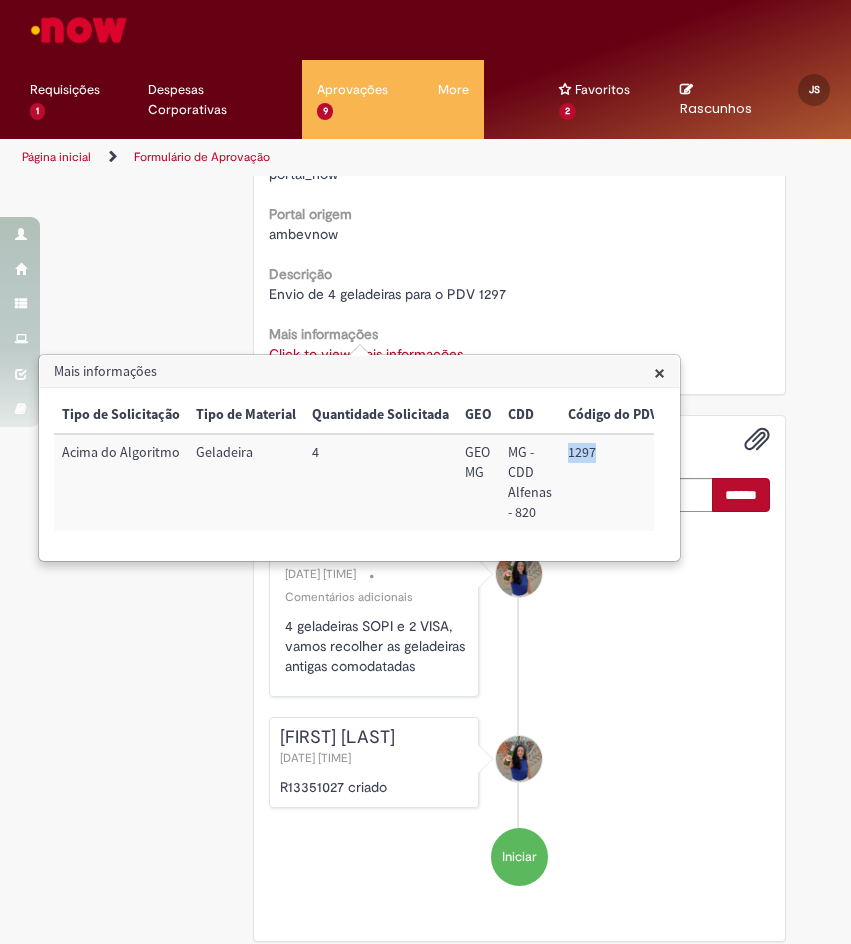click on "1297" at bounding box center [613, 482] 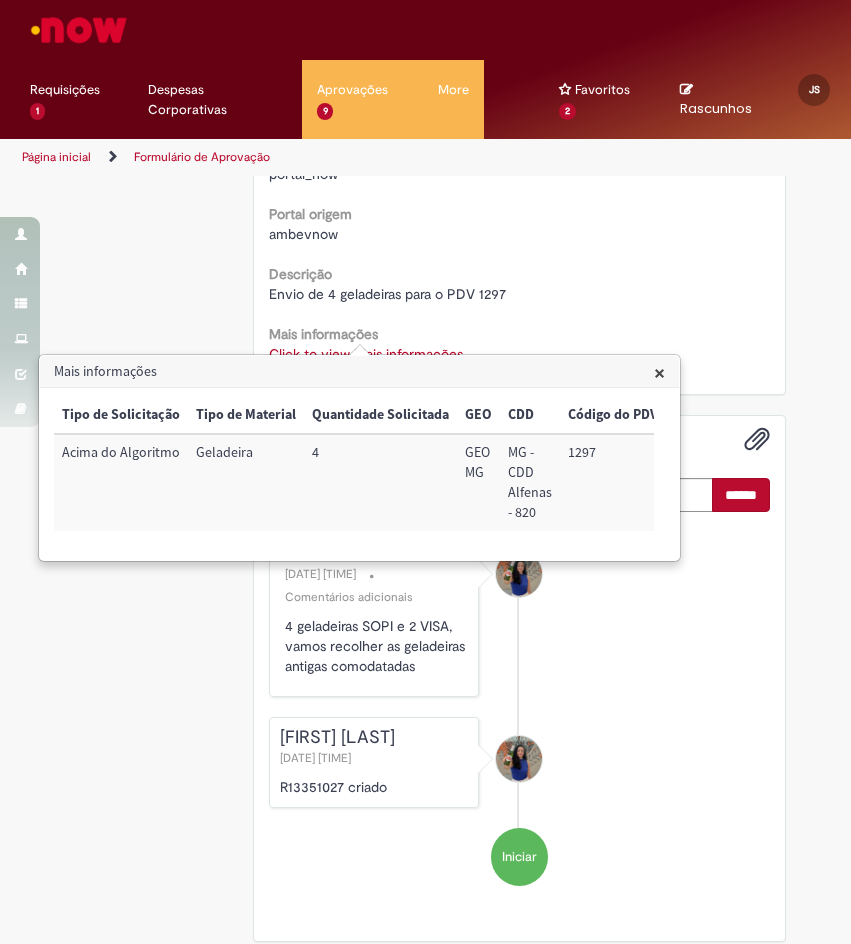 click on "Mais informações" at bounding box center (359, 372) 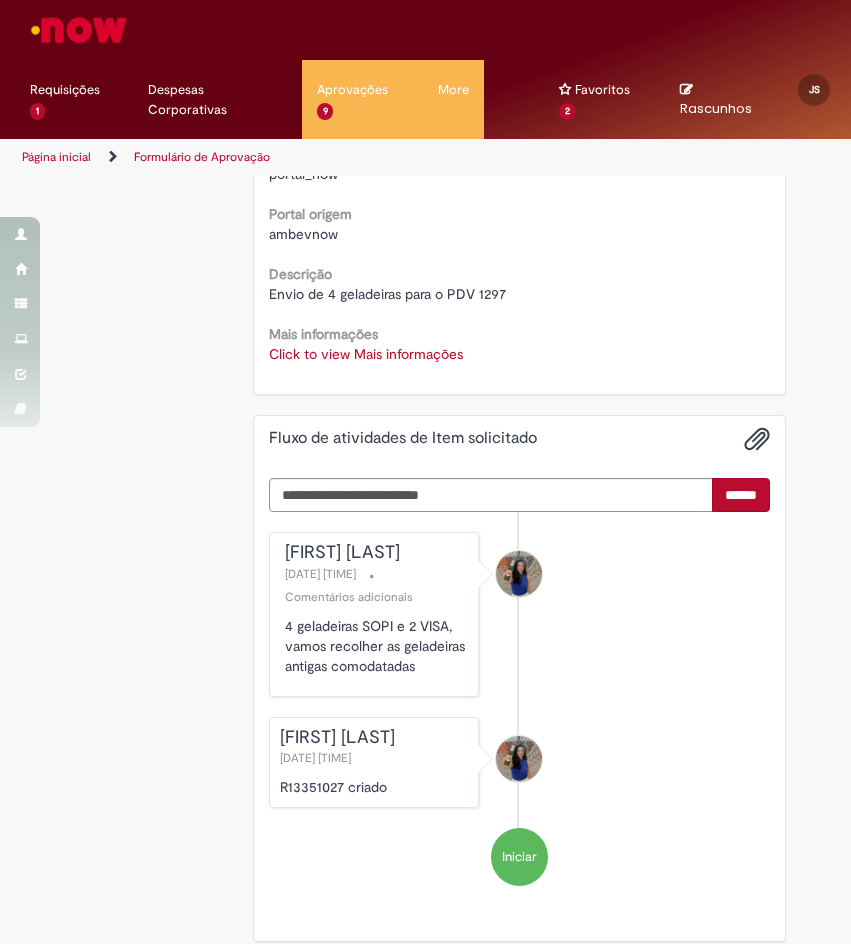 click on "Oferta destinada a solicitações em caráter de exceção de comodatos
Aberto por  [FIRST] [LAST]
Quantidade 1
Opções
Country Code
BR
Favorecido
[FIRST] [LAST]
ID
99840624
Email
99840624@example.com
Título
ANALISTA DE ATENDIMENTO AO CLIENTE I - ANALISTA DE ATENDIMENTO AO CLIENTE I
Departamento
SALES MG - SUL DE MG POUSO POÇOS - P&P
Telefone de Contato
[PHONE]
Local
CDD Alfenas
Código da Unidade
BR4D
Contact Type
portal_now
Portal origem
ambevnow" at bounding box center [519, -92] 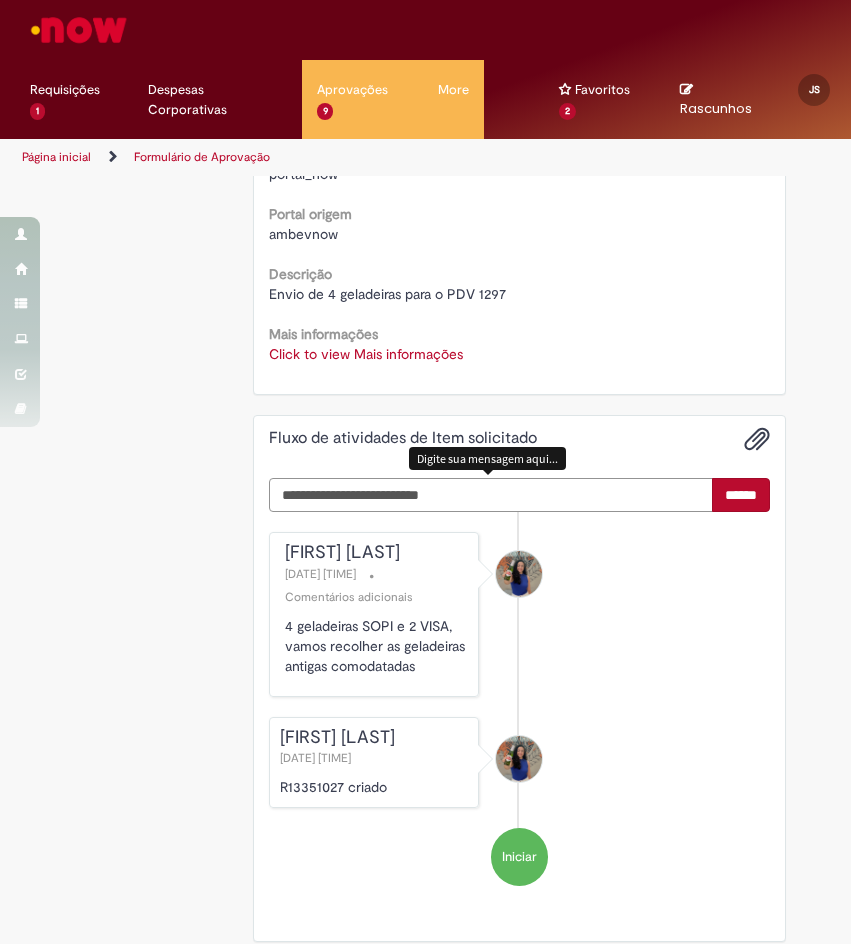 click at bounding box center [491, 495] 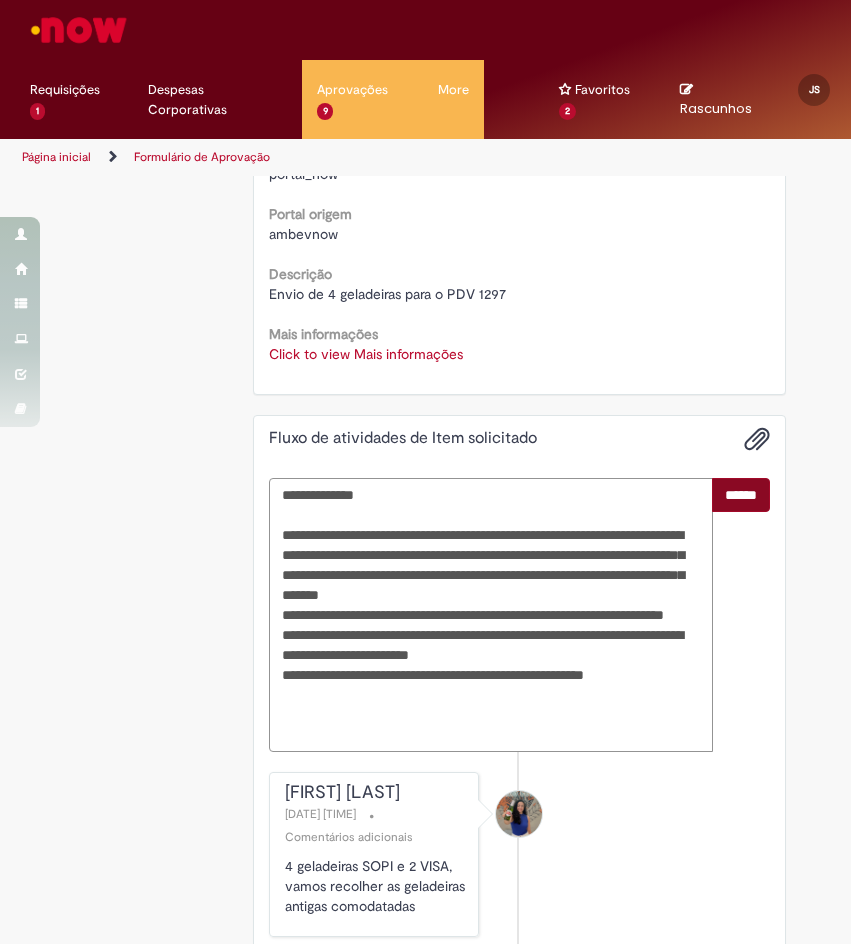 type on "**********" 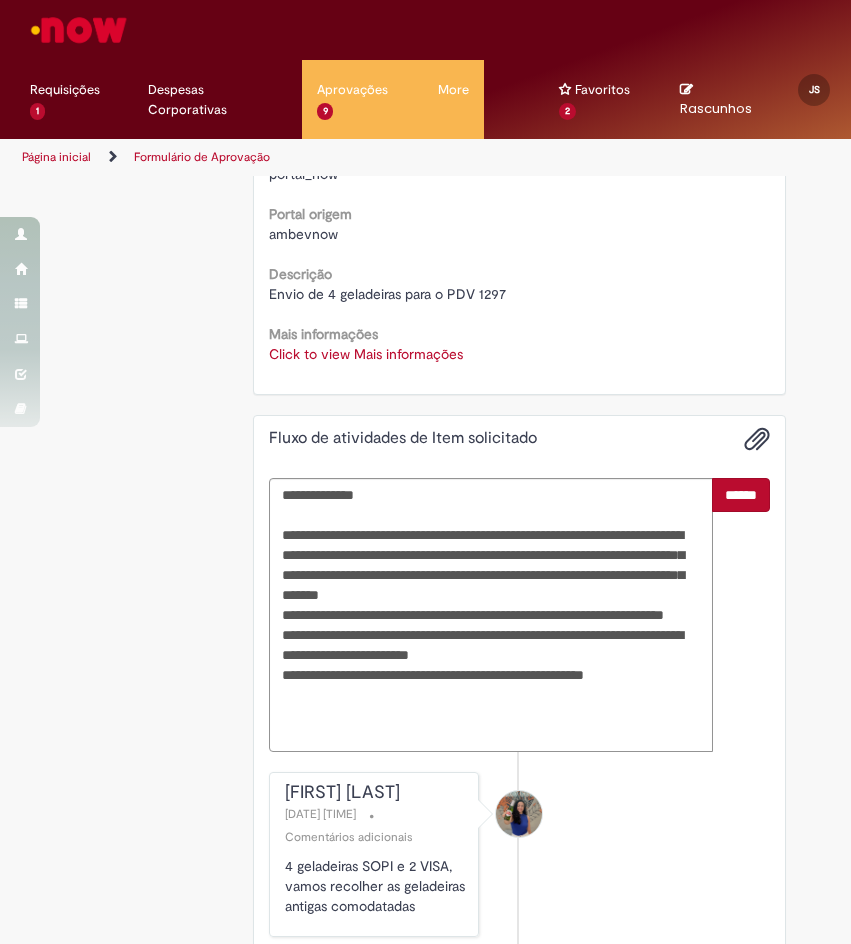 click on "******" at bounding box center [741, 495] 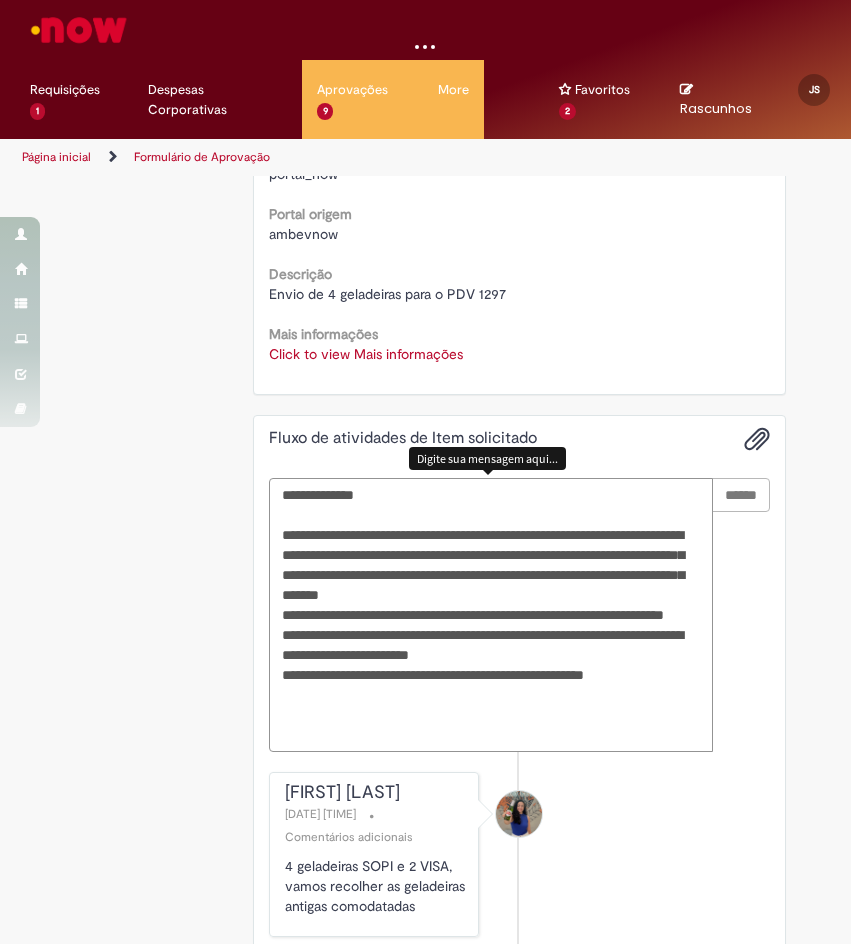 type 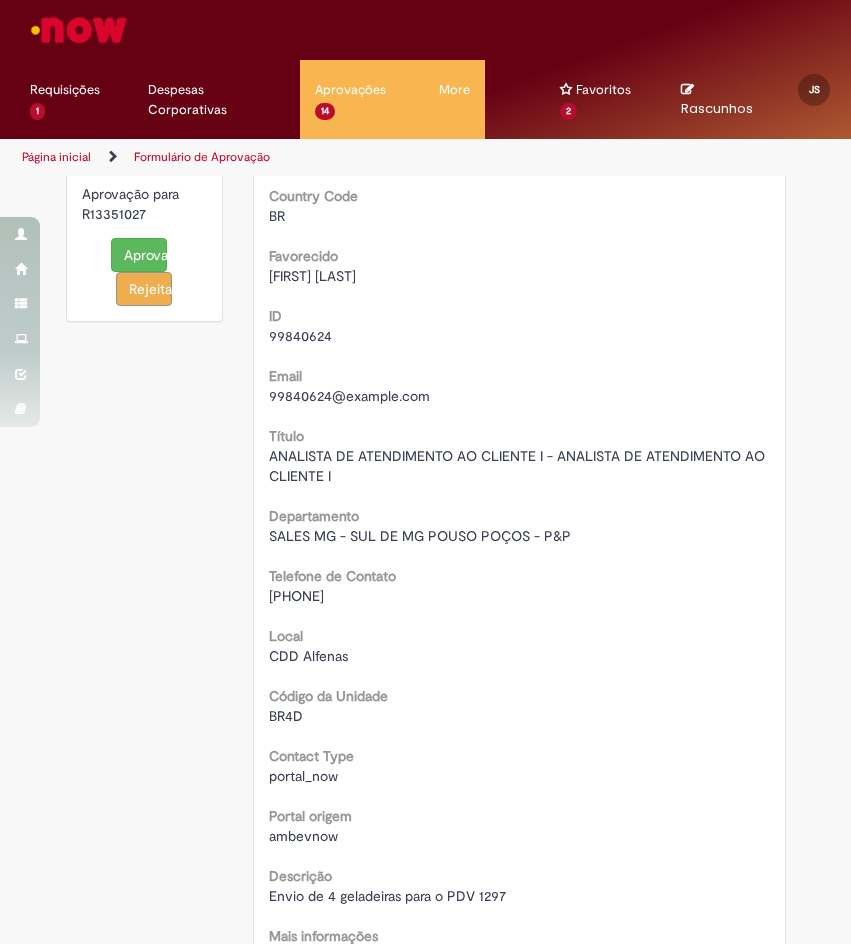 scroll, scrollTop: 0, scrollLeft: 0, axis: both 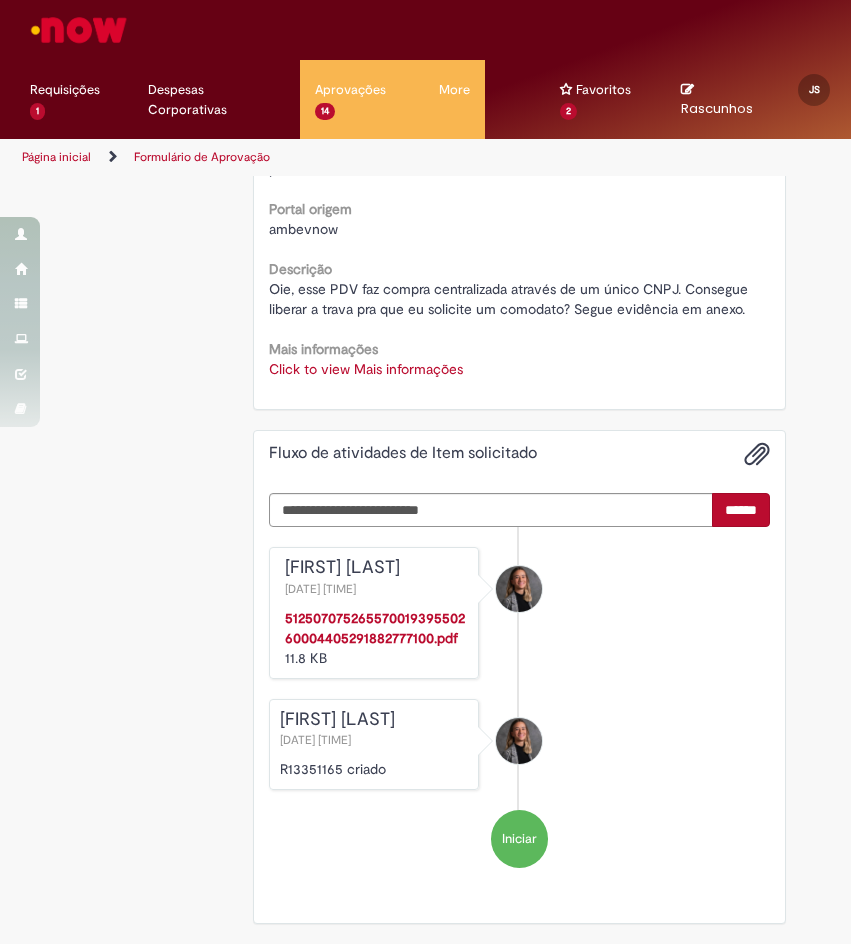 click on "Click to view Mais informações" at bounding box center [366, 369] 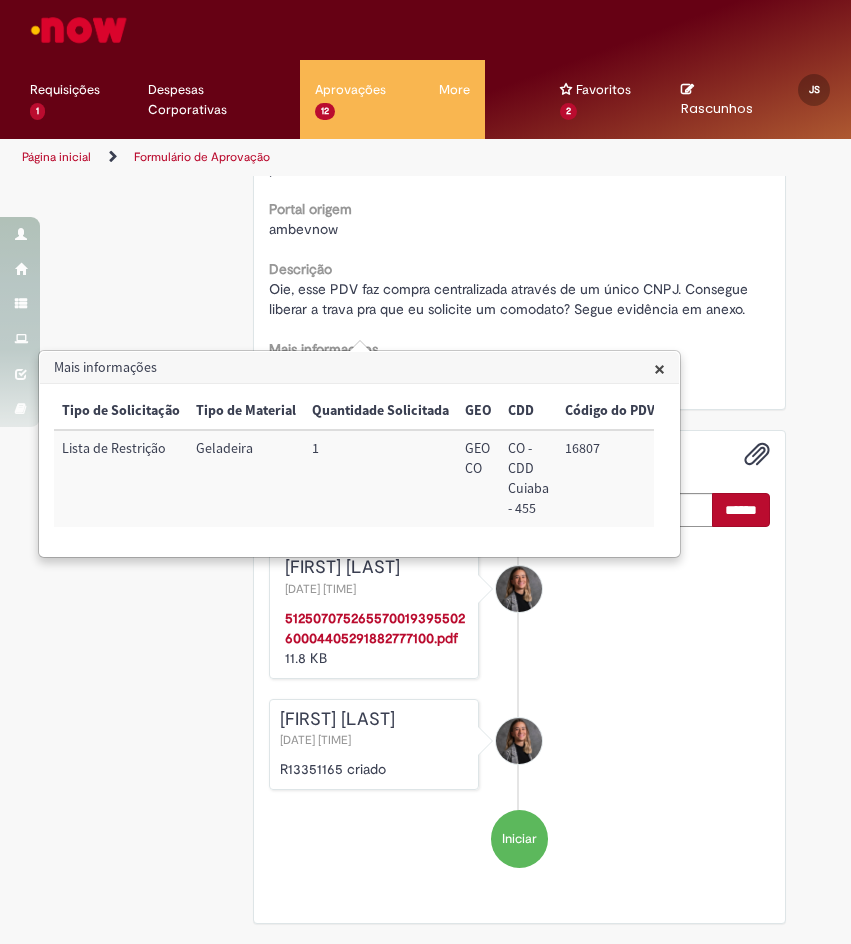 click on "16807" at bounding box center [610, 478] 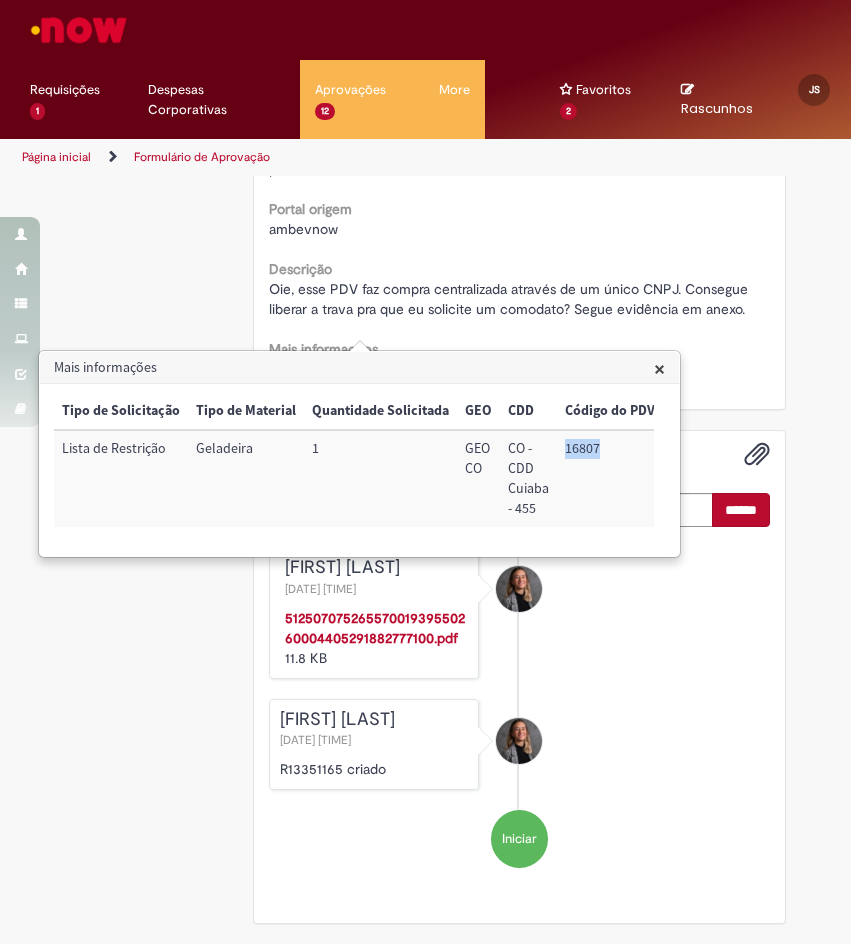 click on "16807" at bounding box center (610, 478) 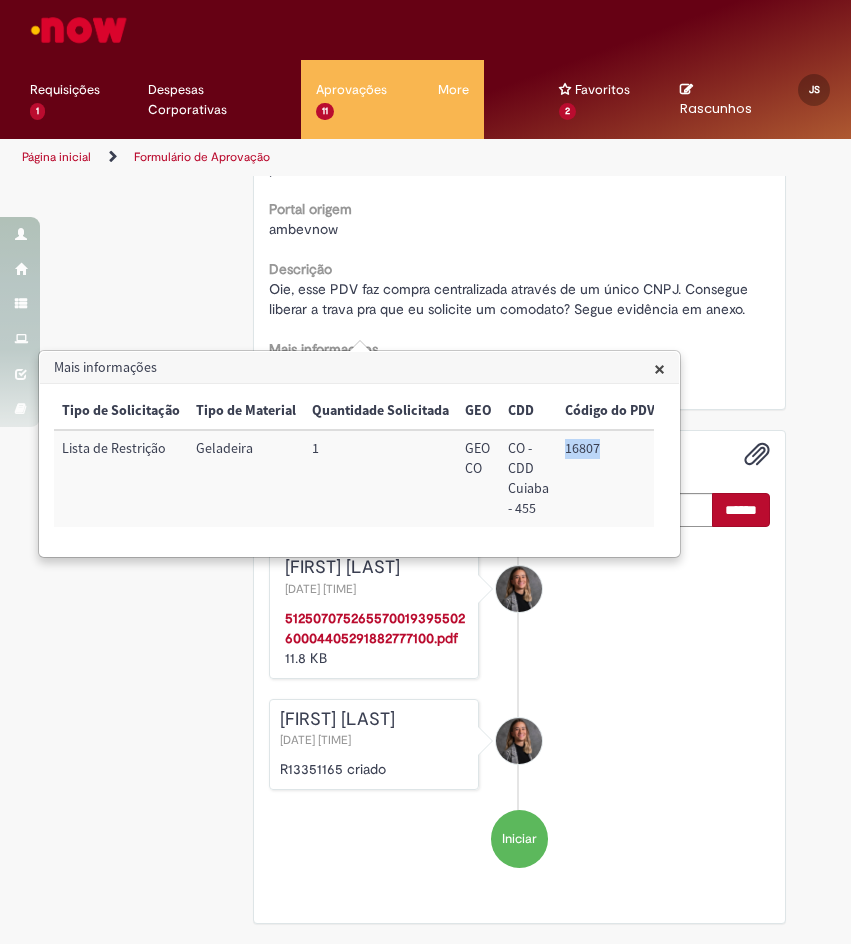 click on "16807" at bounding box center (610, 478) 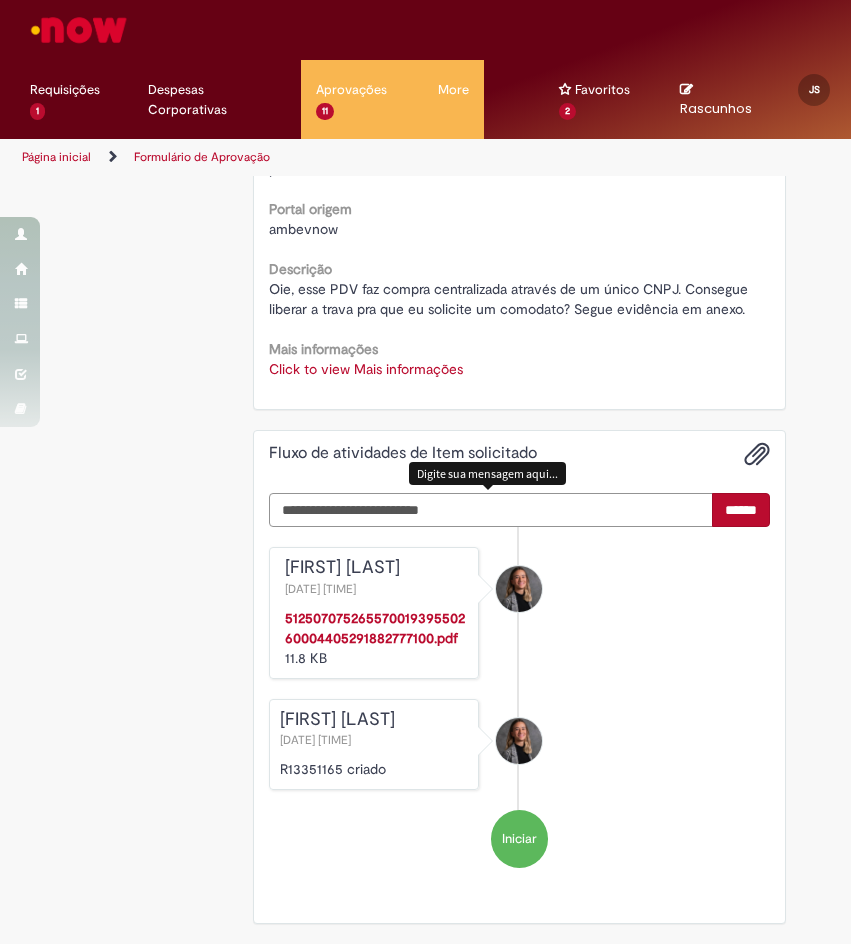 click at bounding box center [491, 510] 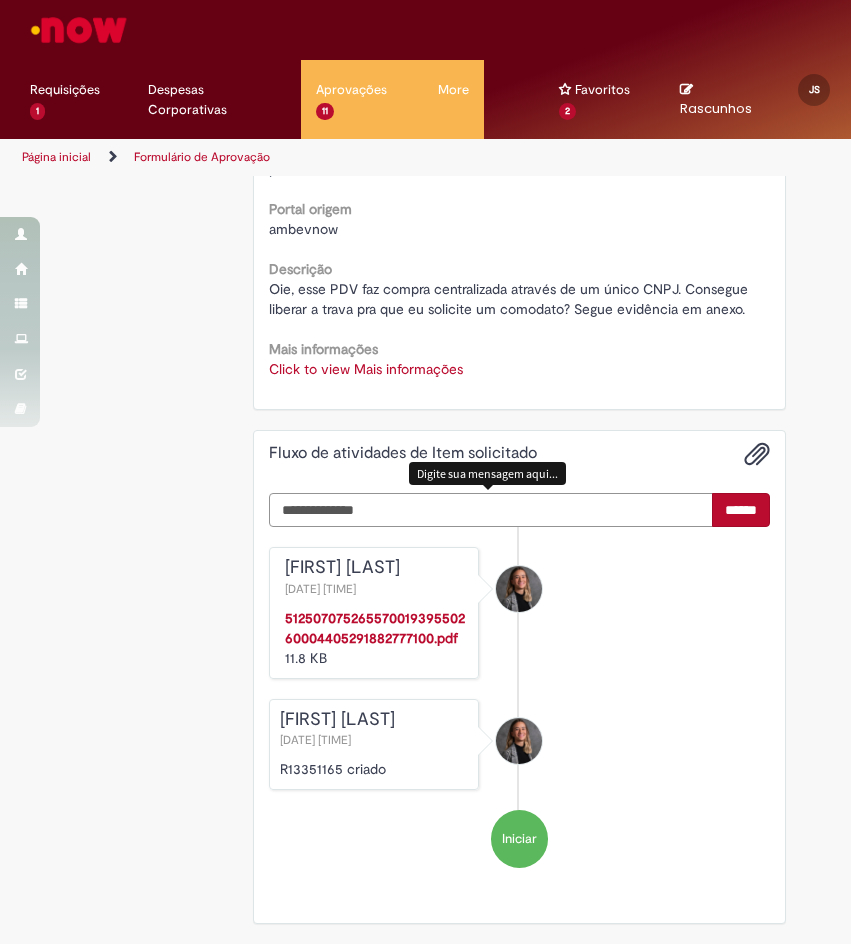scroll, scrollTop: 958, scrollLeft: 0, axis: vertical 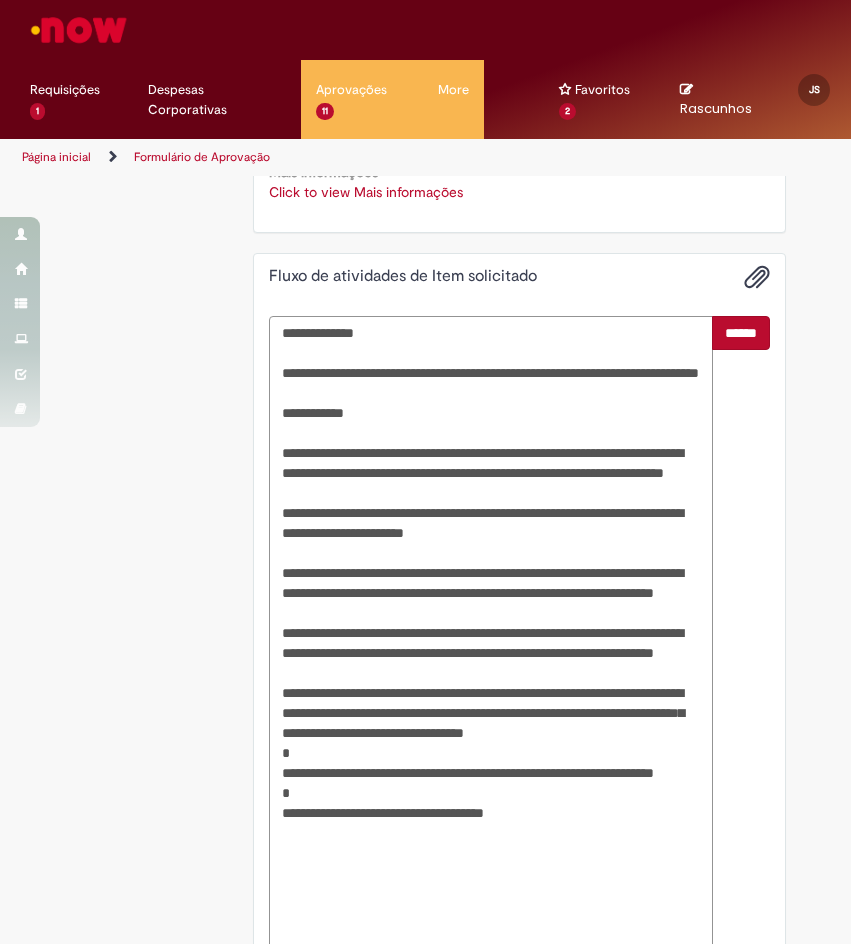 type on "**********" 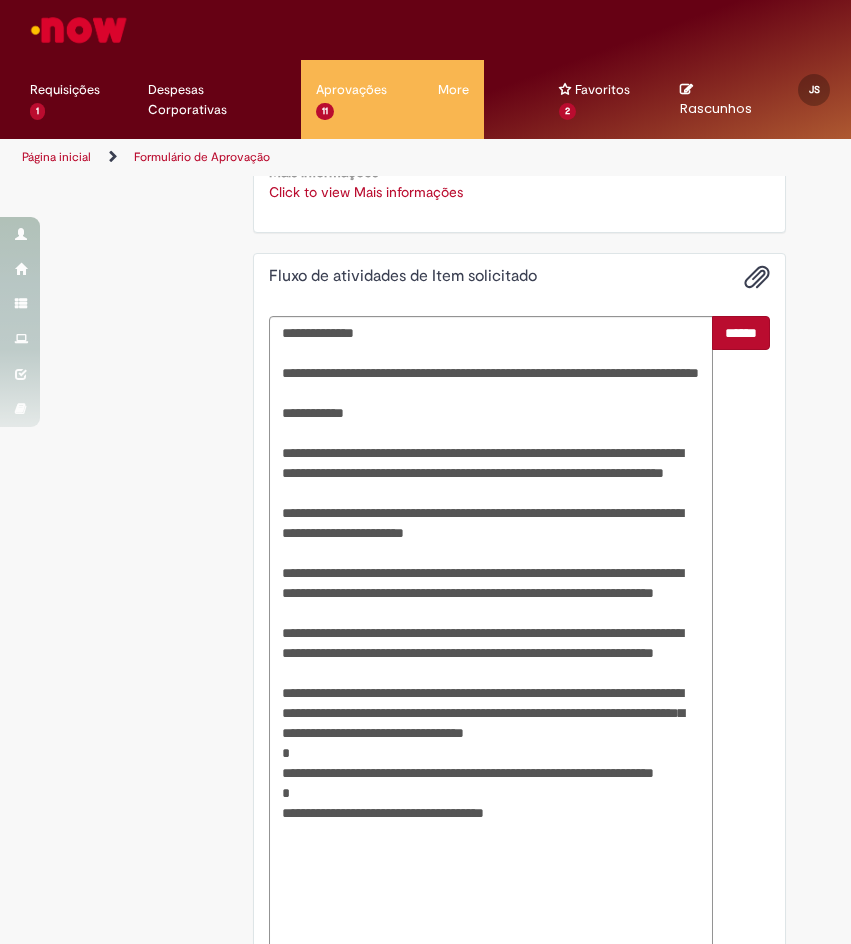 click on "******" at bounding box center (741, 643) 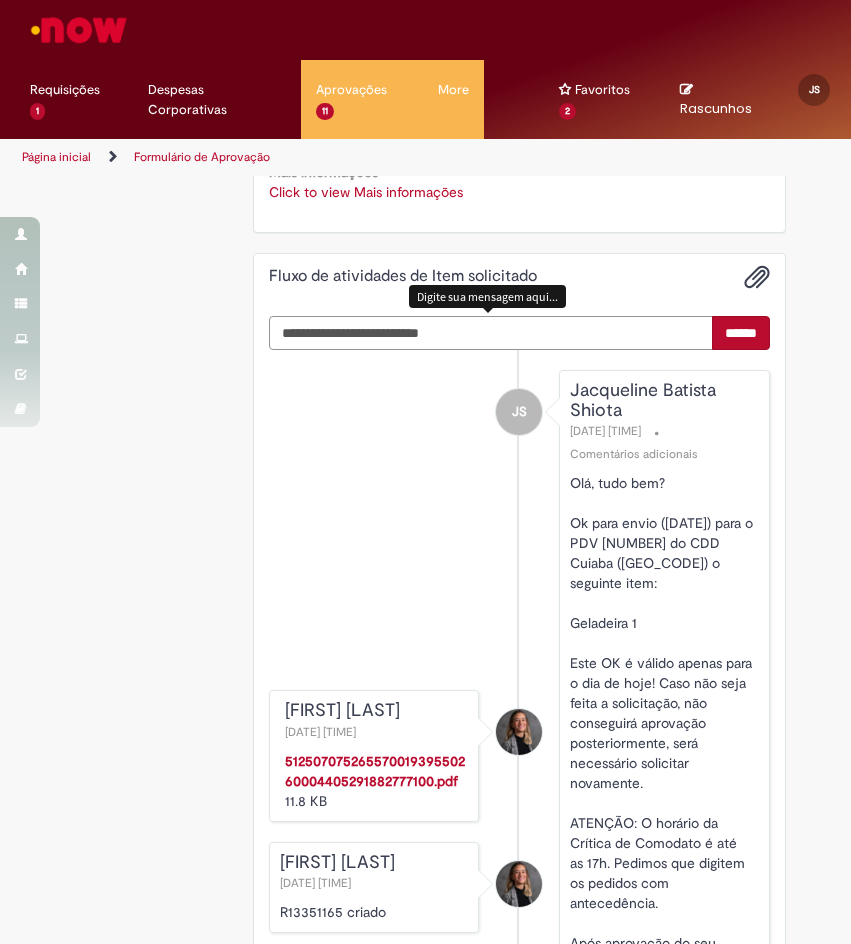 scroll, scrollTop: 958, scrollLeft: 0, axis: vertical 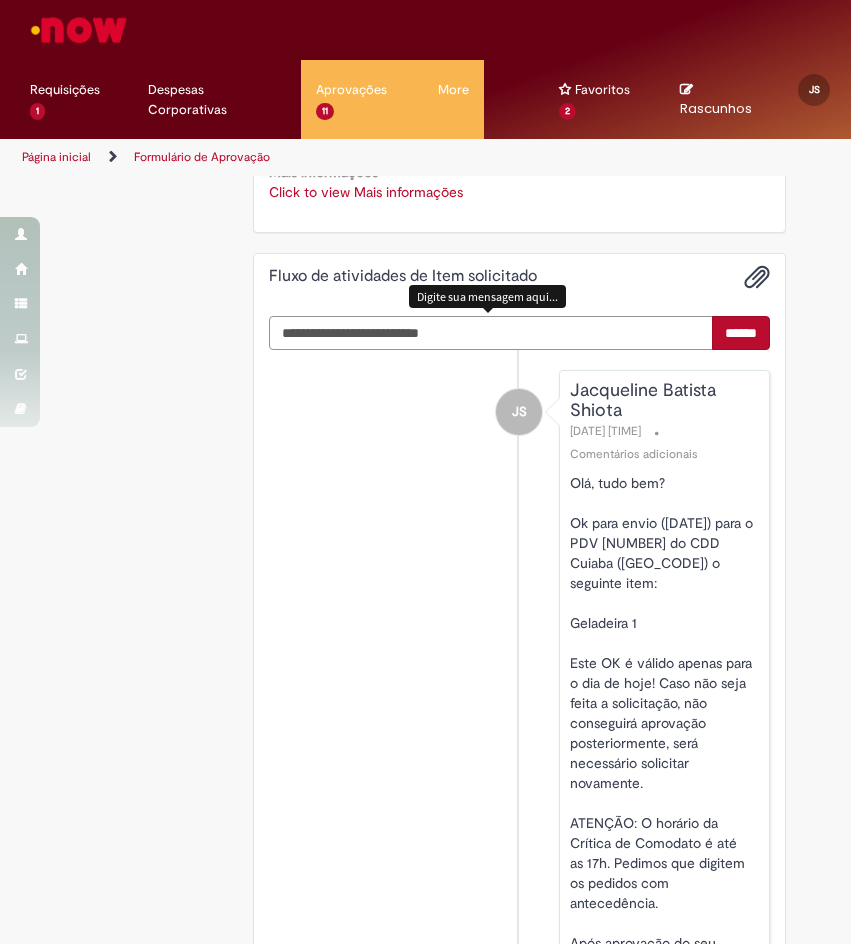 click at bounding box center [491, 333] 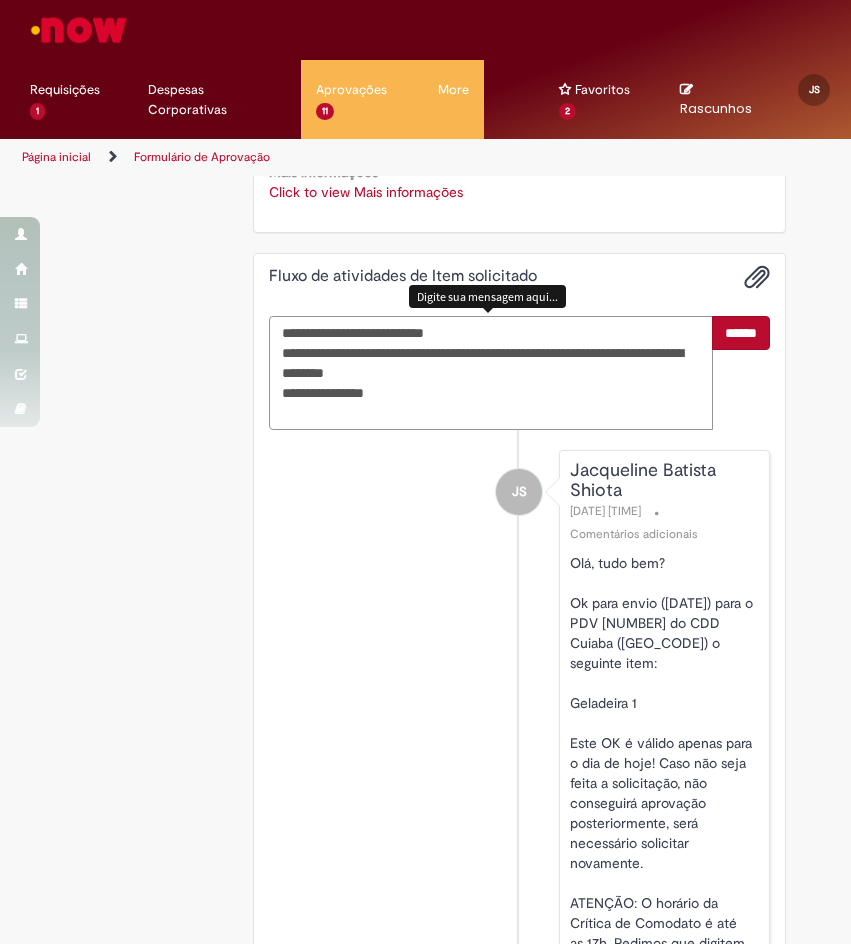 type on "**********" 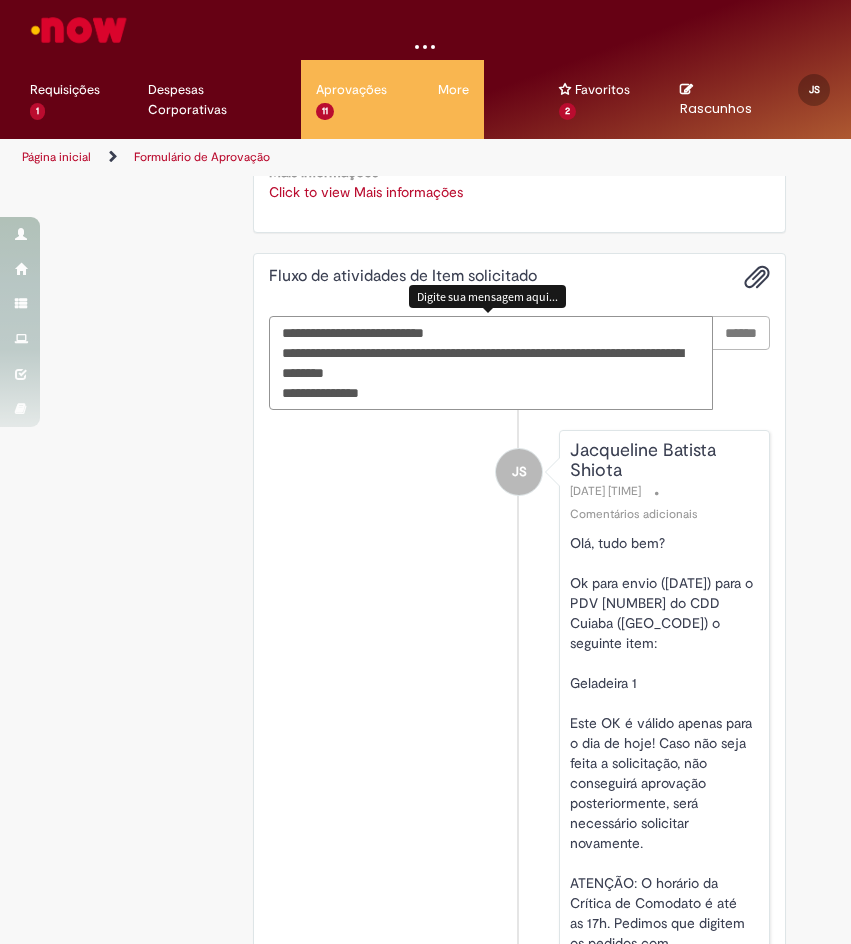 type 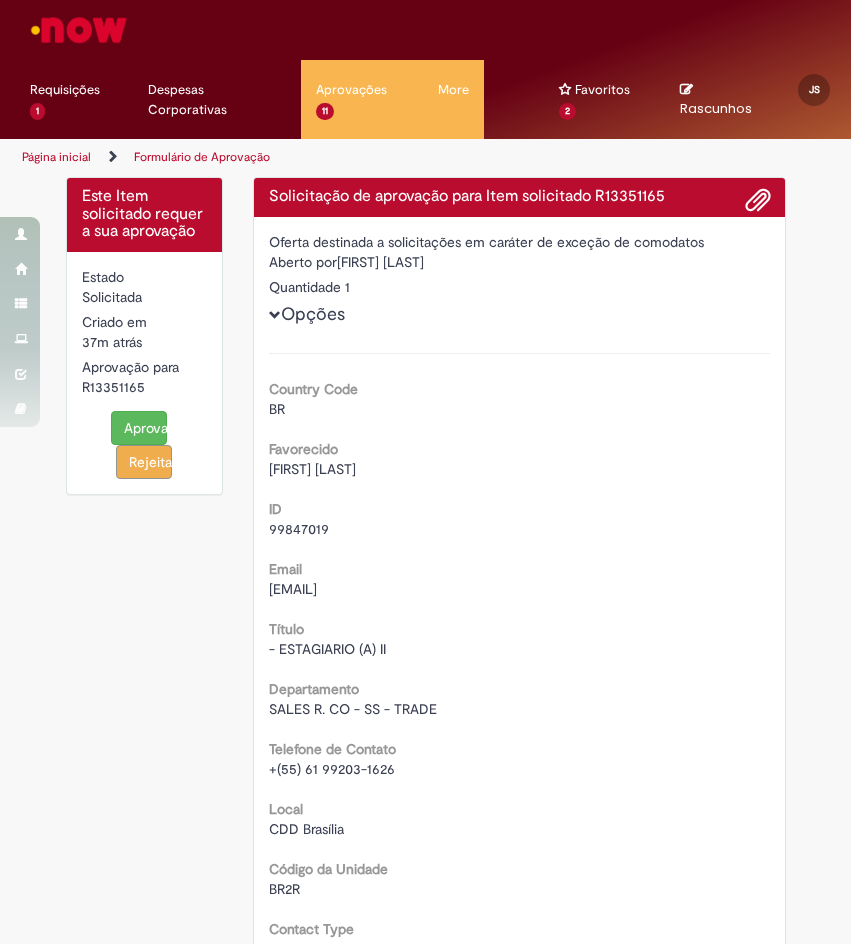 scroll, scrollTop: 0, scrollLeft: 0, axis: both 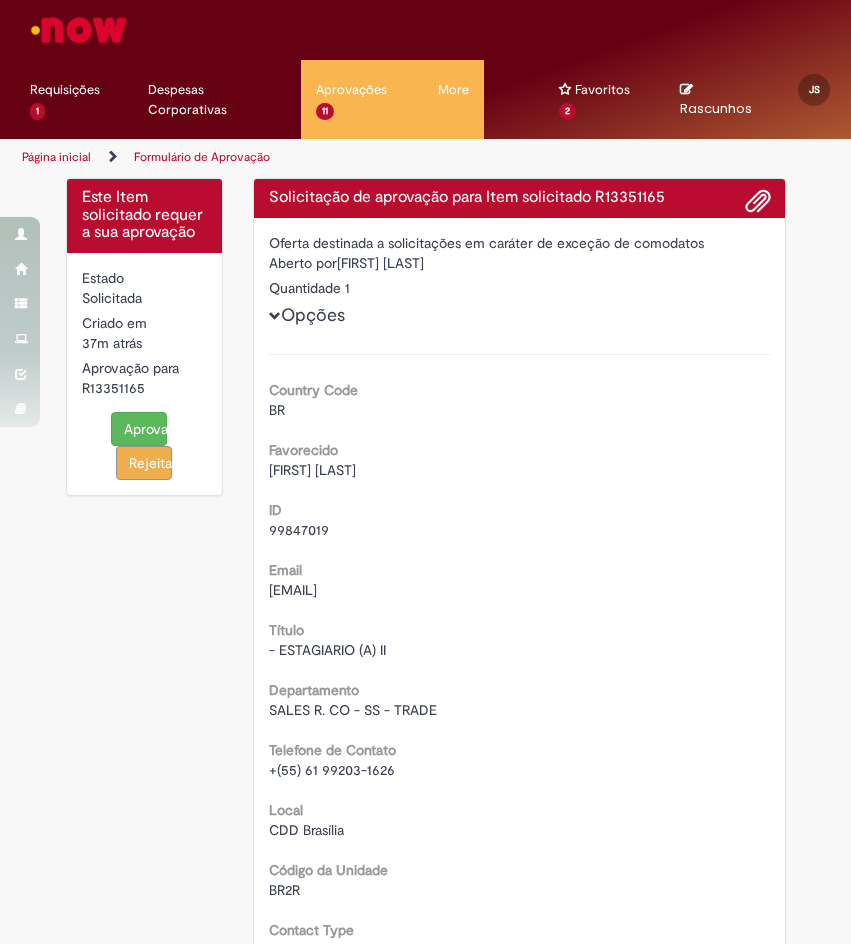 click on "Aprovar" at bounding box center [139, 429] 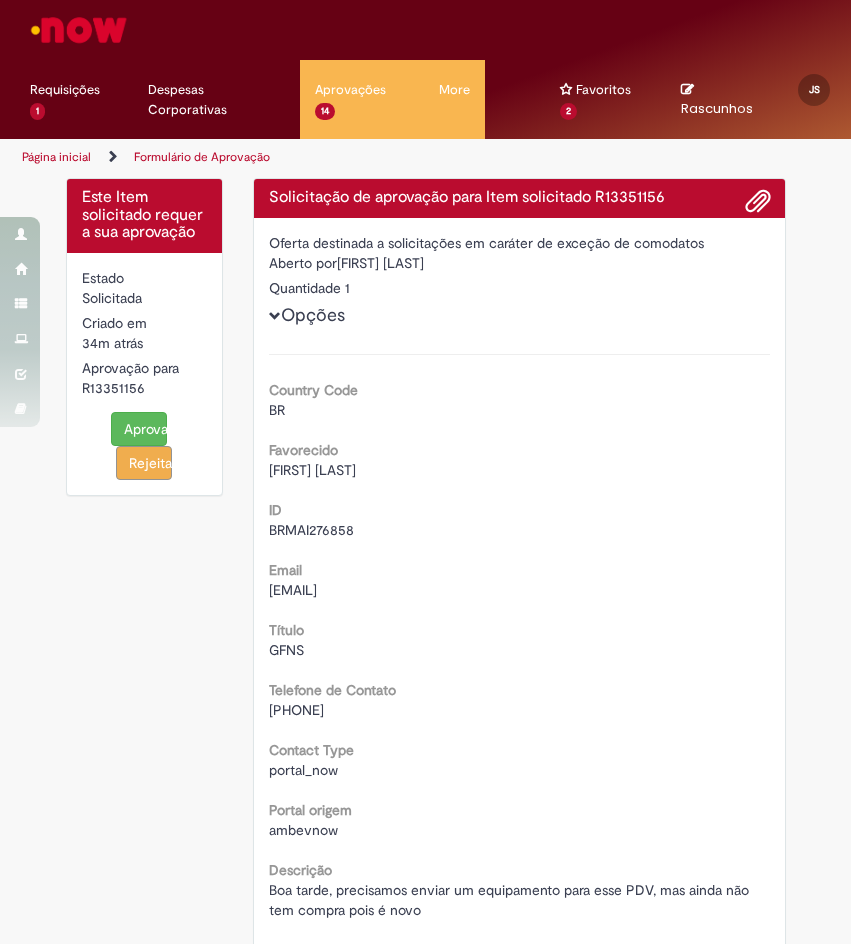 scroll, scrollTop: 0, scrollLeft: 0, axis: both 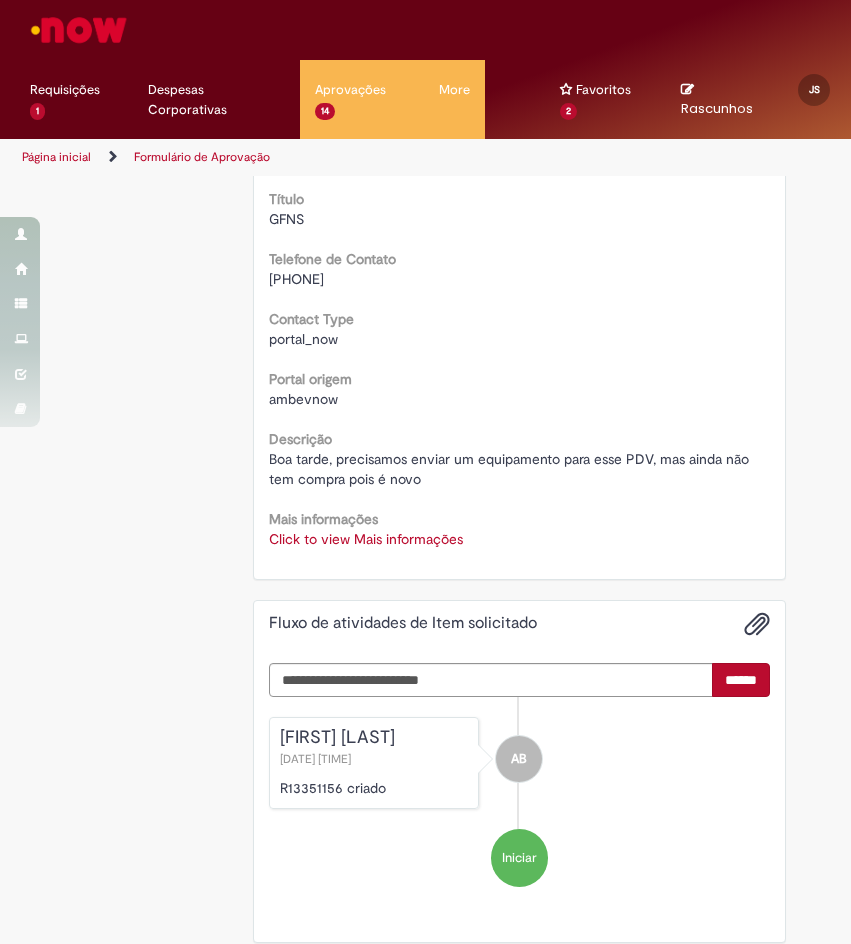 click on "Click to view Mais informações" at bounding box center [366, 539] 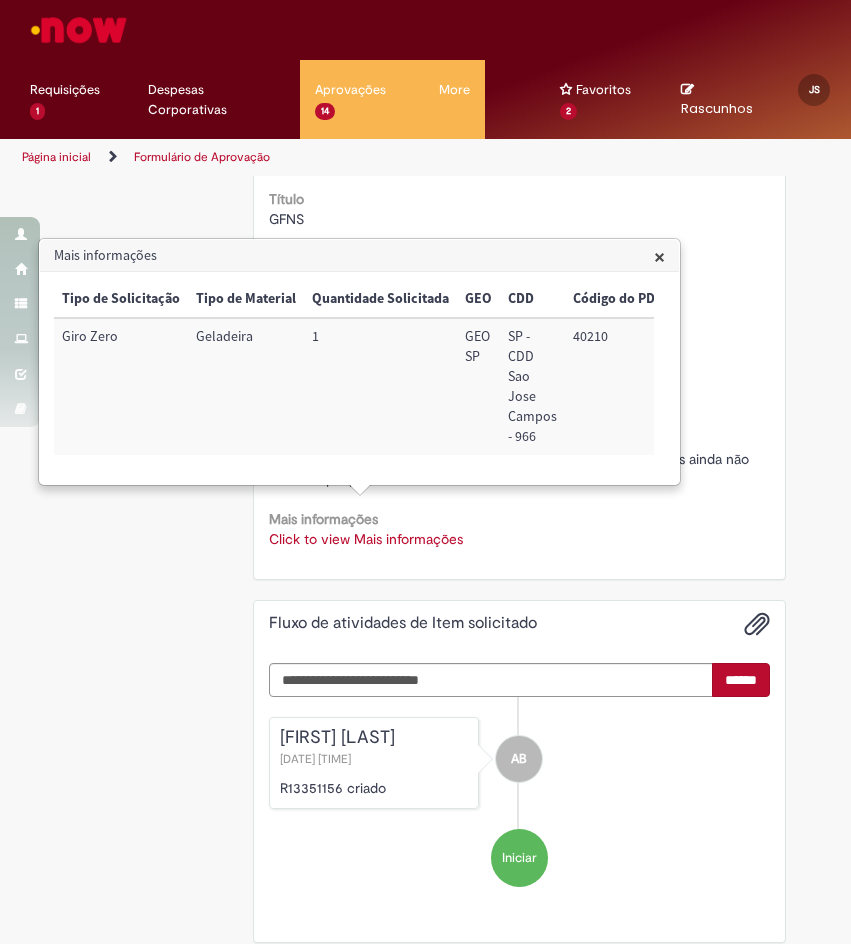 click on "40210" at bounding box center (618, 386) 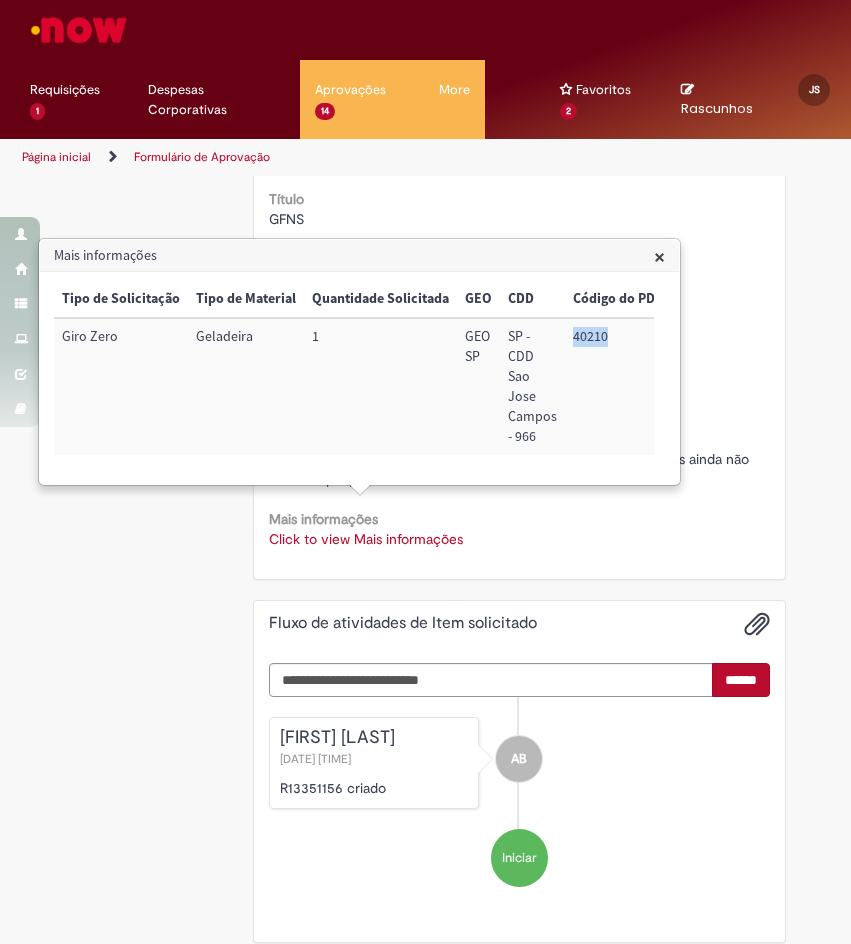 click on "40210" at bounding box center (618, 386) 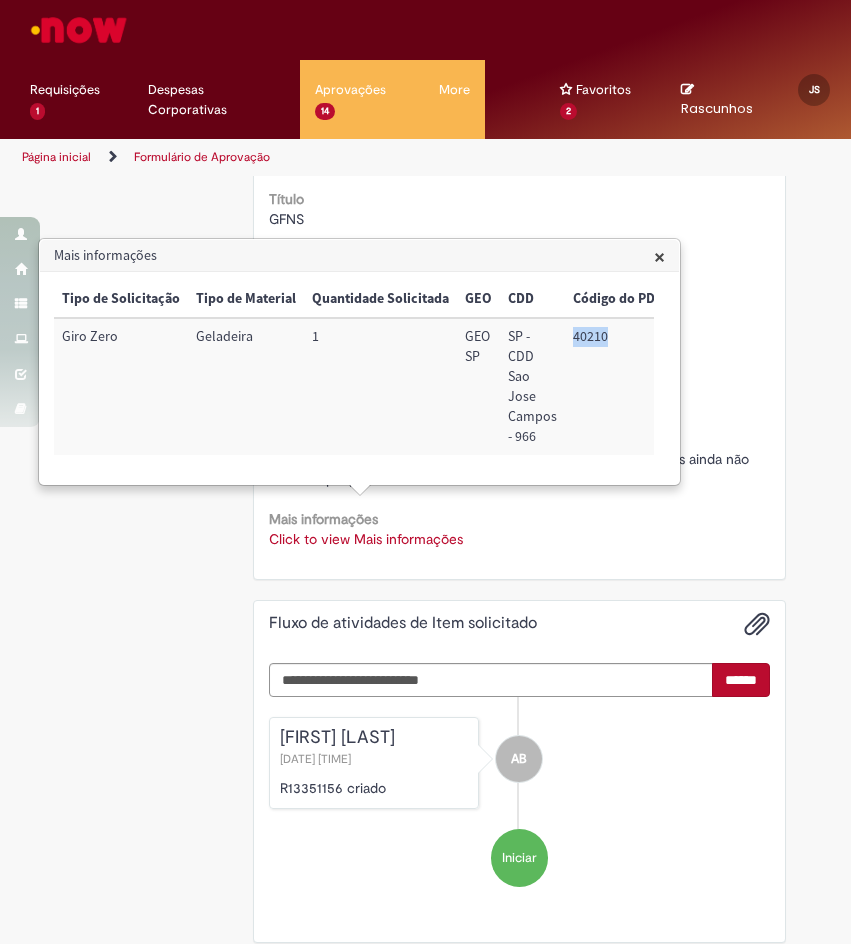 click on "40210" at bounding box center (618, 386) 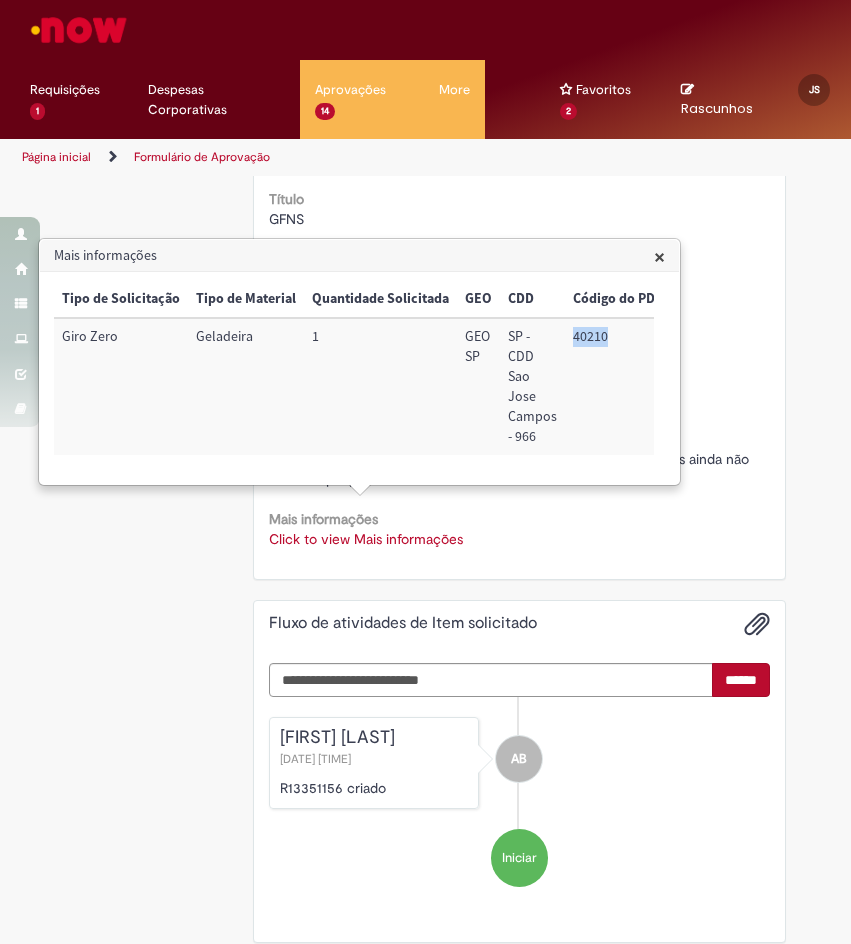 click on "×" at bounding box center [659, 256] 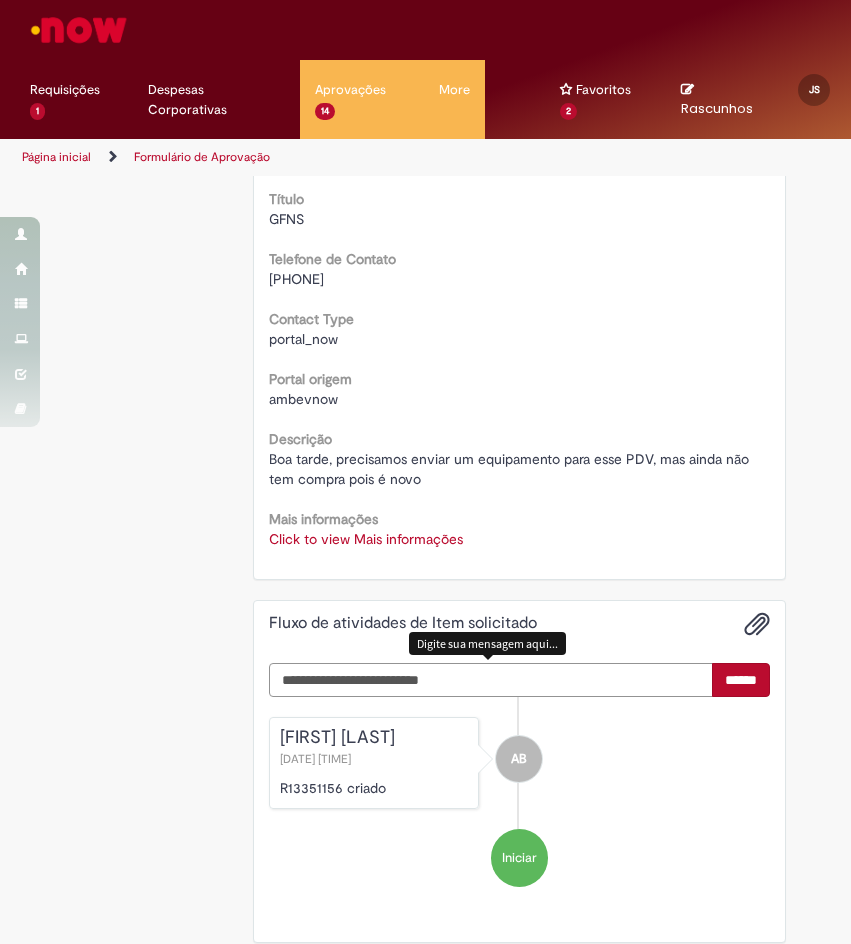 click at bounding box center (491, 680) 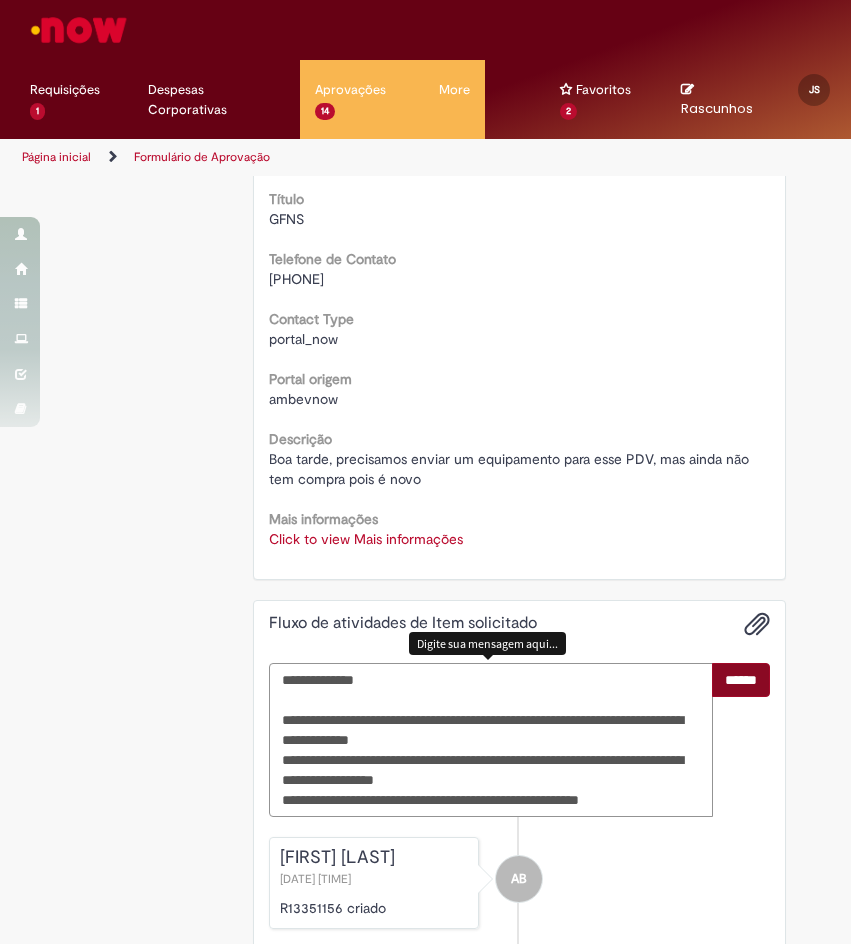 type on "**********" 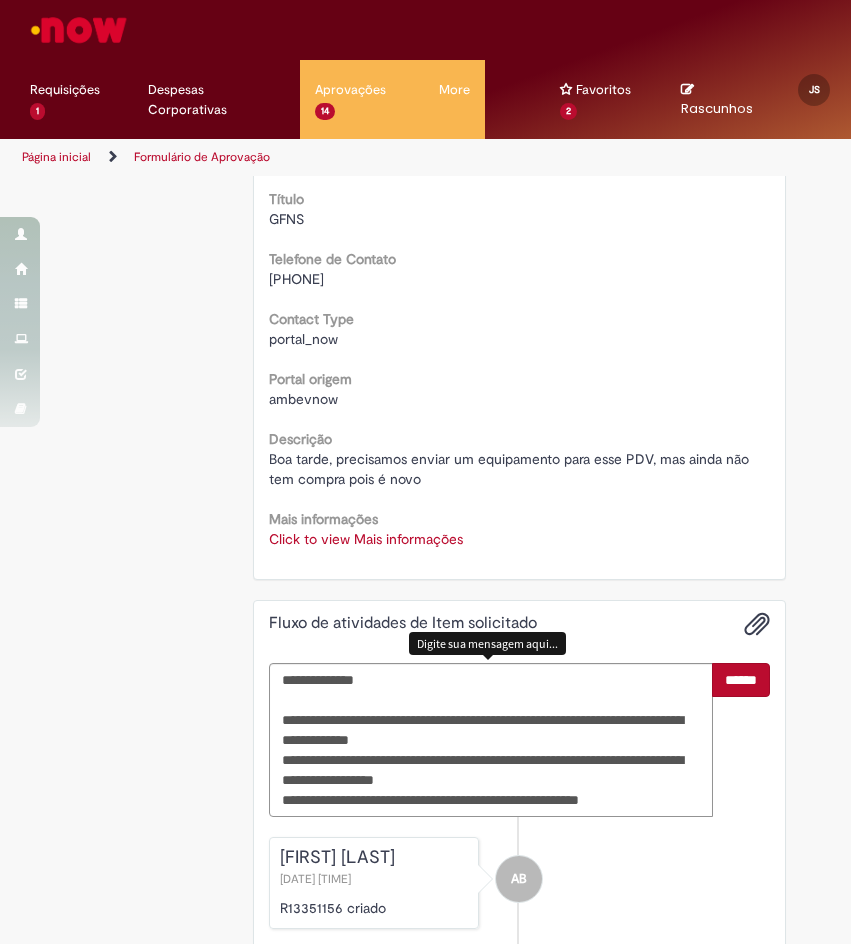 click on "******" at bounding box center [741, 680] 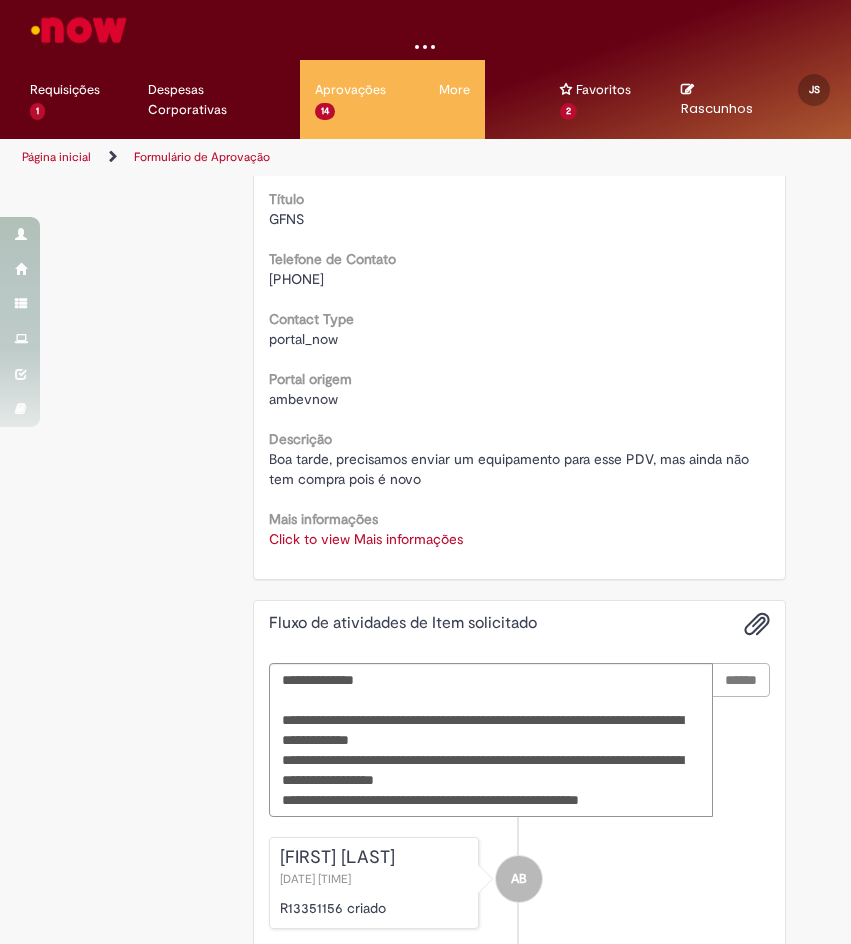 type 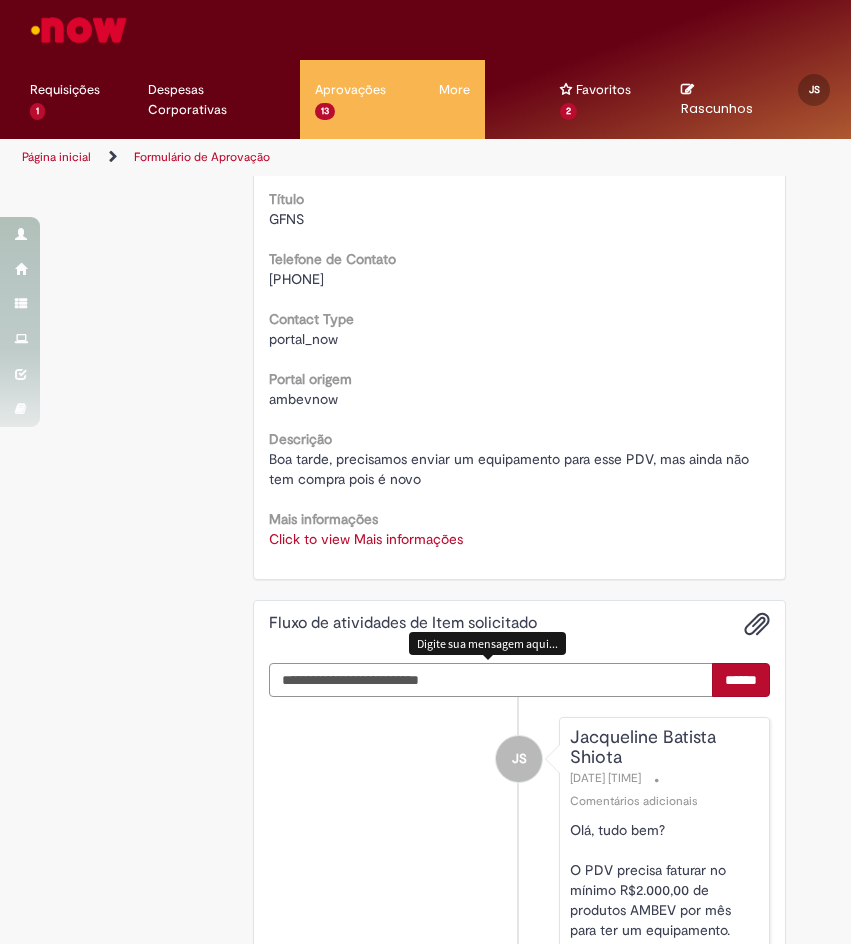scroll, scrollTop: 0, scrollLeft: 0, axis: both 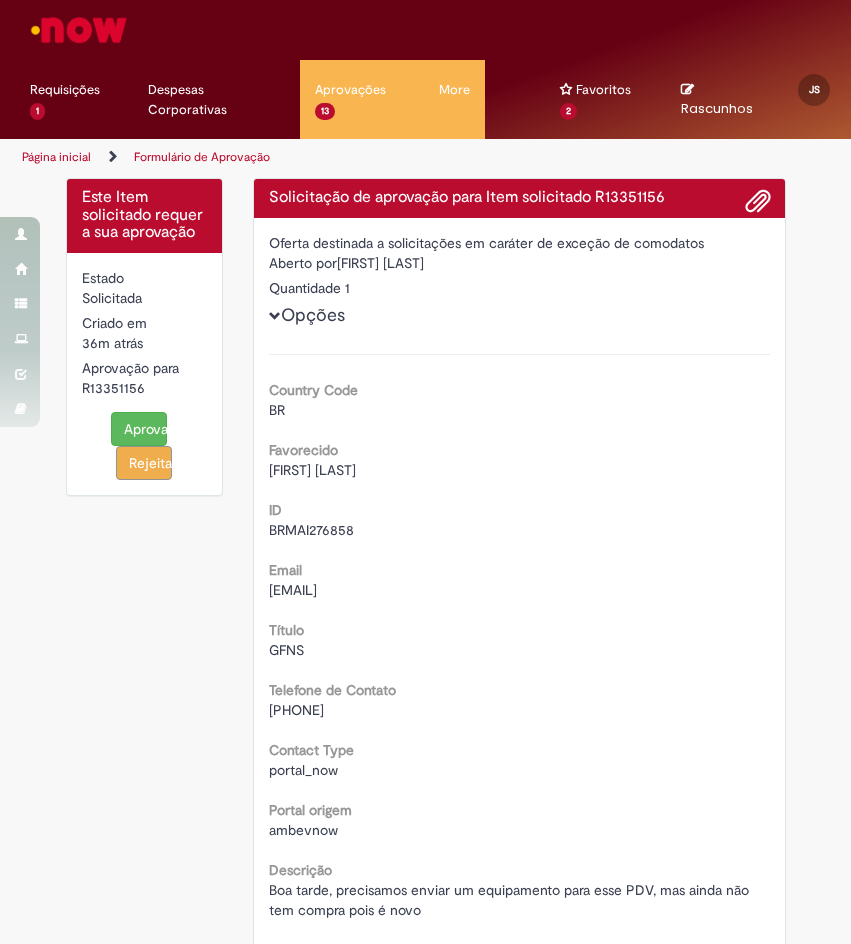 click on "Rejeitar" at bounding box center (144, 463) 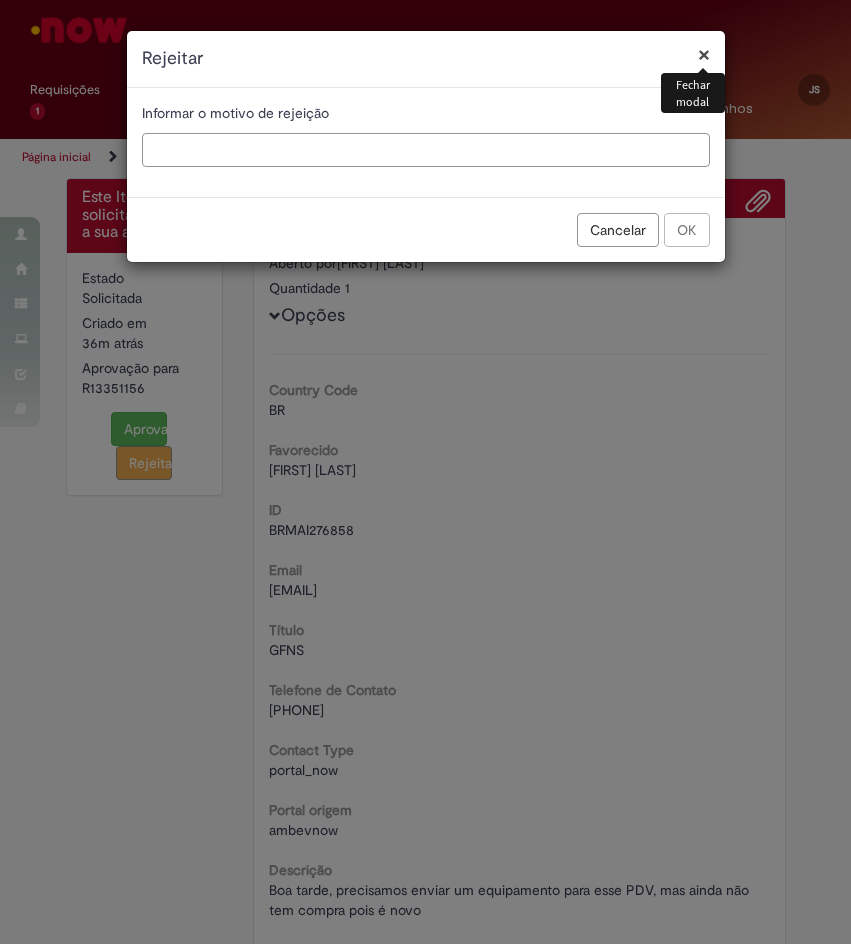 click at bounding box center (426, 150) 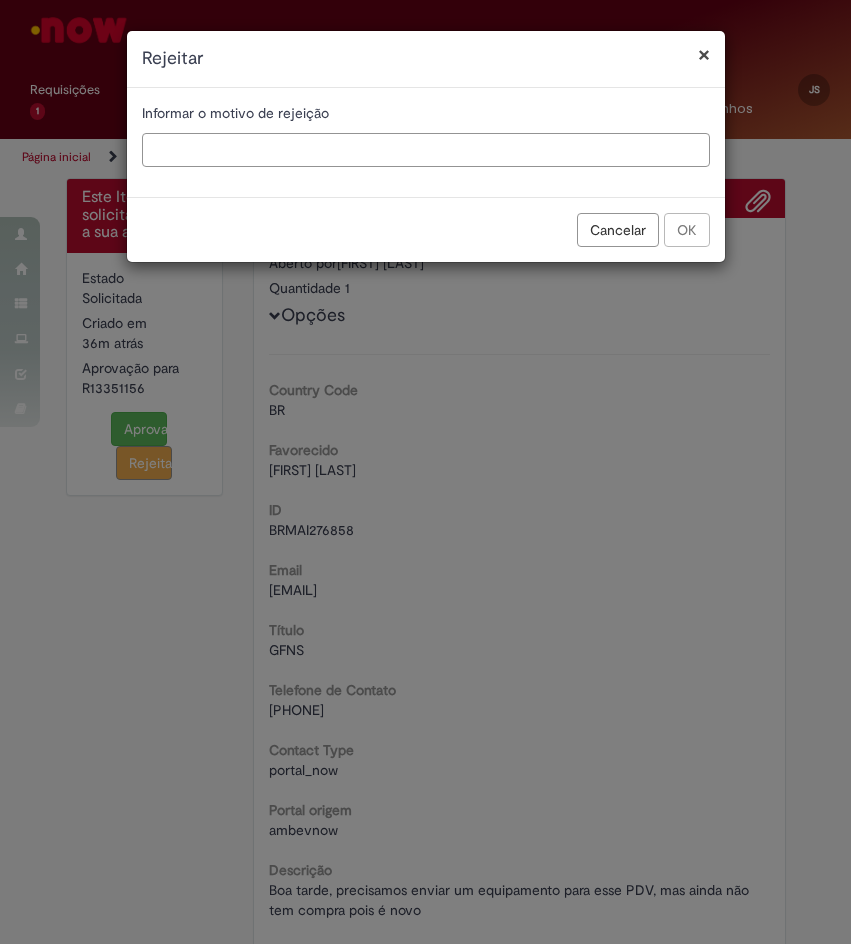 paste on "**********" 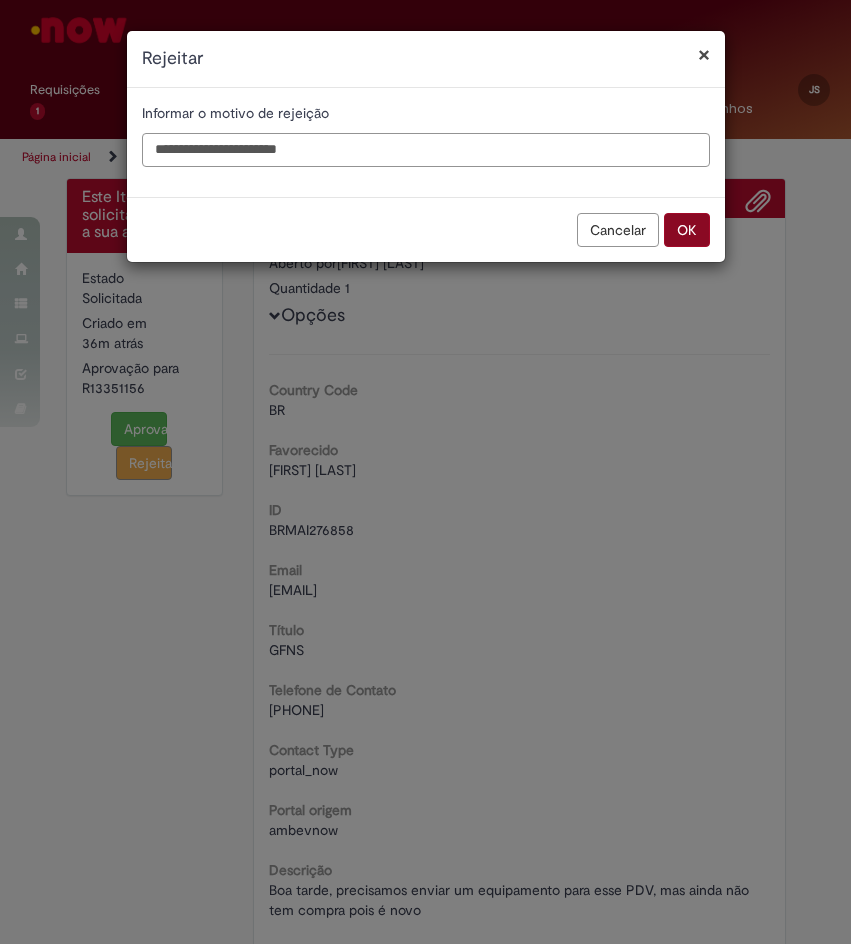 type on "**********" 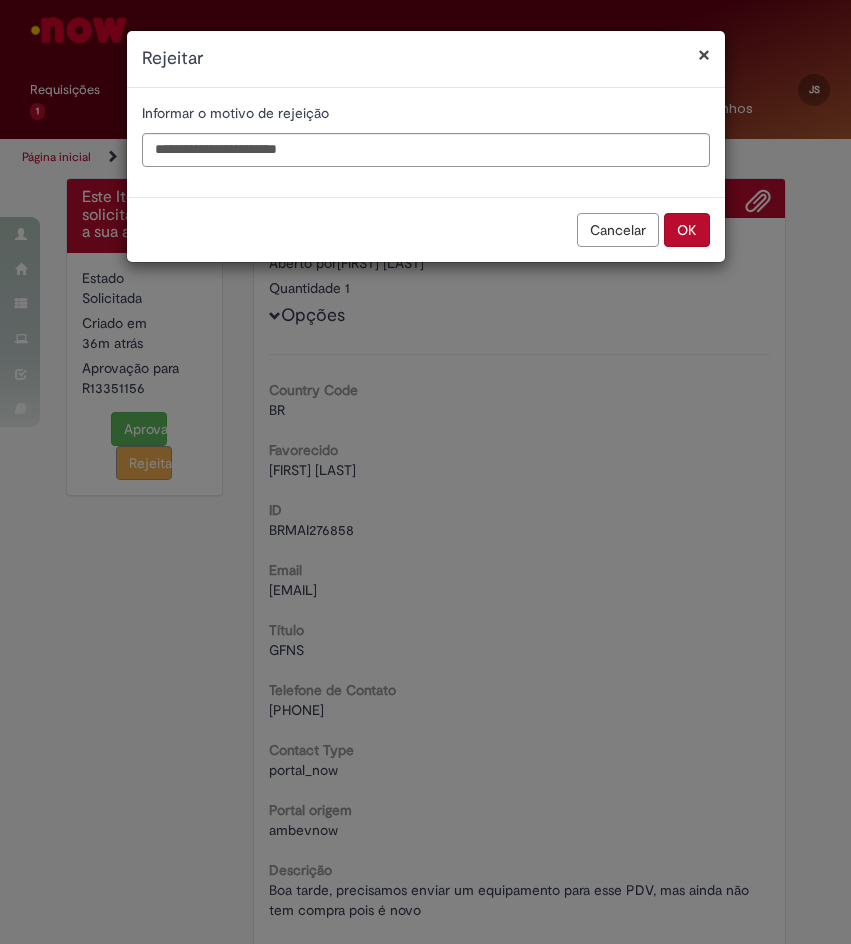 click on "OK" at bounding box center [687, 230] 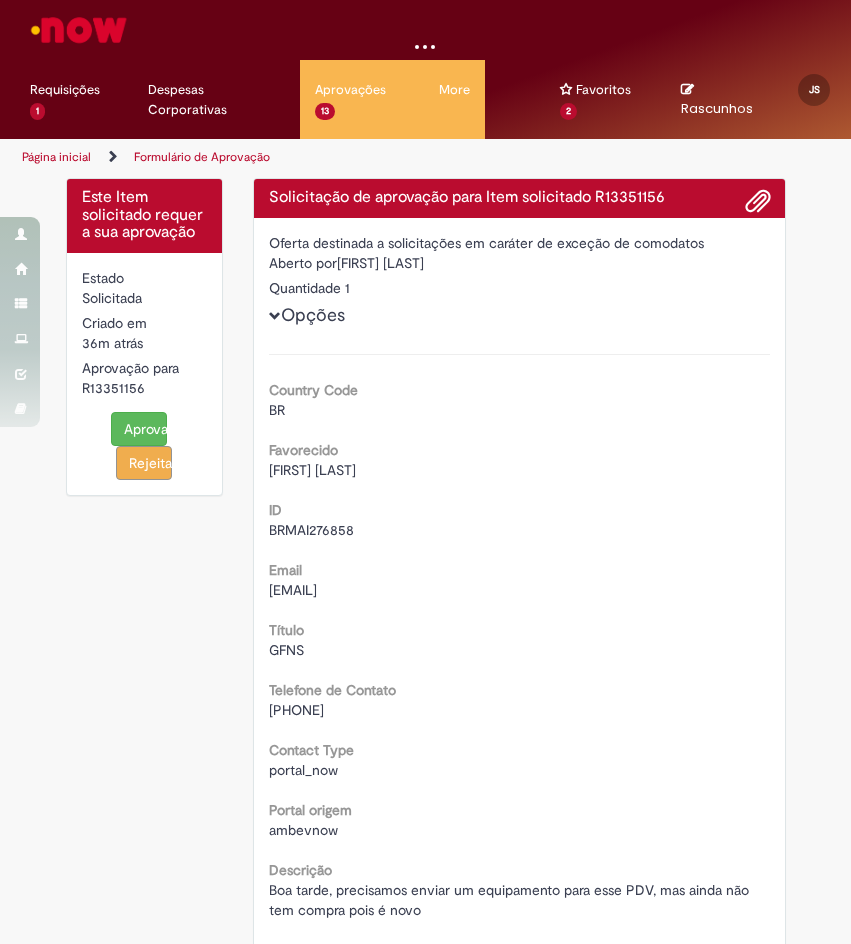 click on "Solicitação de aprovação para Item solicitado R13351156" at bounding box center (519, 198) 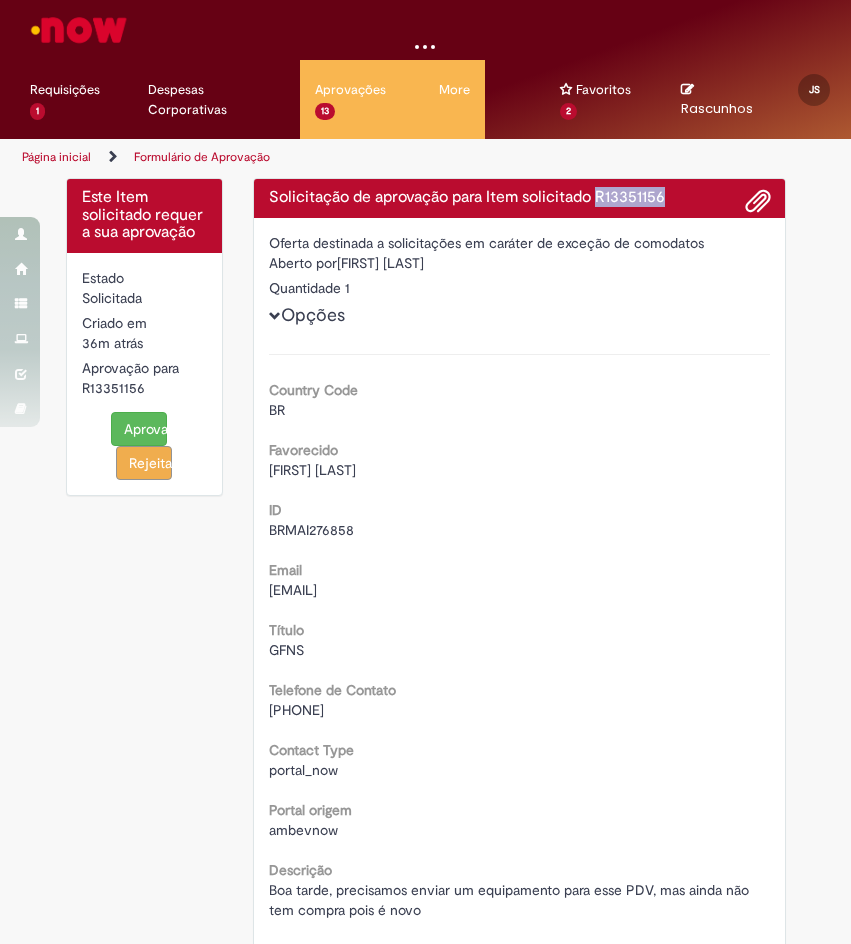 click on "Solicitação de aprovação para Item solicitado R13351156" at bounding box center (519, 198) 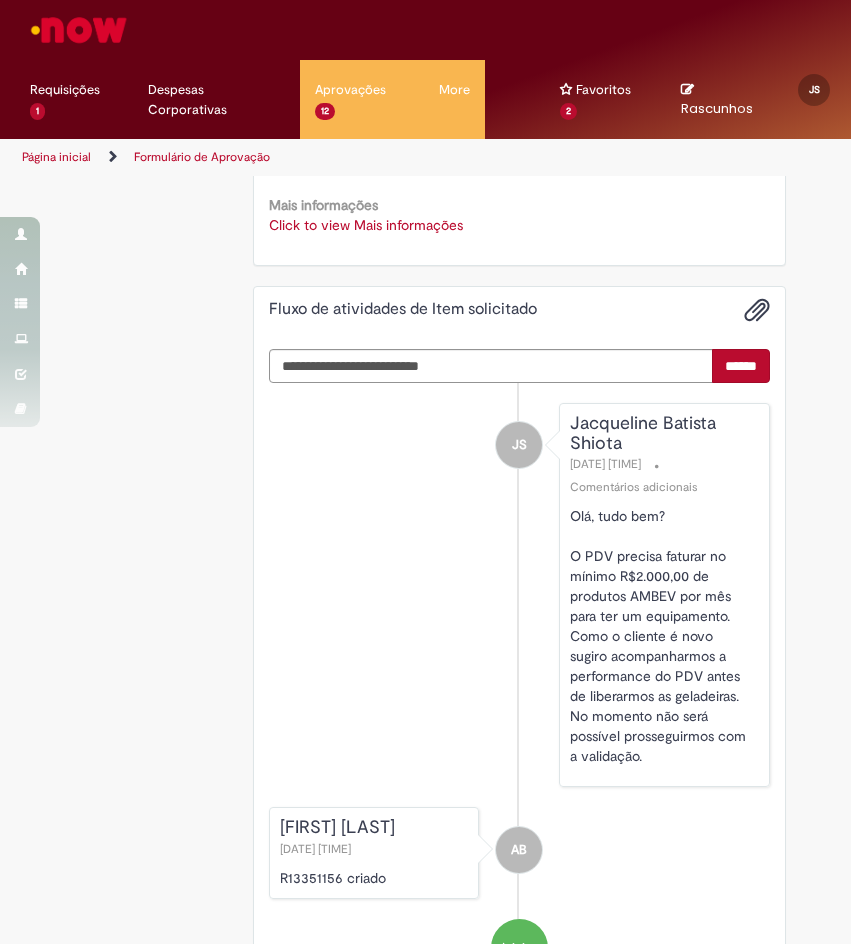 scroll, scrollTop: 800, scrollLeft: 0, axis: vertical 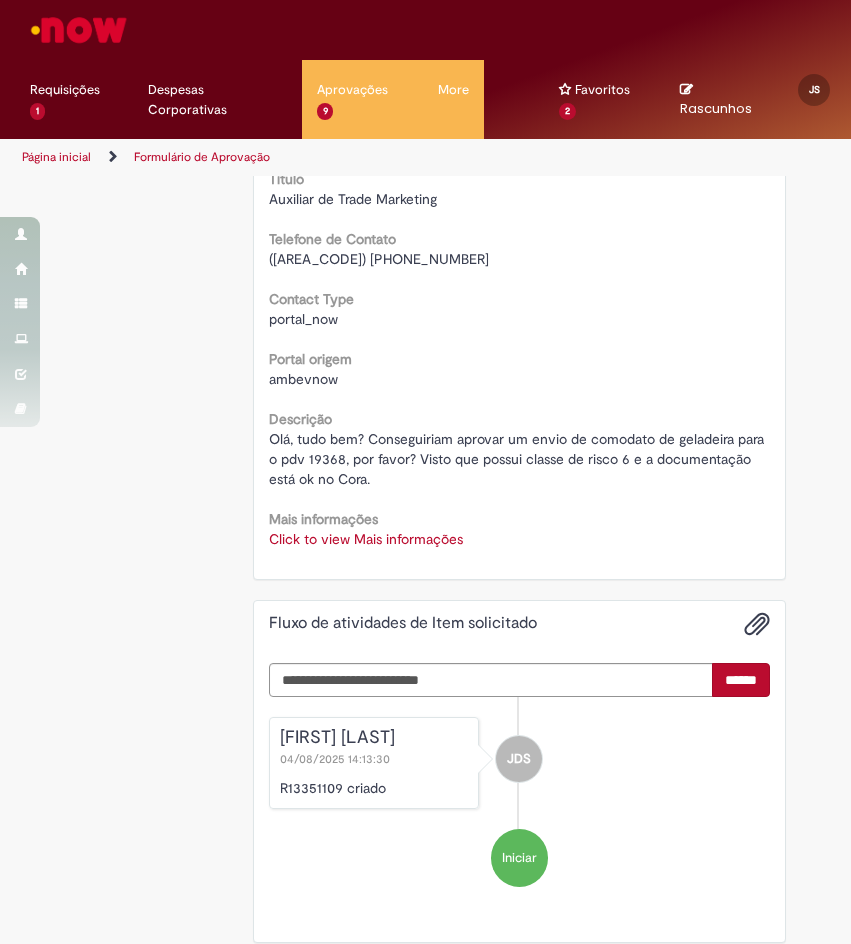 click on "Click to view Mais informações   Click to view Mais informações" at bounding box center (519, 539) 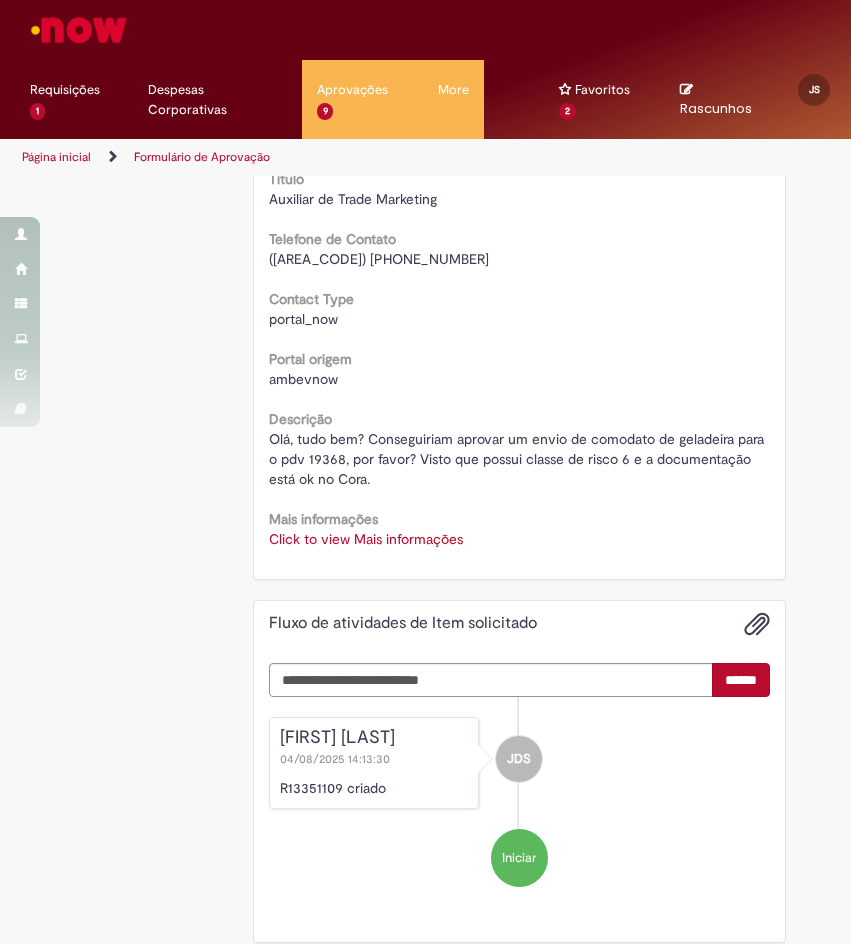 click on "Click to view Mais informações" at bounding box center [366, 539] 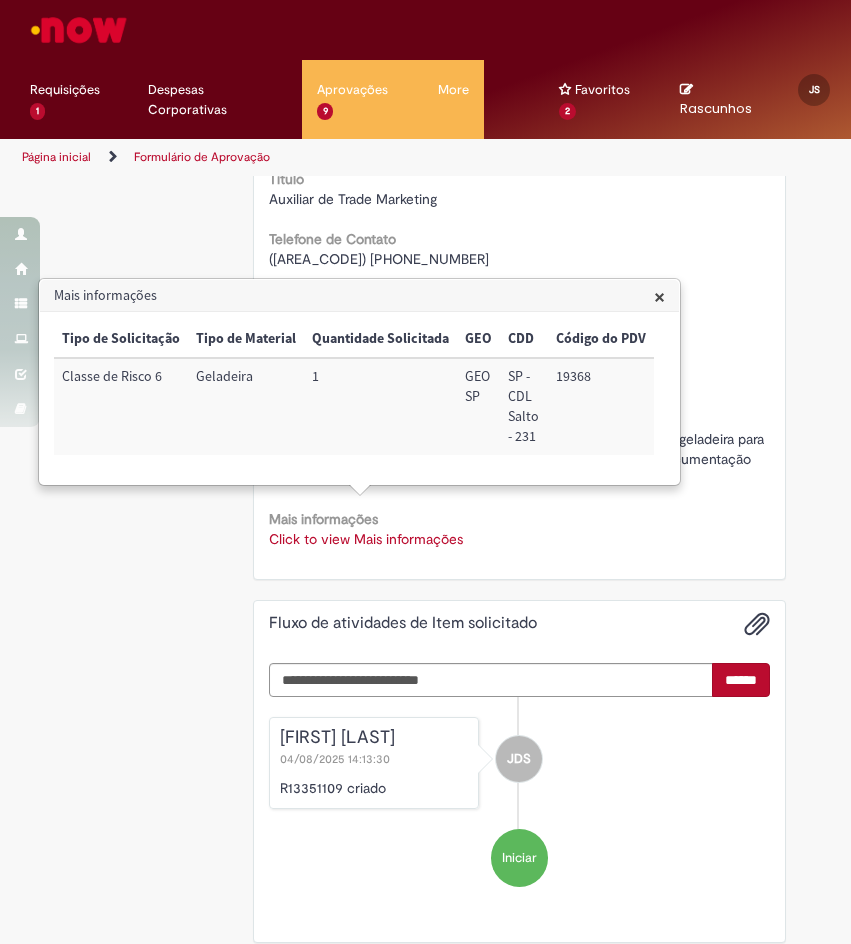 click on "19368" at bounding box center (601, 406) 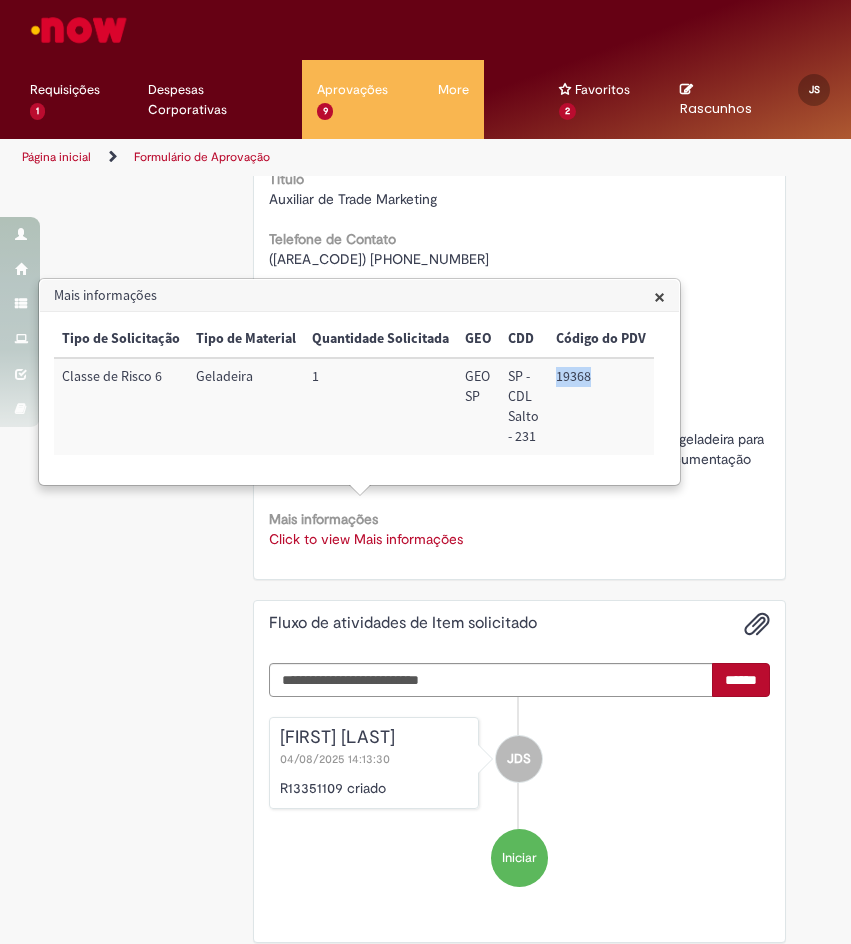 click on "19368" at bounding box center [601, 406] 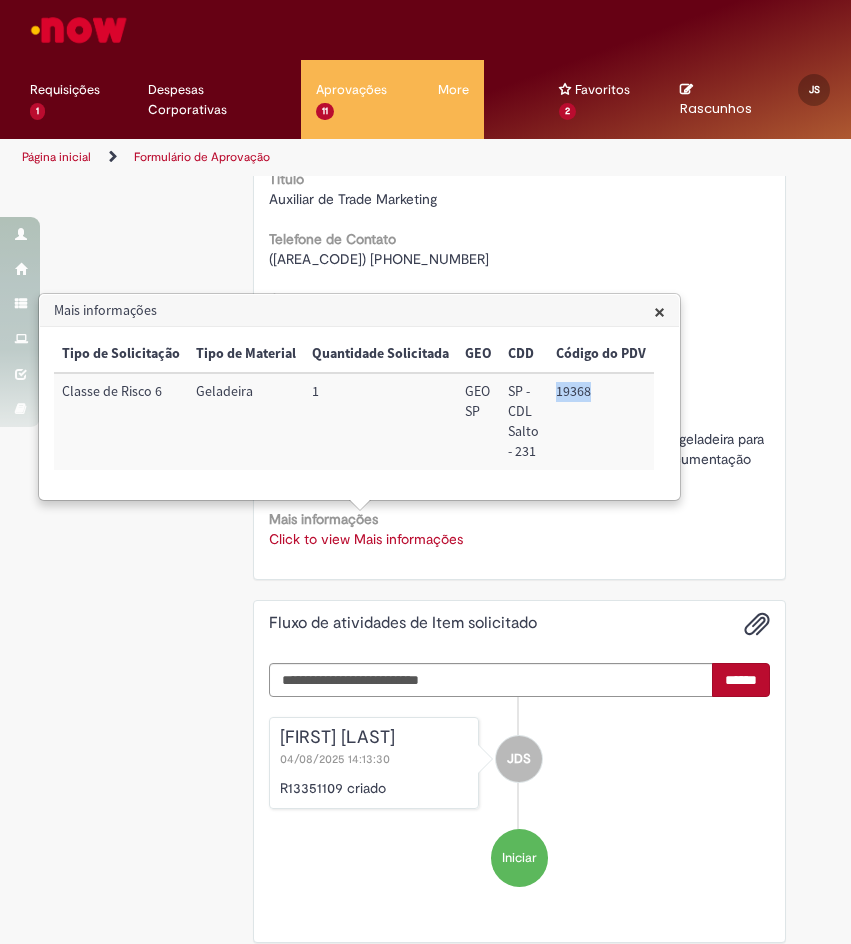 click on "19368" at bounding box center (601, 421) 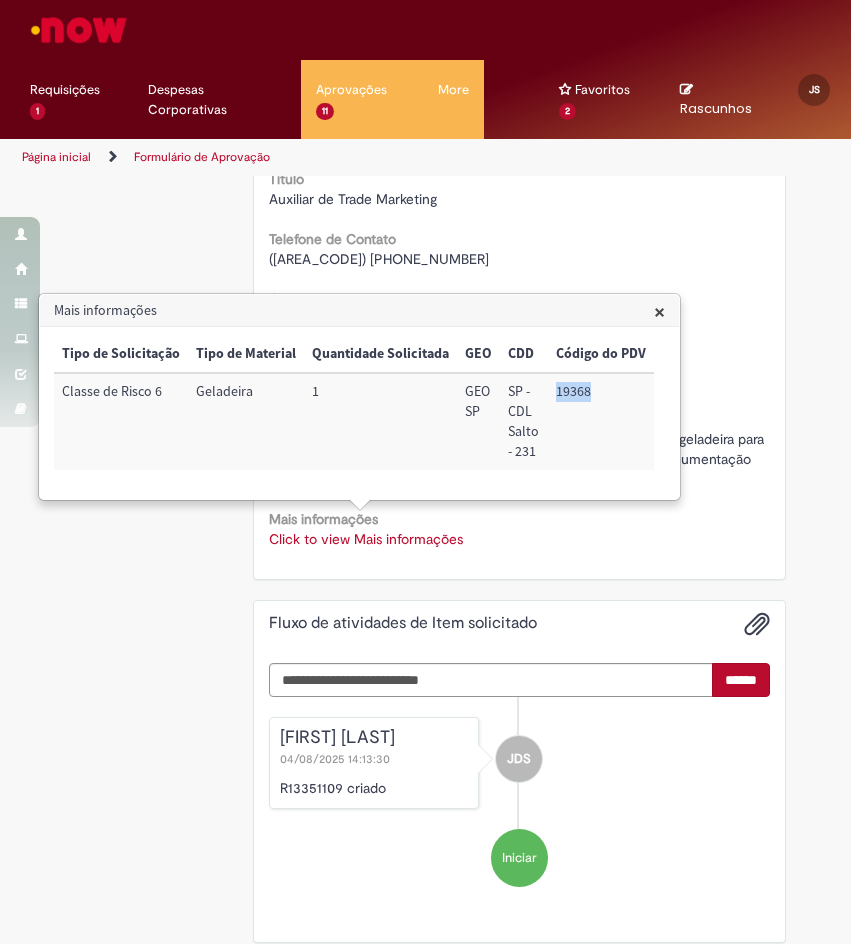 copy on "19368" 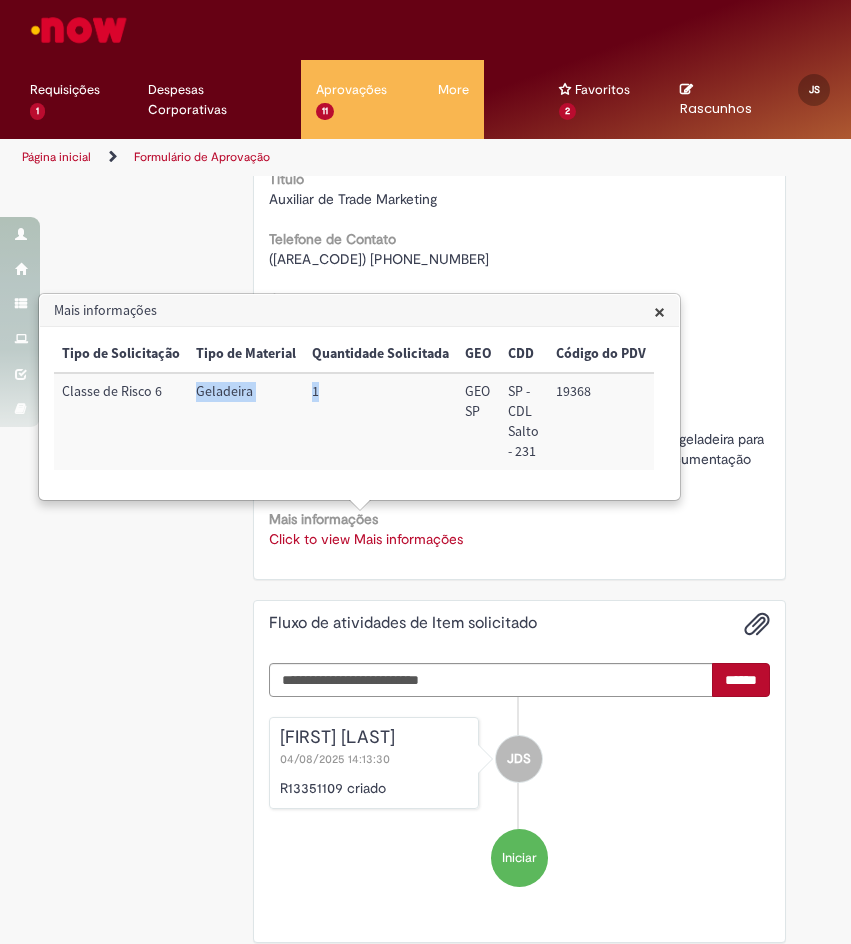 drag, startPoint x: 341, startPoint y: 383, endPoint x: 173, endPoint y: 389, distance: 168.1071 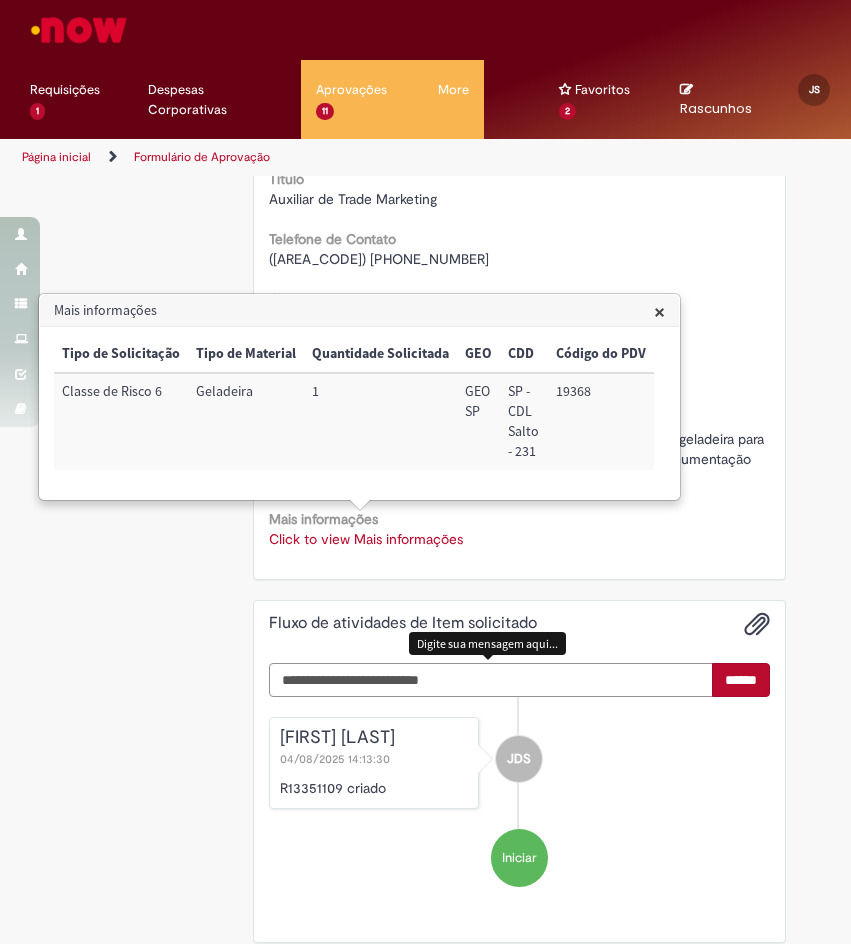 click at bounding box center [491, 680] 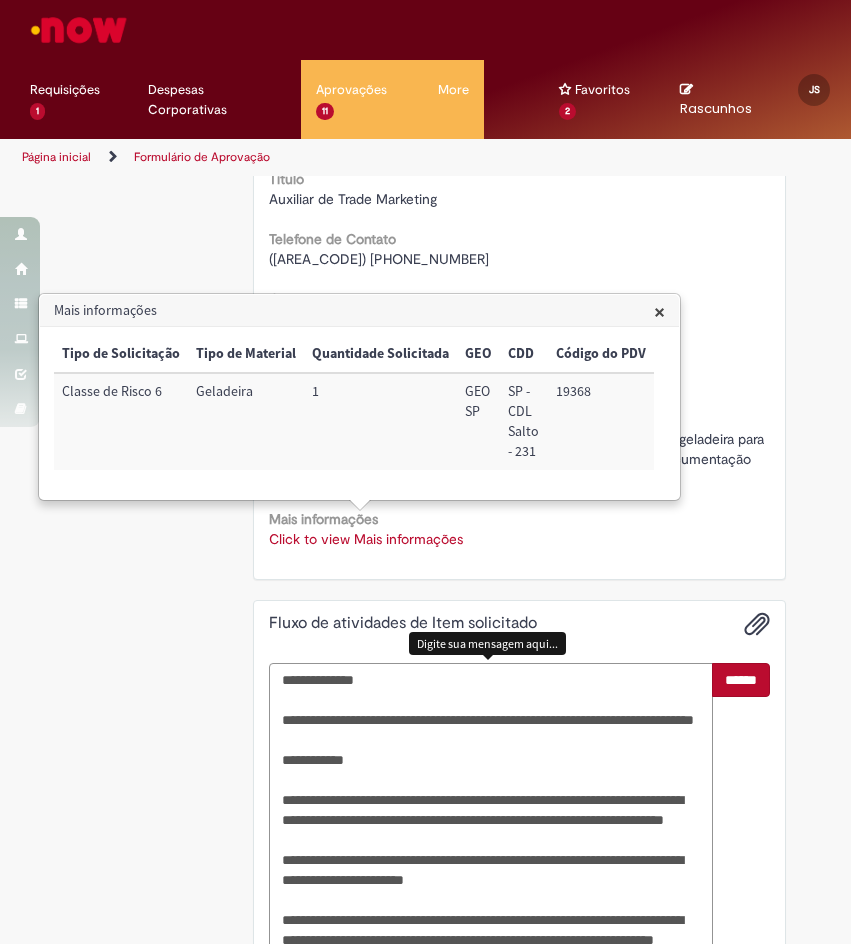 scroll, scrollTop: 798, scrollLeft: 0, axis: vertical 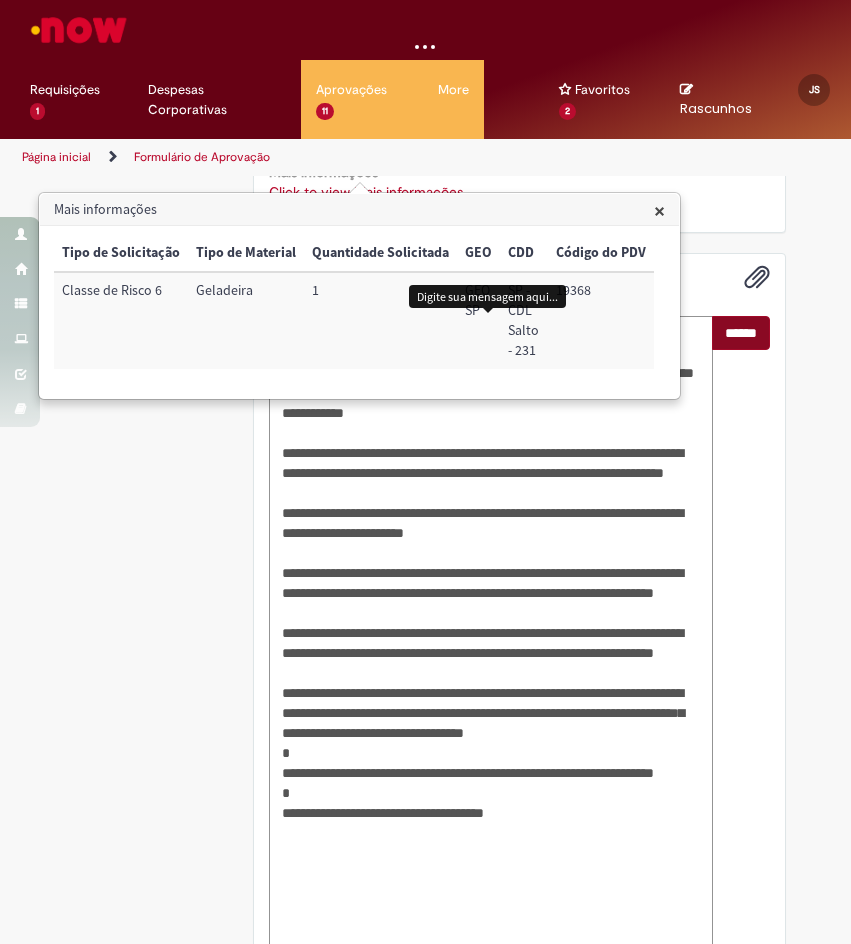 click on "**********" at bounding box center [491, 643] 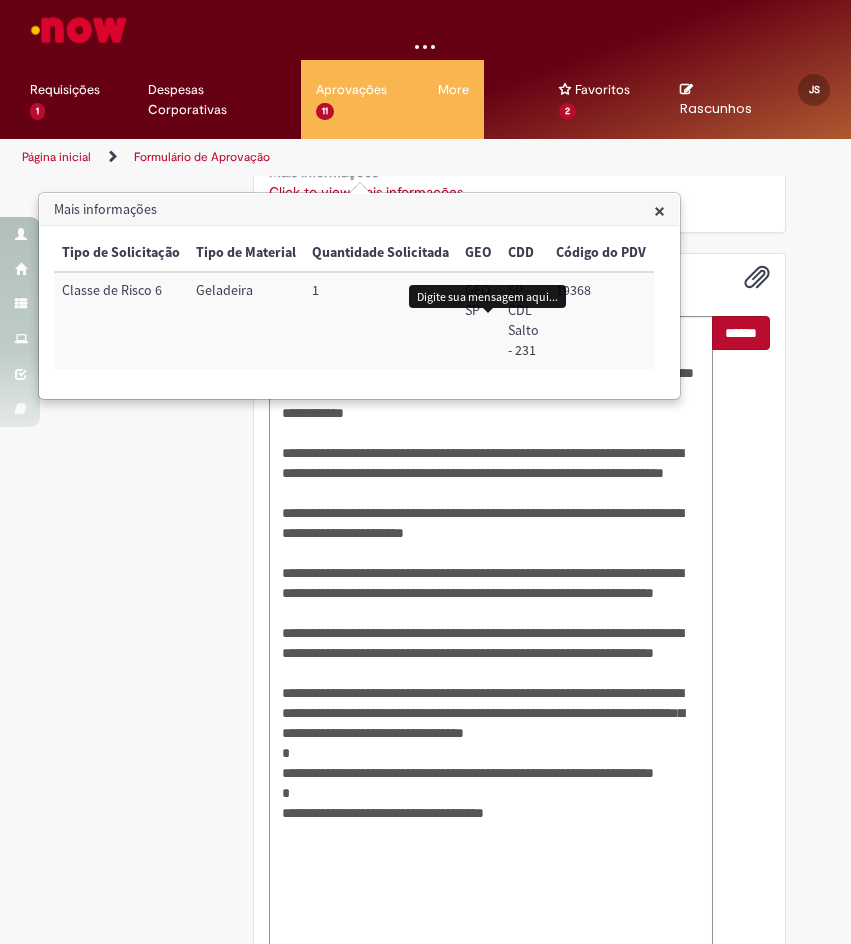 click on "******" at bounding box center (741, 333) 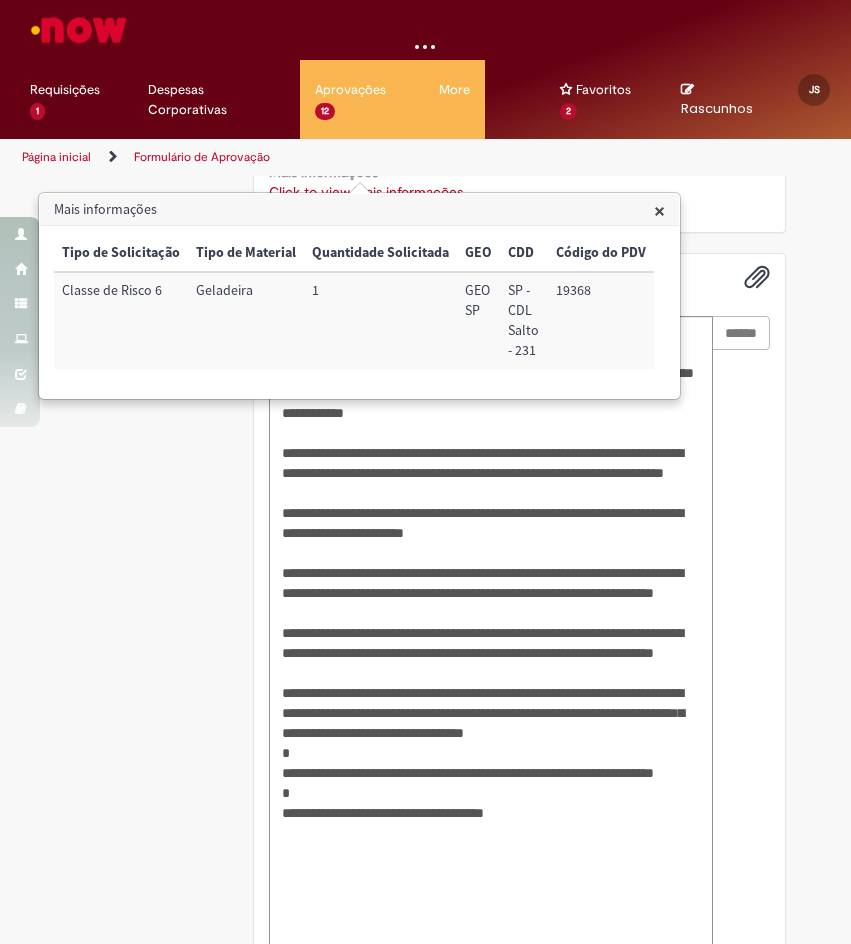click on "×" at bounding box center [659, 210] 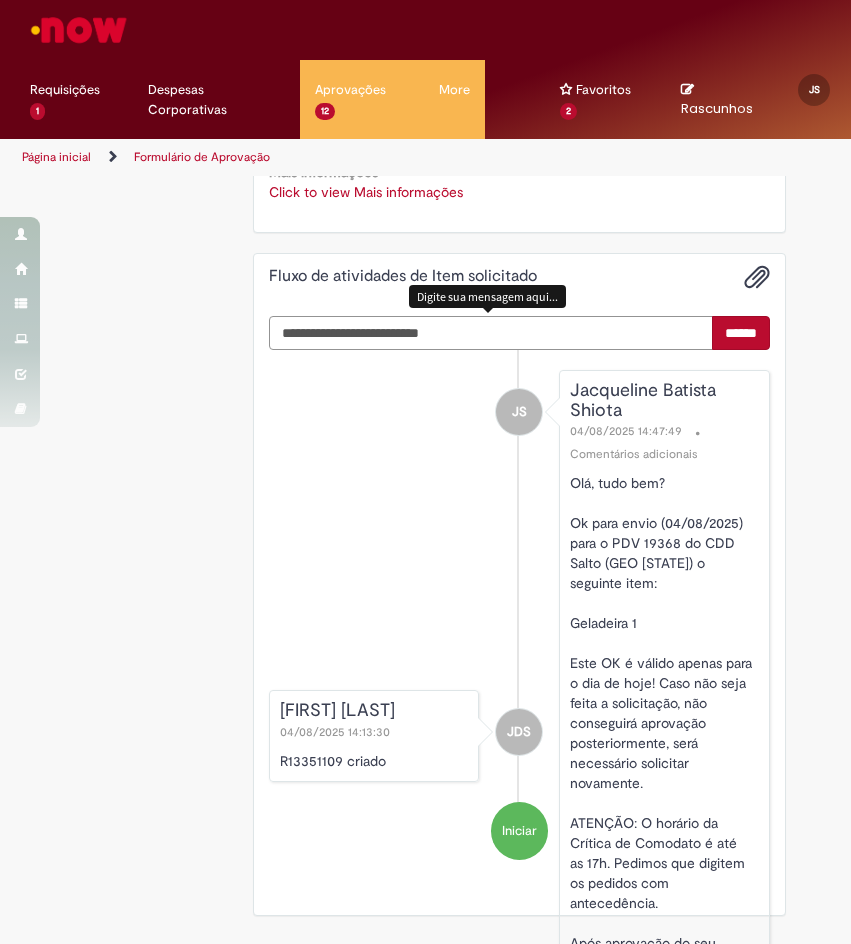scroll, scrollTop: 451, scrollLeft: 0, axis: vertical 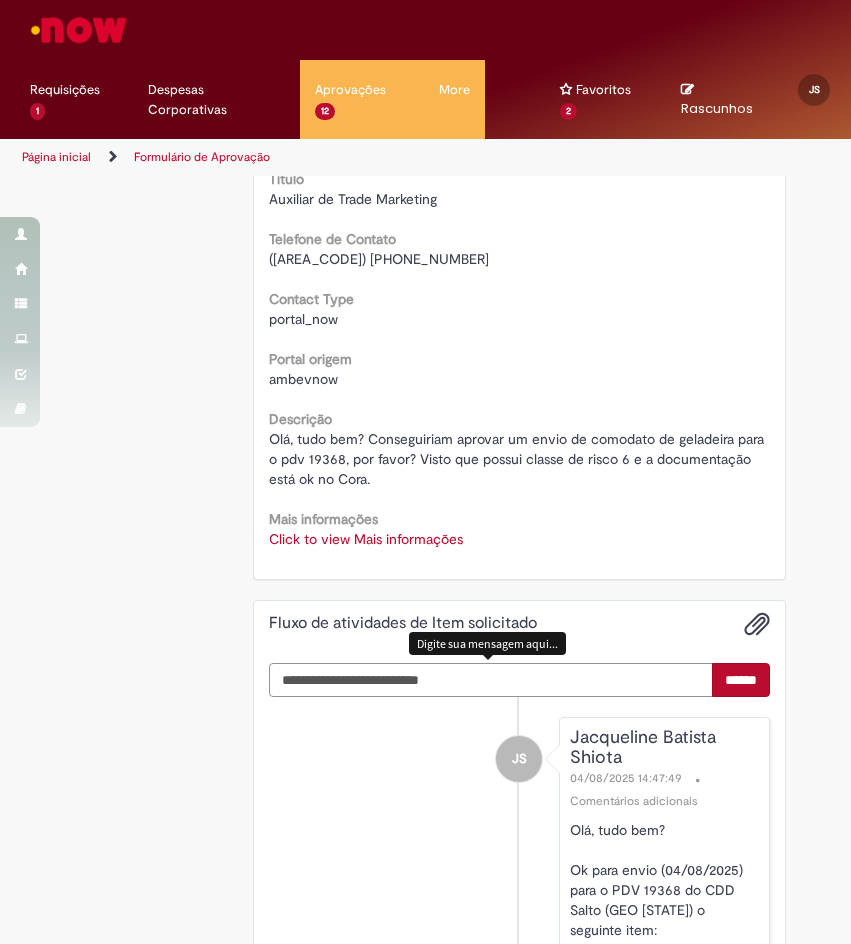 click at bounding box center [491, 680] 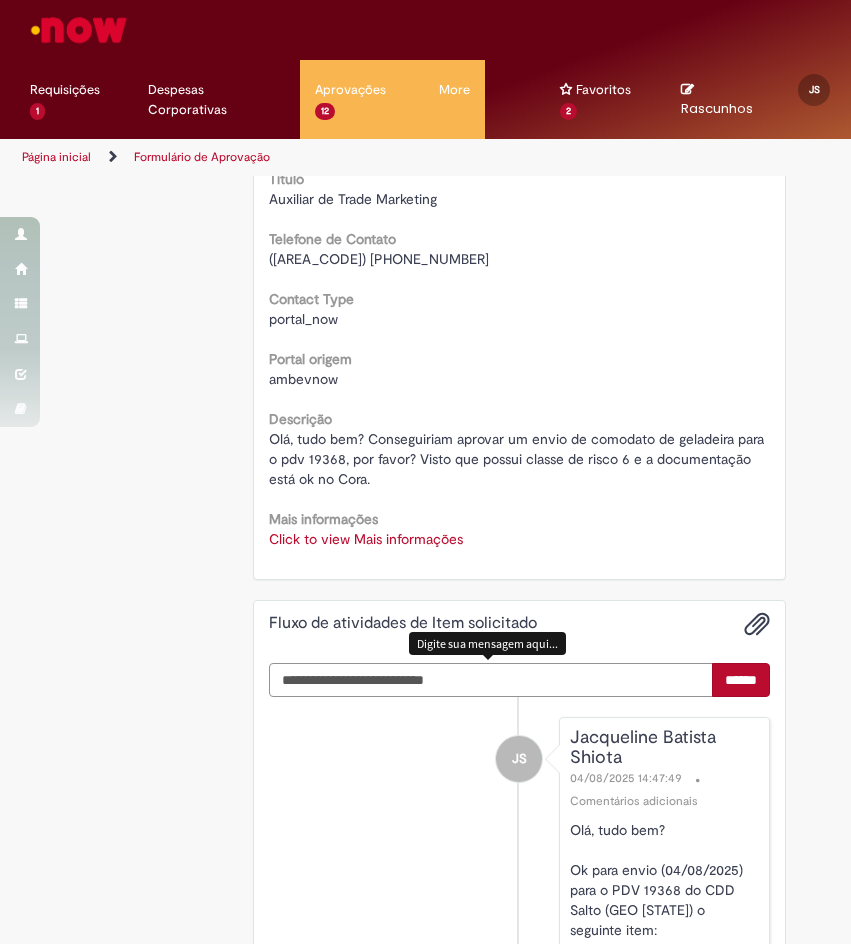 type on "**********" 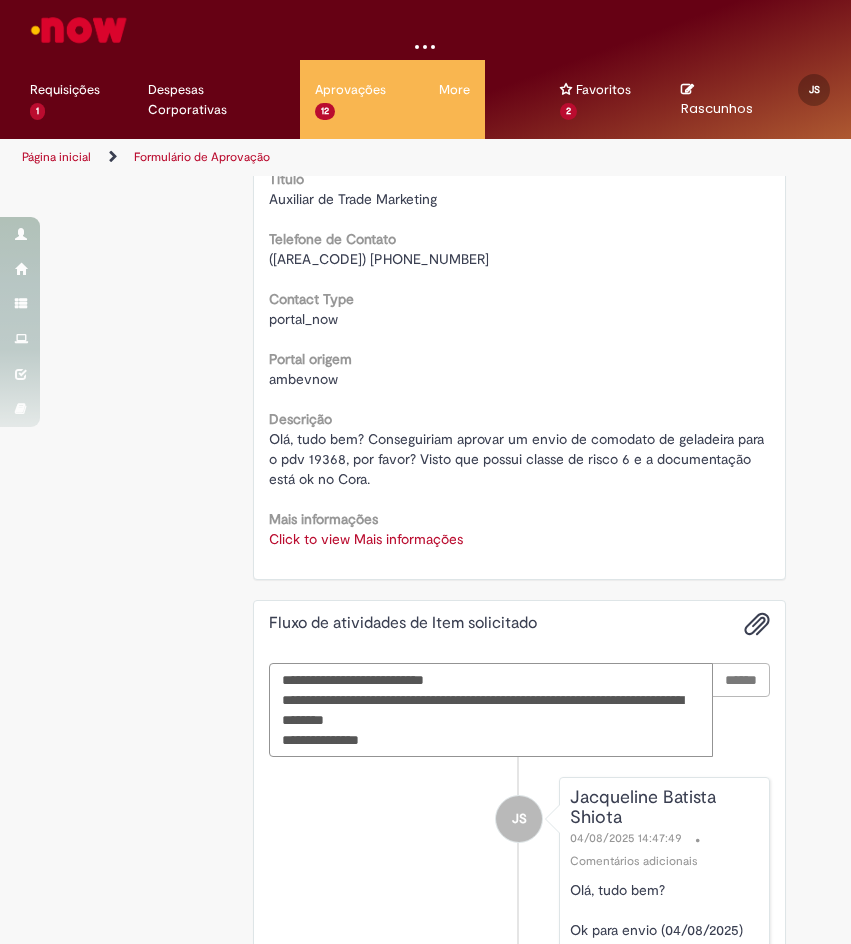 type 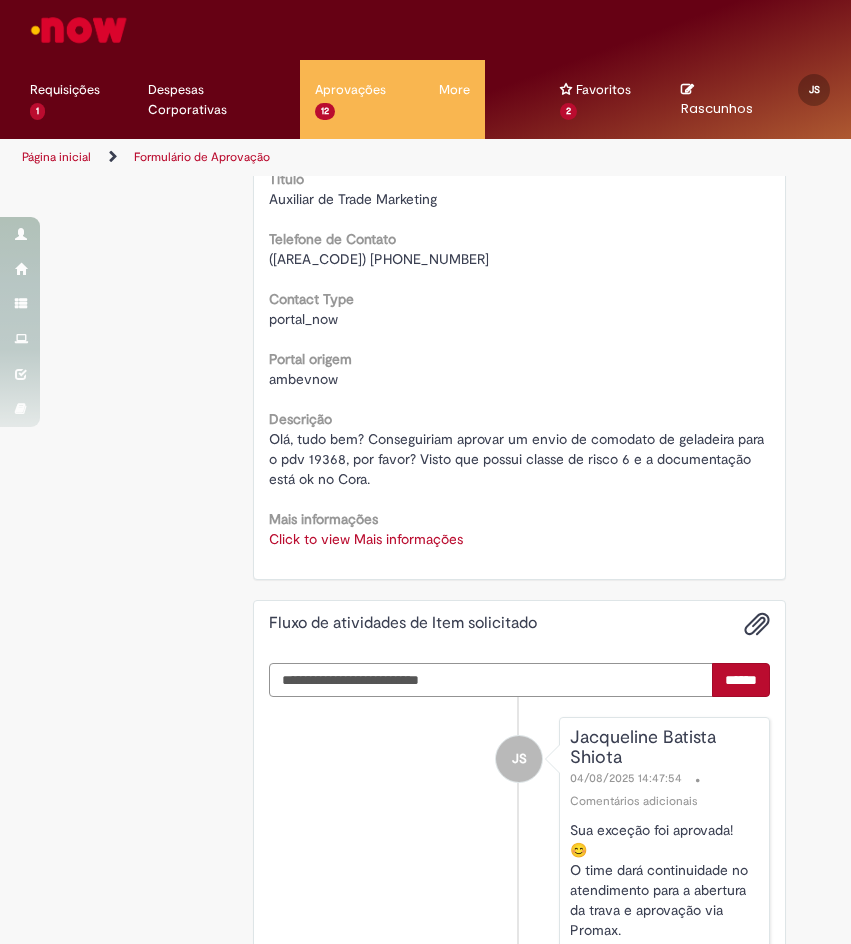 scroll, scrollTop: 0, scrollLeft: 0, axis: both 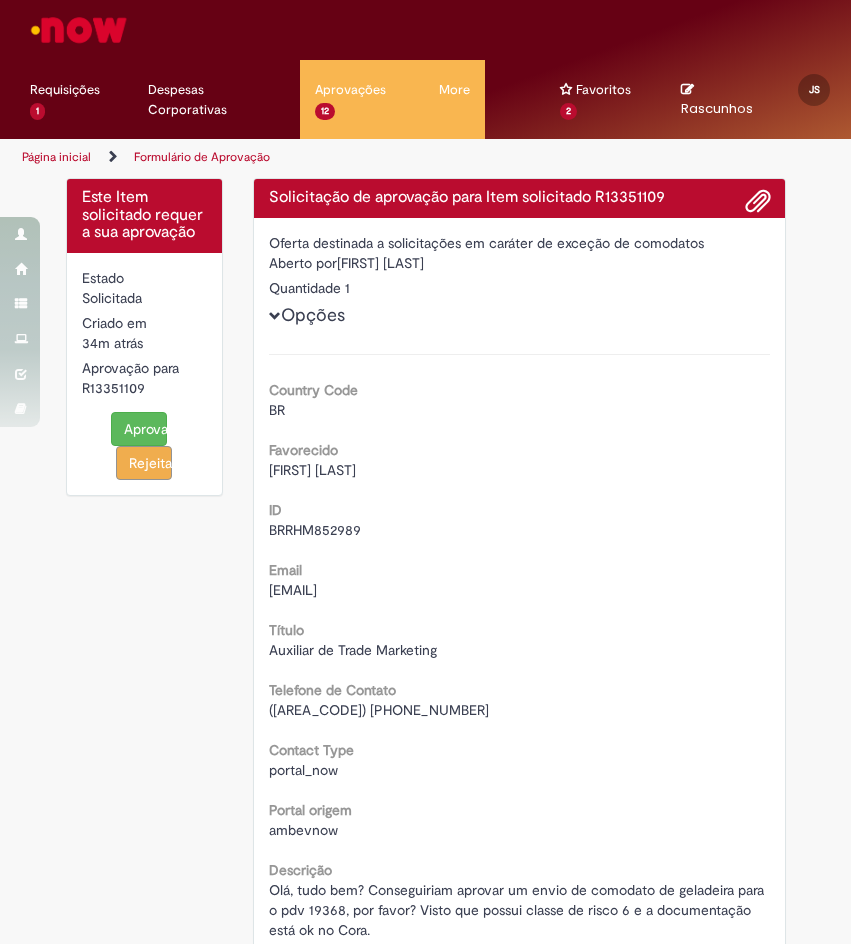 click on "Aprovar" at bounding box center [139, 429] 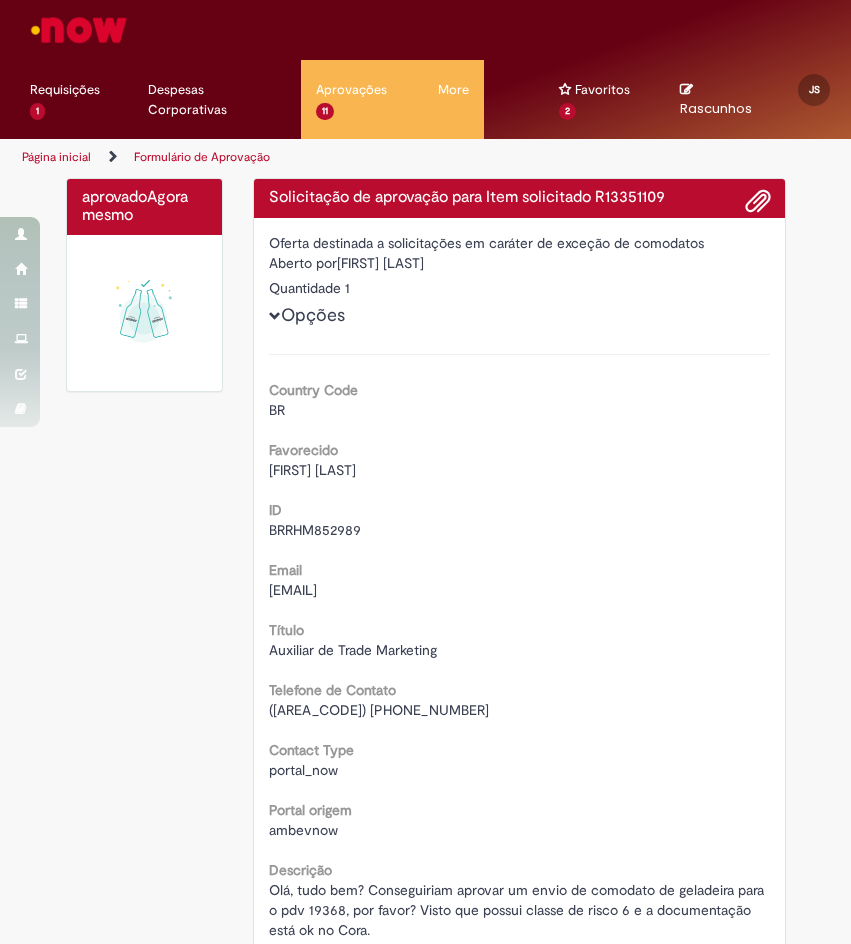 click on "ID
BRRHM852989" at bounding box center [519, 517] 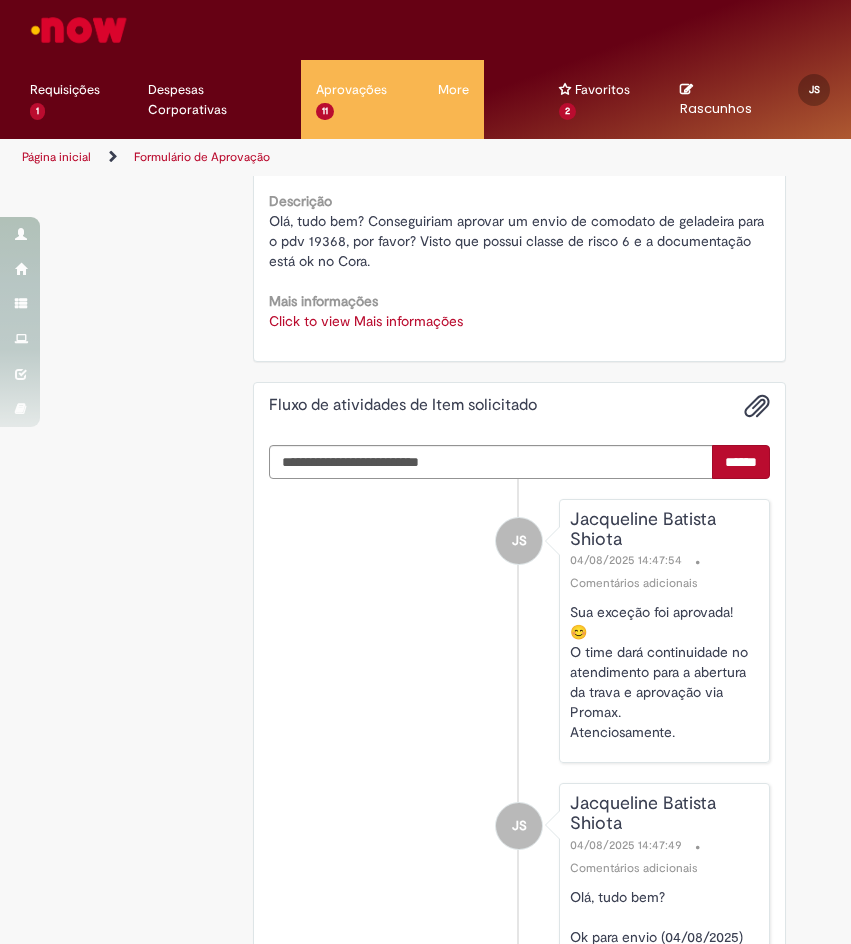 scroll, scrollTop: 500, scrollLeft: 0, axis: vertical 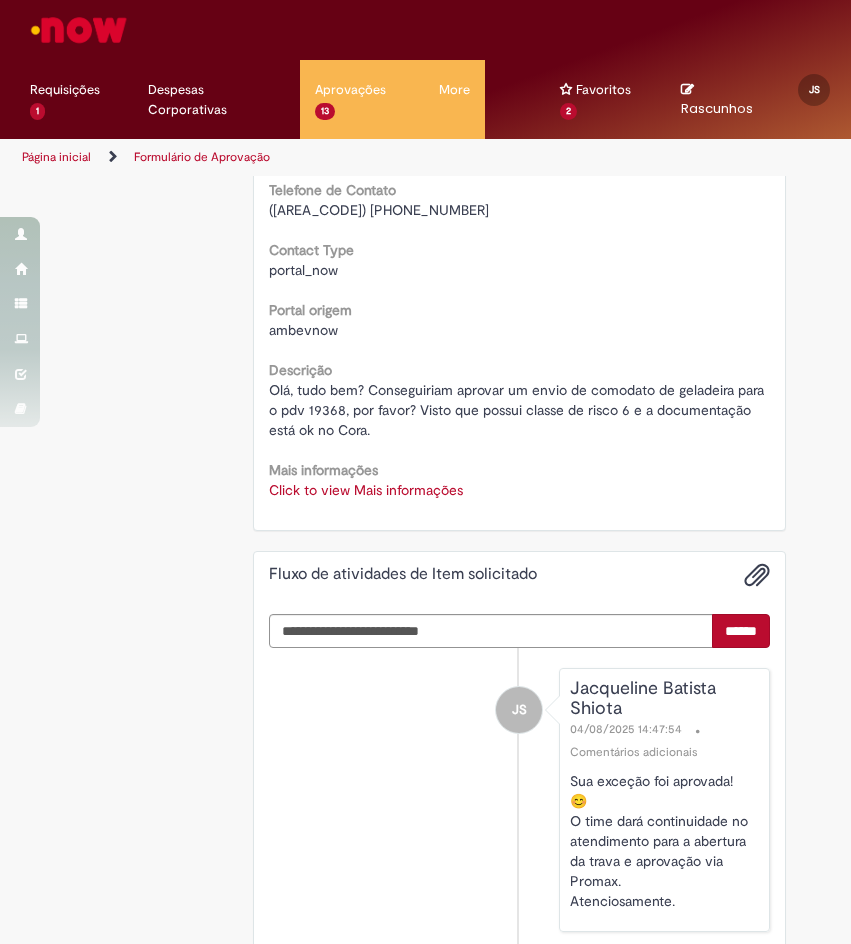click on "JS
[FIRST] [LAST]
04/08/2025 14:47:54         Comentários adicionais
Sua exceção foi aprovada! 😊 O time dará continuidade no atendimento para a abertura da trava e aprovação via Promax. Atenciosamente." at bounding box center (519, 800) 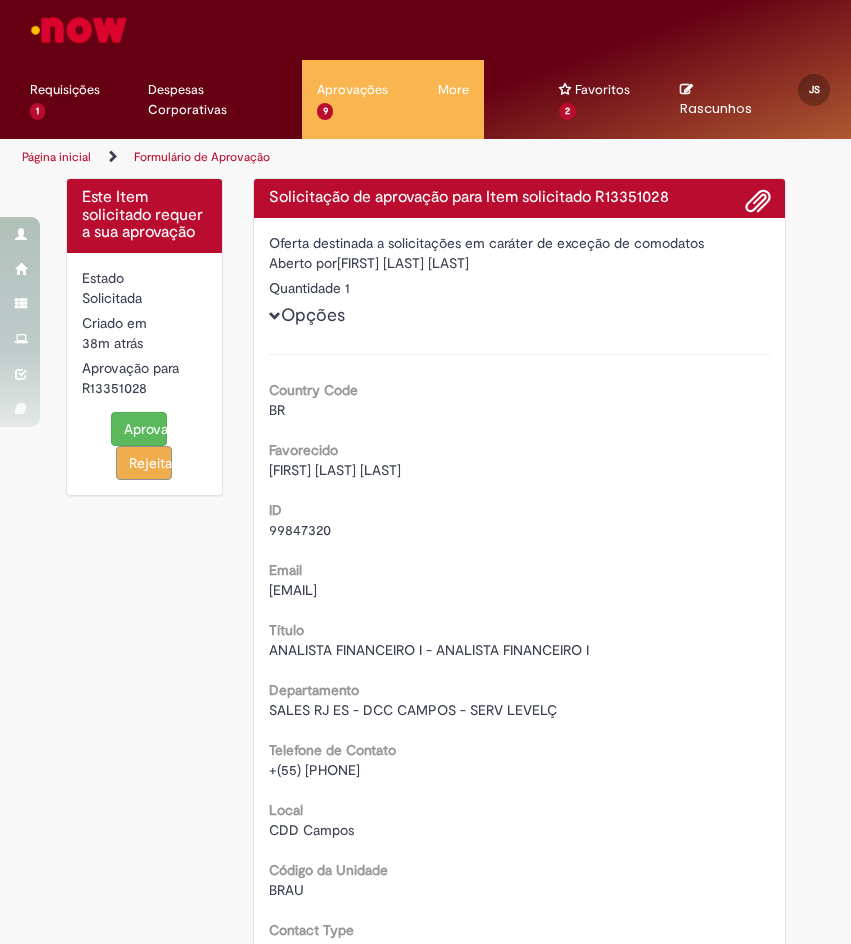 scroll, scrollTop: 0, scrollLeft: 0, axis: both 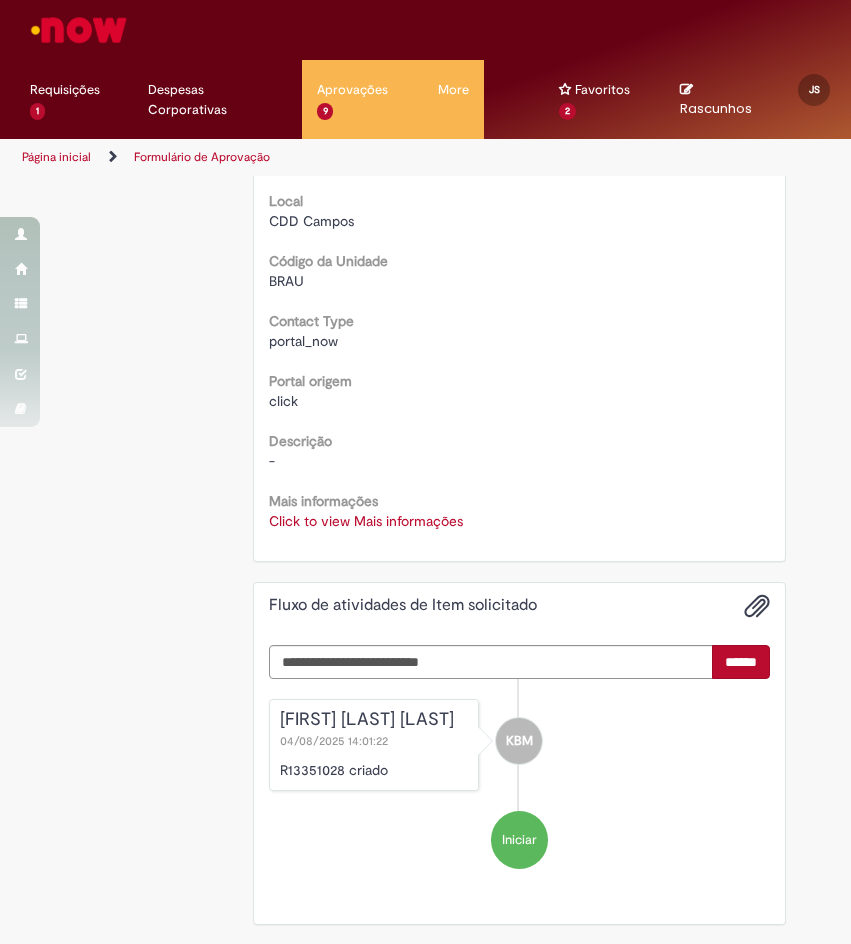 click on "Click to view Mais informações" at bounding box center [366, 521] 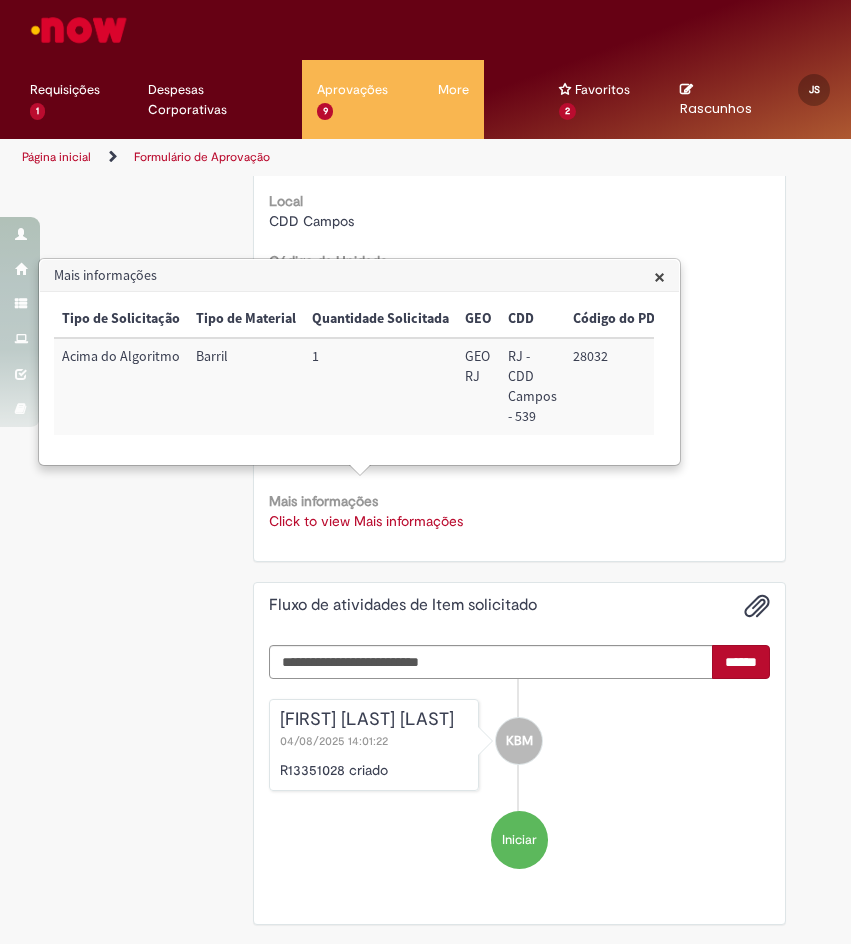 click on "28032" at bounding box center (618, 386) 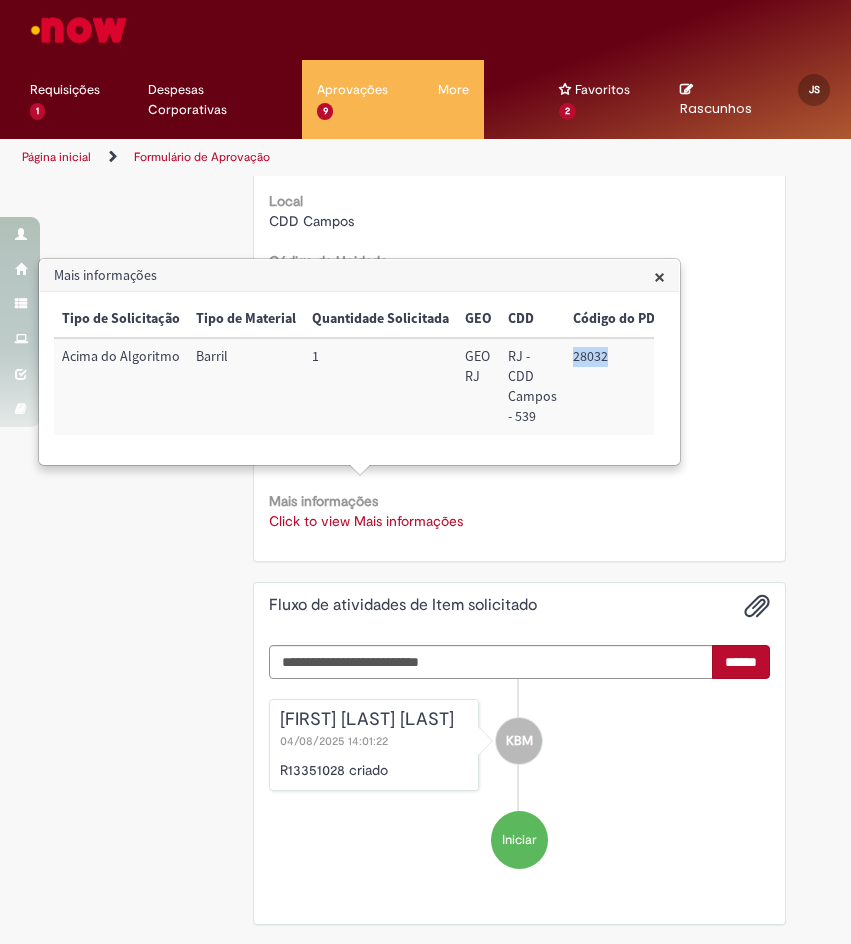 click on "28032" at bounding box center (618, 386) 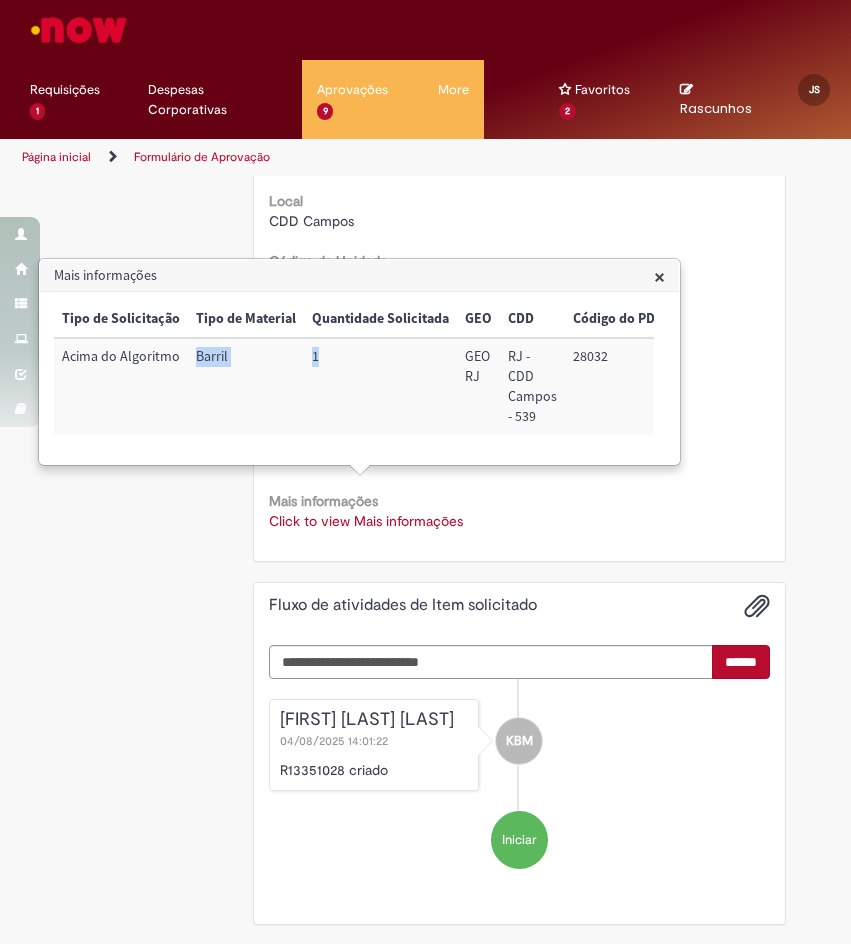 drag, startPoint x: 243, startPoint y: 369, endPoint x: 190, endPoint y: 373, distance: 53.15073 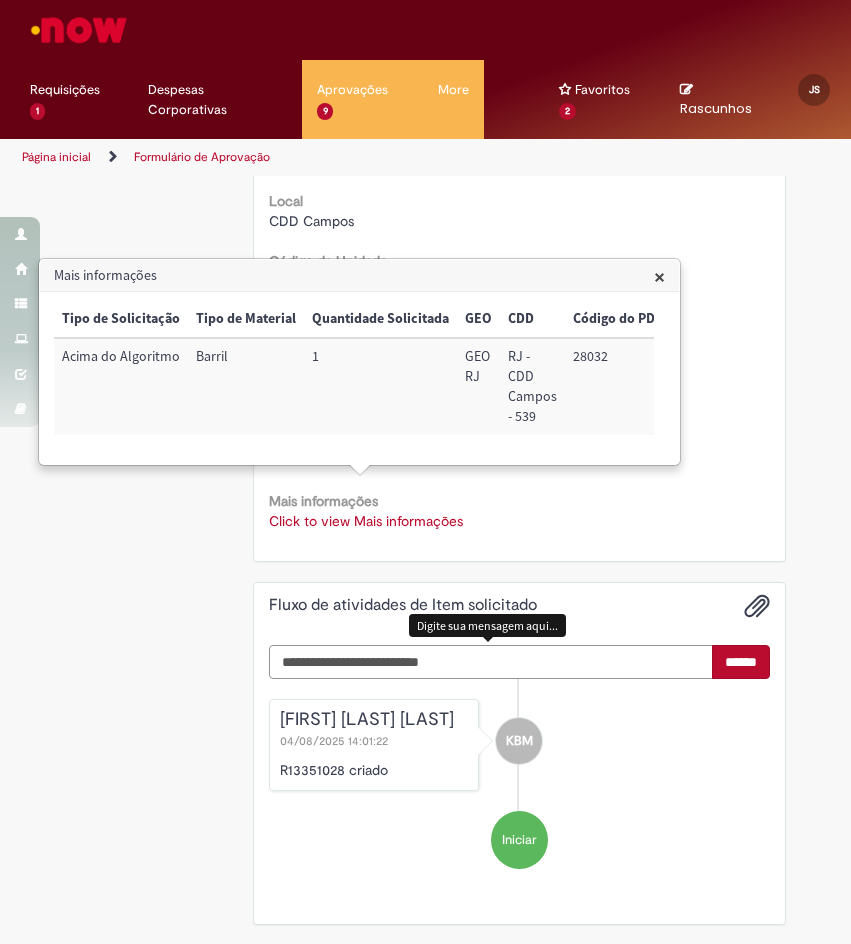 click at bounding box center (491, 662) 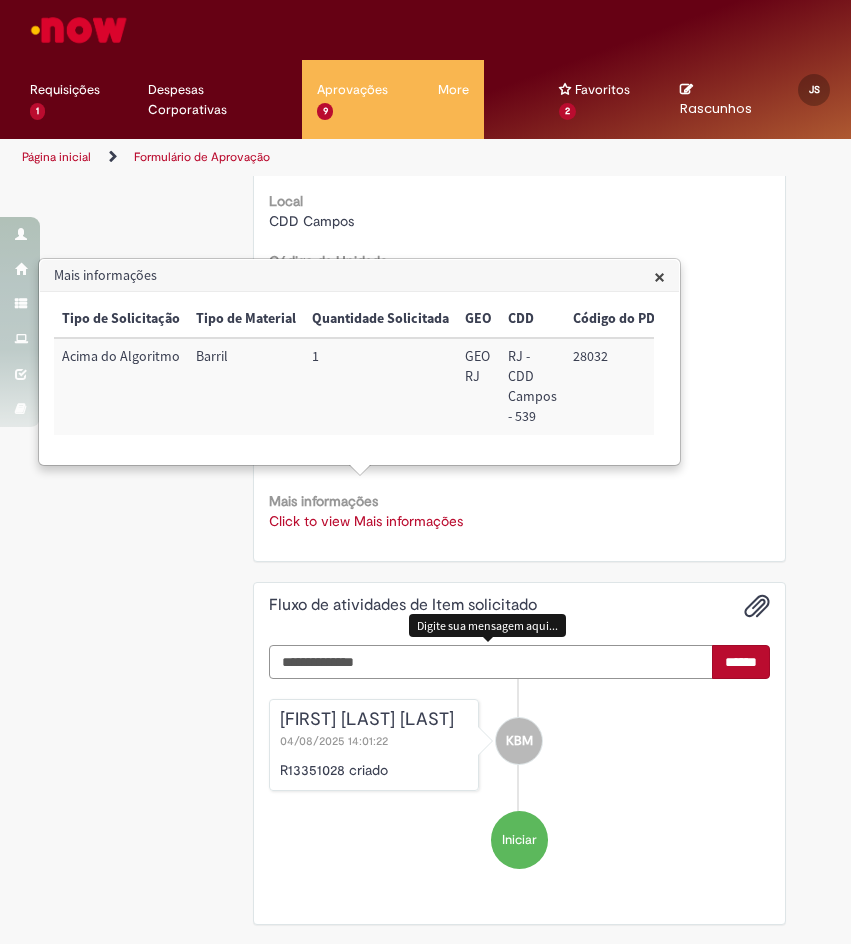 scroll, scrollTop: 938, scrollLeft: 0, axis: vertical 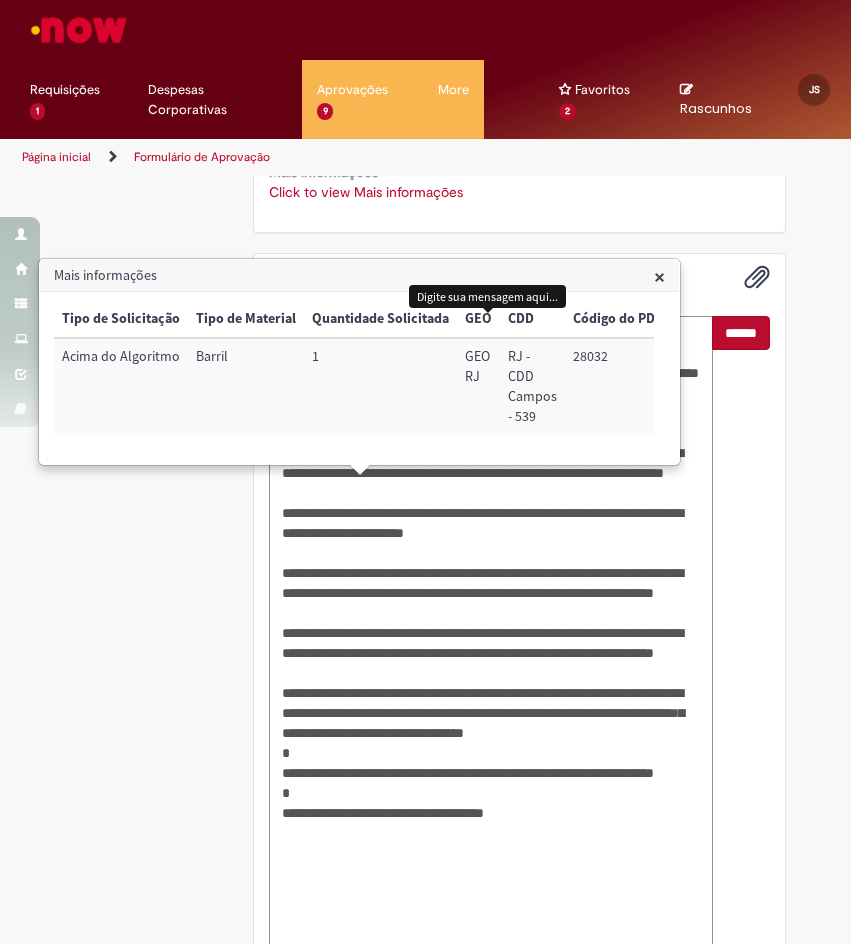 type on "**********" 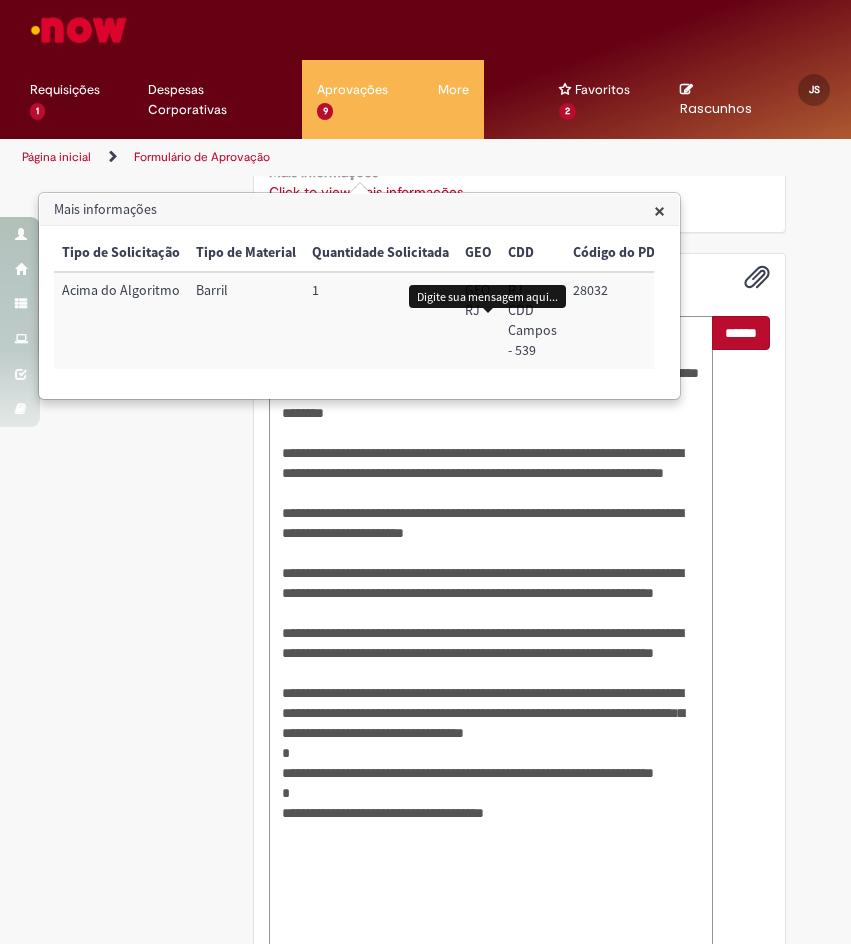 drag, startPoint x: 625, startPoint y: 515, endPoint x: 696, endPoint y: 372, distance: 159.65588 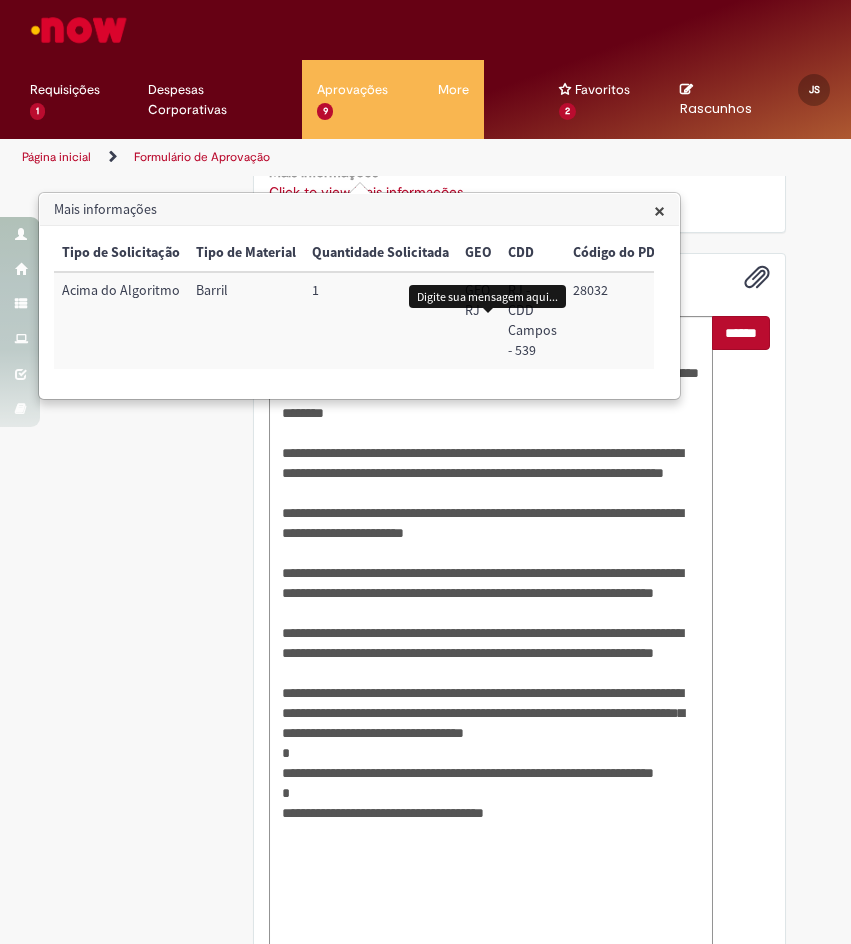 click on "******" at bounding box center [741, 643] 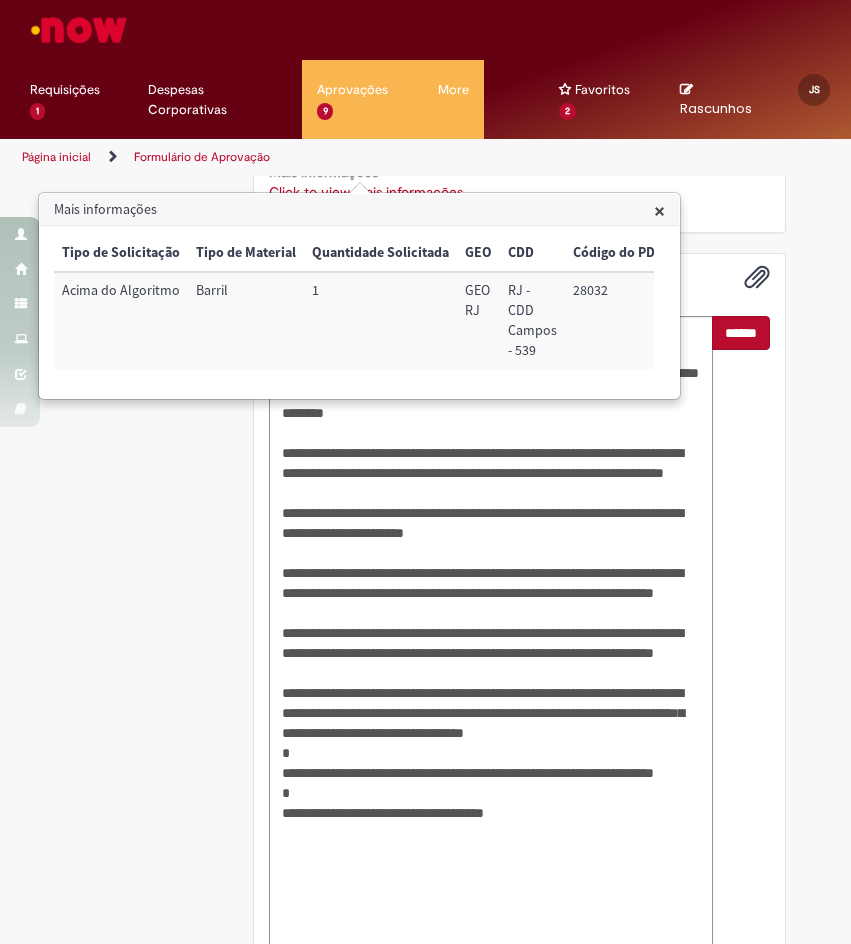click on "******" at bounding box center (741, 333) 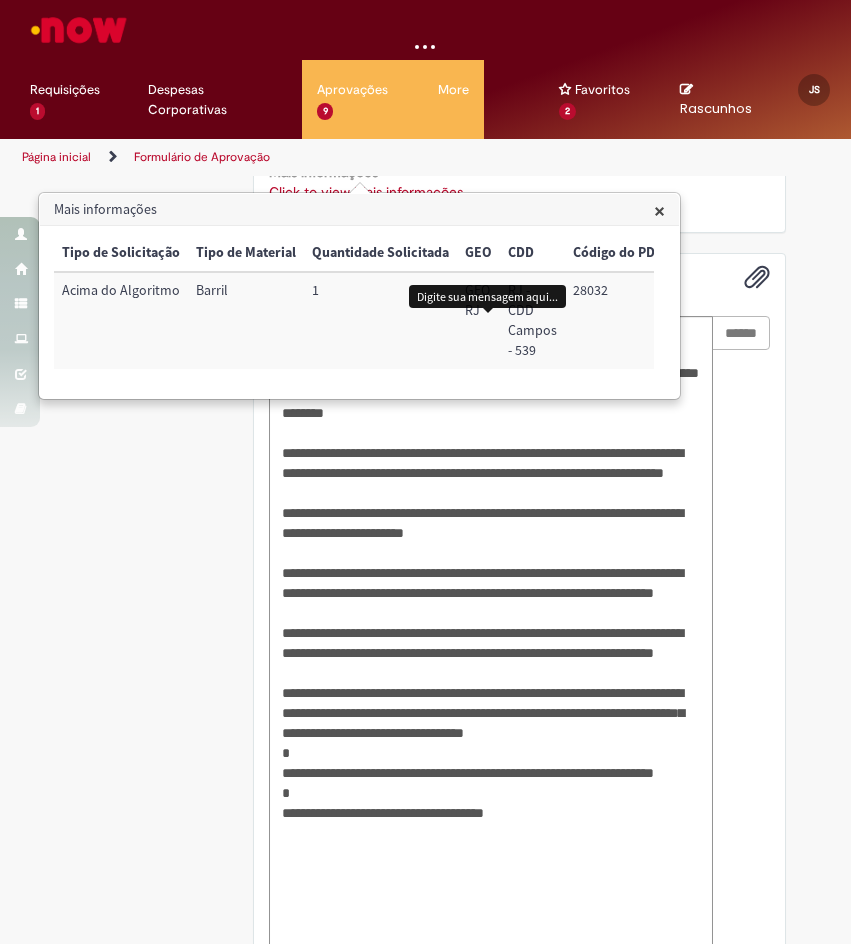 click on "×" at bounding box center (659, 210) 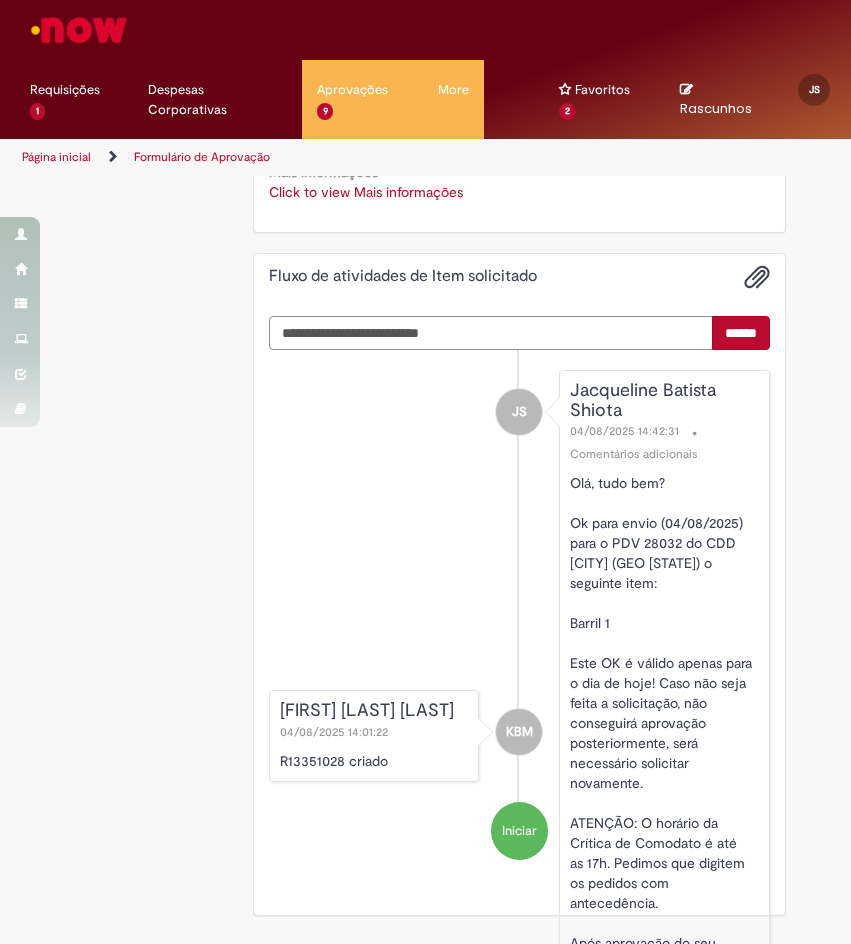 scroll, scrollTop: 611, scrollLeft: 0, axis: vertical 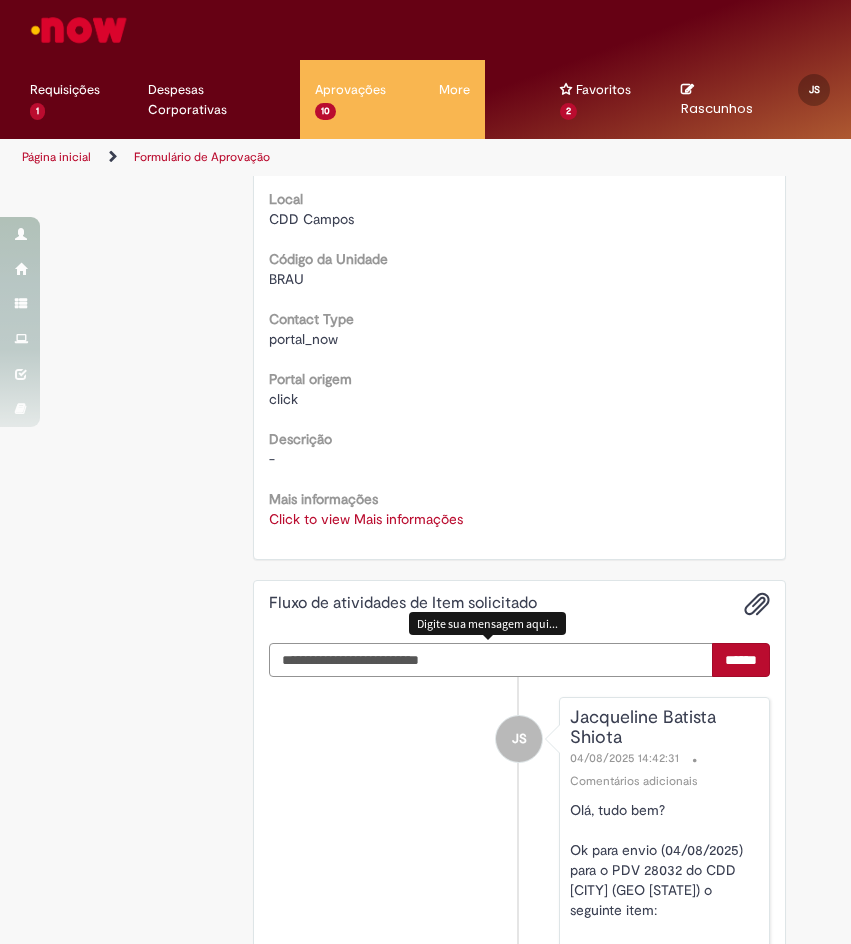 click at bounding box center (491, 660) 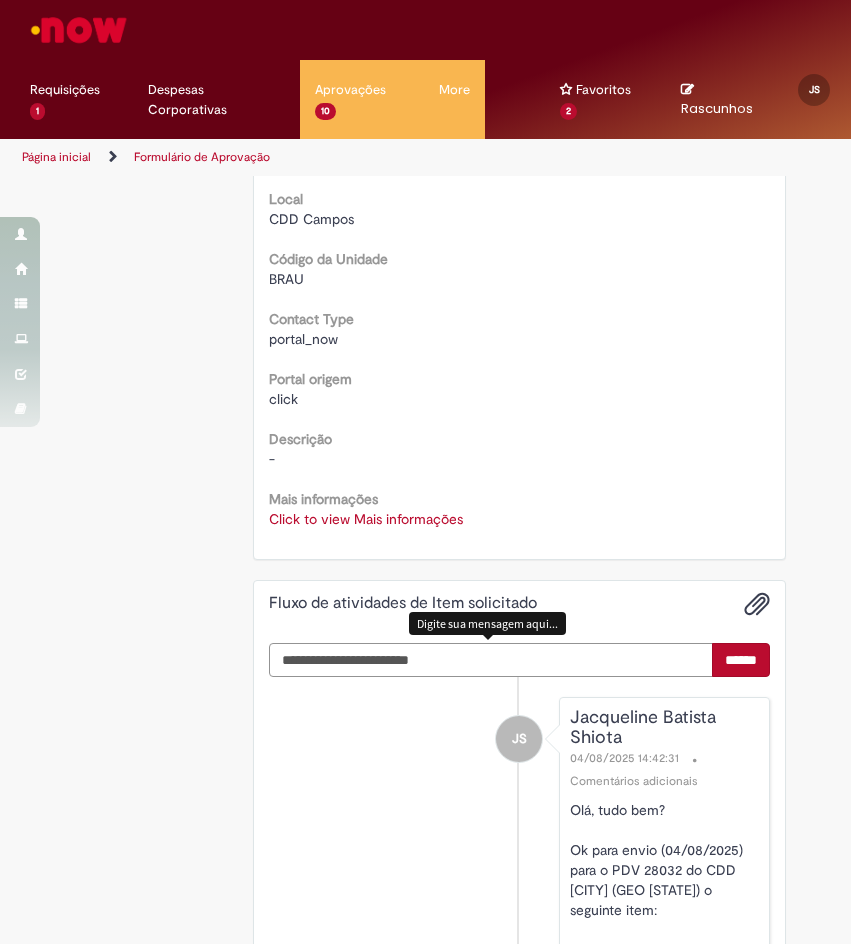 type on "**********" 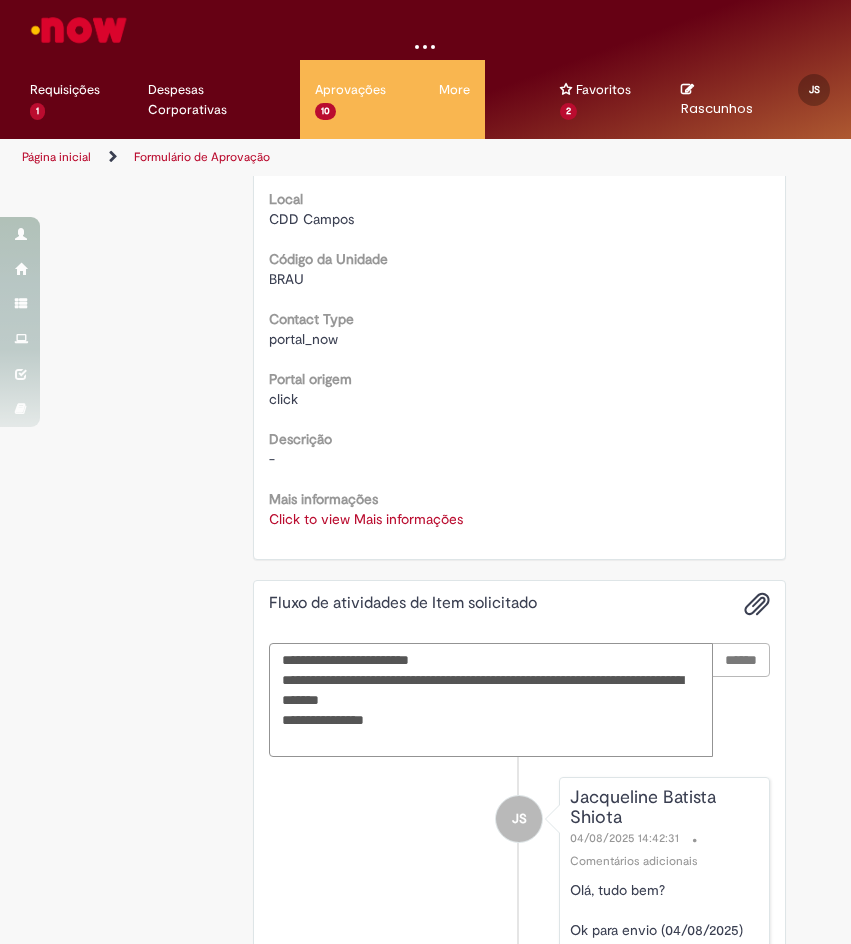 type 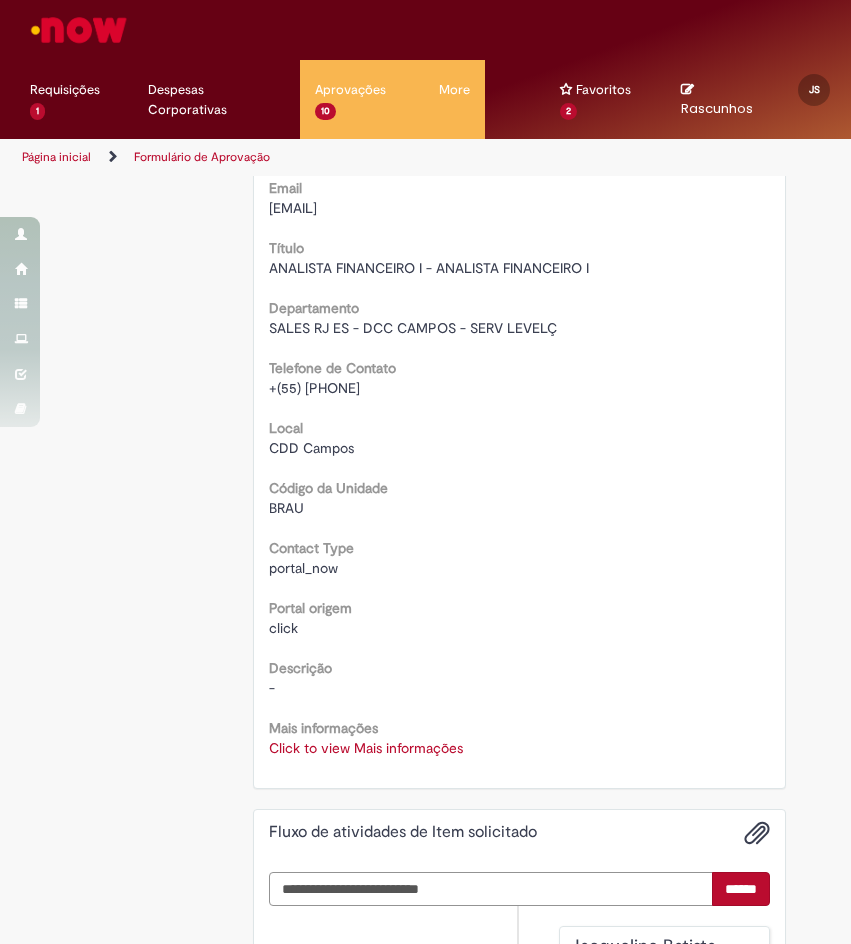 scroll, scrollTop: 0, scrollLeft: 0, axis: both 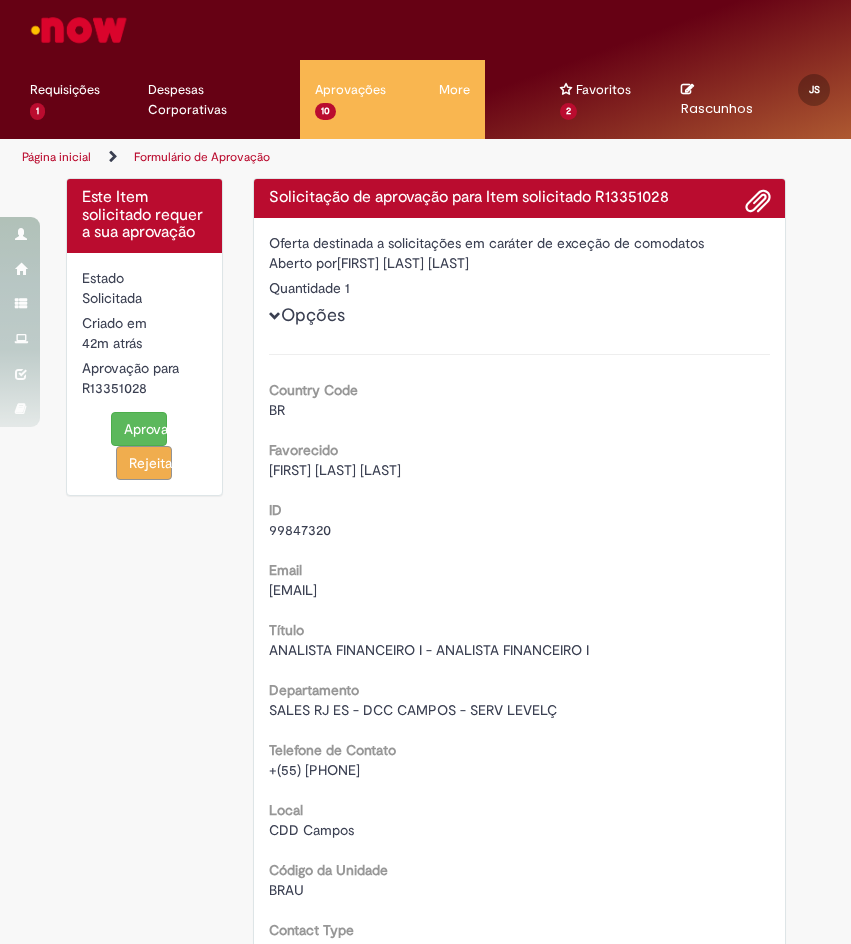 click on "Aprovar" at bounding box center (139, 429) 